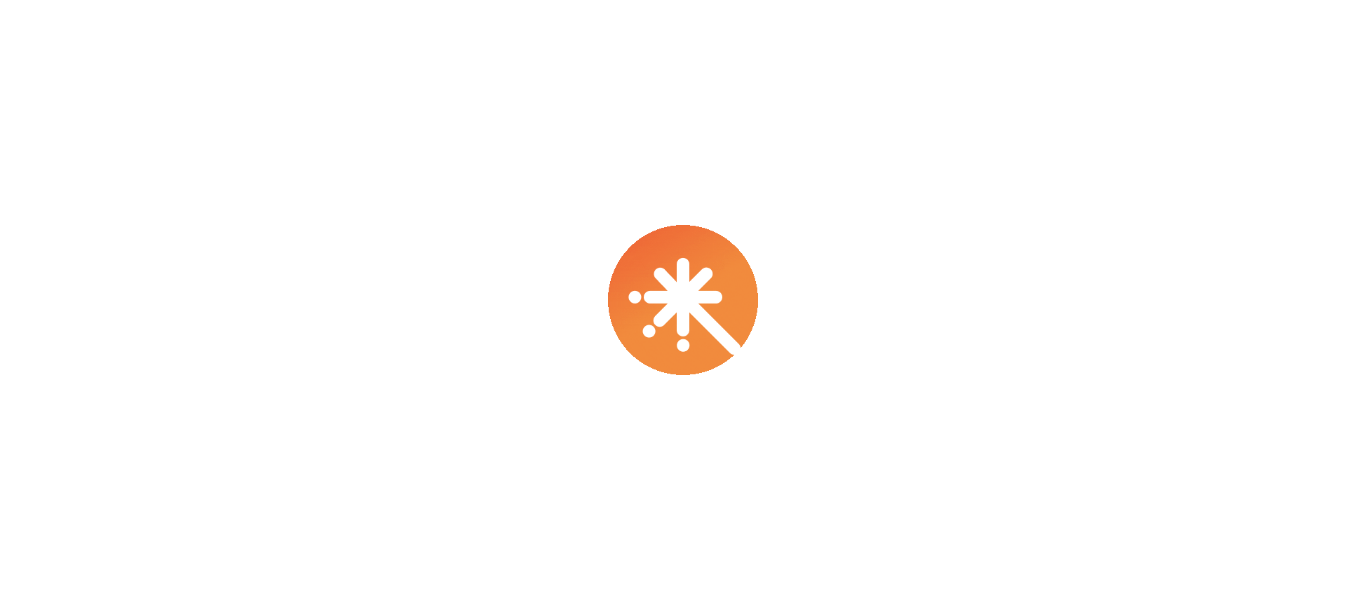 scroll, scrollTop: 0, scrollLeft: 0, axis: both 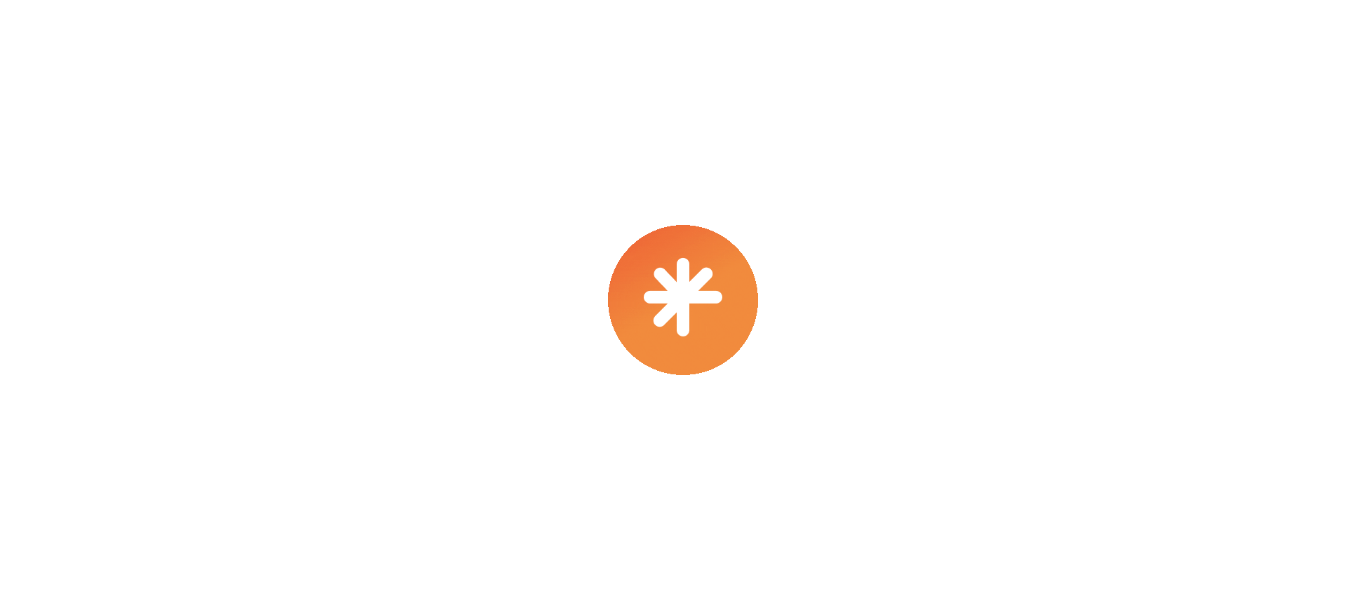 select on "****" 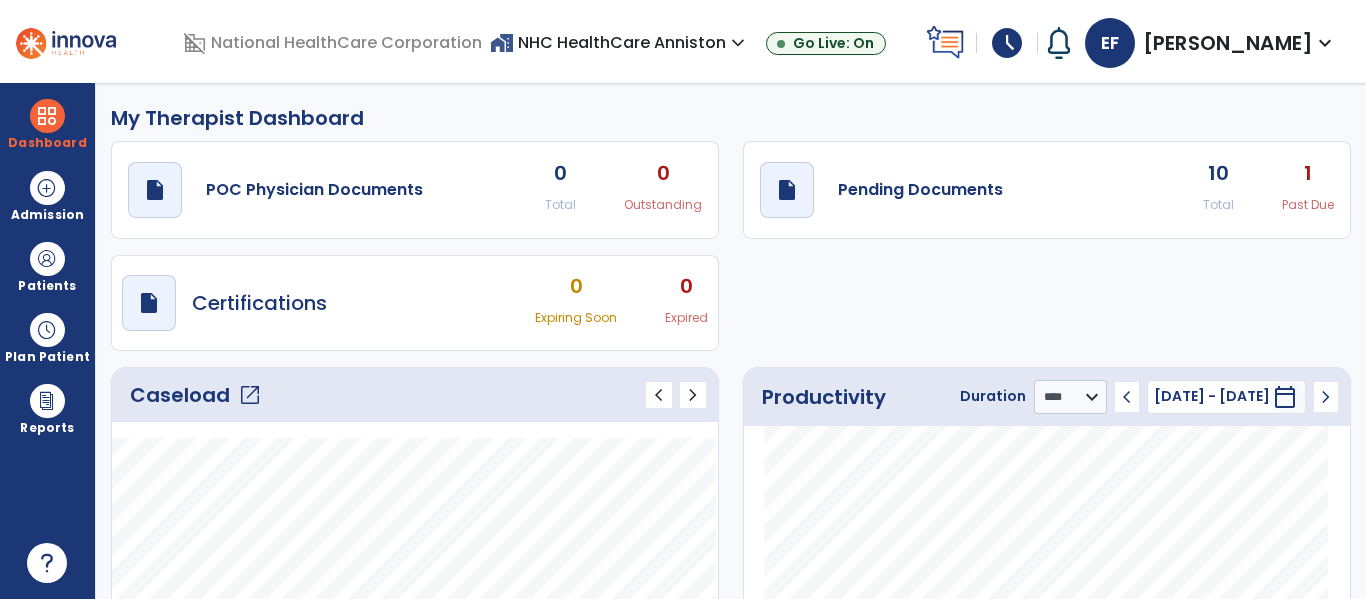 click on "open_in_new" 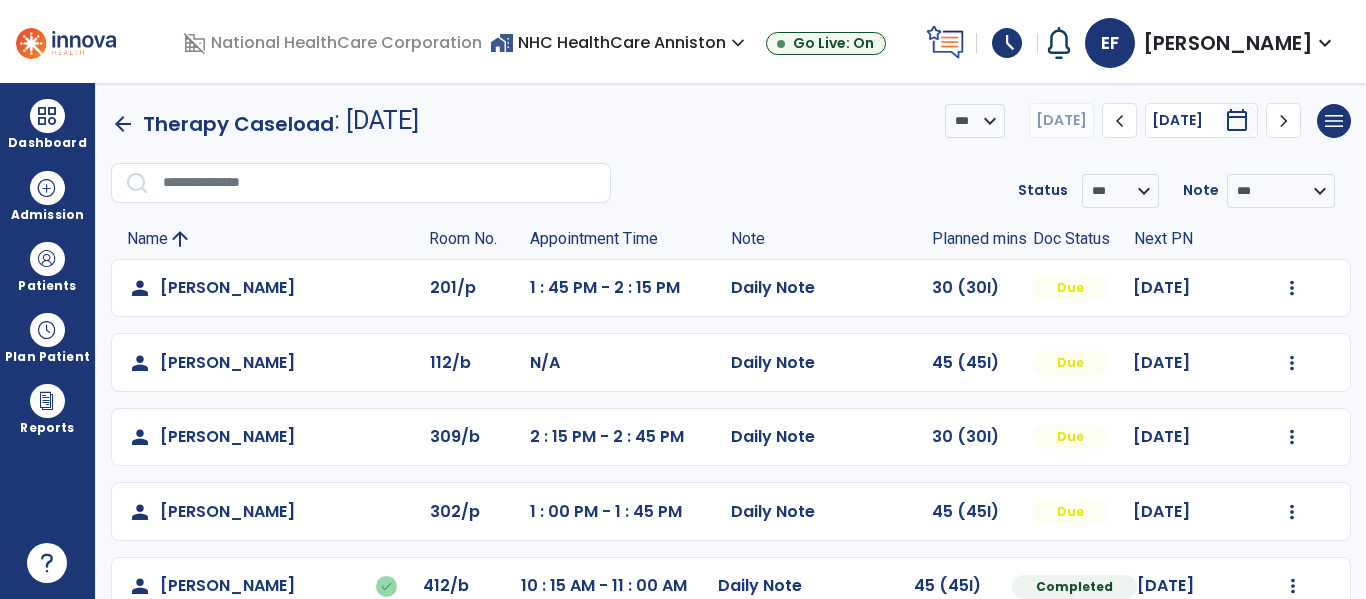 click on "person   [PERSON_NAME]  112/b N/A  Daily Note   45 (45I)  Due [DATE]  Mark Visit As Complete   Reset Note   Open Document   G + C Mins" 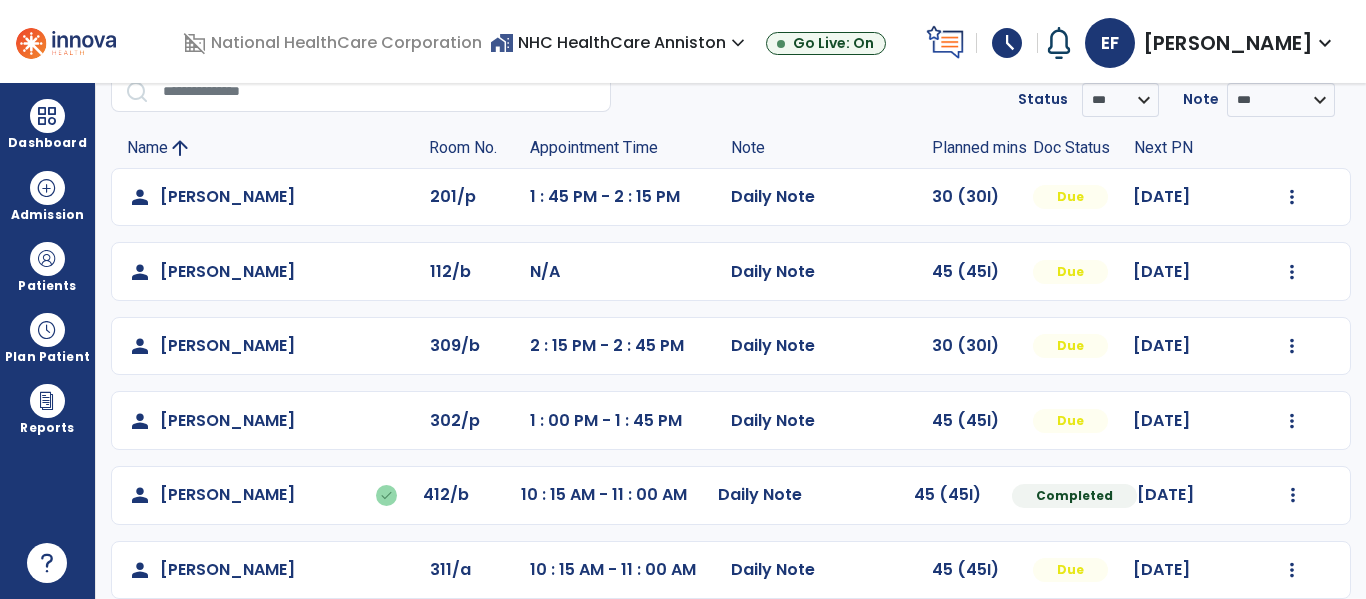 scroll, scrollTop: 92, scrollLeft: 0, axis: vertical 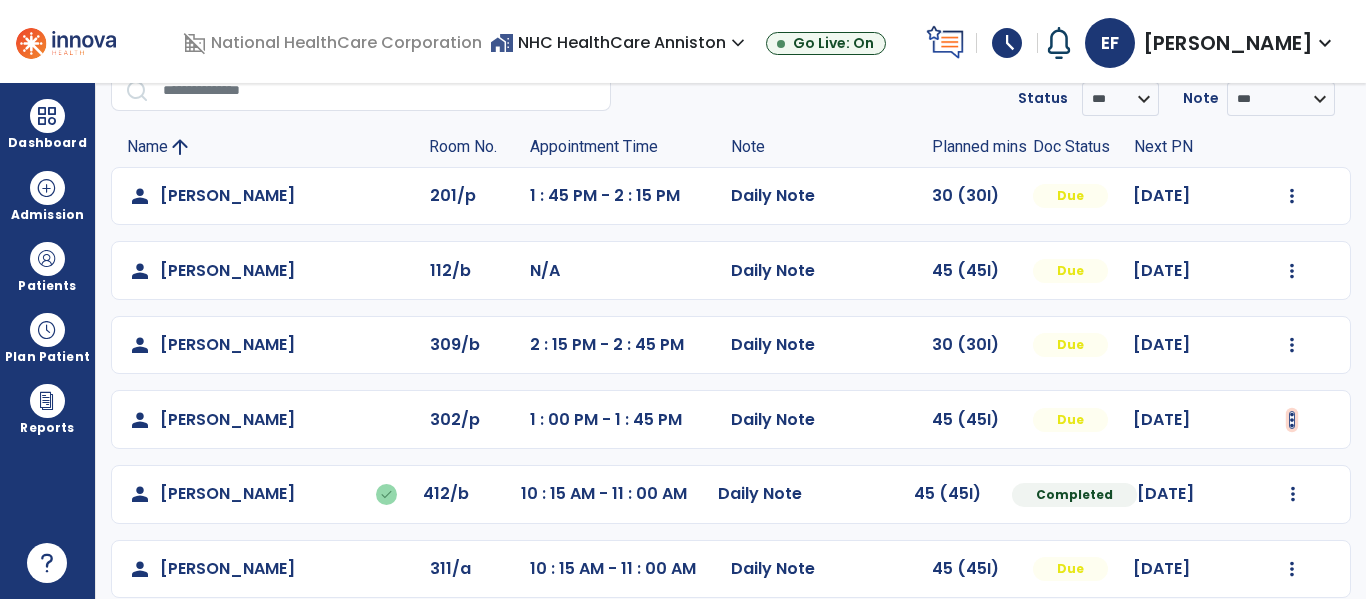 click at bounding box center (1292, 196) 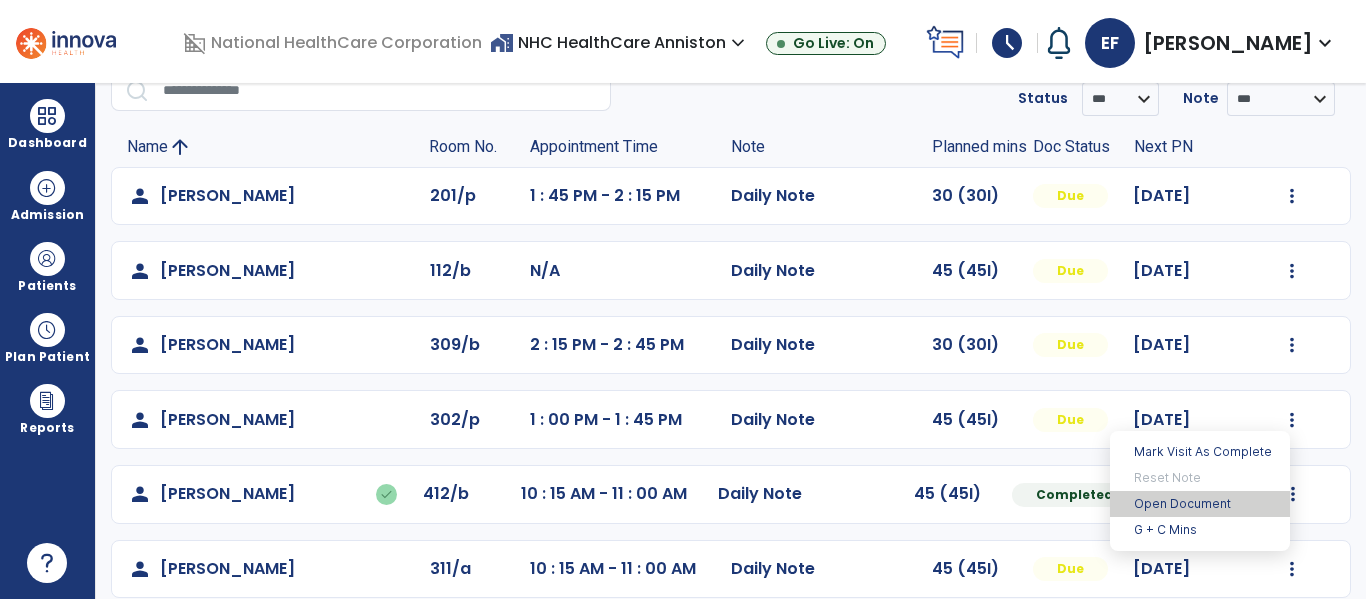 click on "Open Document" at bounding box center (1200, 504) 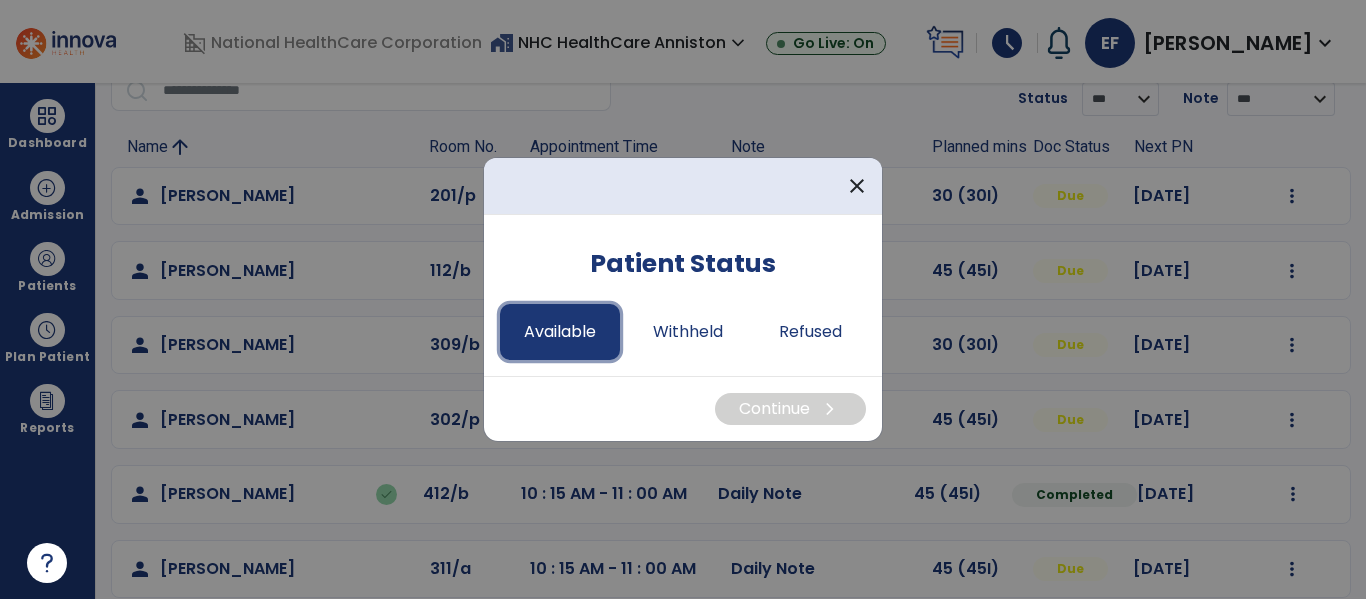 click on "Available" at bounding box center [560, 332] 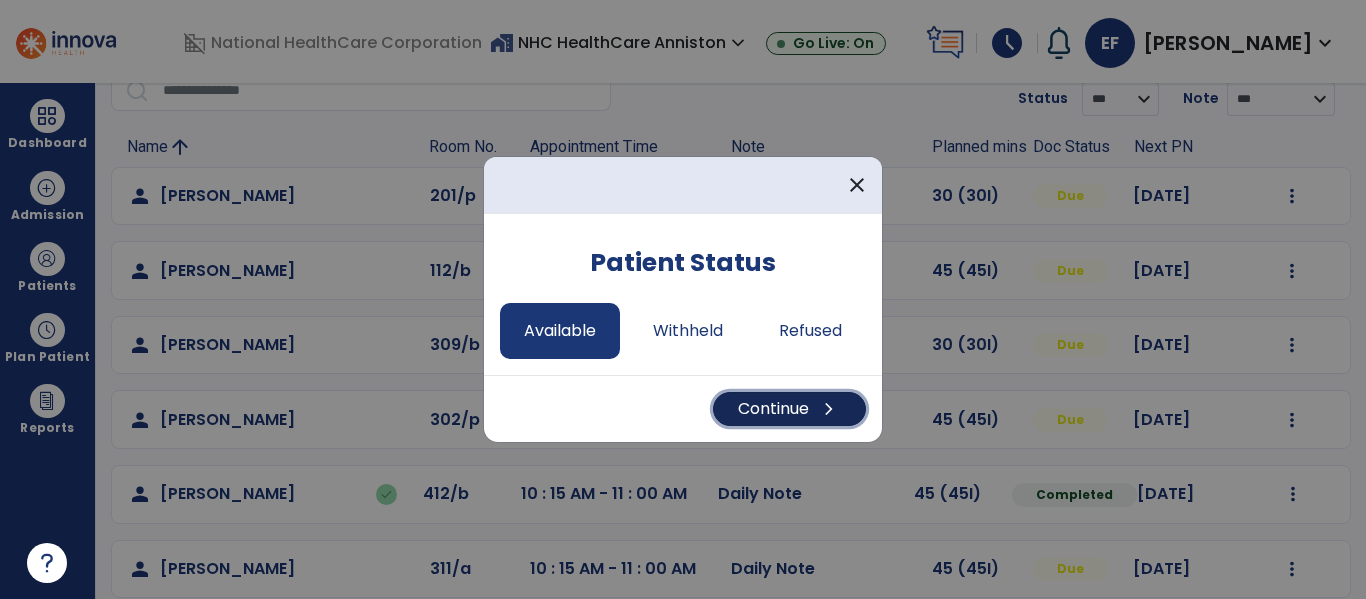 click on "Continue   chevron_right" at bounding box center (789, 409) 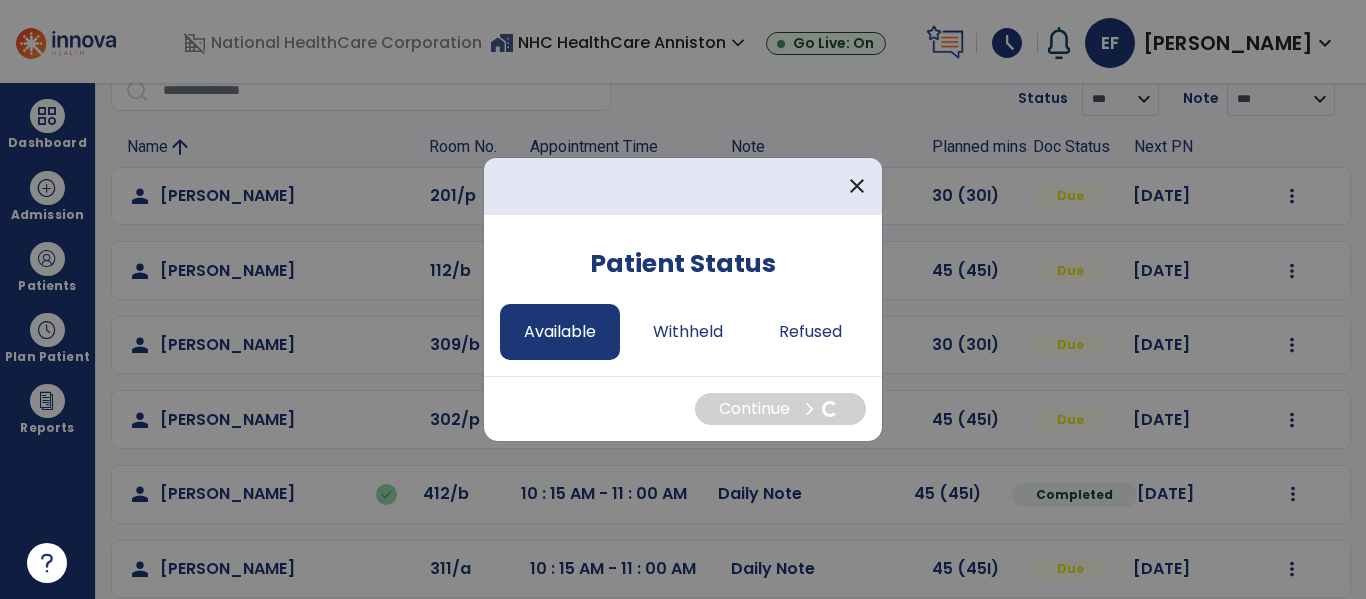 select on "*" 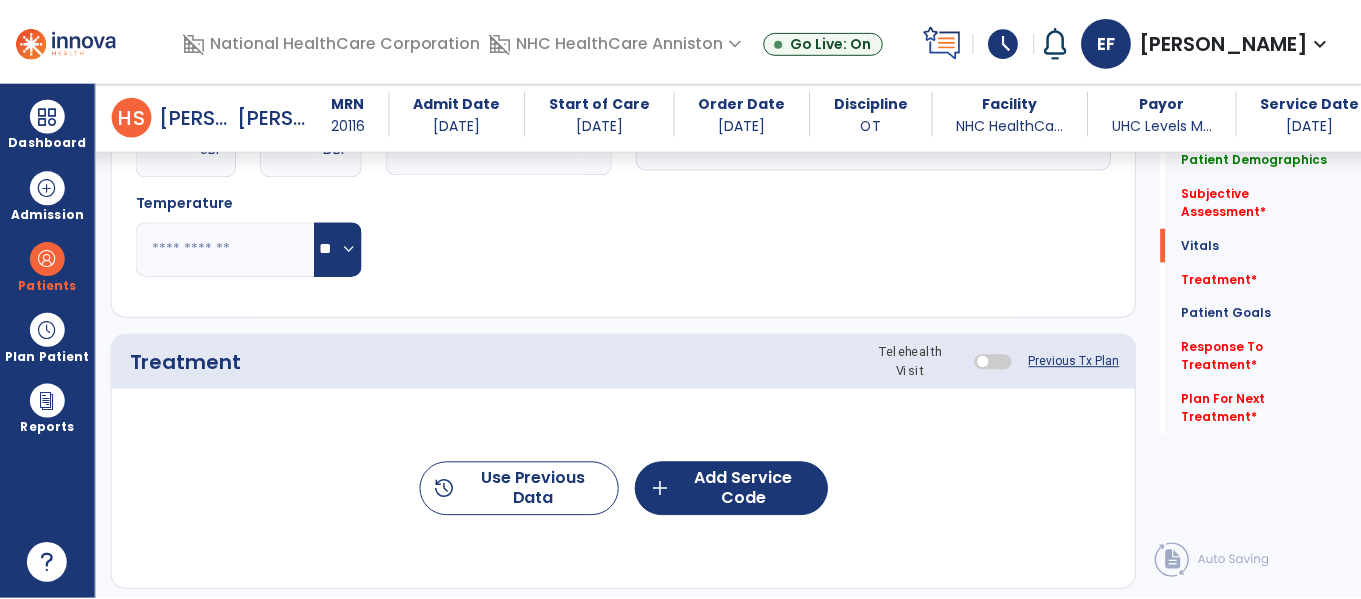 scroll, scrollTop: 1026, scrollLeft: 0, axis: vertical 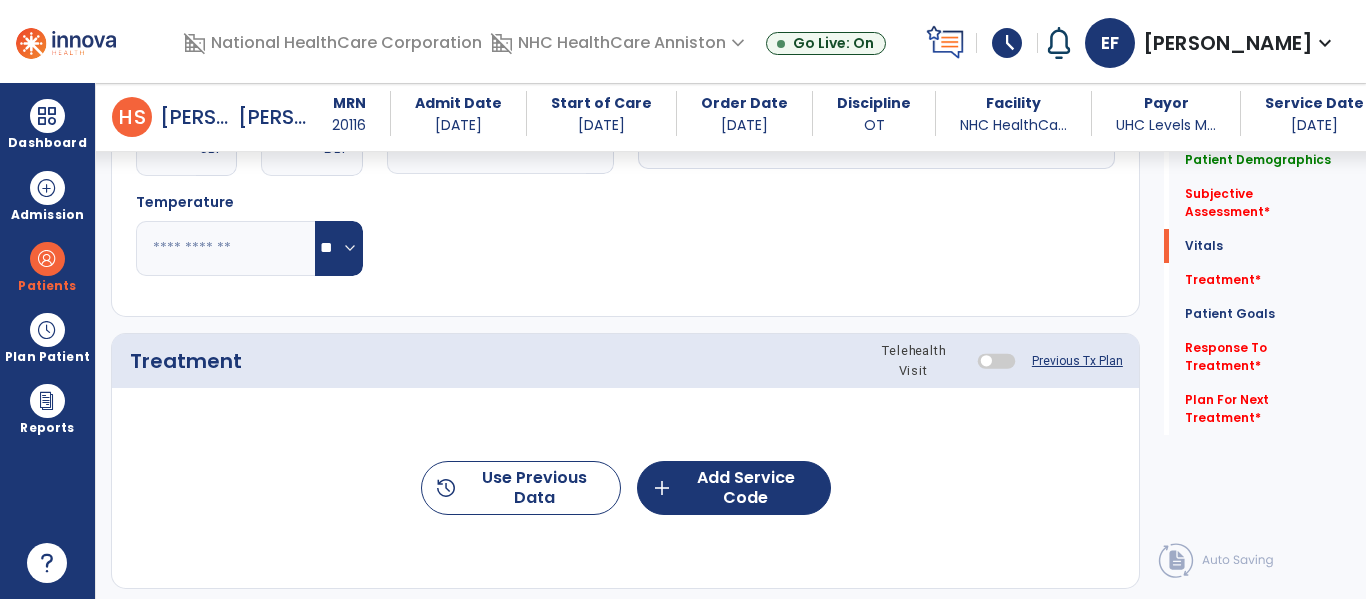 click on "history  Use Previous Data  add  Add Service Code" 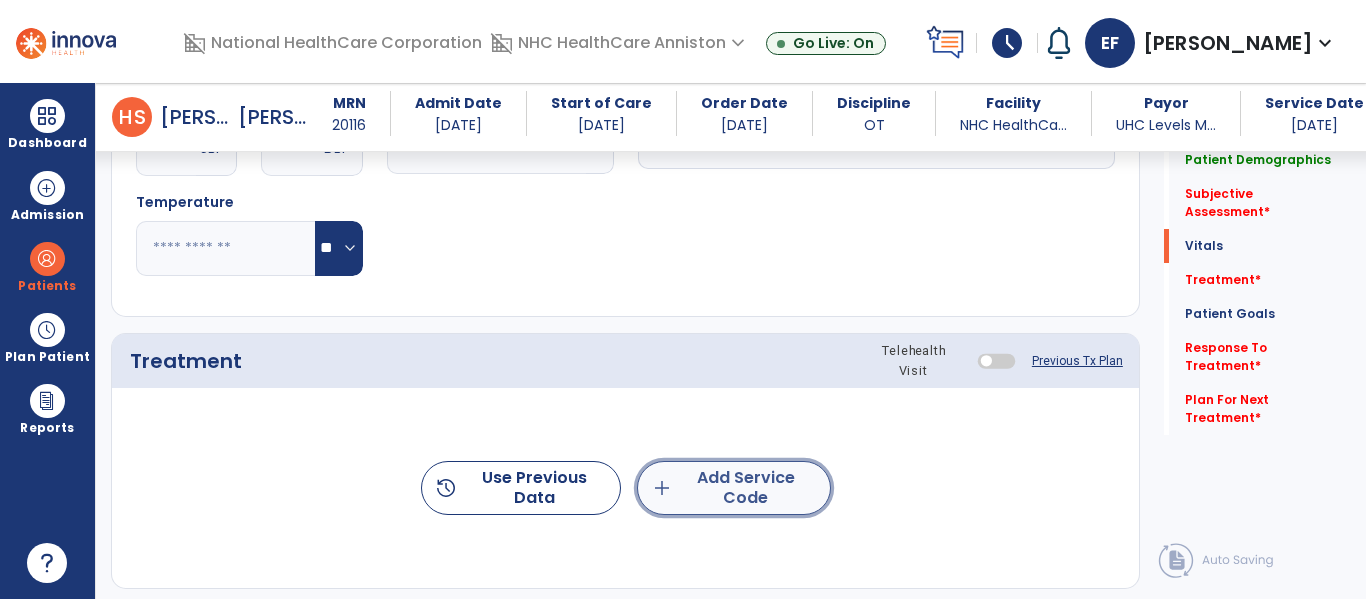 click on "add  Add Service Code" 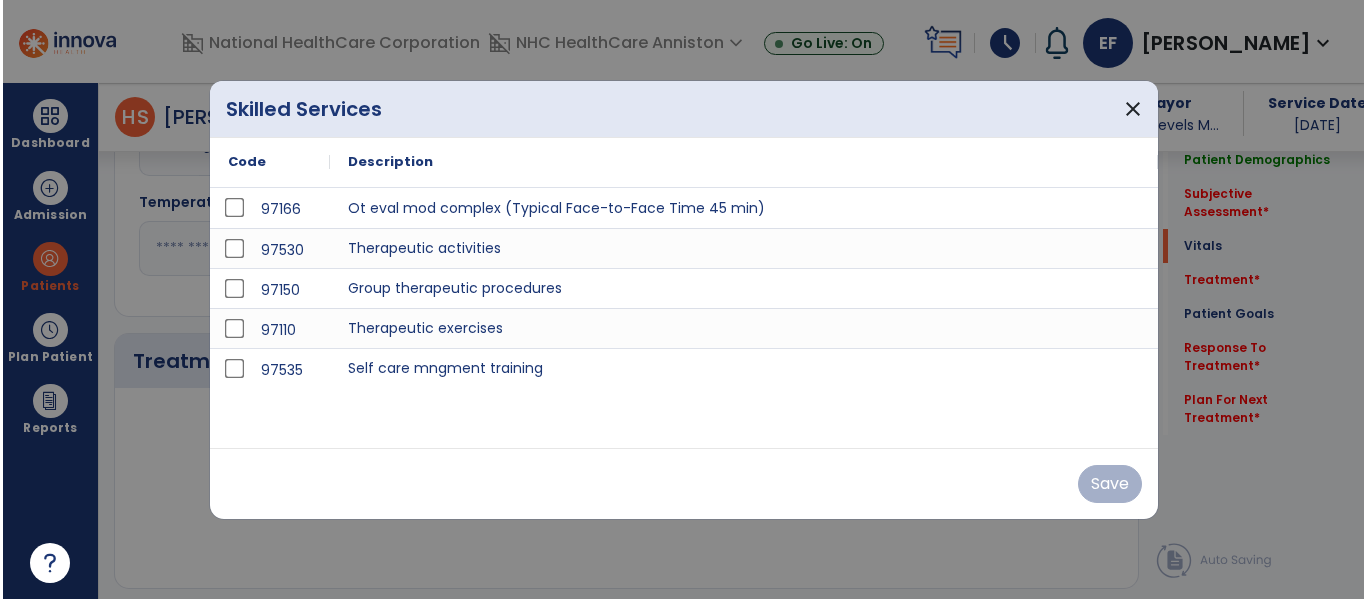 scroll, scrollTop: 1026, scrollLeft: 0, axis: vertical 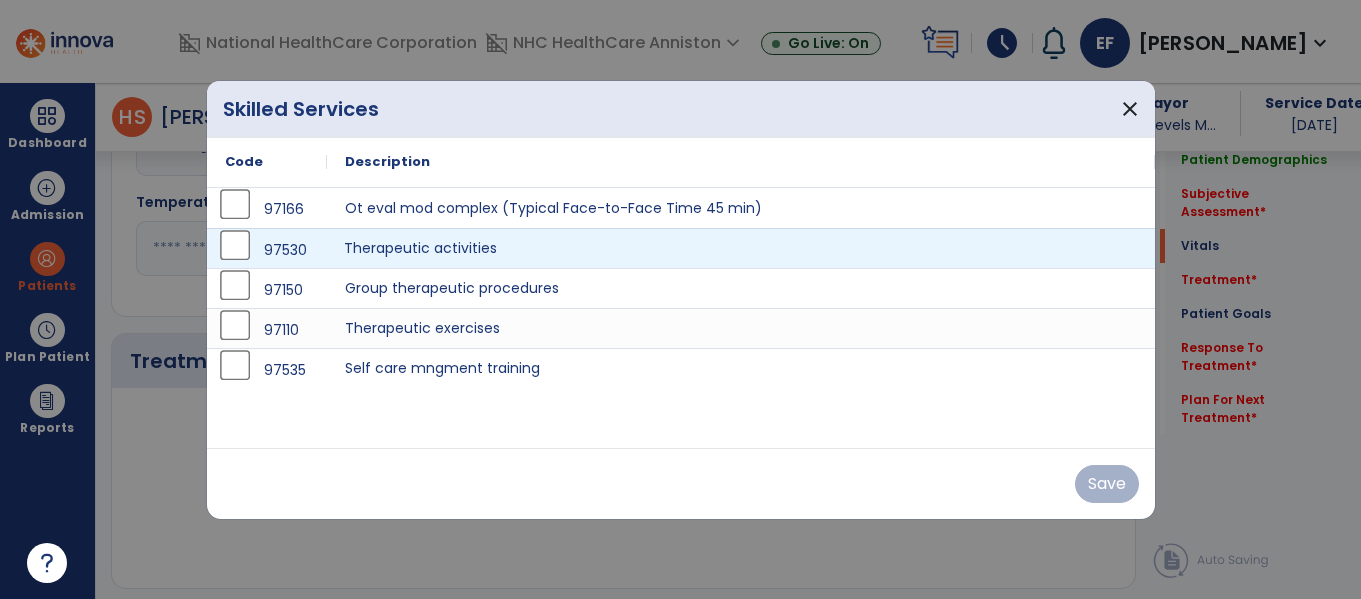 click on "Therapeutic activities" at bounding box center (741, 248) 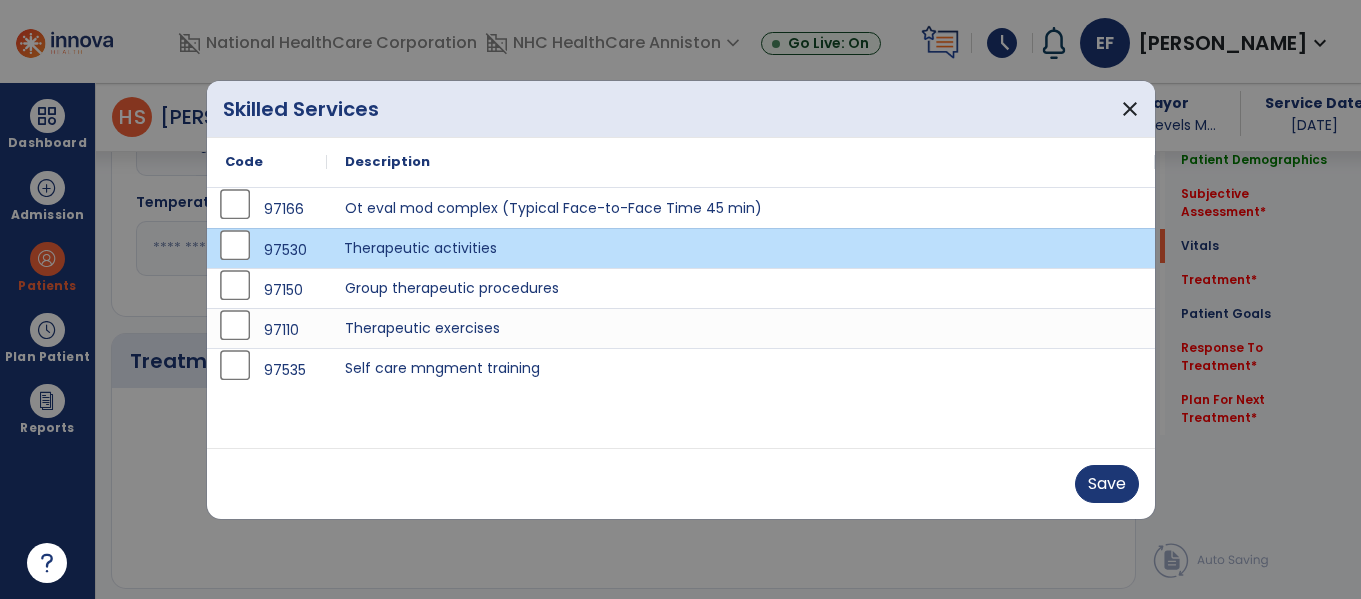 click on "Save" at bounding box center (681, 484) 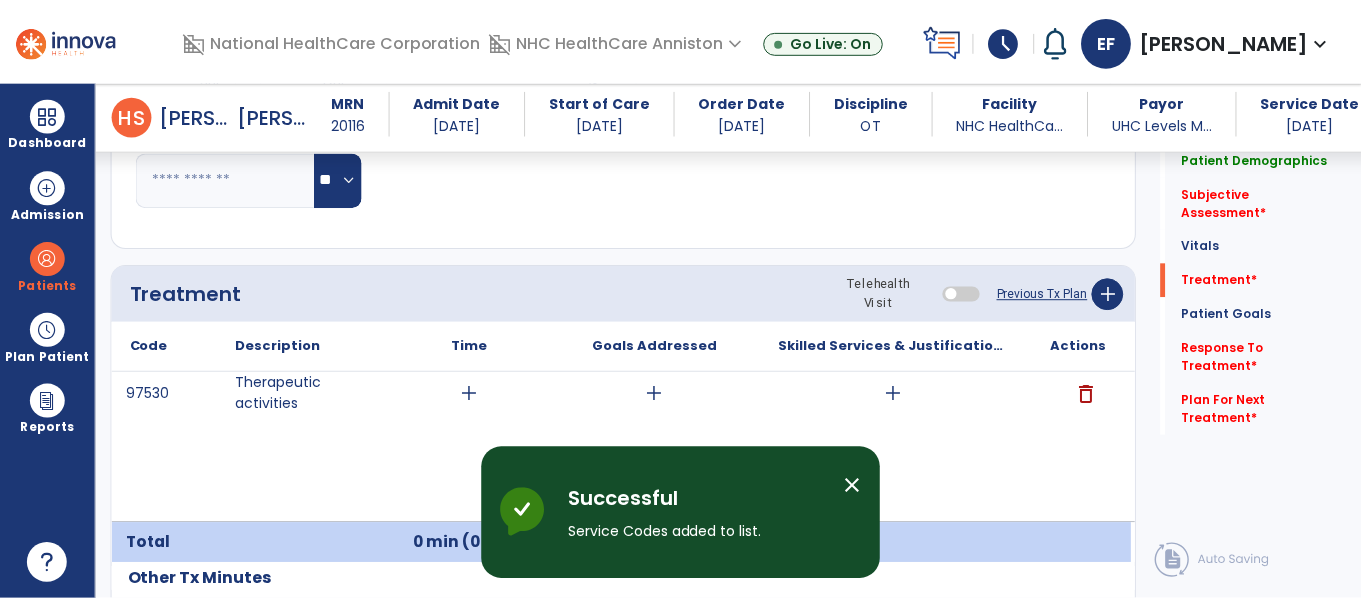 scroll, scrollTop: 1095, scrollLeft: 0, axis: vertical 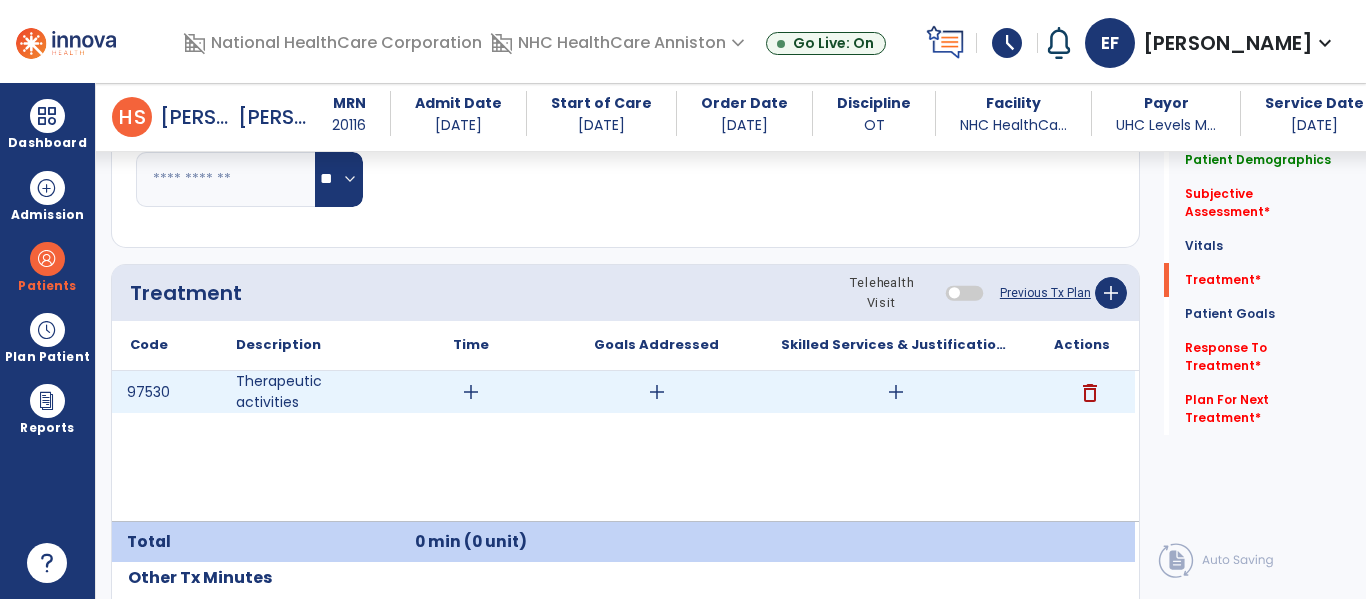 click on "add" at bounding box center [471, 392] 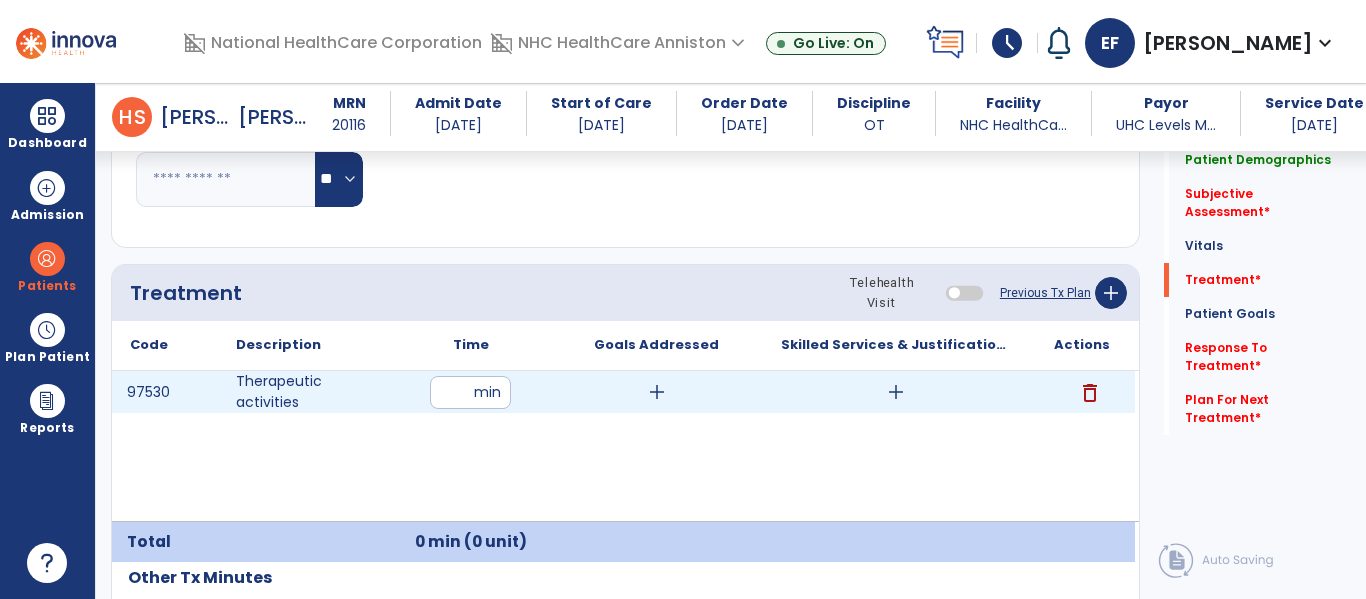 type on "**" 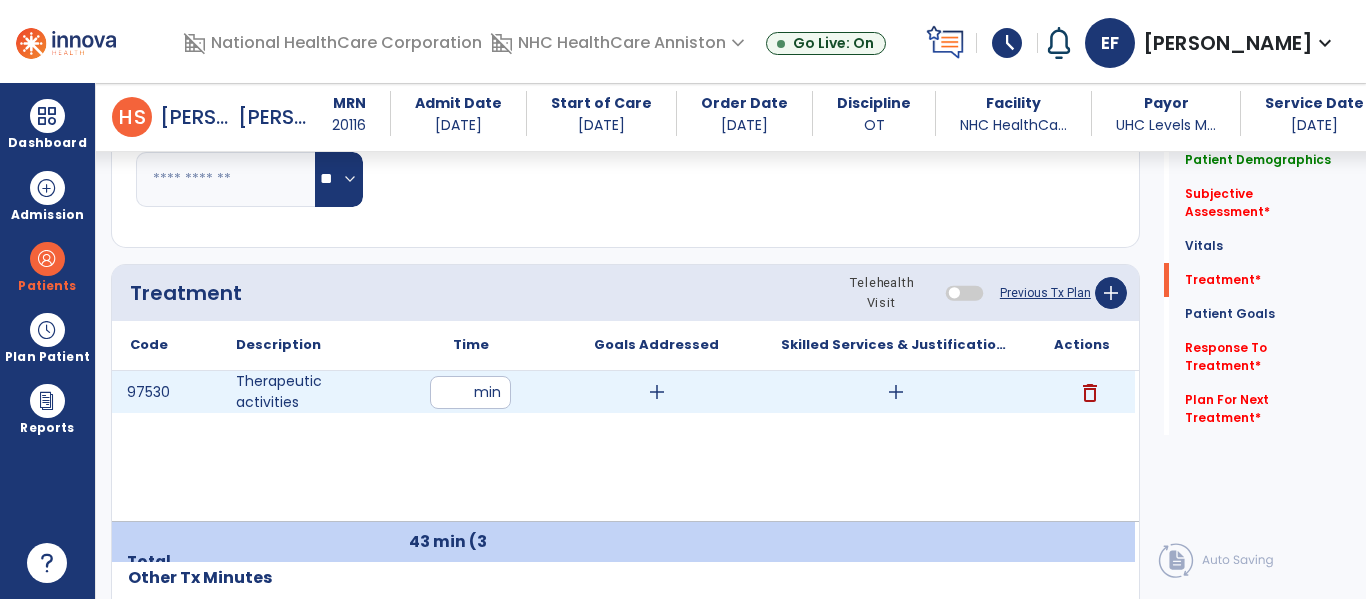 click on "add" at bounding box center [657, 392] 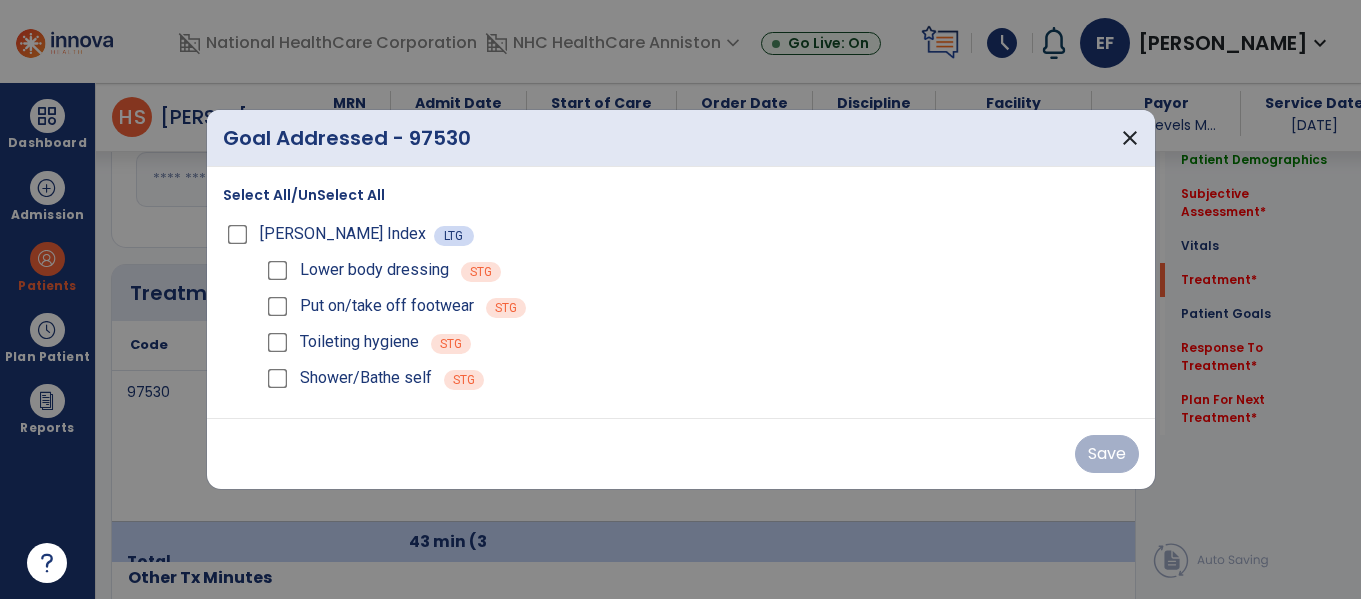 scroll, scrollTop: 1095, scrollLeft: 0, axis: vertical 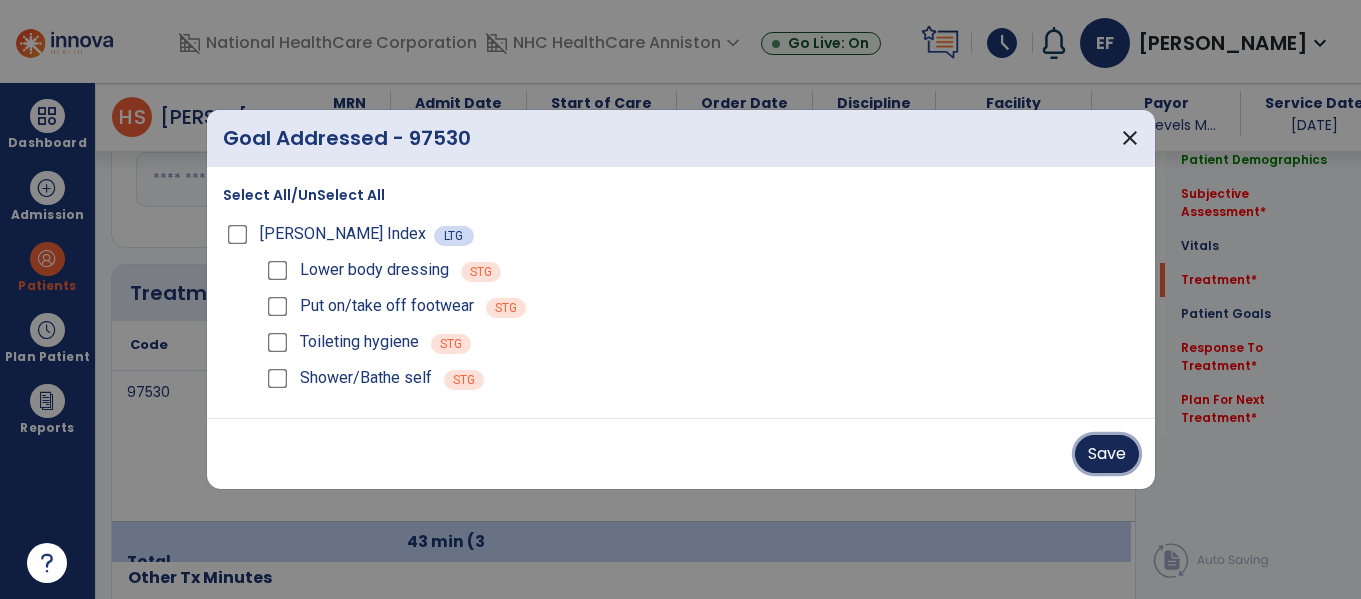 click on "Save" at bounding box center (1107, 454) 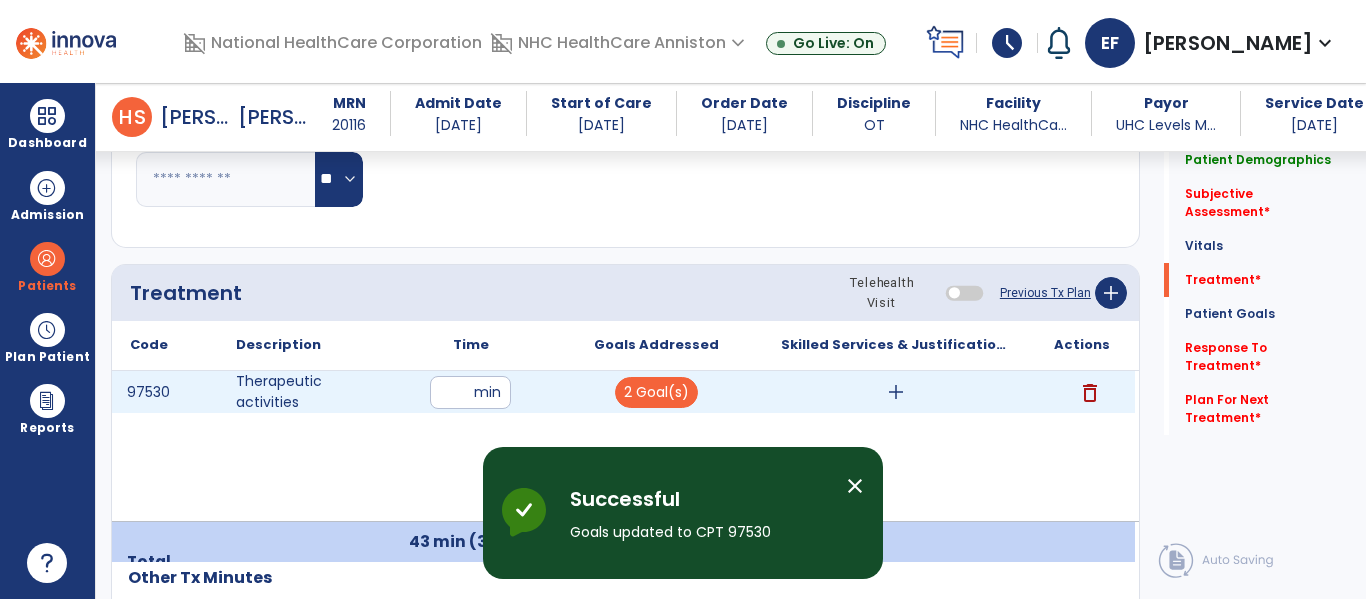 click on "add" at bounding box center (896, 392) 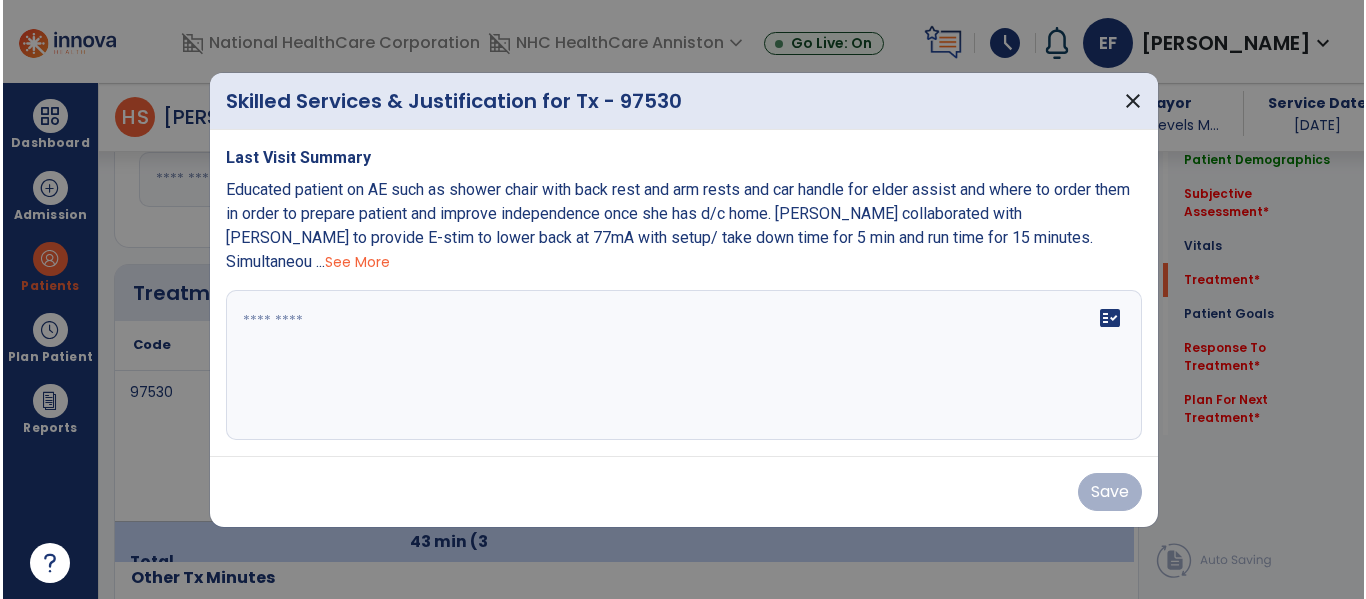 scroll, scrollTop: 1095, scrollLeft: 0, axis: vertical 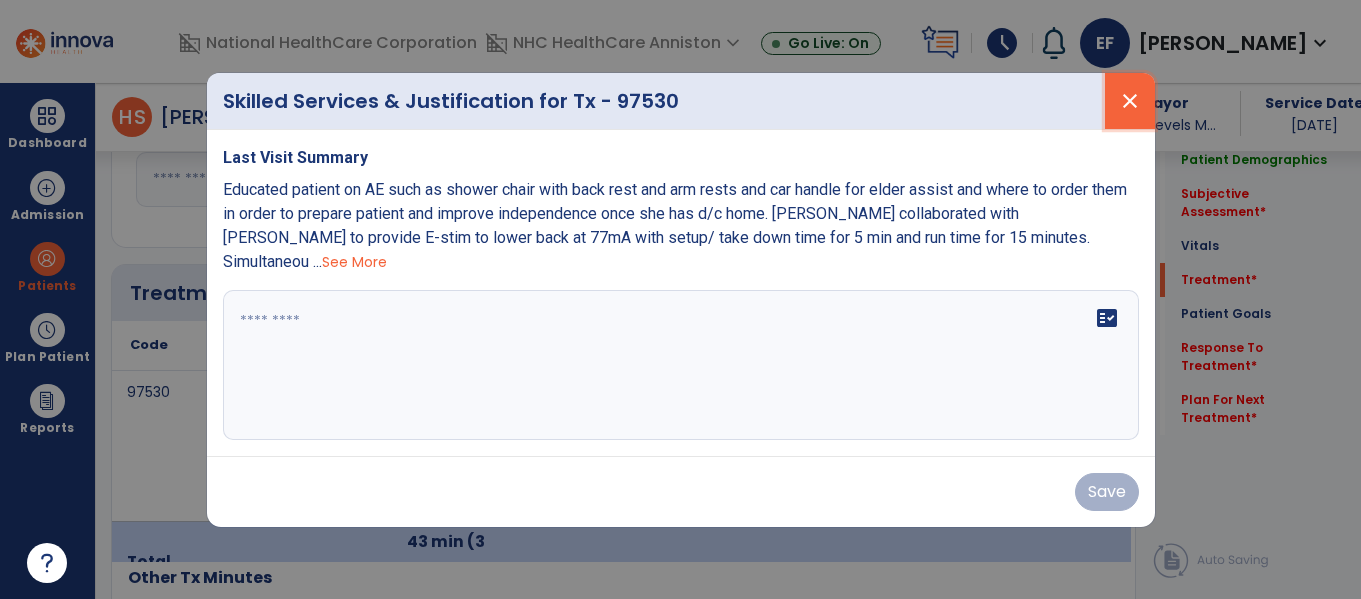 click on "close" at bounding box center (1130, 101) 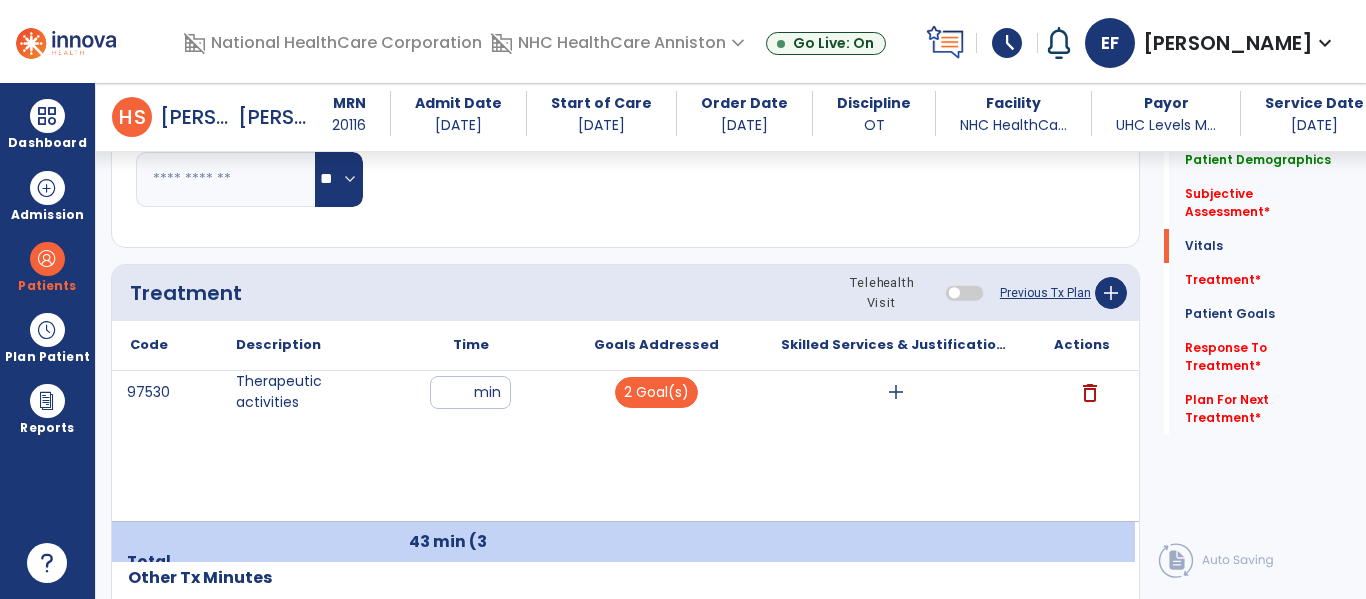 scroll, scrollTop: 0, scrollLeft: 0, axis: both 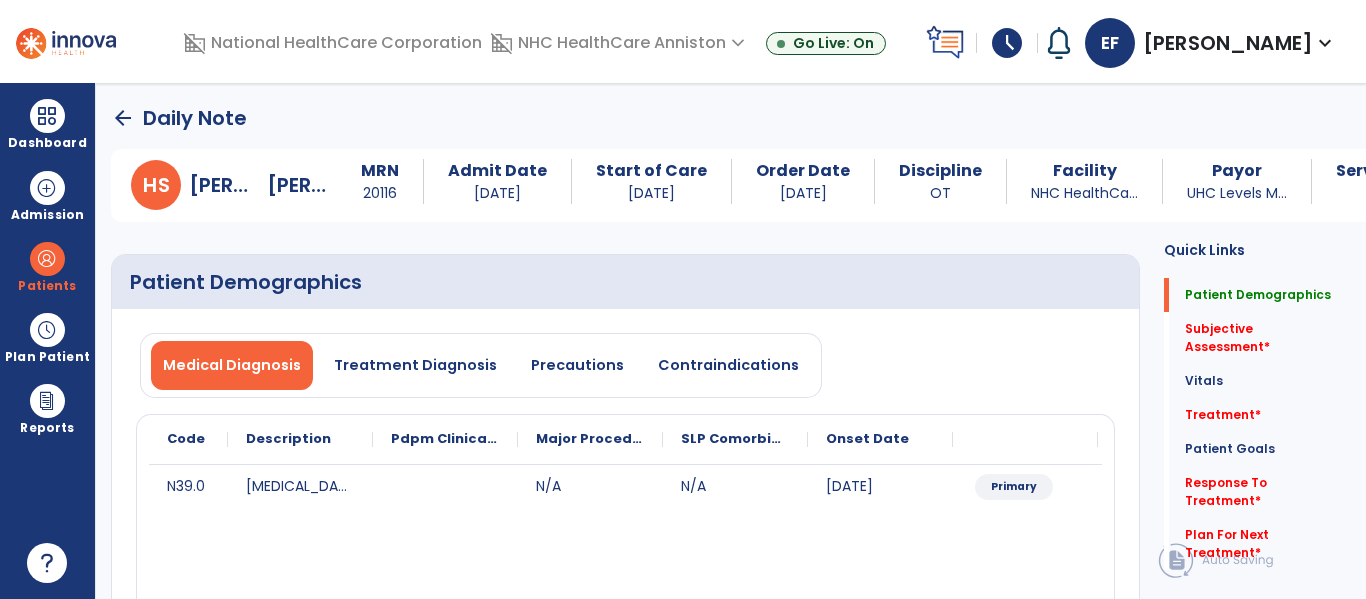 click on "arrow_back" 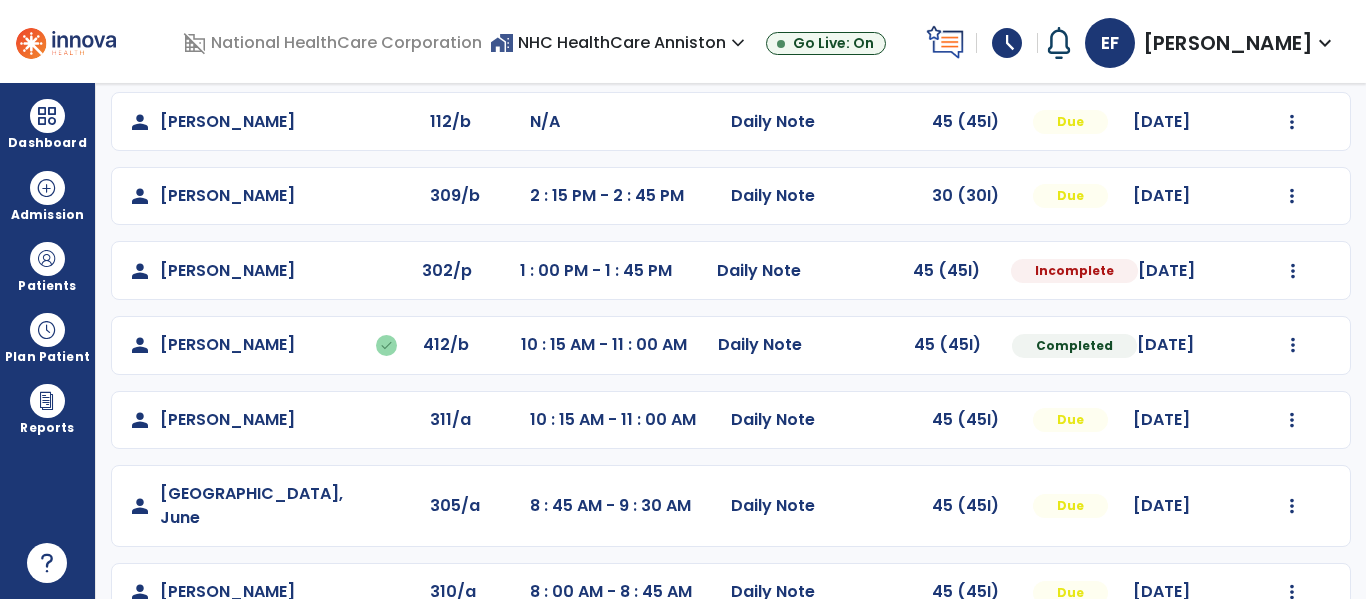 scroll, scrollTop: 241, scrollLeft: 0, axis: vertical 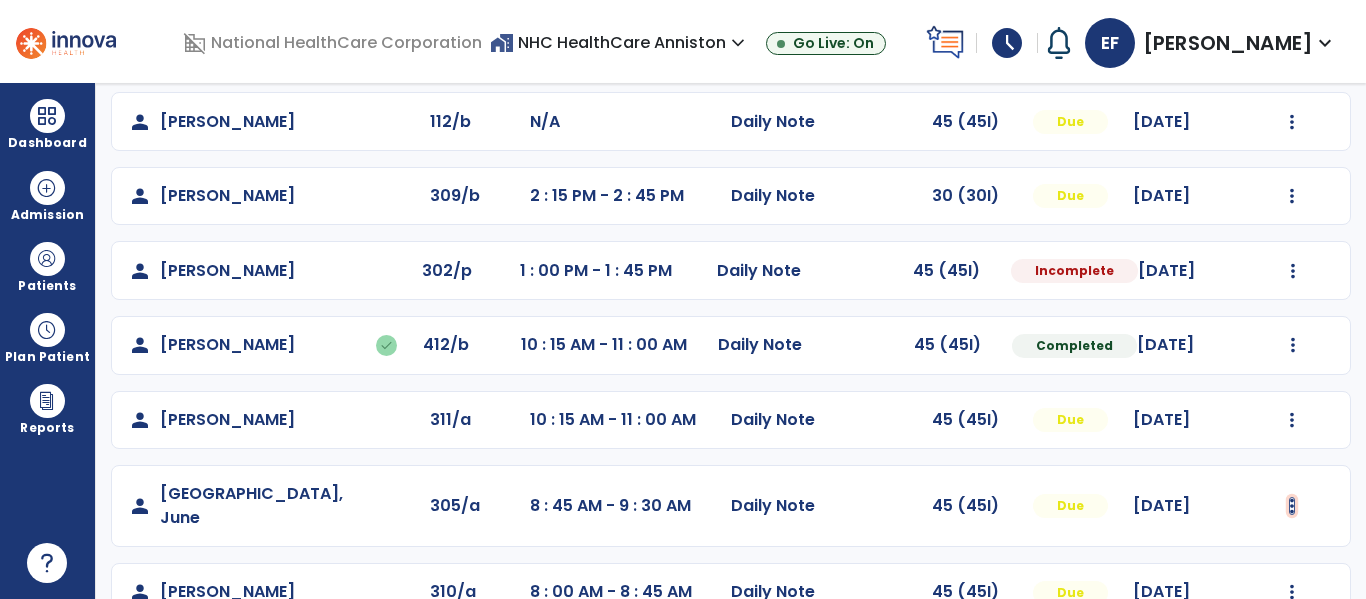 click at bounding box center [1292, 47] 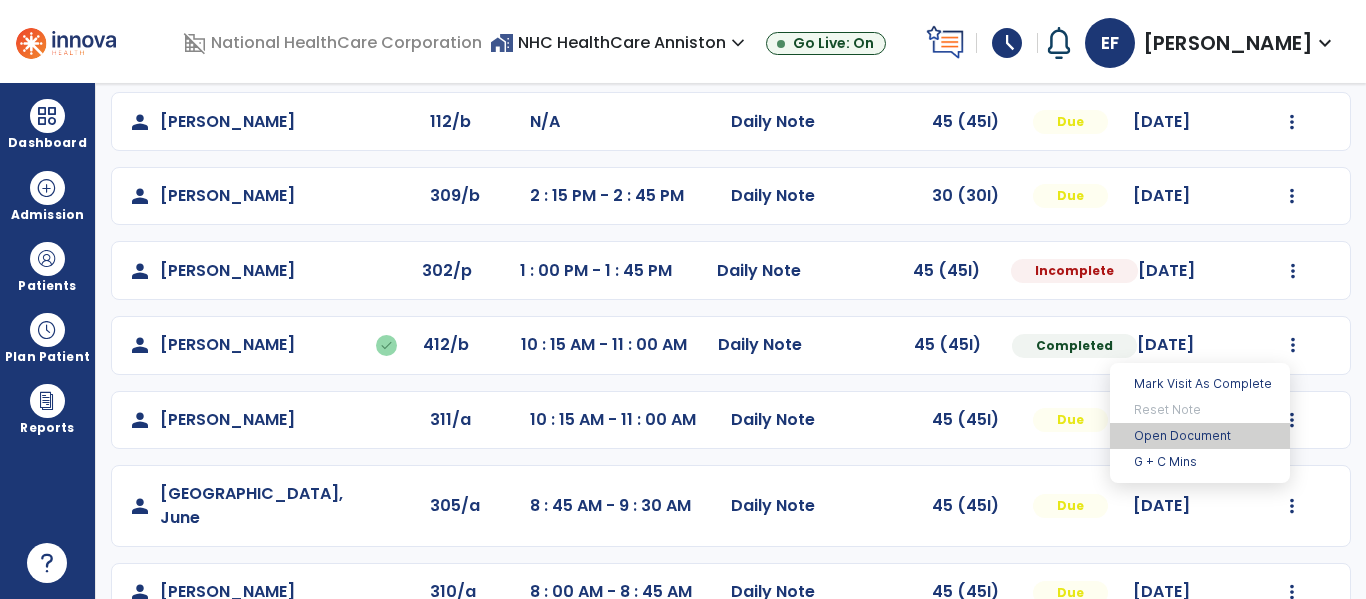click on "Open Document" at bounding box center [1200, 436] 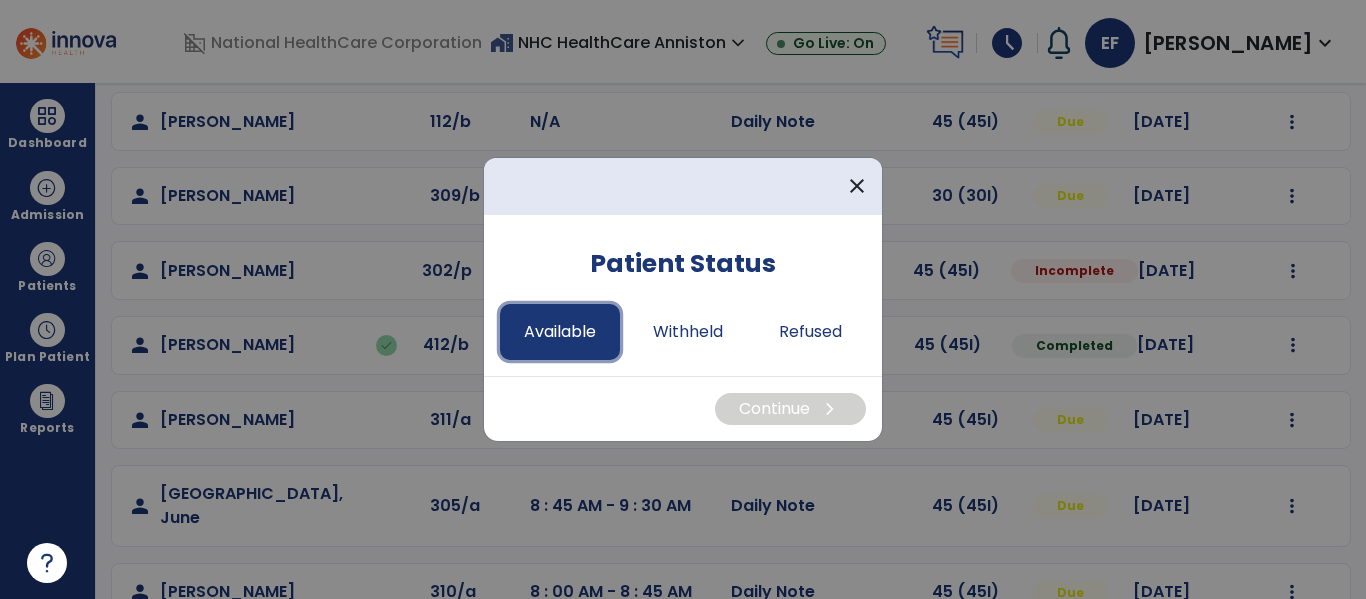click on "Available" at bounding box center [560, 332] 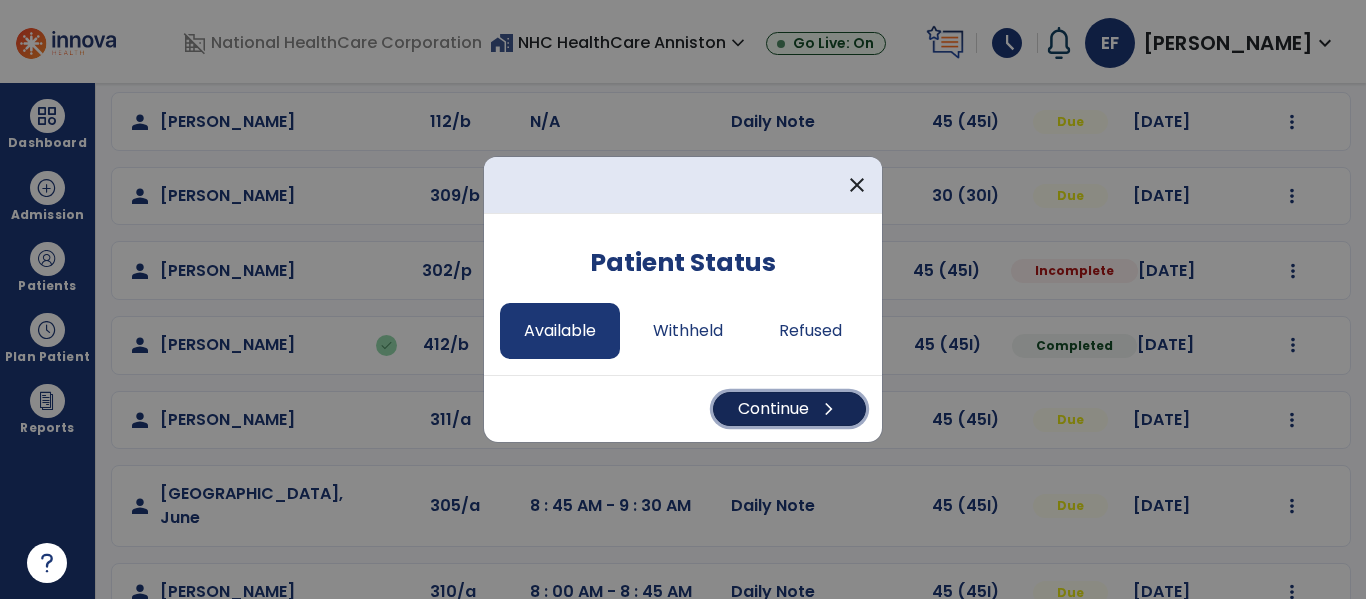 click on "Continue   chevron_right" at bounding box center [789, 409] 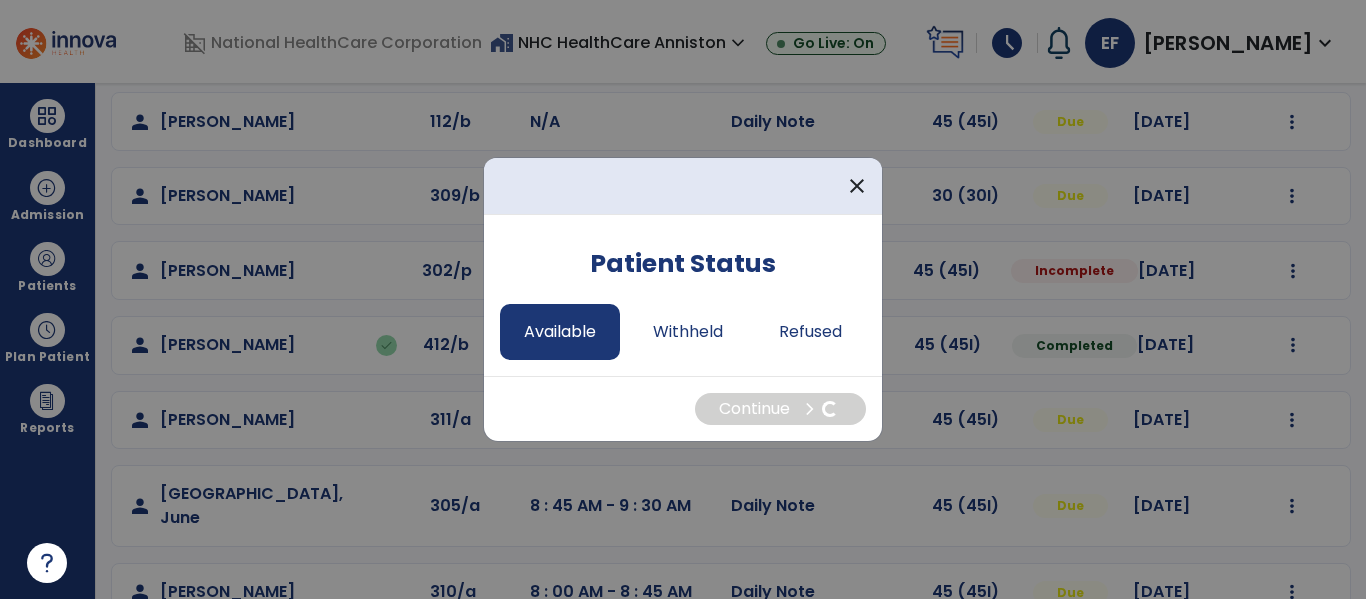 select on "*" 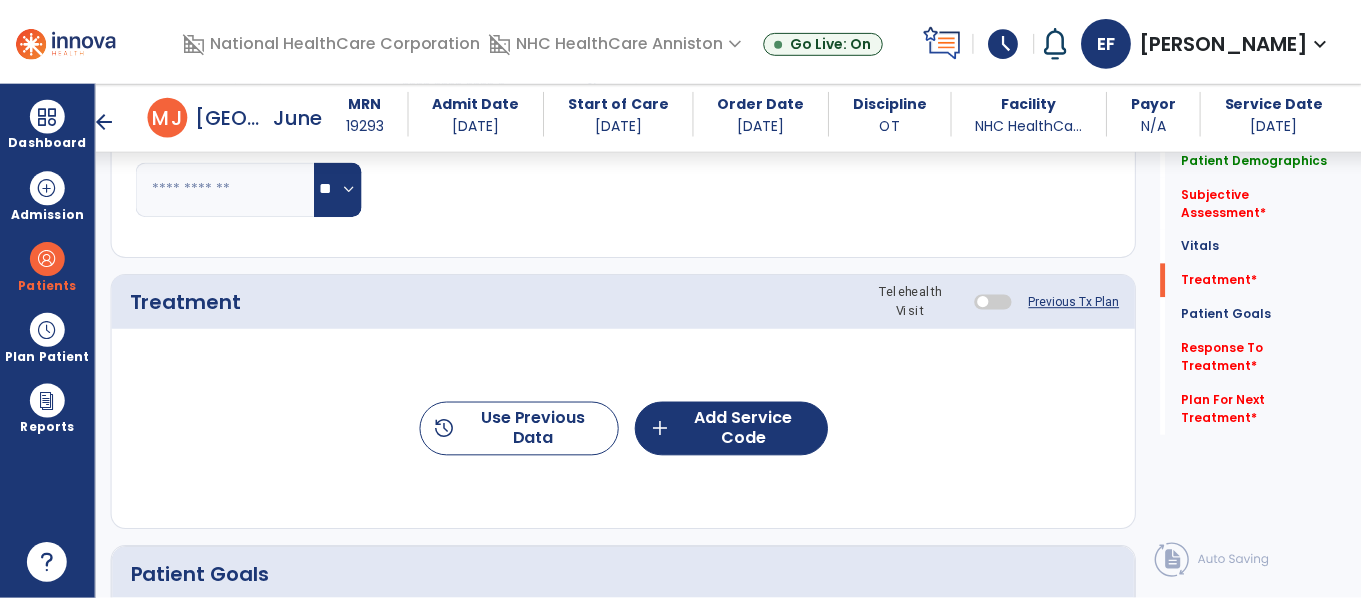 scroll, scrollTop: 1211, scrollLeft: 0, axis: vertical 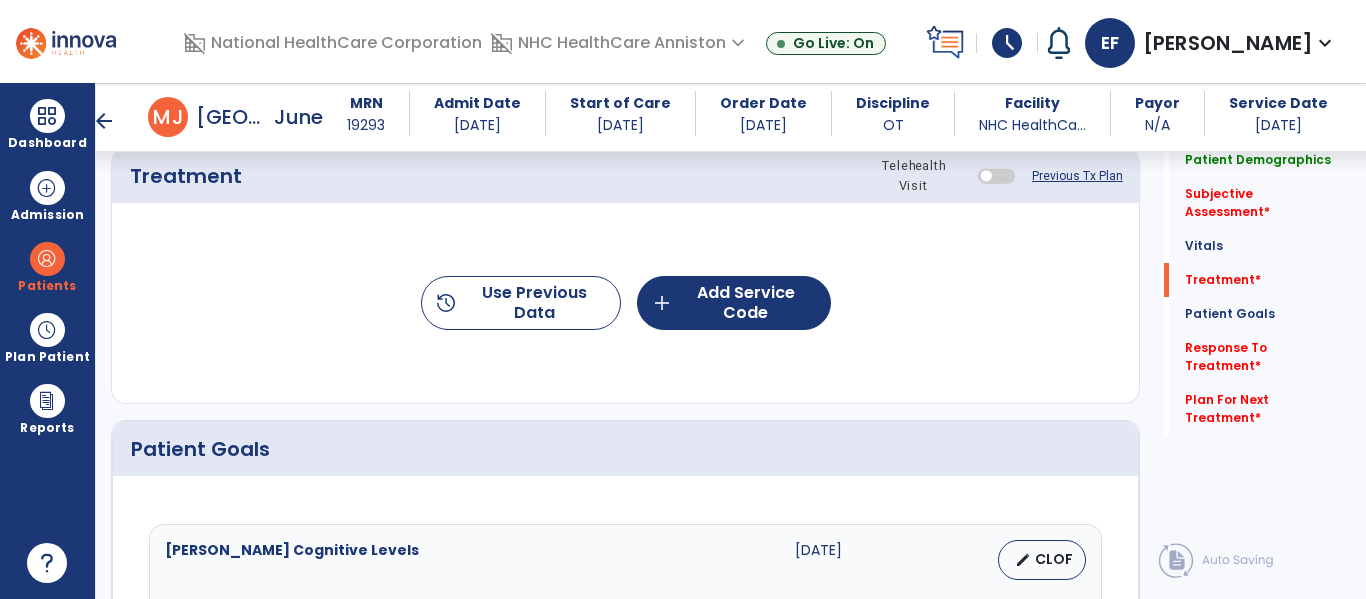 drag, startPoint x: 525, startPoint y: 434, endPoint x: 427, endPoint y: 217, distance: 238.10292 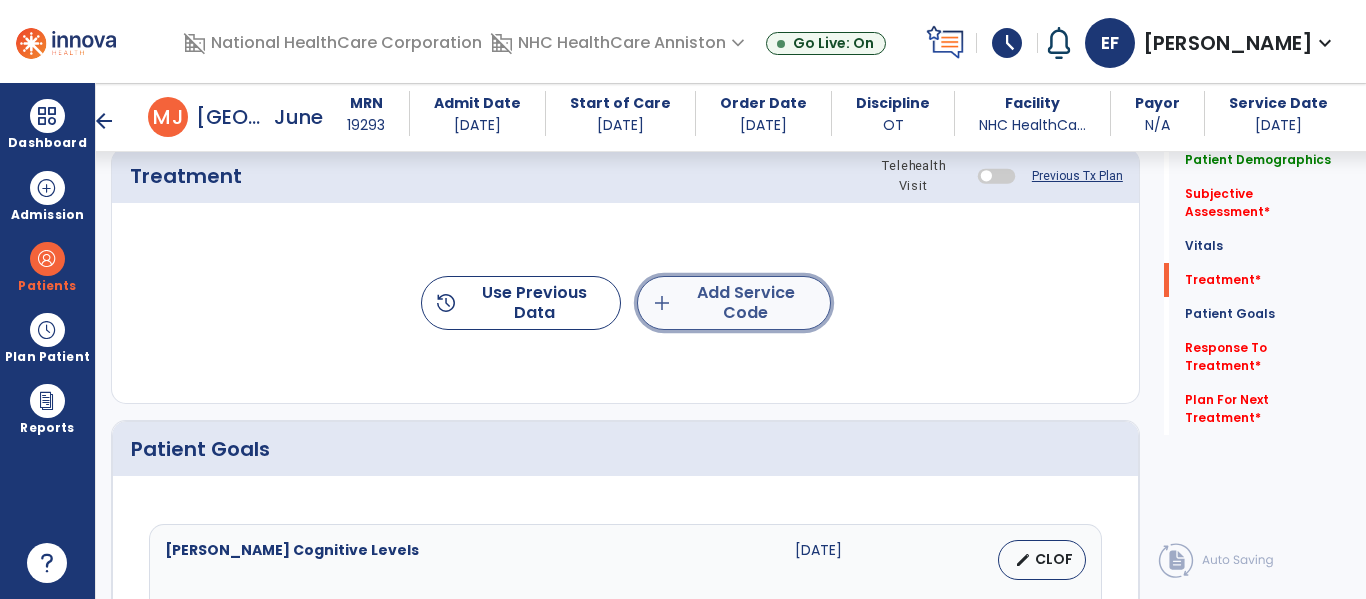 click on "add" 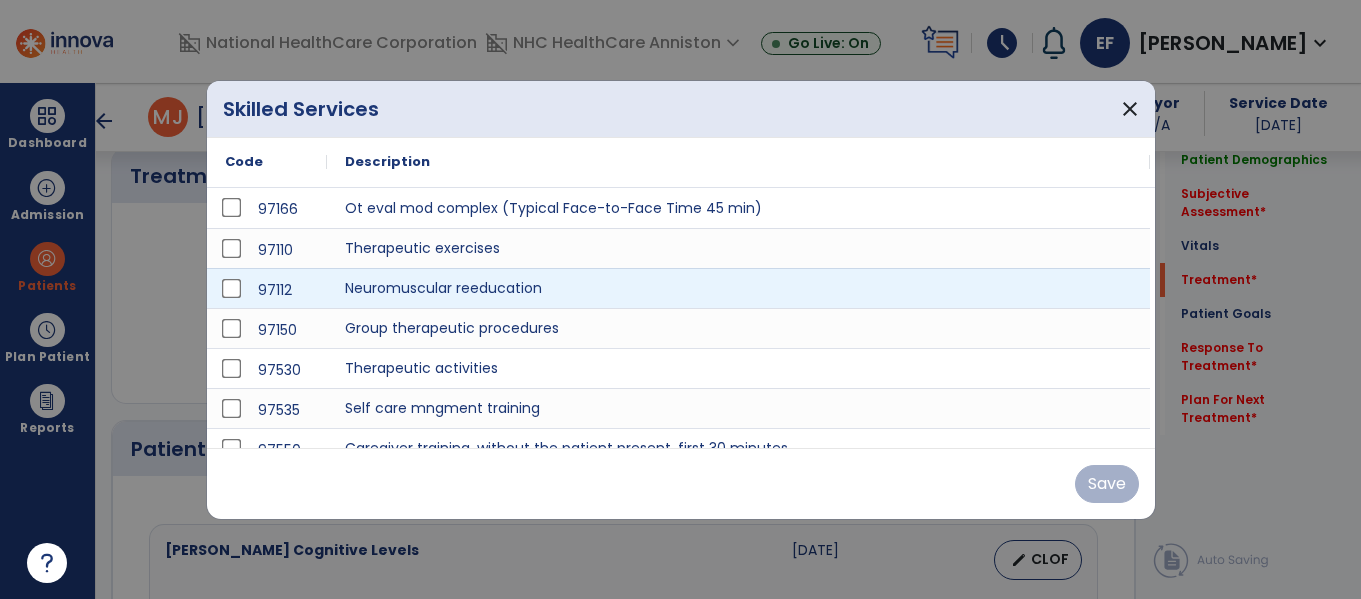 scroll, scrollTop: 1211, scrollLeft: 0, axis: vertical 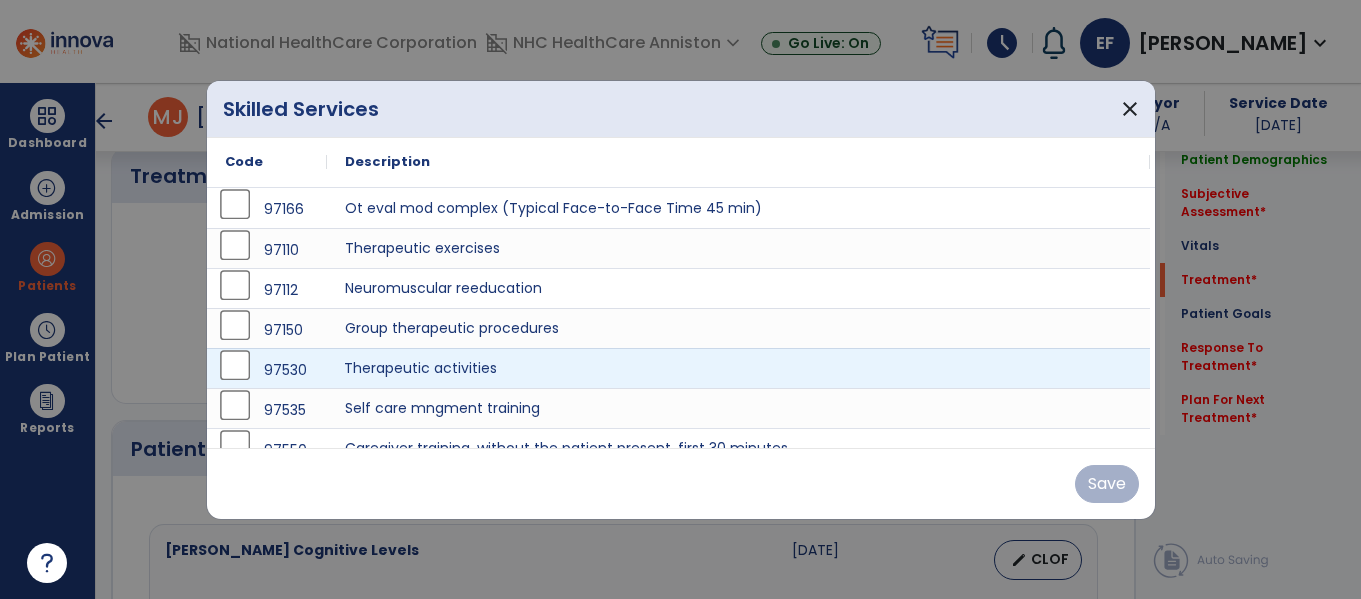 click on "Therapeutic activities" at bounding box center (738, 368) 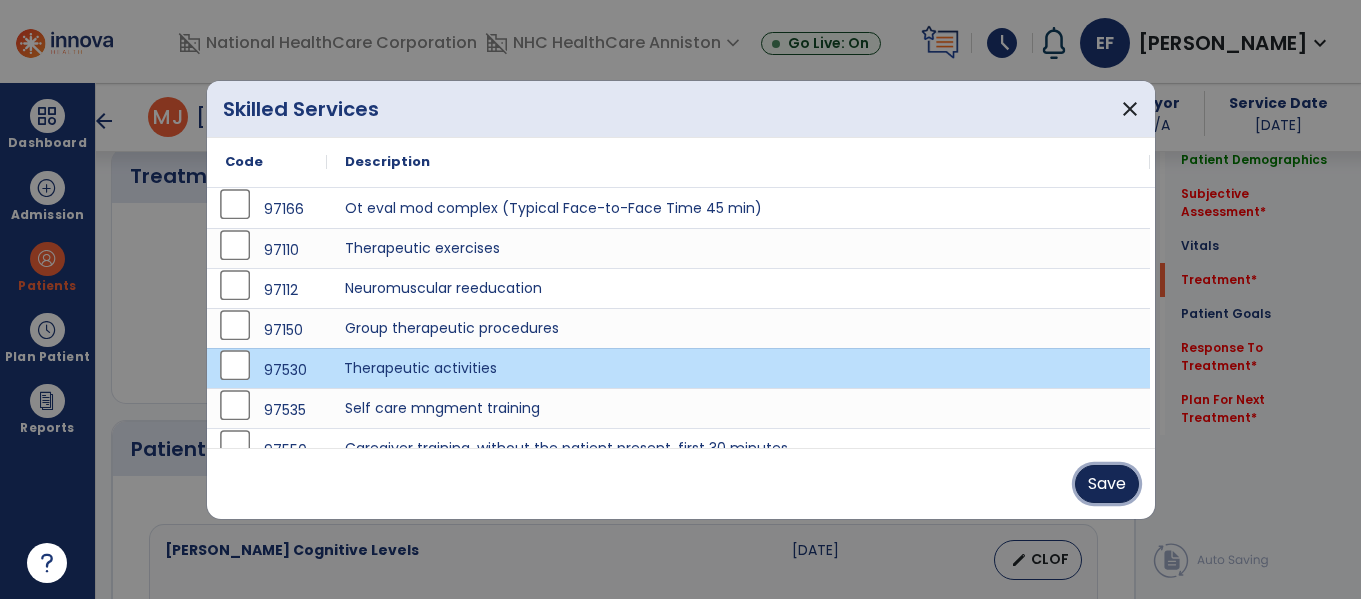 click on "Save" at bounding box center [1107, 484] 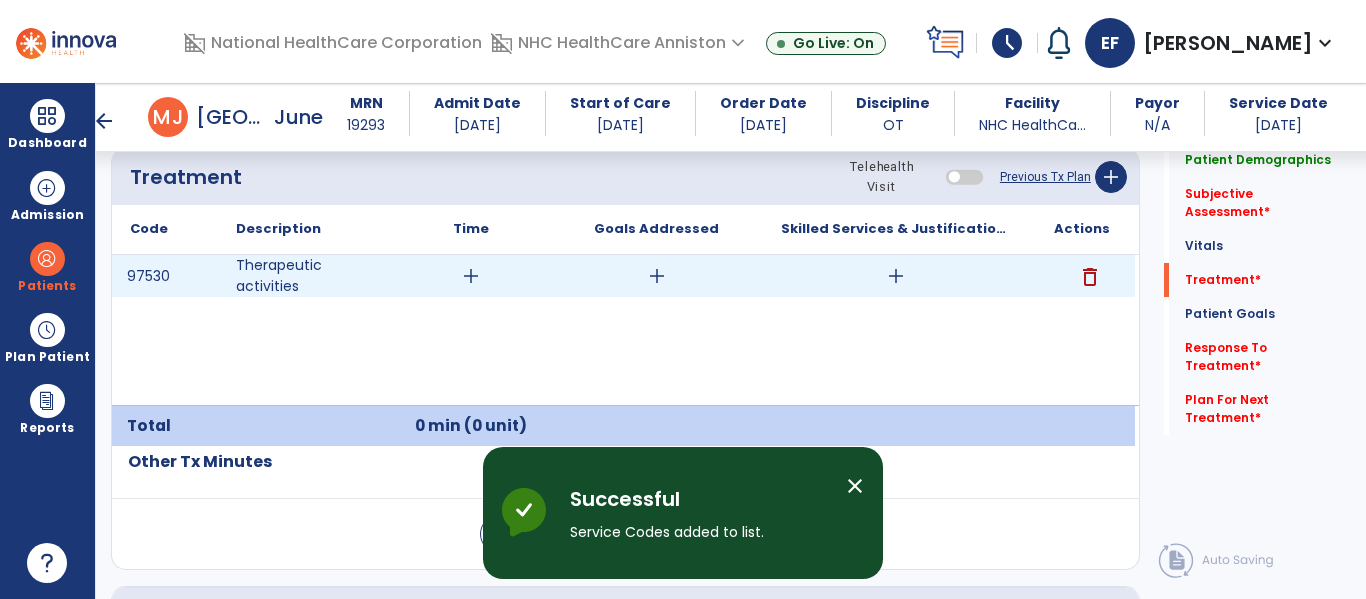 click on "add" at bounding box center [471, 276] 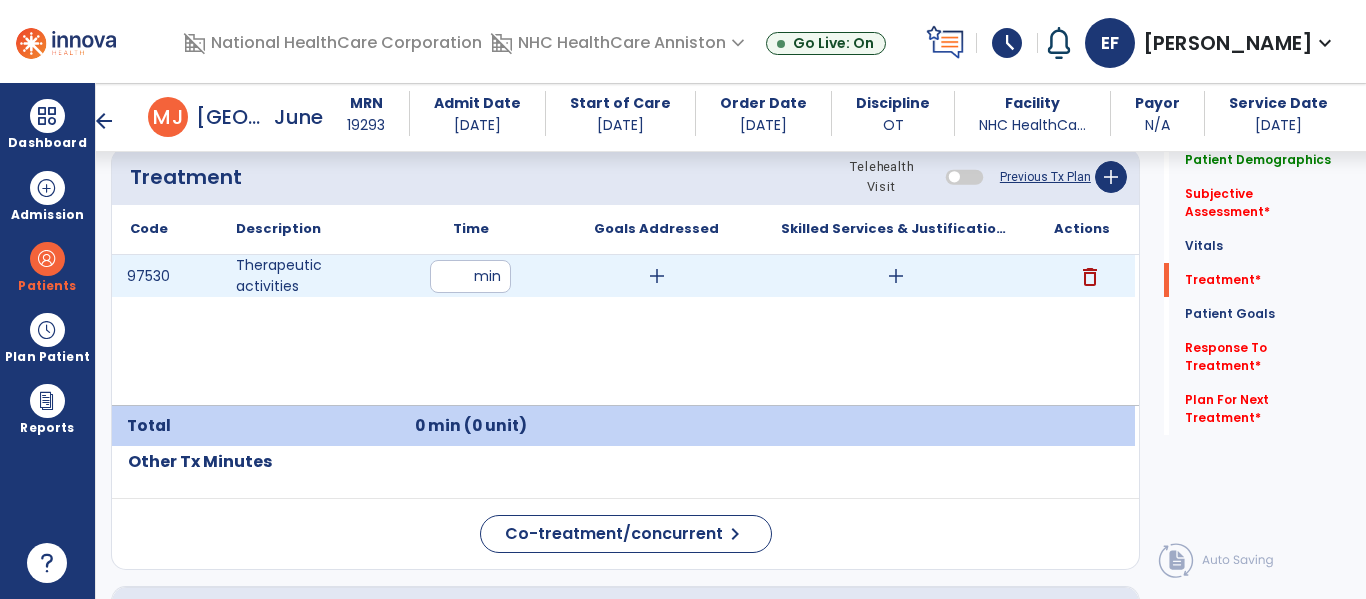 type on "**" 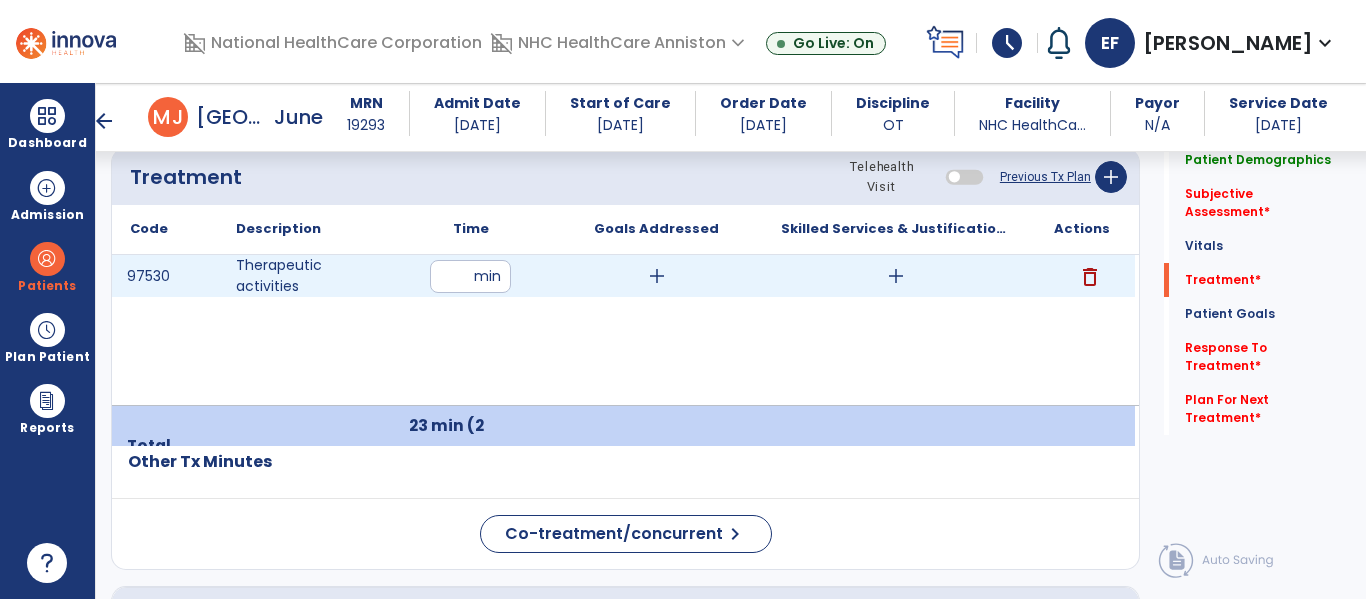 click on "add" at bounding box center [657, 276] 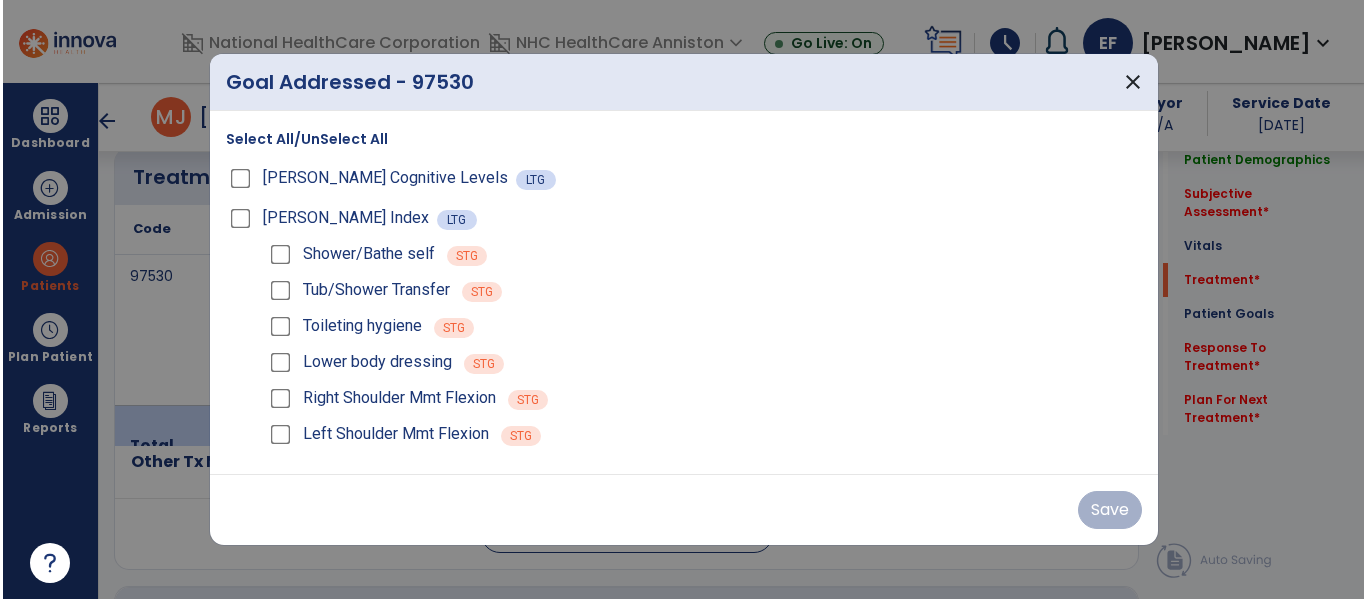 scroll, scrollTop: 1211, scrollLeft: 0, axis: vertical 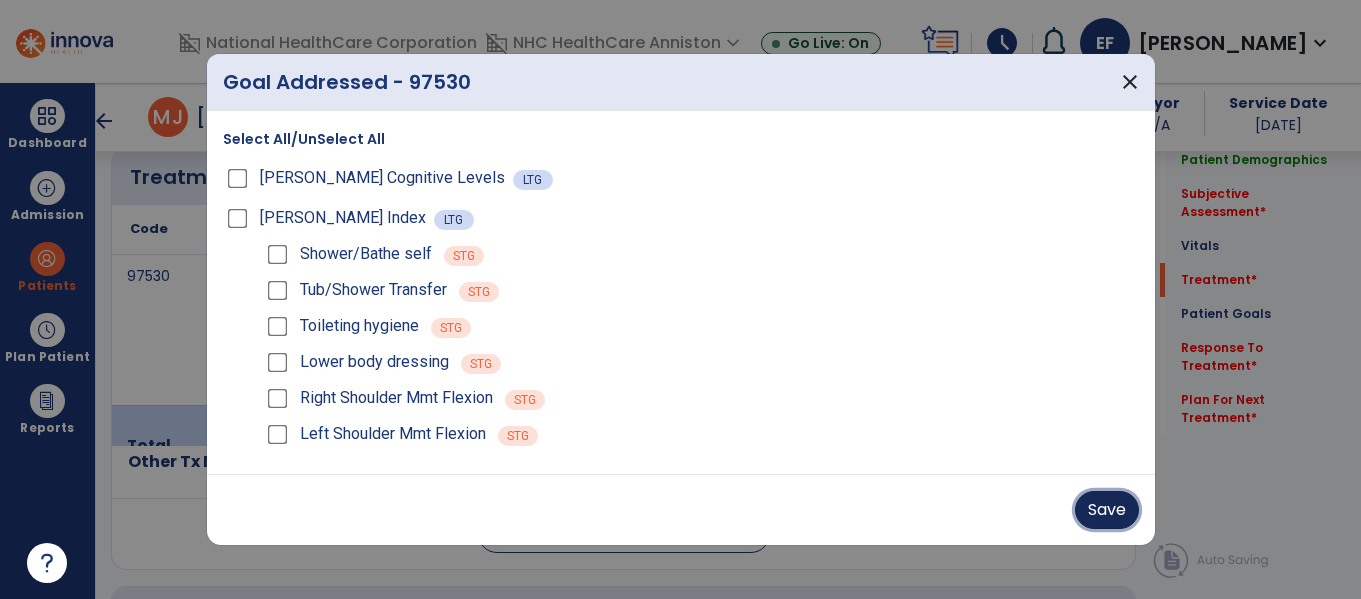 click on "Save" at bounding box center (1107, 510) 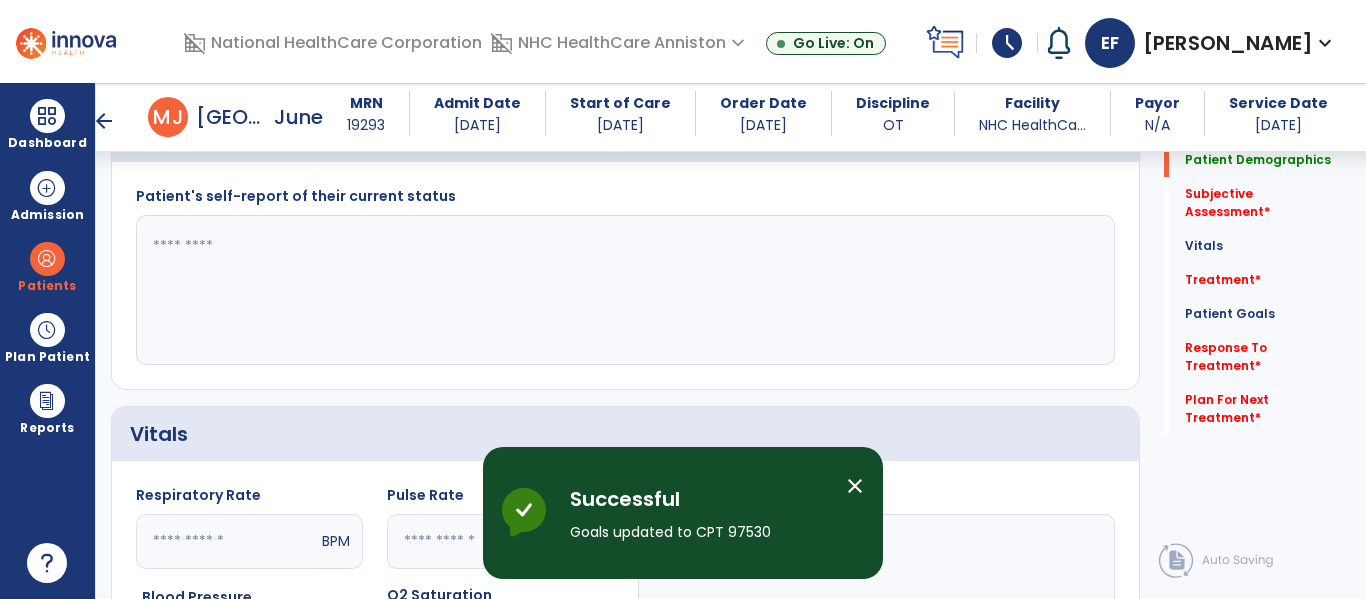 scroll, scrollTop: 0, scrollLeft: 0, axis: both 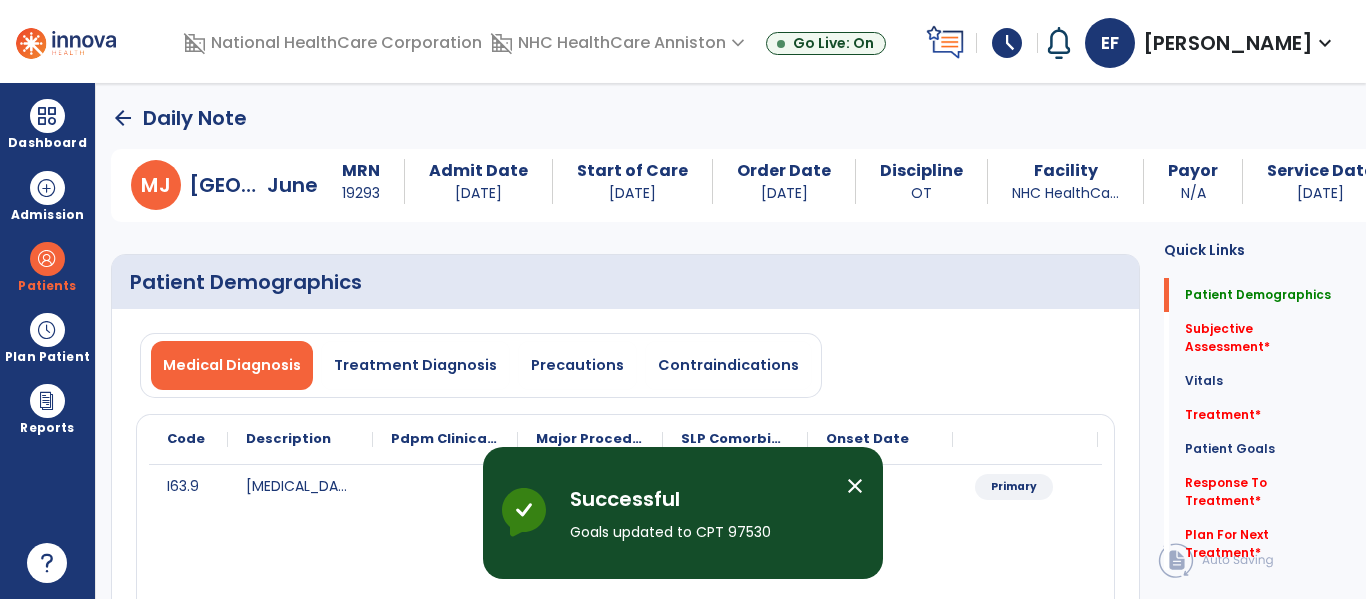 click on "arrow_back" 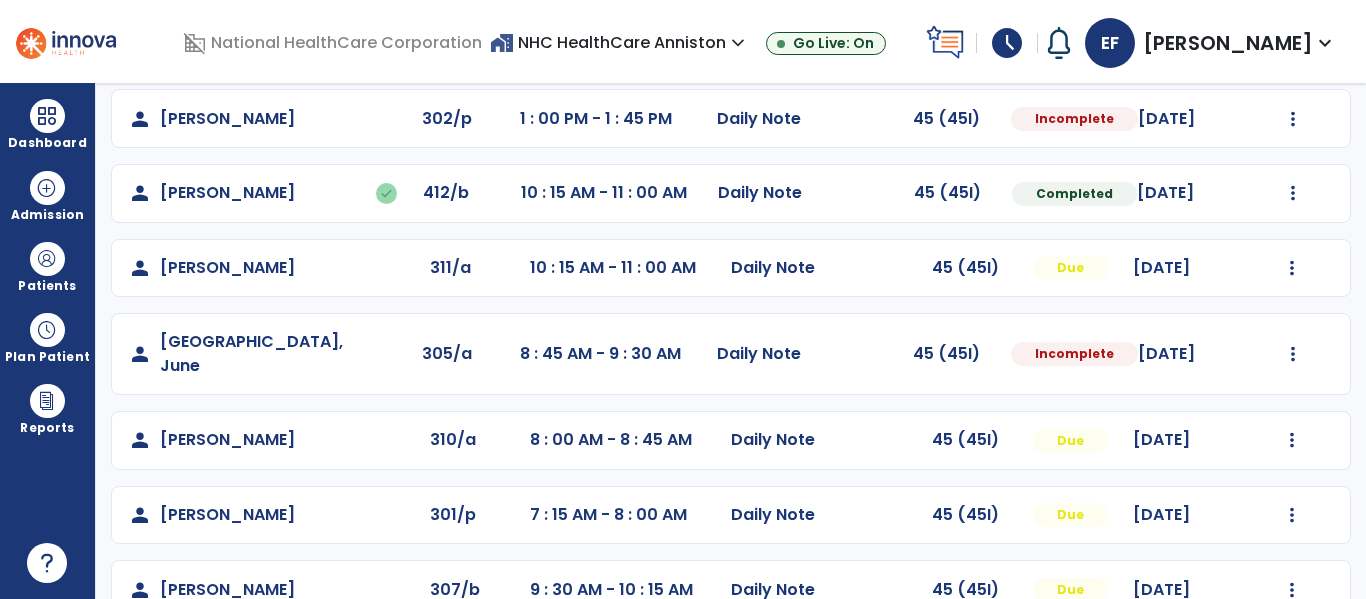 scroll, scrollTop: 394, scrollLeft: 0, axis: vertical 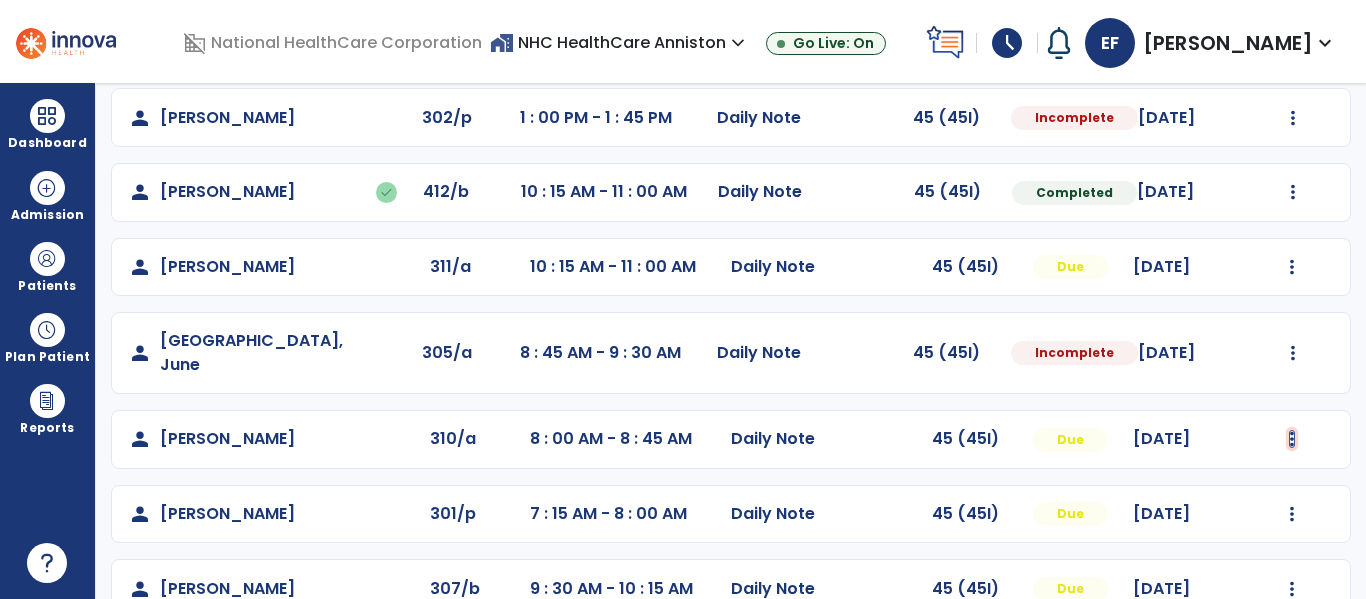 click at bounding box center [1292, -106] 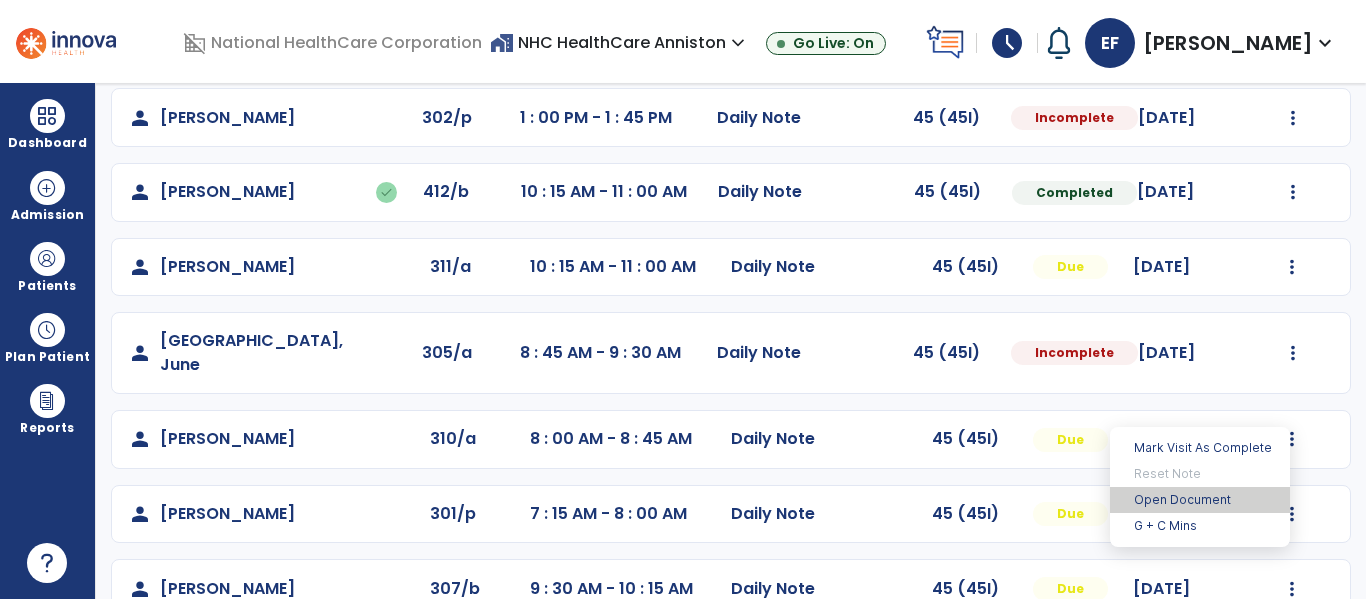 click on "Open Document" at bounding box center (1200, 500) 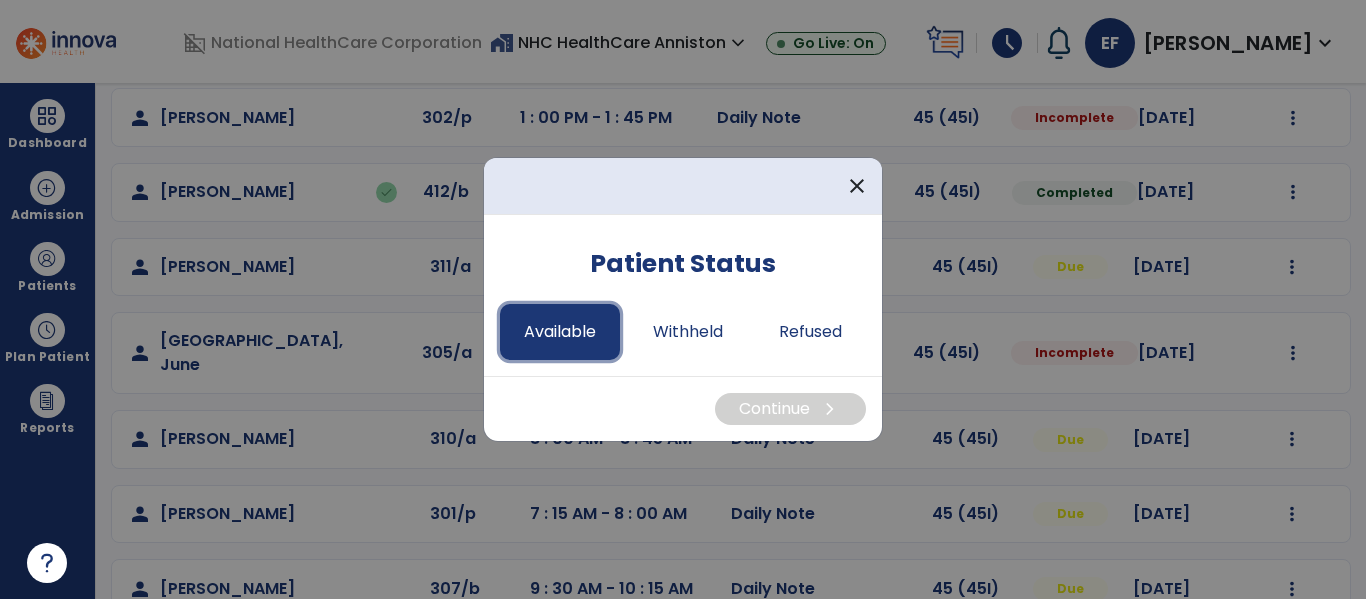 click on "Available" at bounding box center [560, 332] 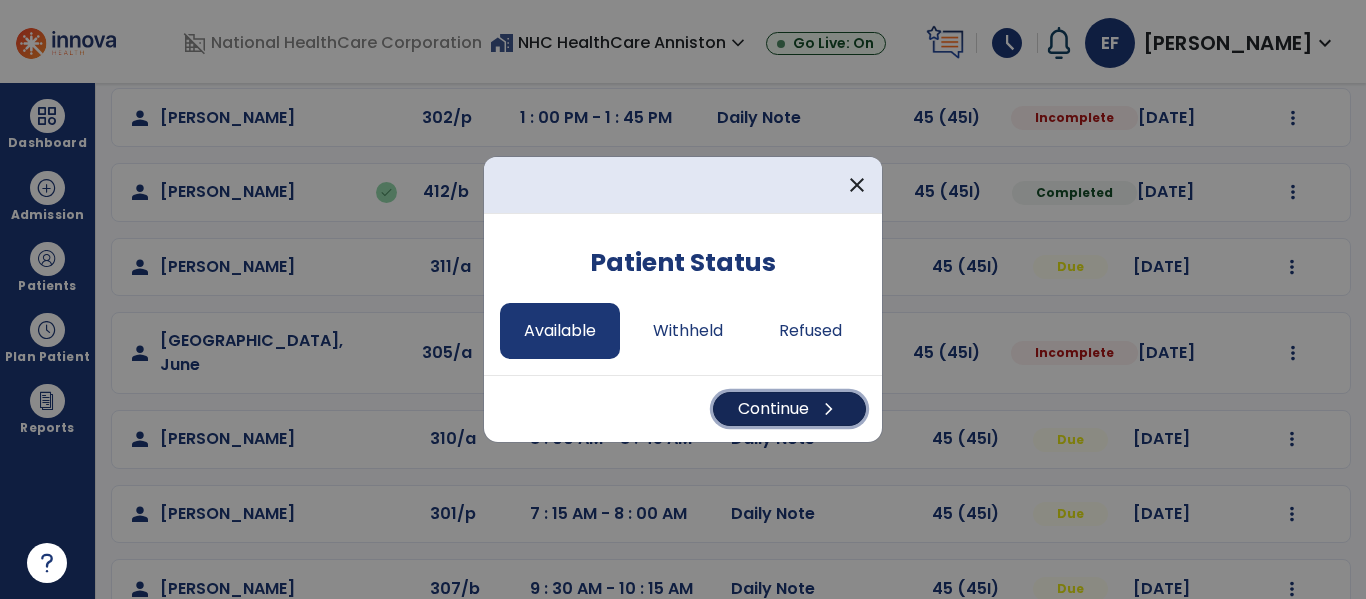 click on "Continue   chevron_right" at bounding box center [789, 409] 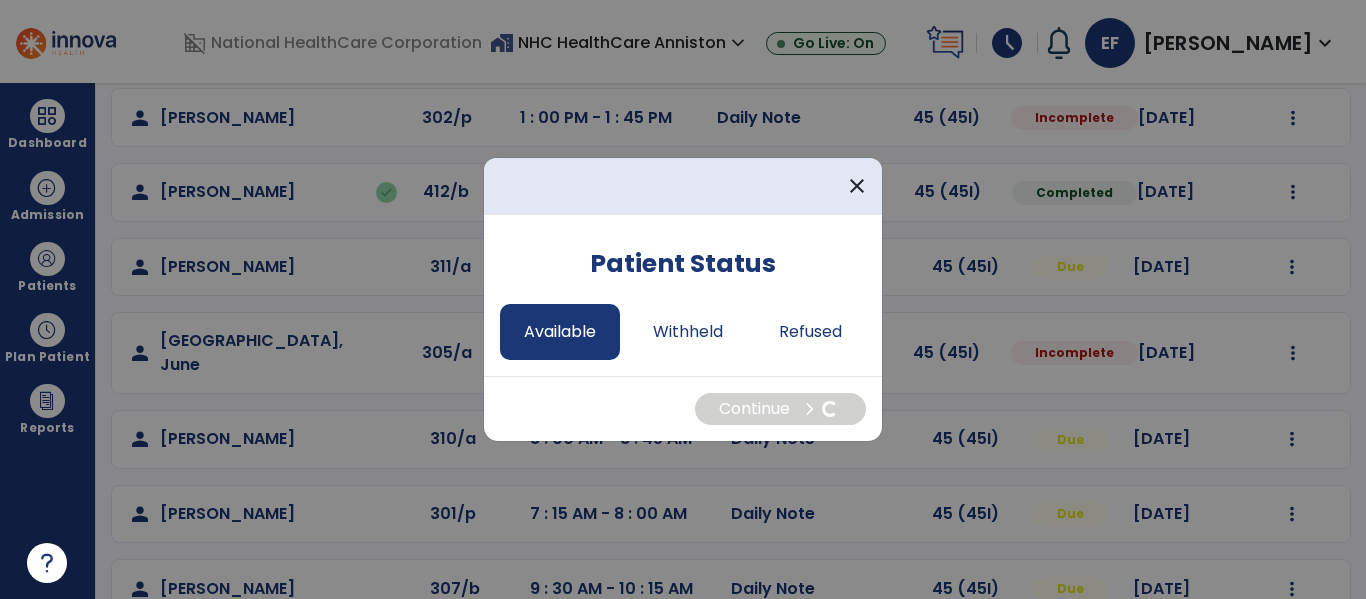 select on "*" 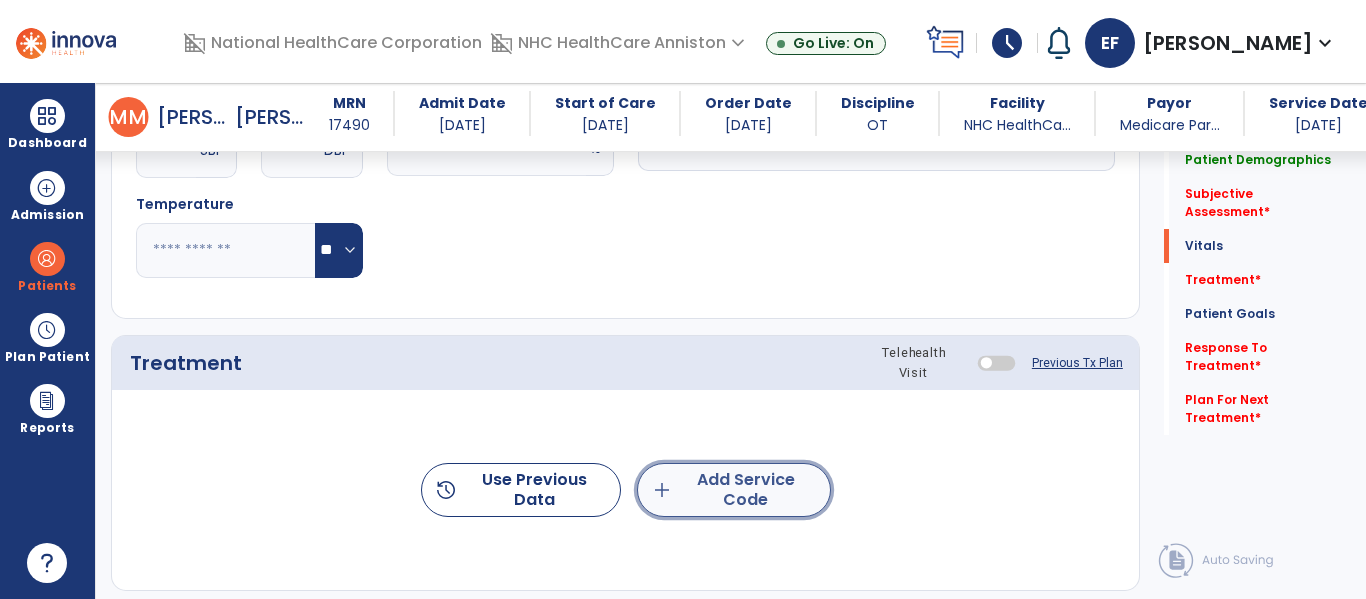 click on "add  Add Service Code" 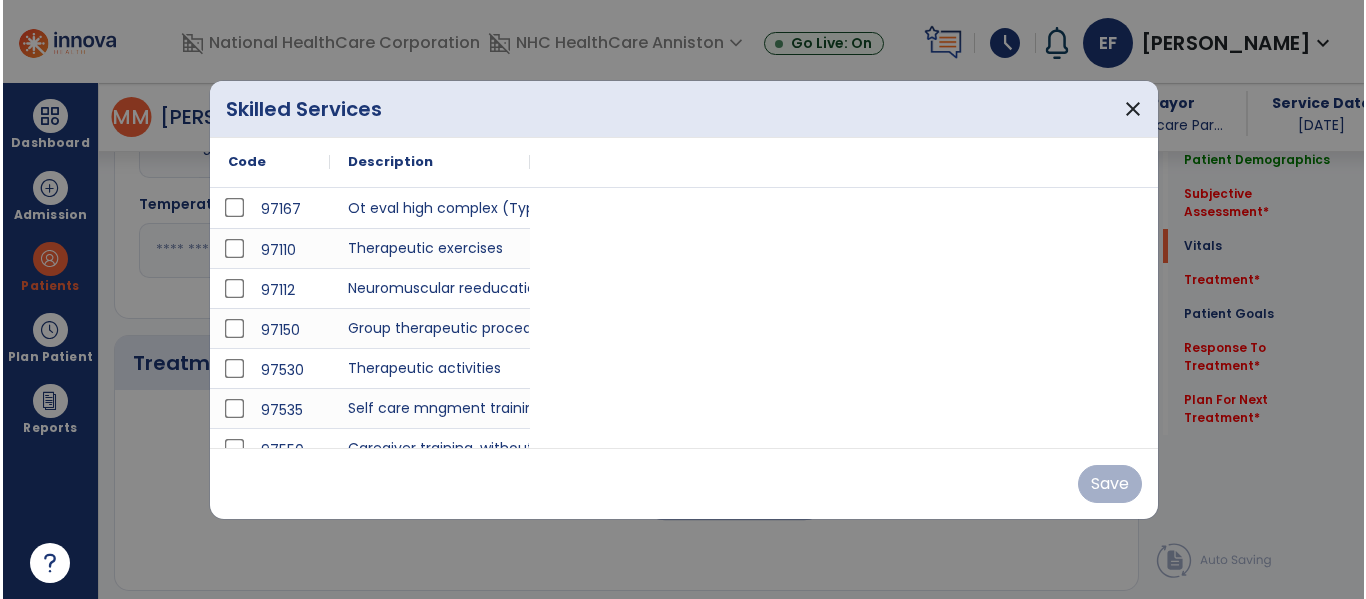 scroll, scrollTop: 1024, scrollLeft: 0, axis: vertical 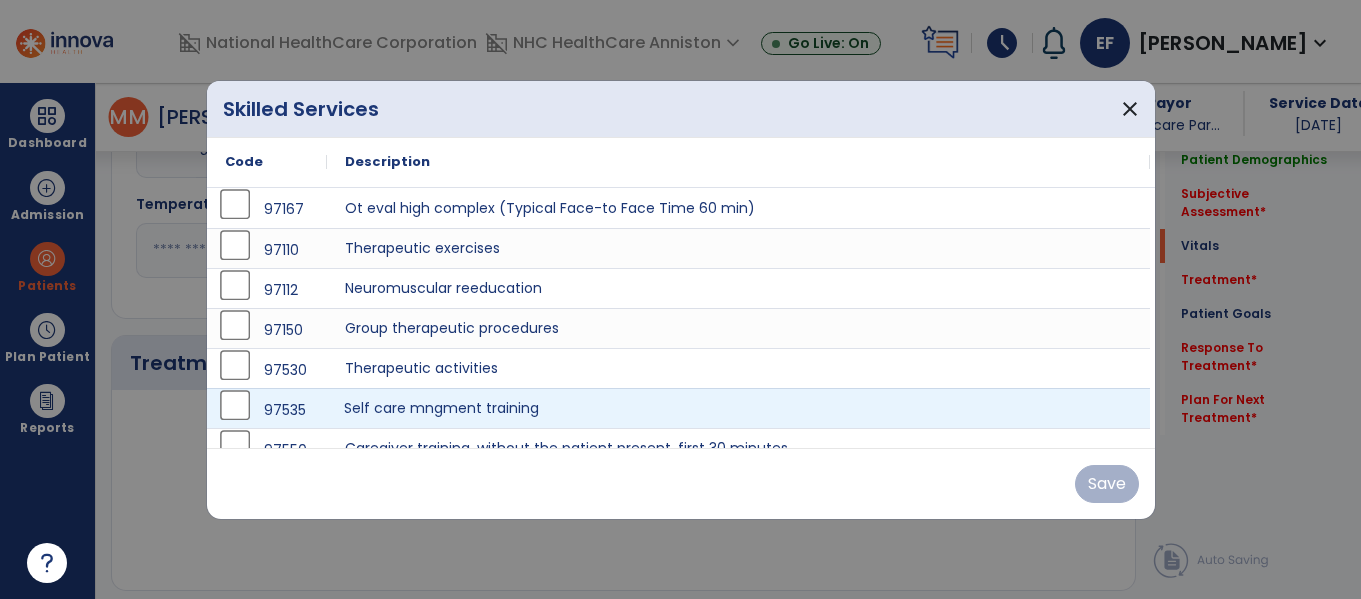 click on "Self care mngment training" at bounding box center (738, 408) 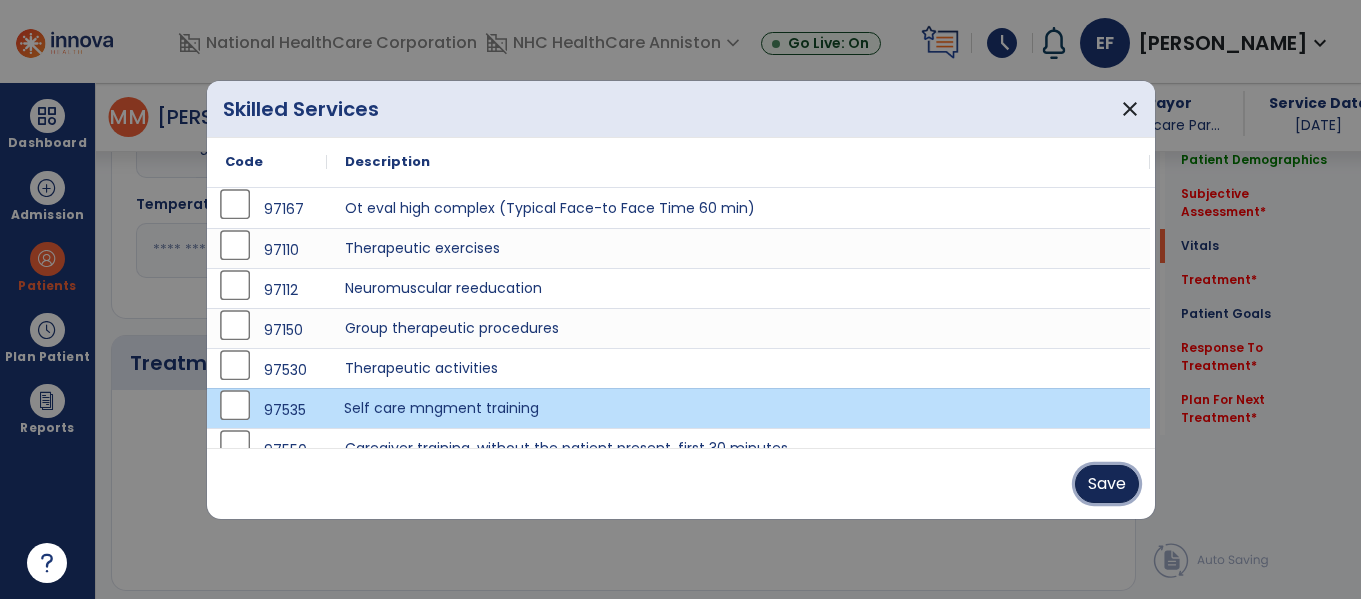 click on "Save" at bounding box center (1107, 484) 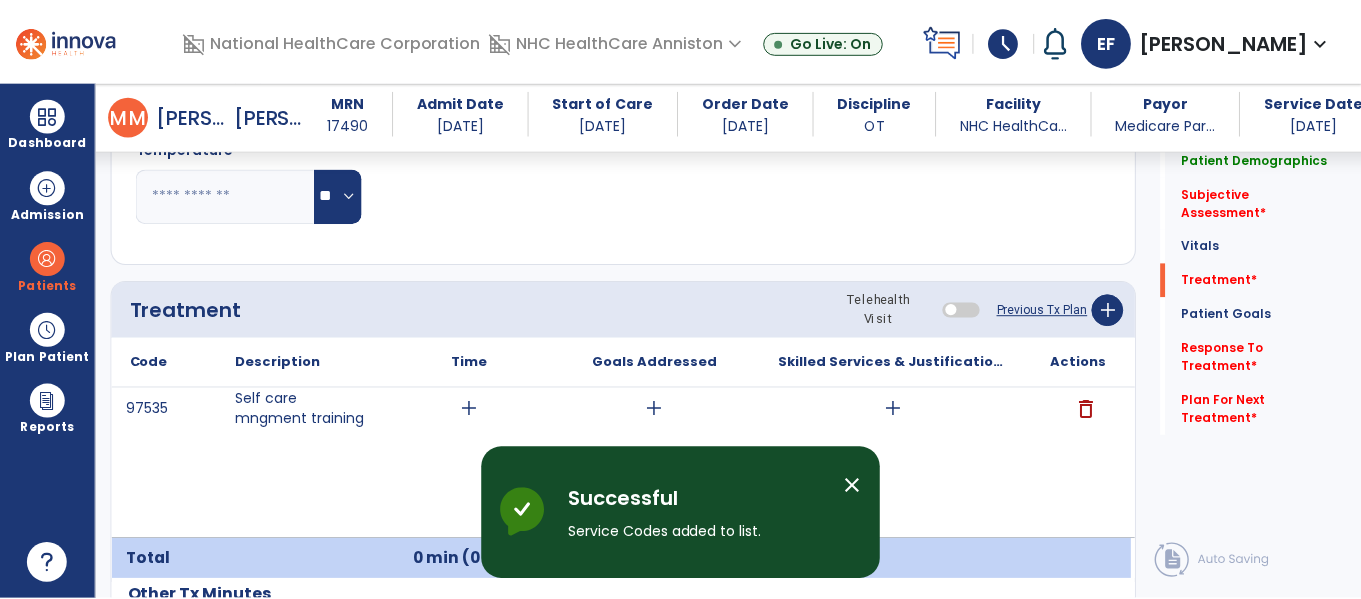 scroll, scrollTop: 1080, scrollLeft: 0, axis: vertical 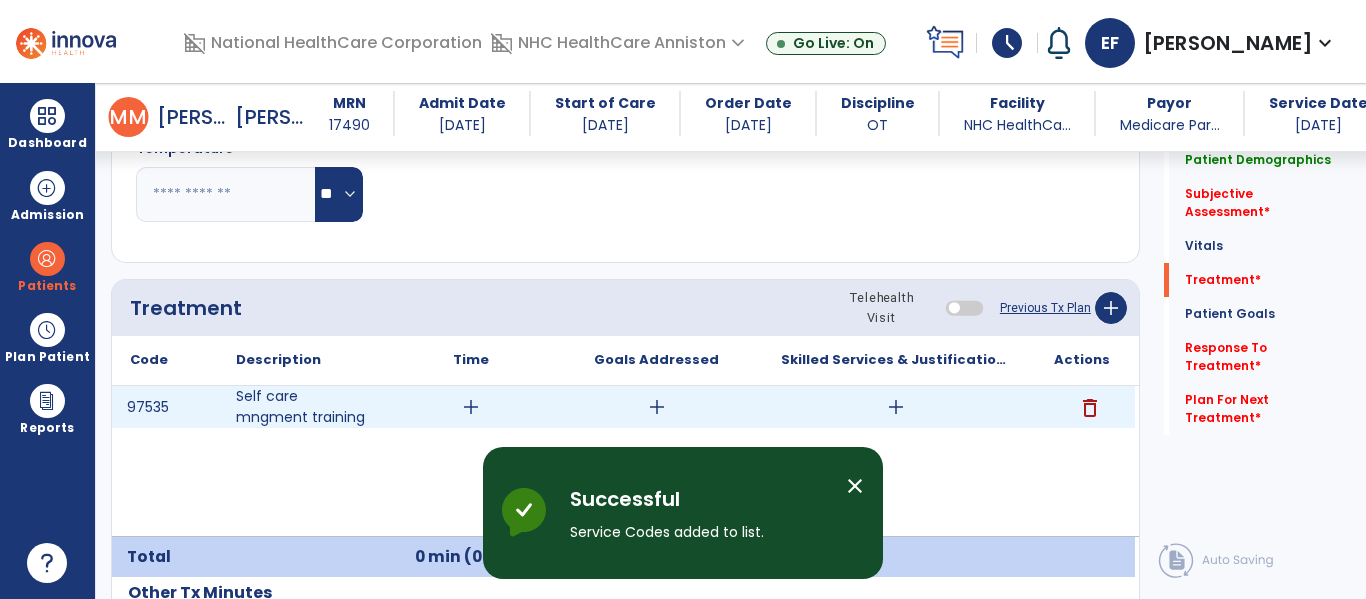 click on "add" at bounding box center (471, 407) 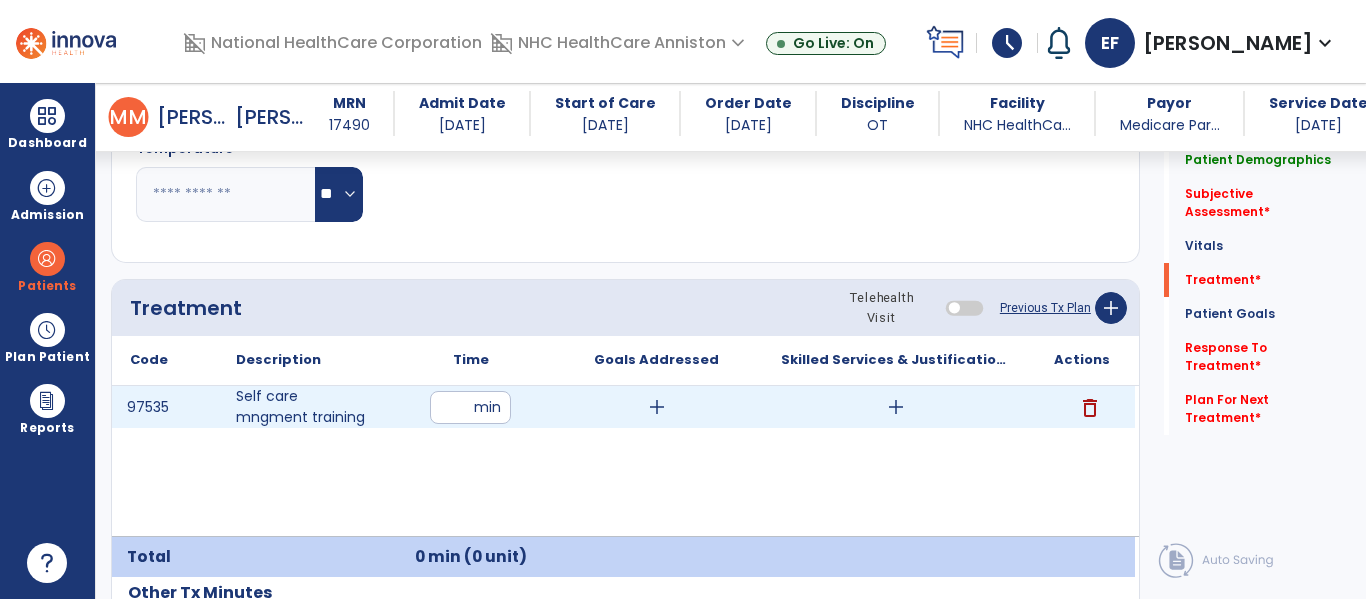 type on "**" 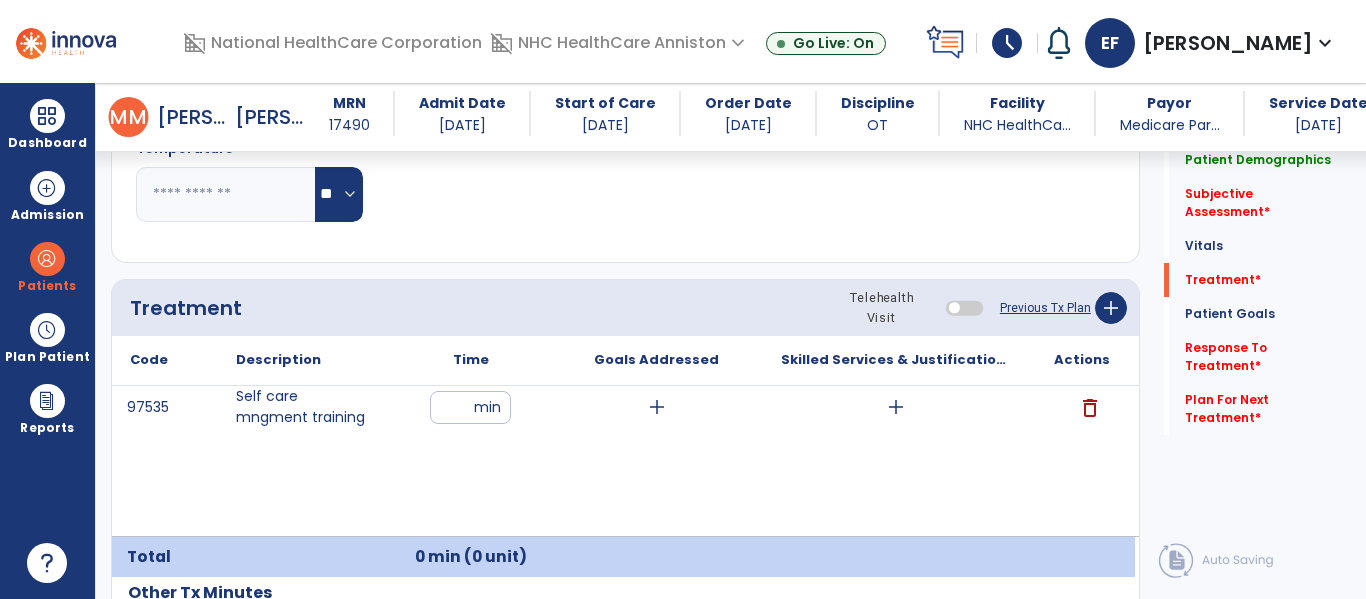 click on "97535  Self care mngment training  ** min add add delete" at bounding box center [623, 461] 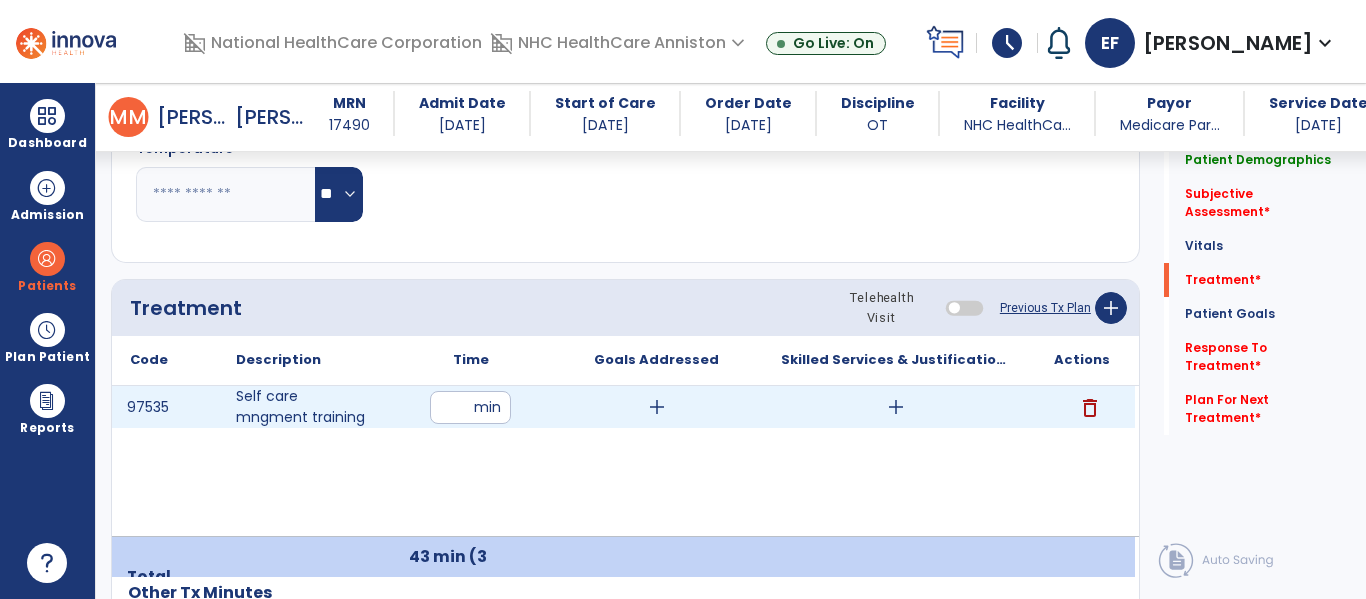 click on "add" at bounding box center [657, 407] 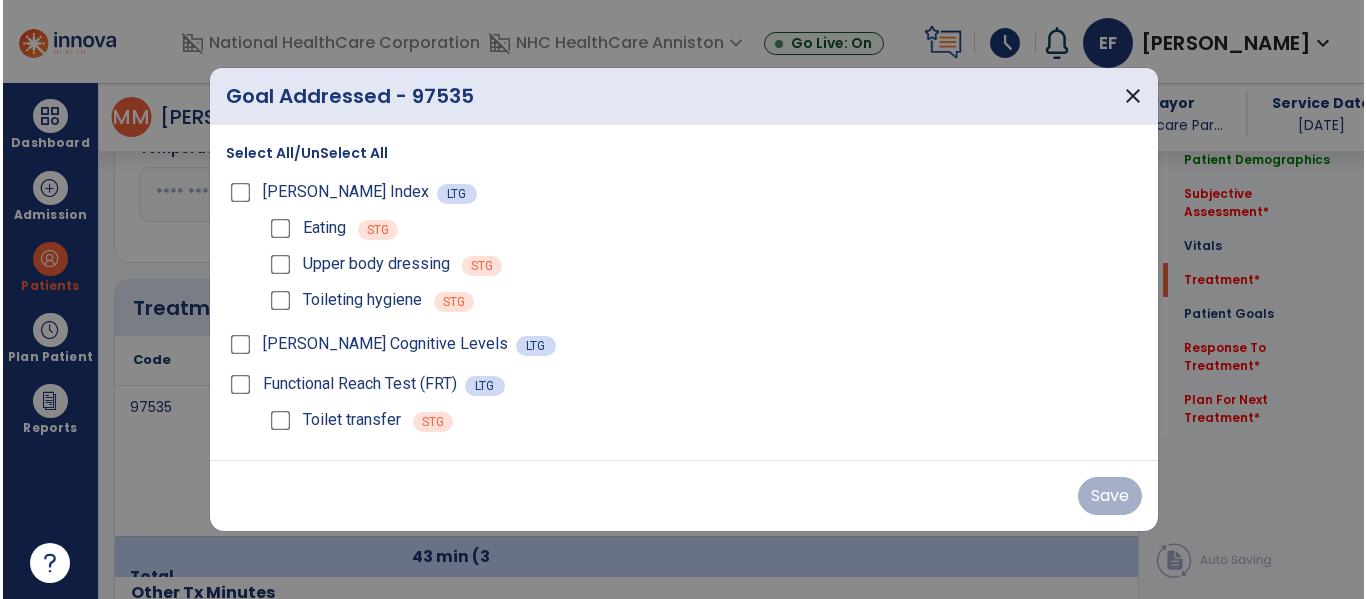 scroll, scrollTop: 1080, scrollLeft: 0, axis: vertical 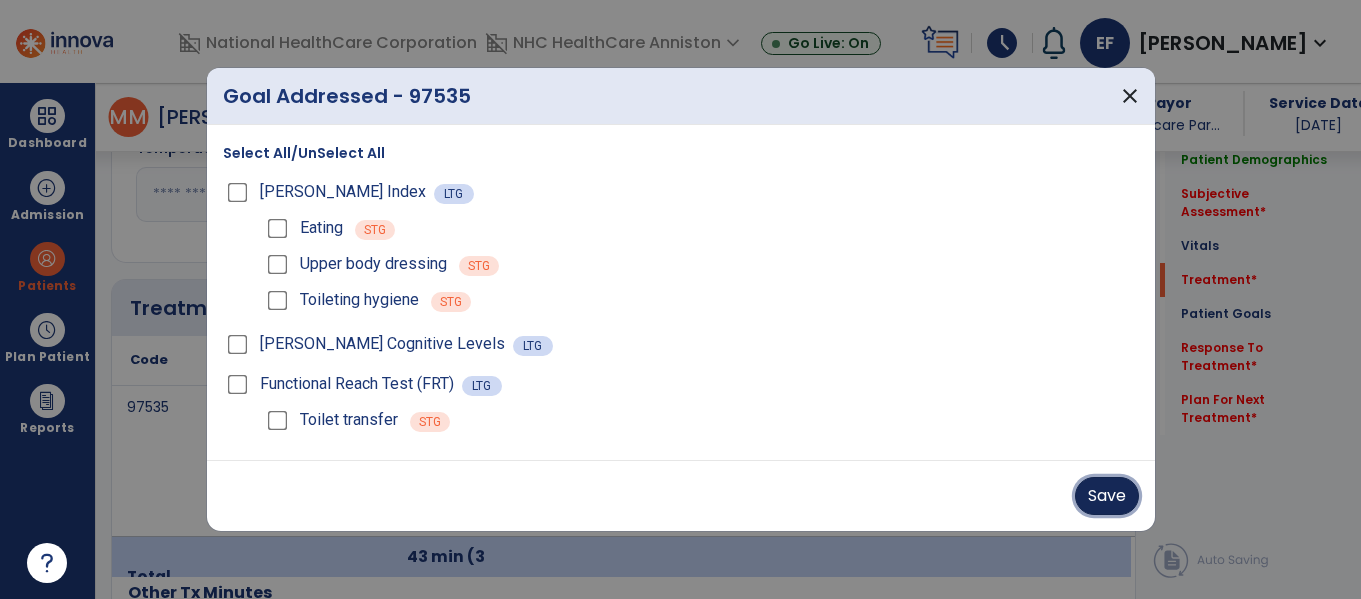 click on "Save" at bounding box center [1107, 496] 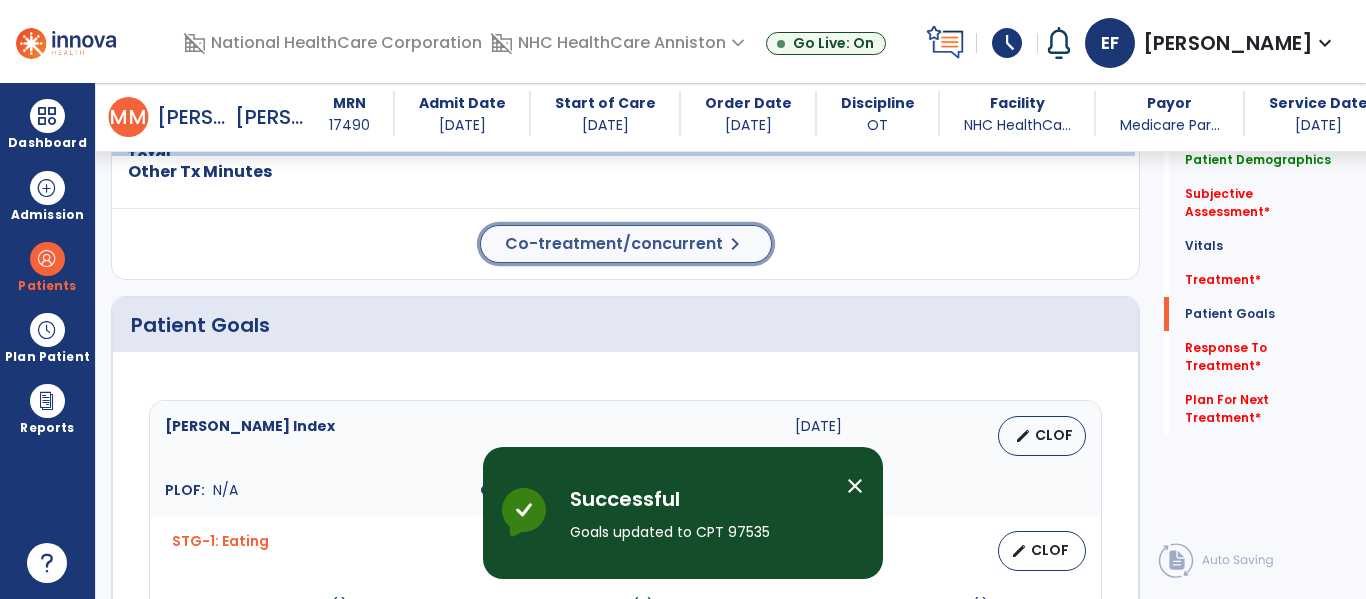 click on "Co-treatment/concurrent" 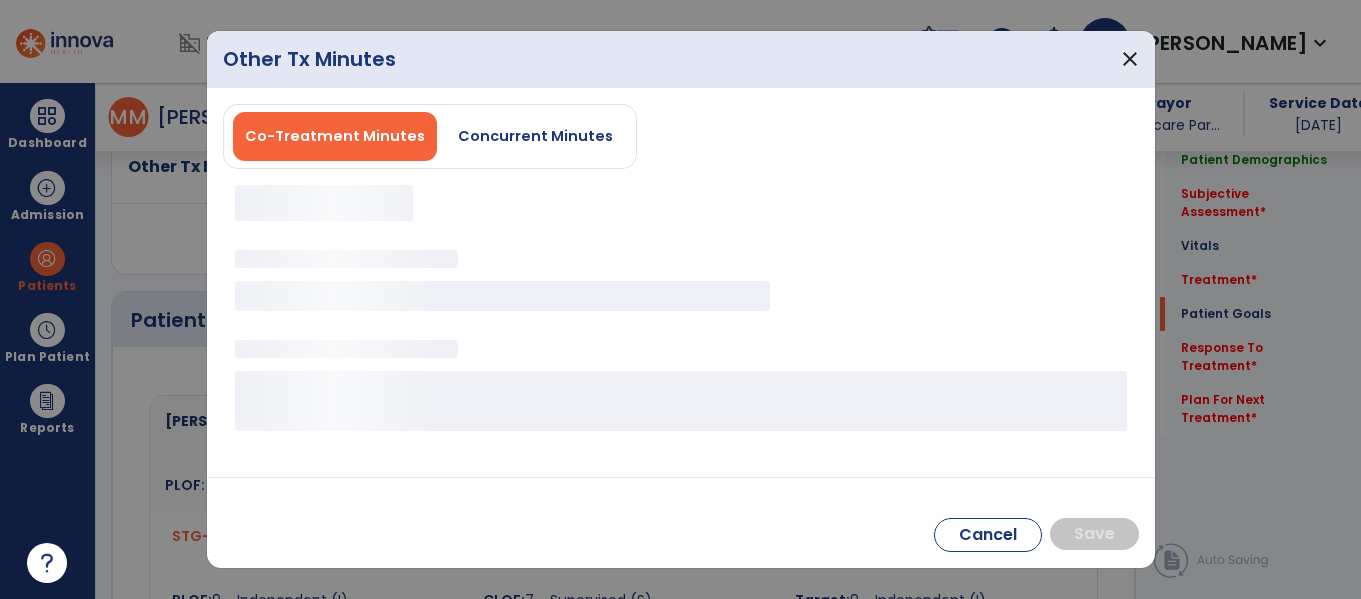 scroll, scrollTop: 1501, scrollLeft: 0, axis: vertical 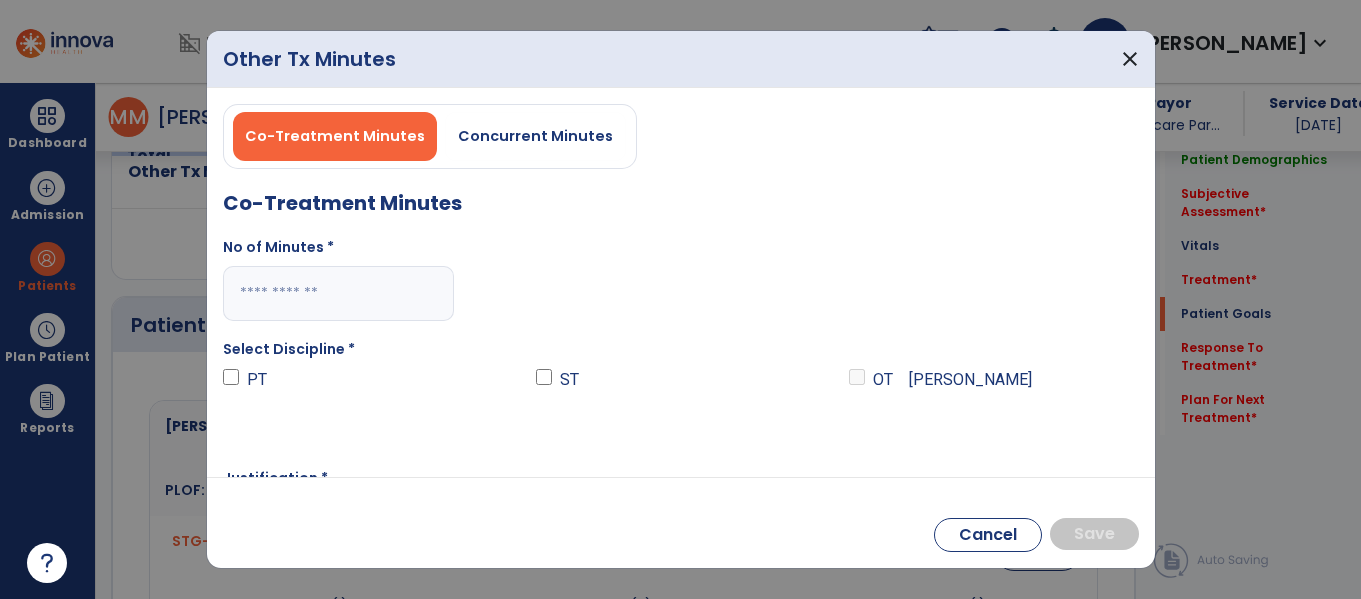 click at bounding box center [338, 293] 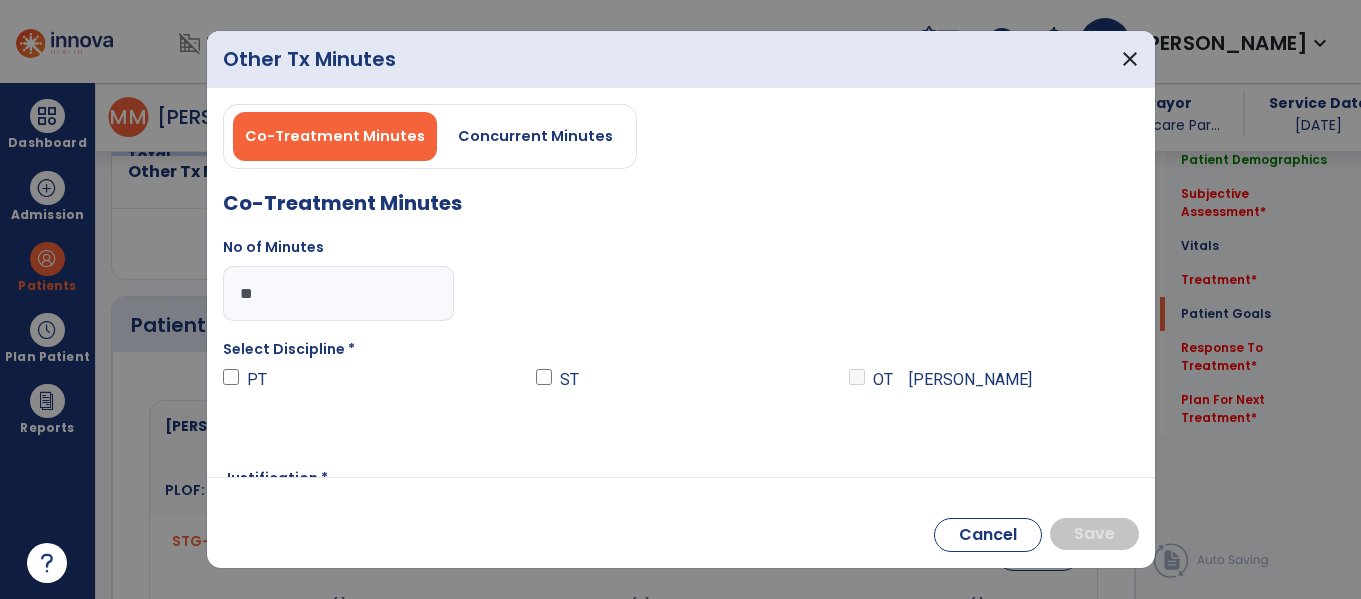 type on "**" 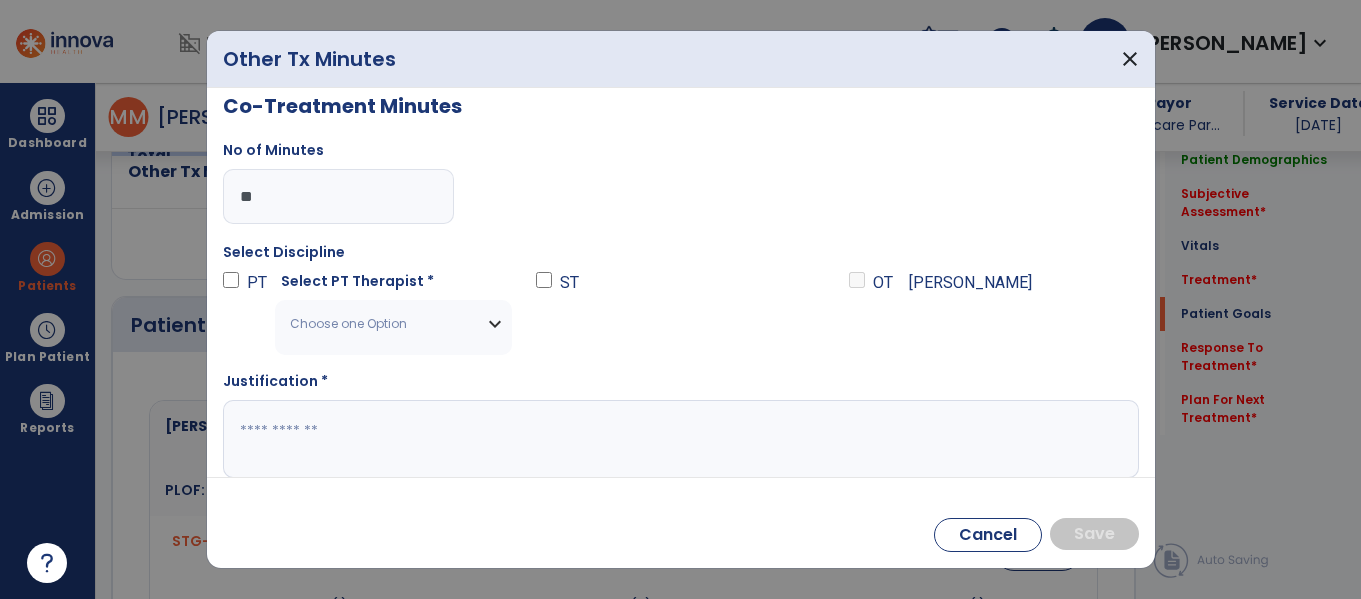 scroll, scrollTop: 105, scrollLeft: 0, axis: vertical 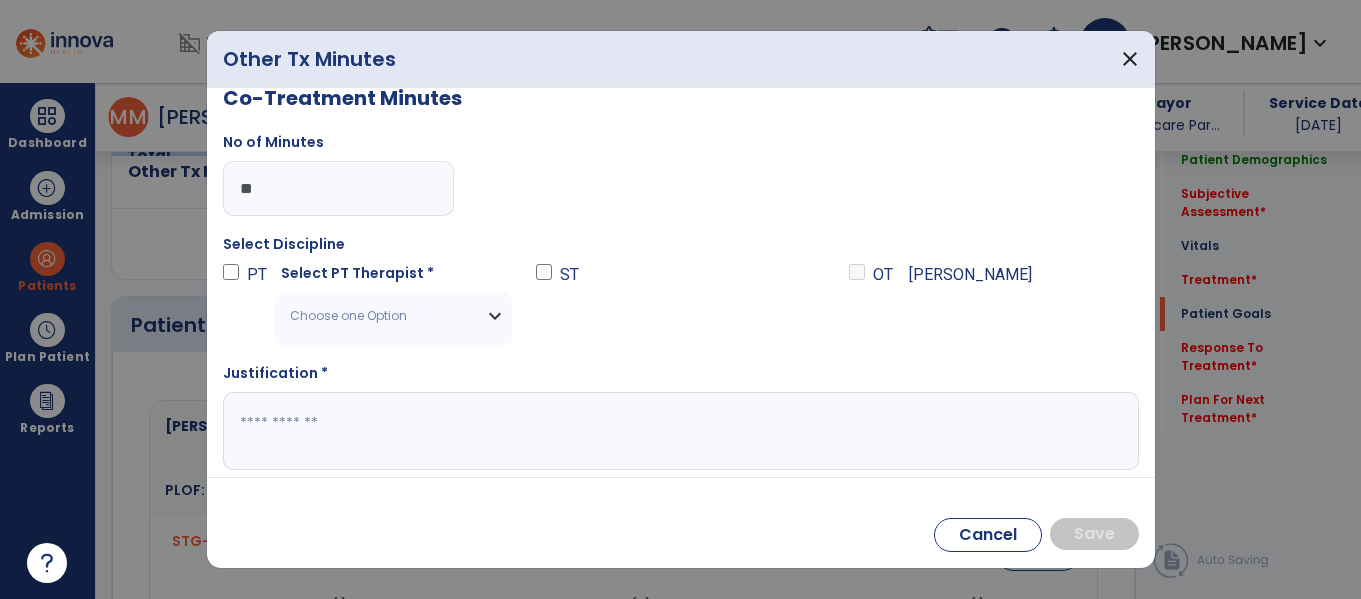 click on "Choose one Option" at bounding box center [393, 316] 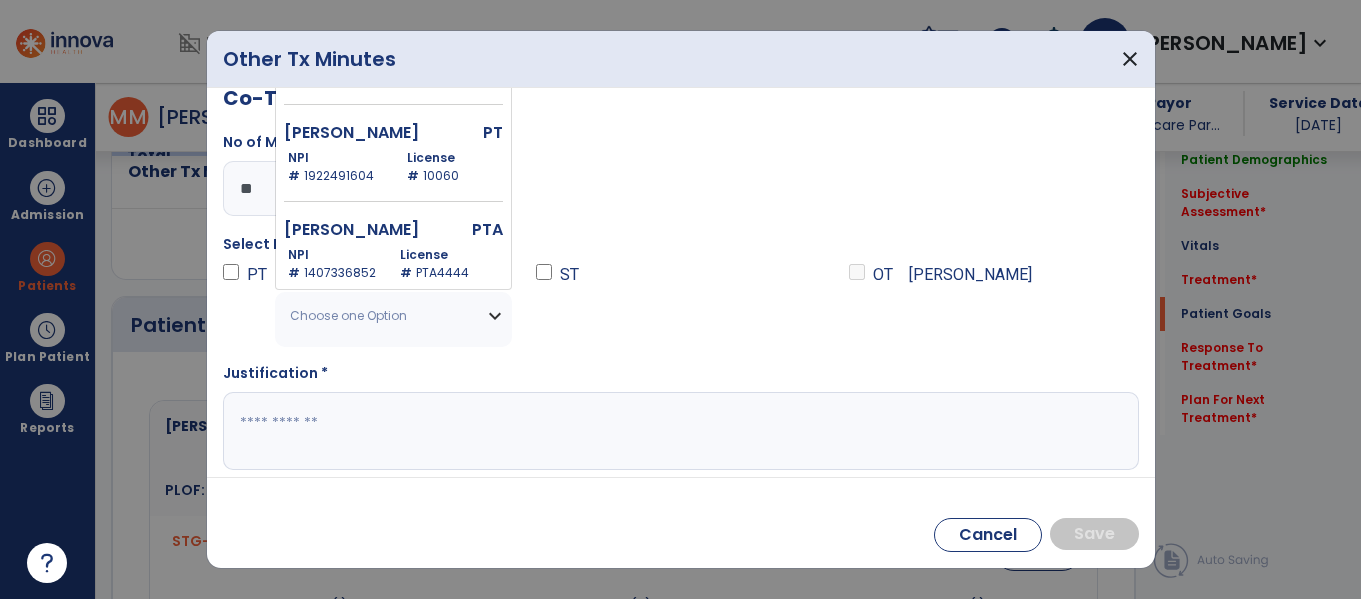 scroll, scrollTop: 603, scrollLeft: 0, axis: vertical 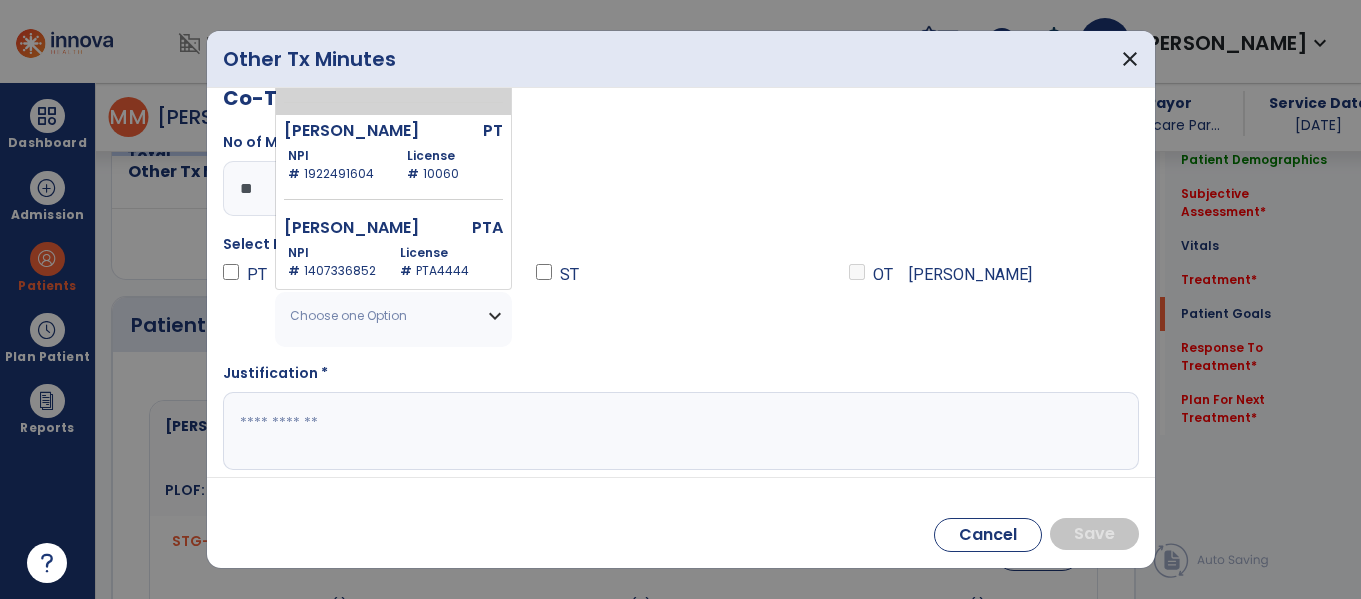 click on "[PERSON_NAME]  PTA   NPI #  [US_HEALTHCARE_NPI]  License #  PTA7791" at bounding box center (393, 66) 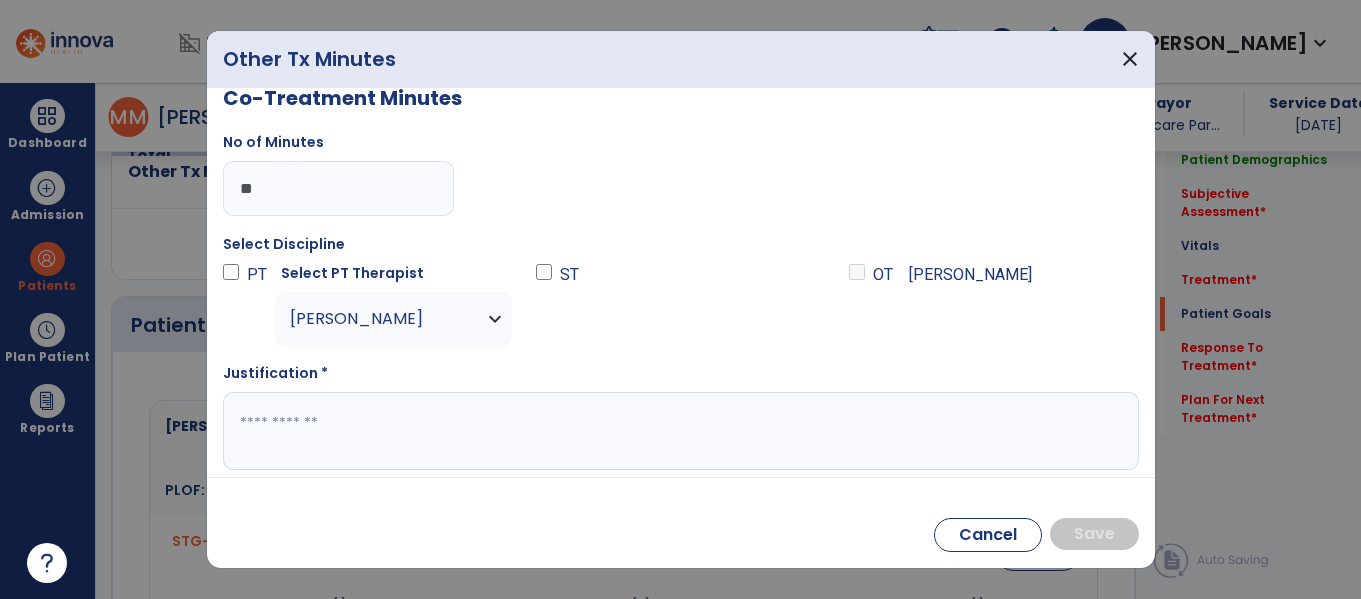 click at bounding box center (678, 431) 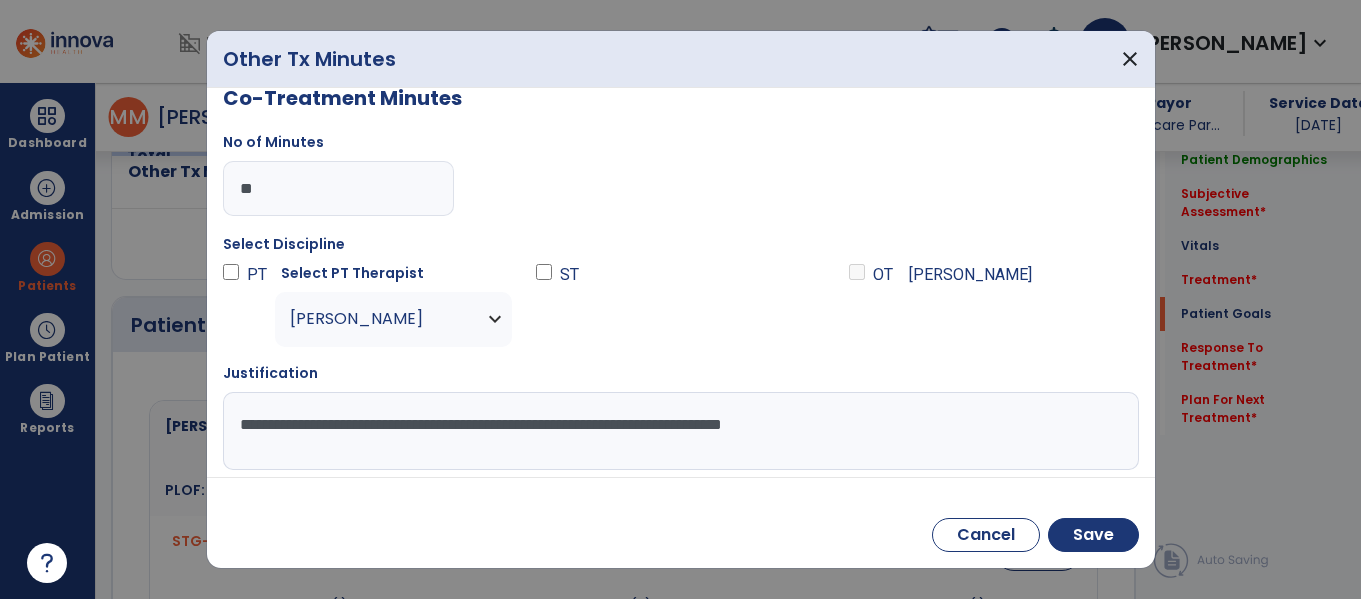 click on "**********" at bounding box center [678, 431] 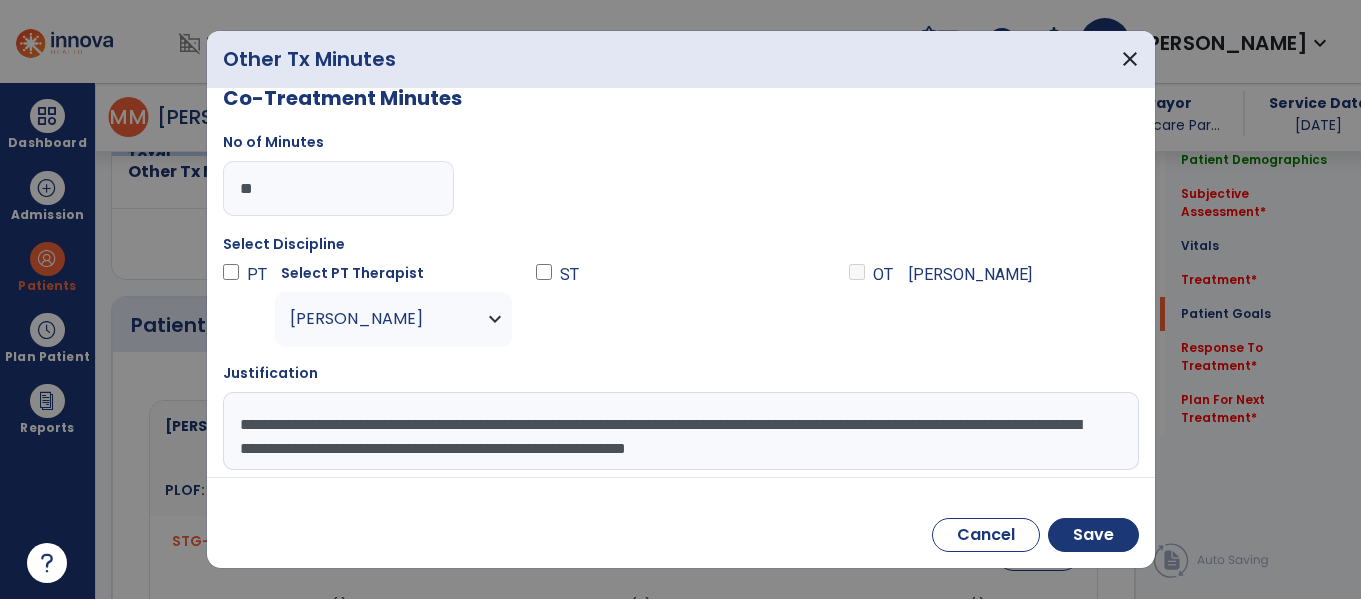 scroll, scrollTop: 15, scrollLeft: 0, axis: vertical 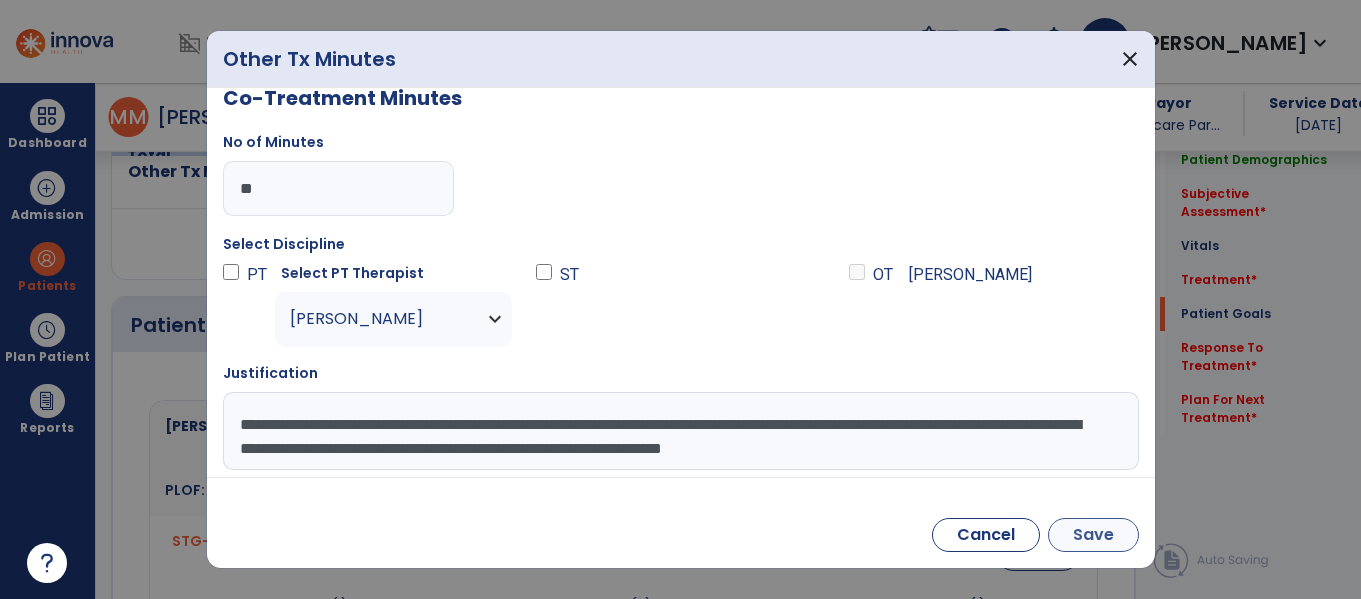 type on "**********" 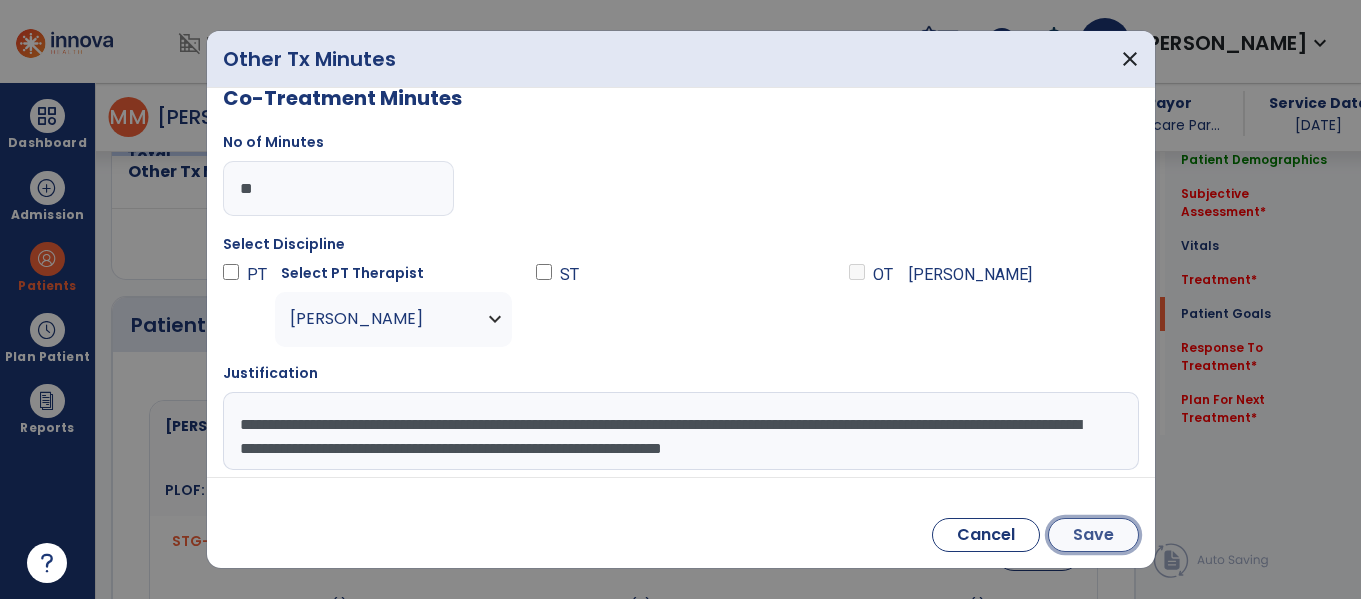 click on "Save" at bounding box center [1093, 535] 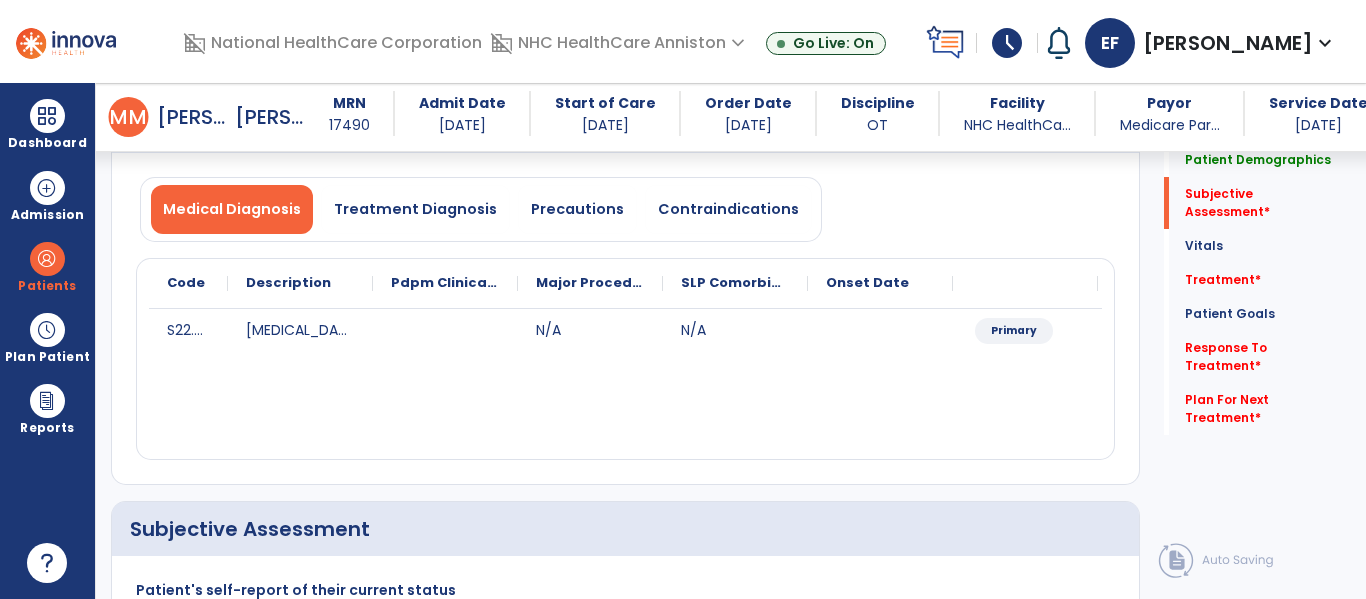 scroll, scrollTop: 0, scrollLeft: 0, axis: both 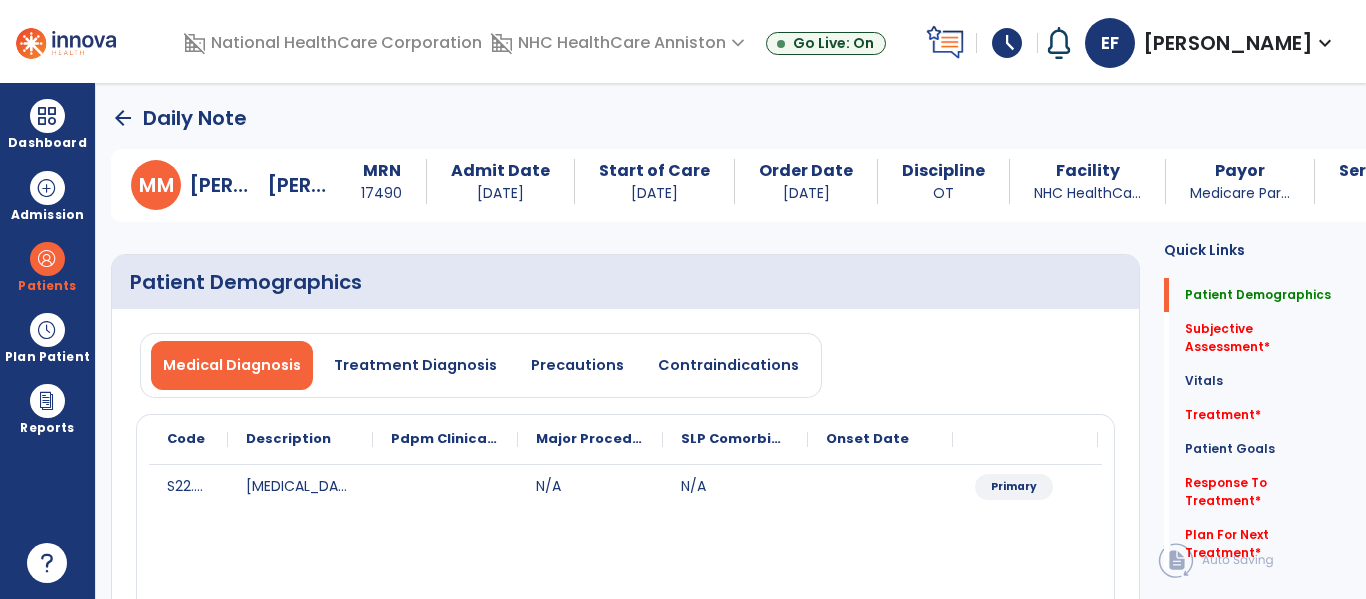 click on "arrow_back" 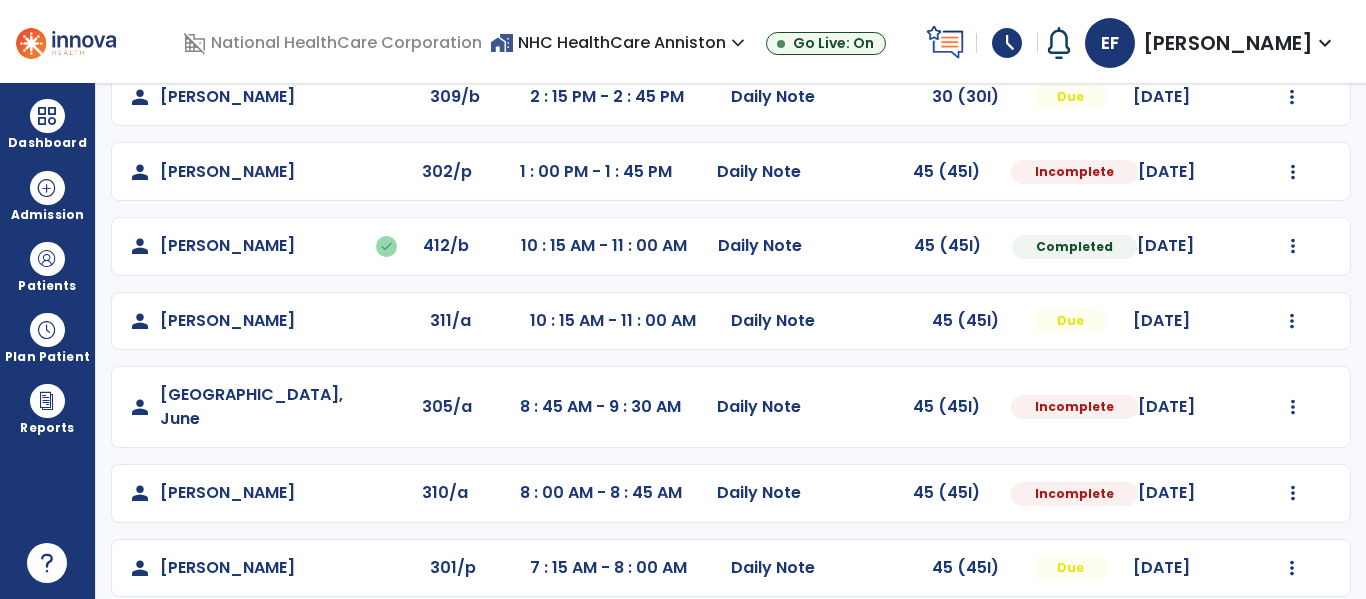 scroll, scrollTop: 413, scrollLeft: 0, axis: vertical 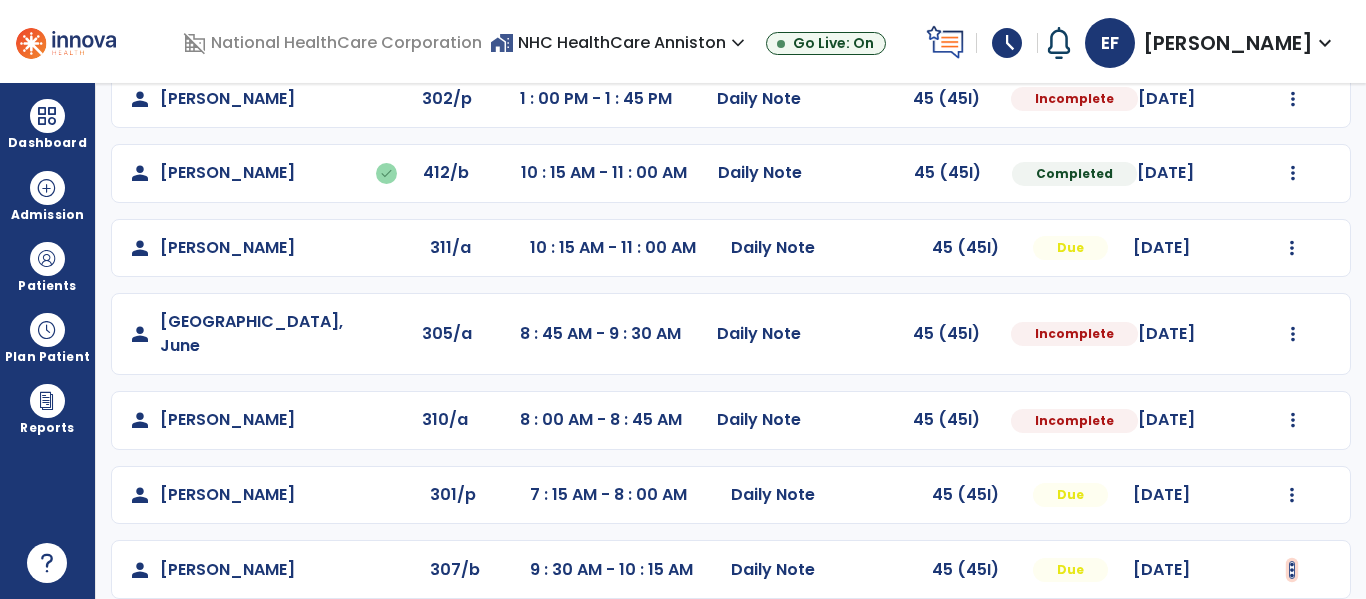 click at bounding box center [1292, -125] 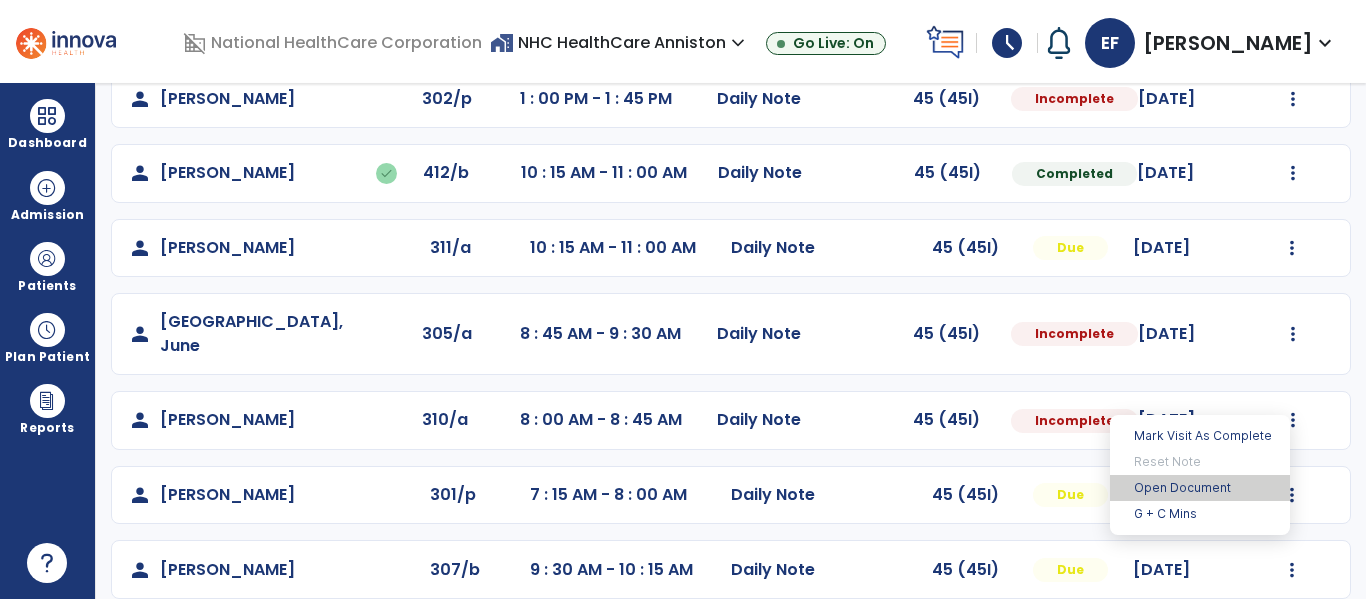 click on "Open Document" at bounding box center (1200, 488) 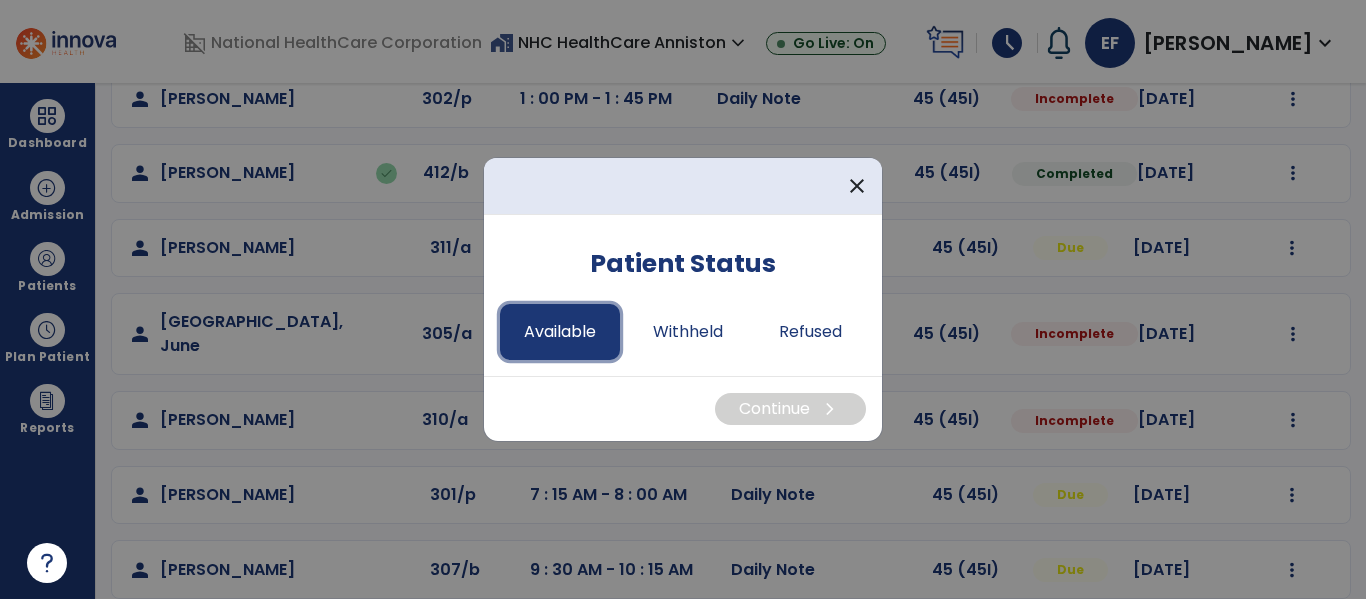 click on "Available" at bounding box center (560, 332) 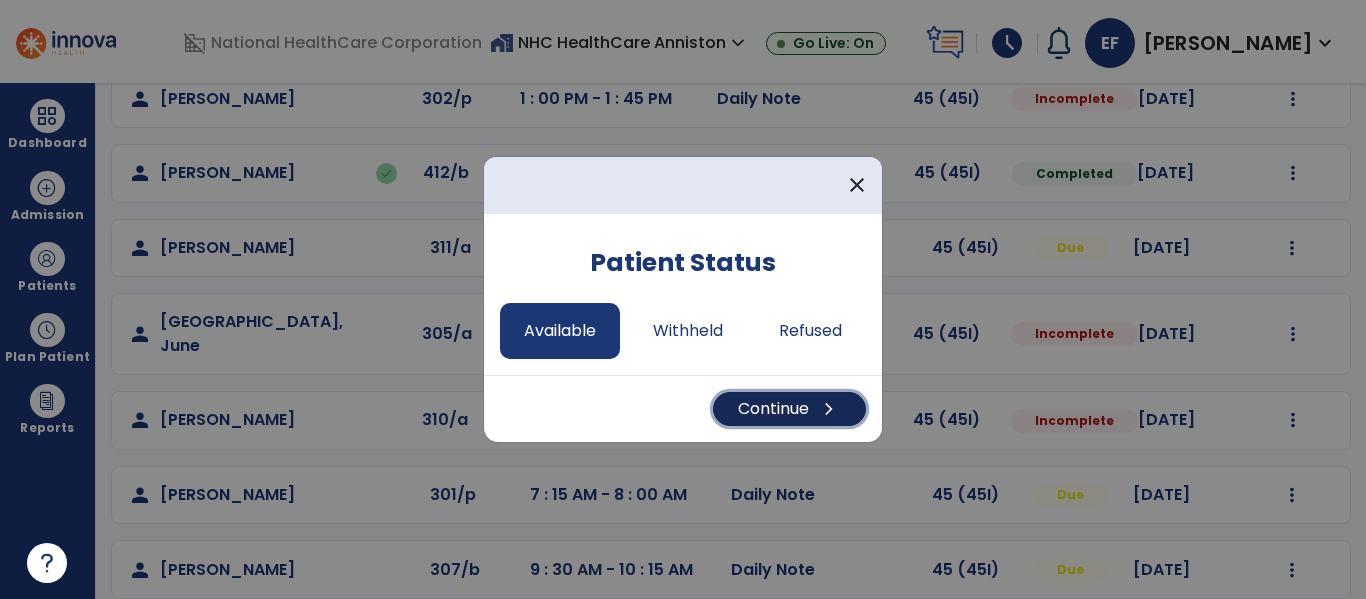 click on "Continue   chevron_right" at bounding box center (789, 409) 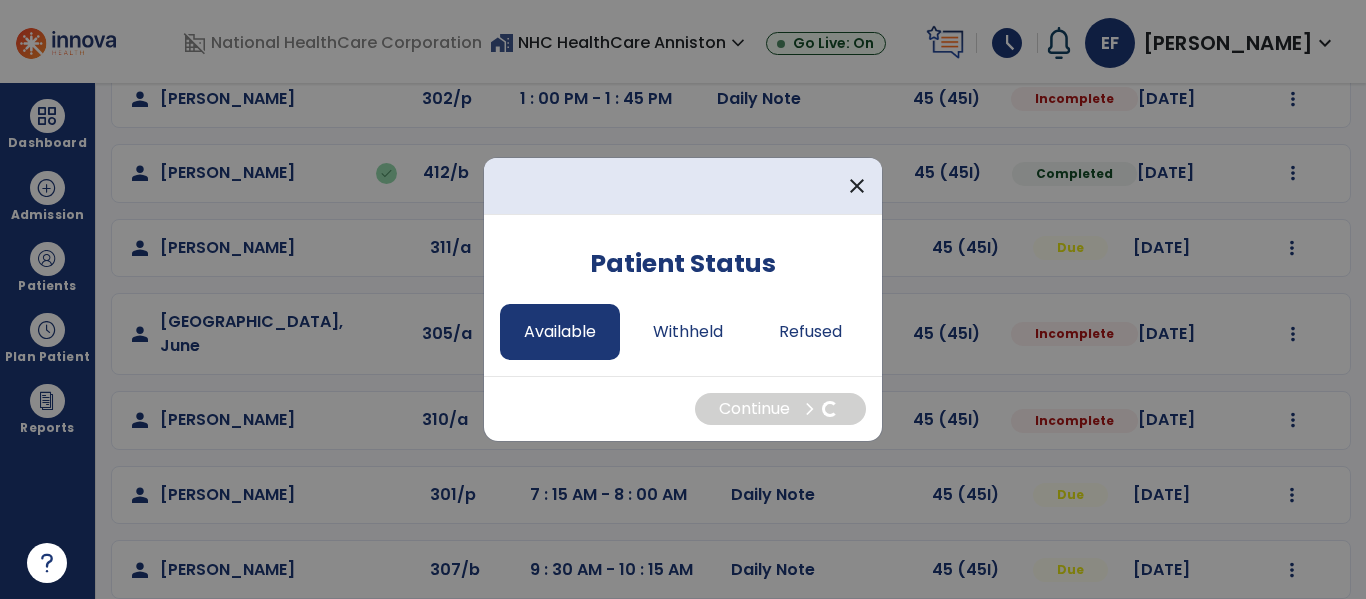select on "*" 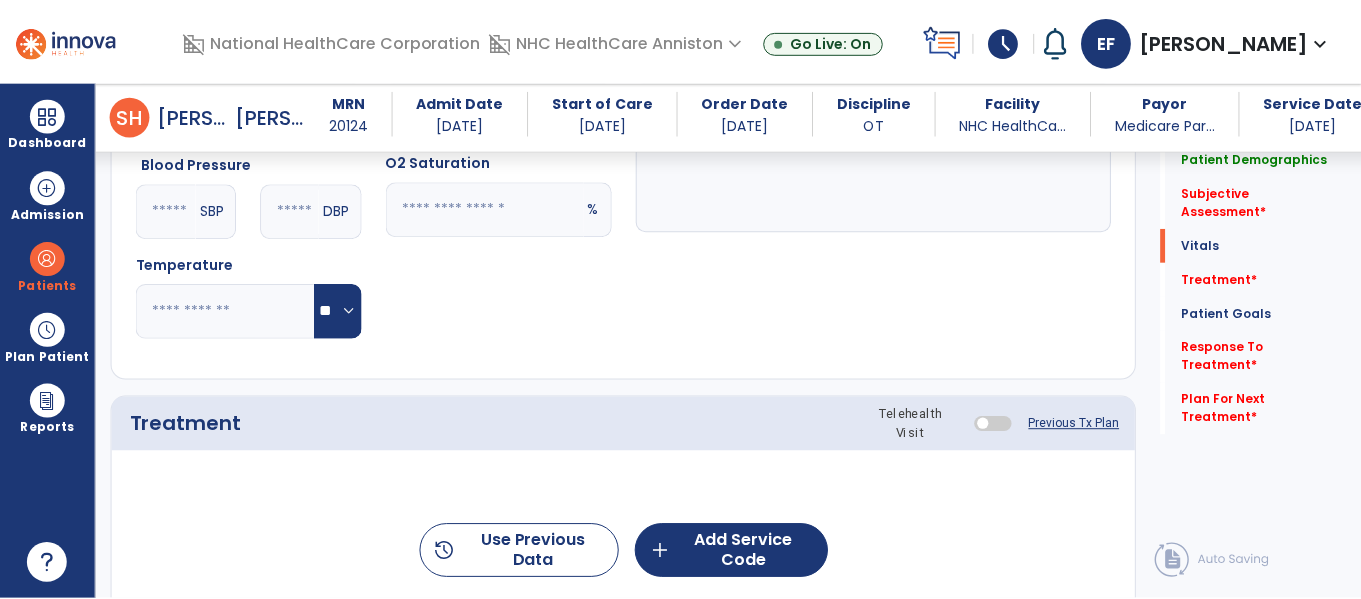 scroll, scrollTop: 961, scrollLeft: 0, axis: vertical 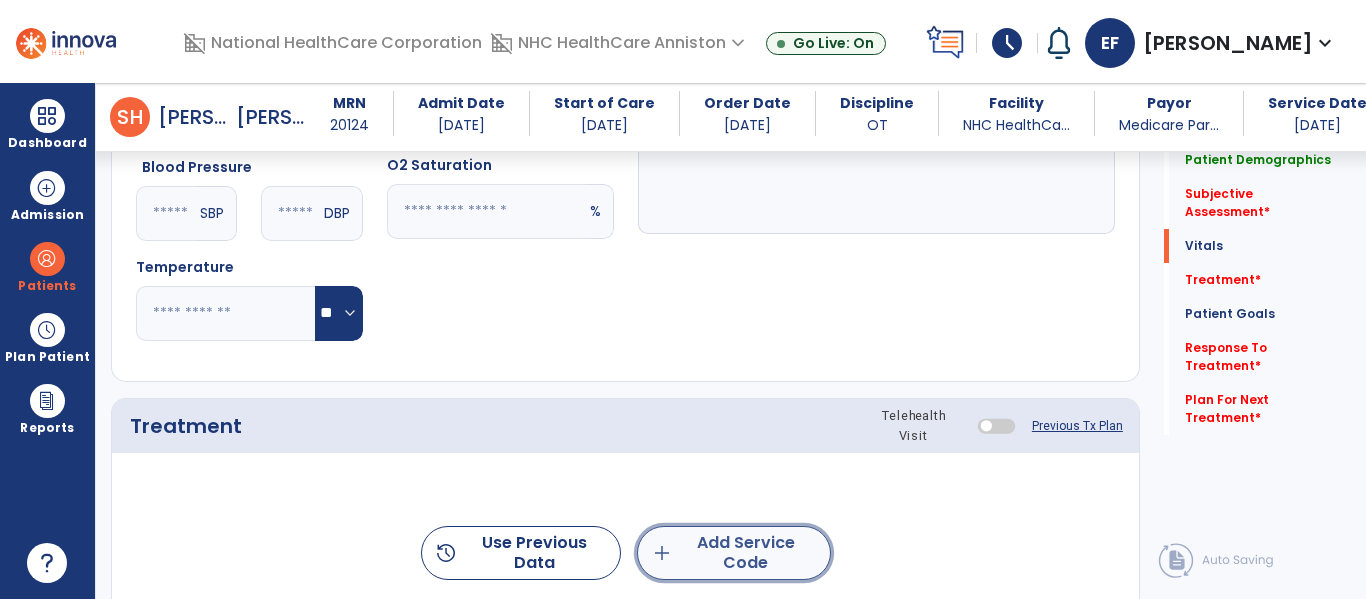 click on "add  Add Service Code" 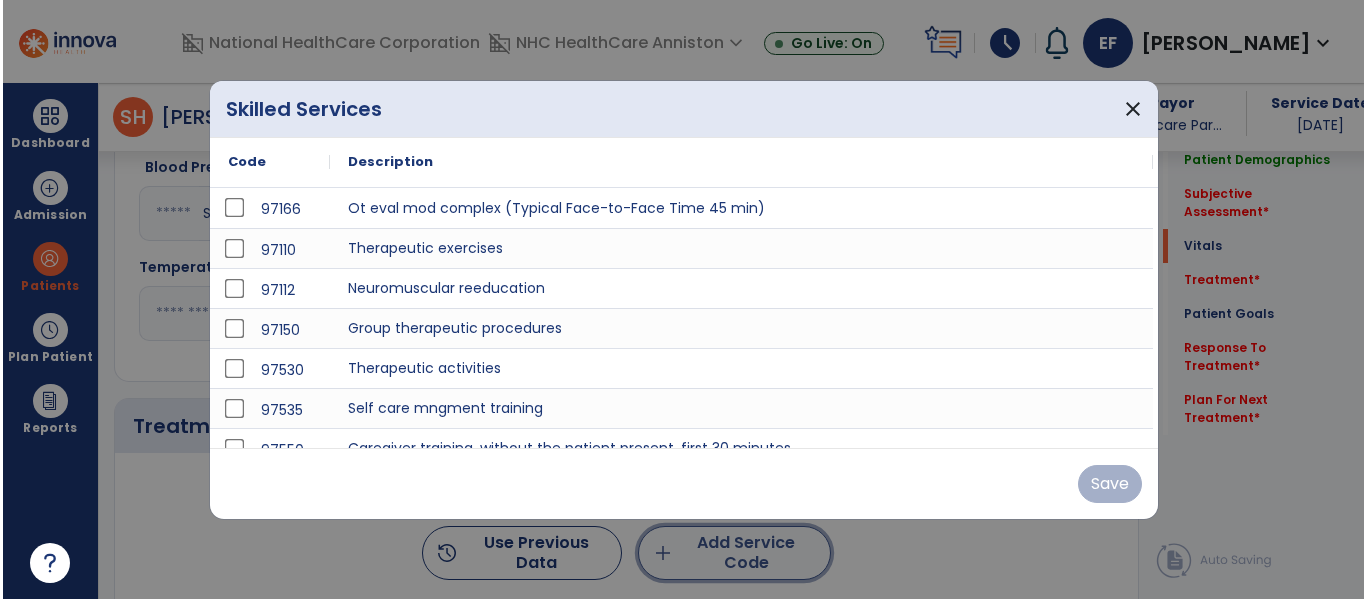 scroll, scrollTop: 961, scrollLeft: 0, axis: vertical 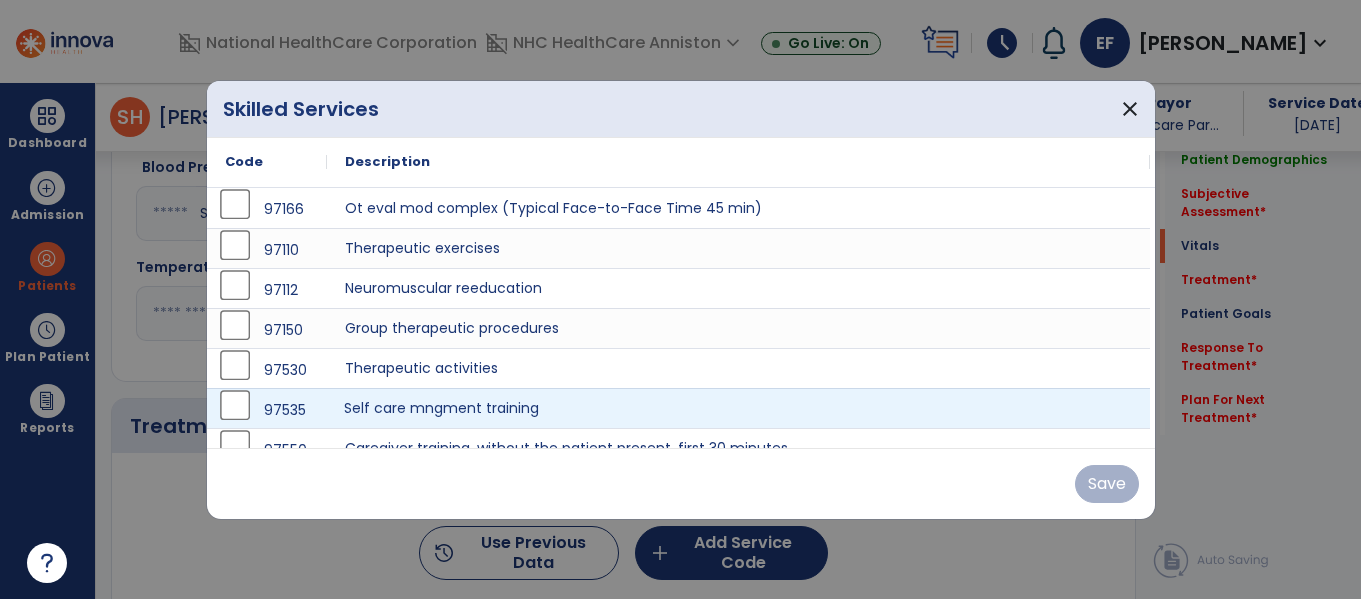 click on "Self care mngment training" at bounding box center (738, 408) 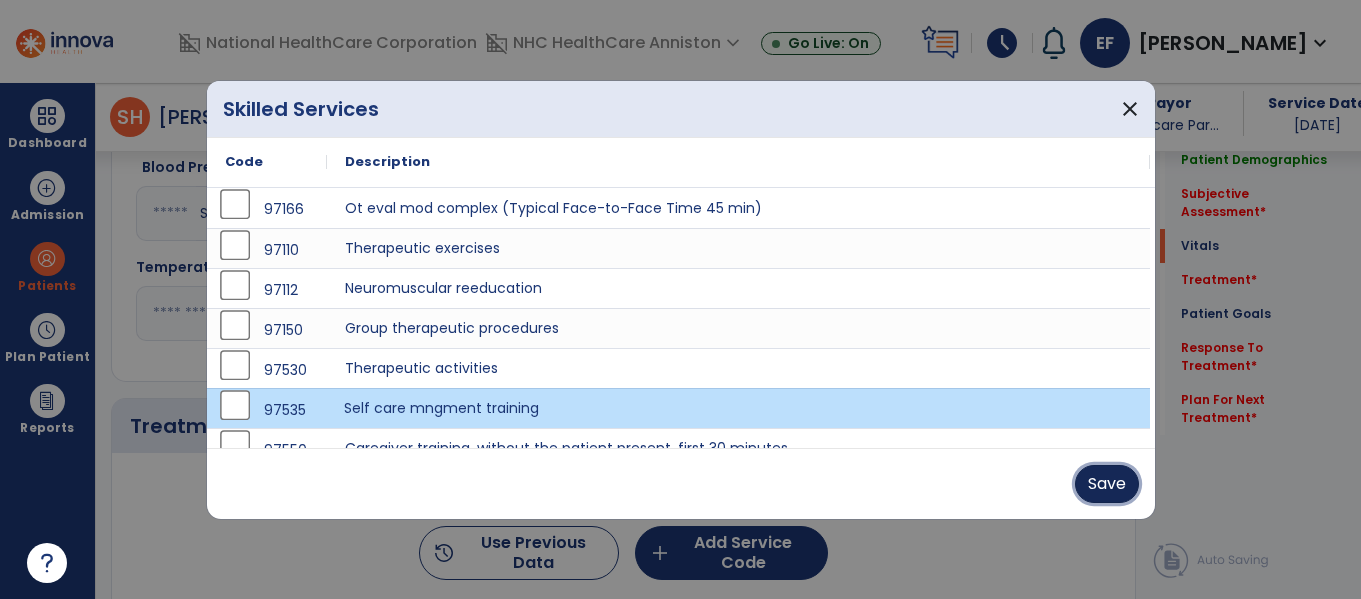 click on "Save" at bounding box center [1107, 484] 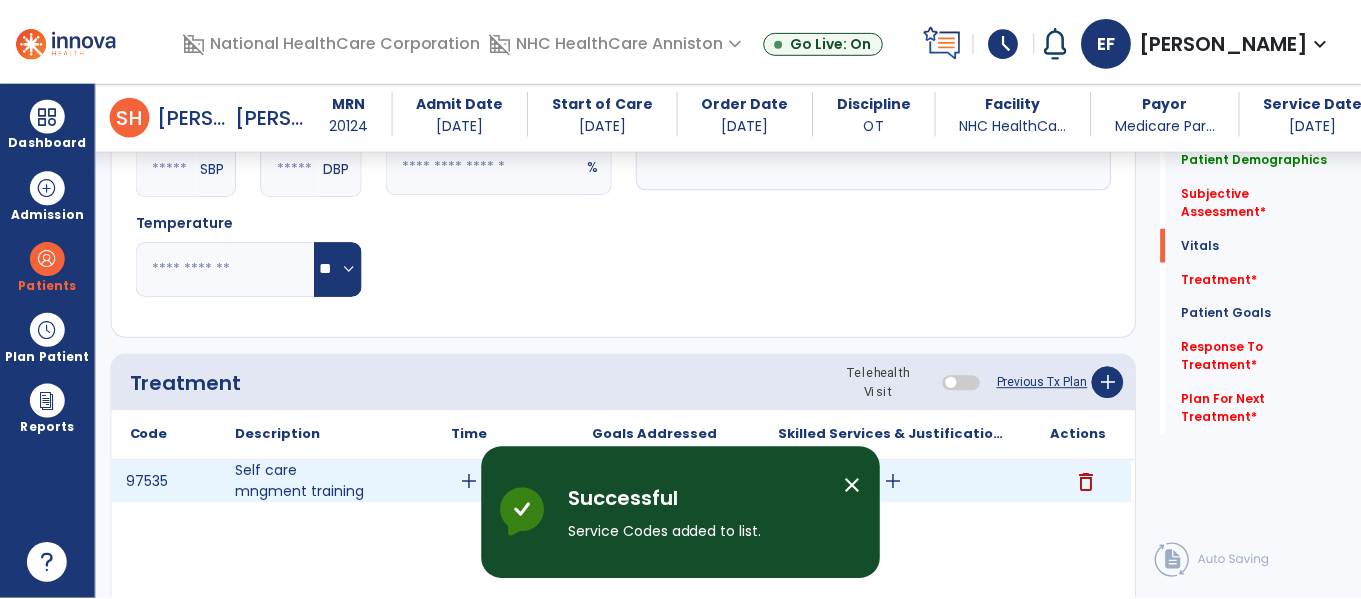 scroll, scrollTop: 1006, scrollLeft: 0, axis: vertical 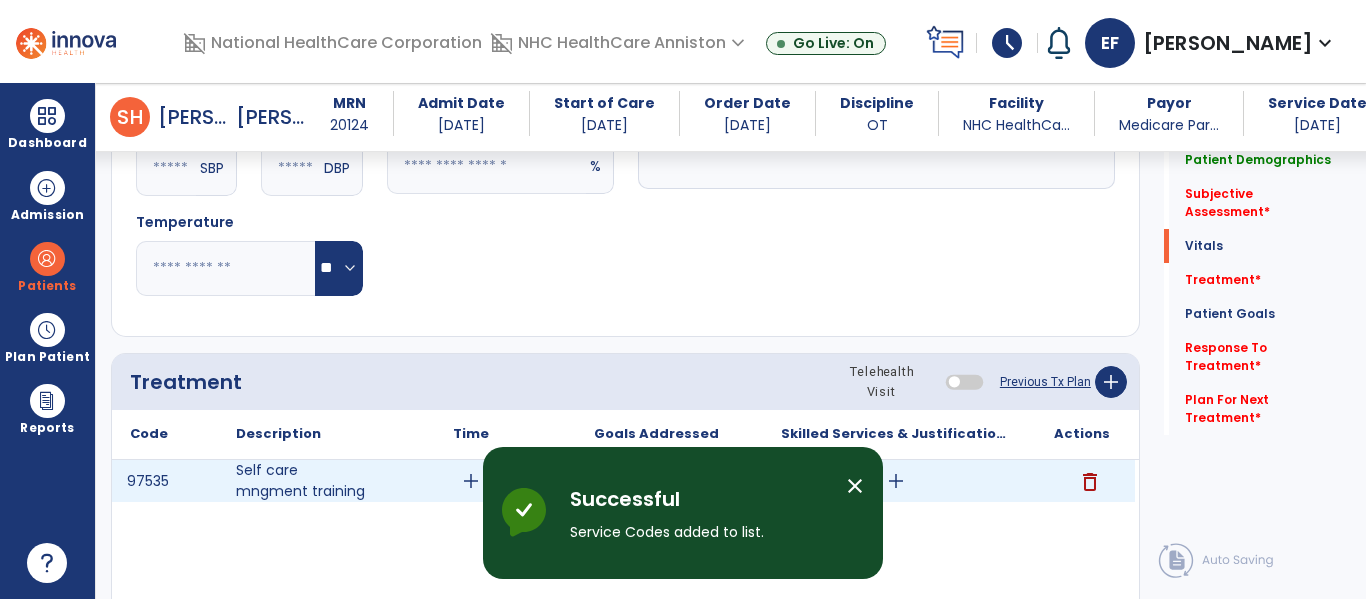 click on "add" at bounding box center (471, 481) 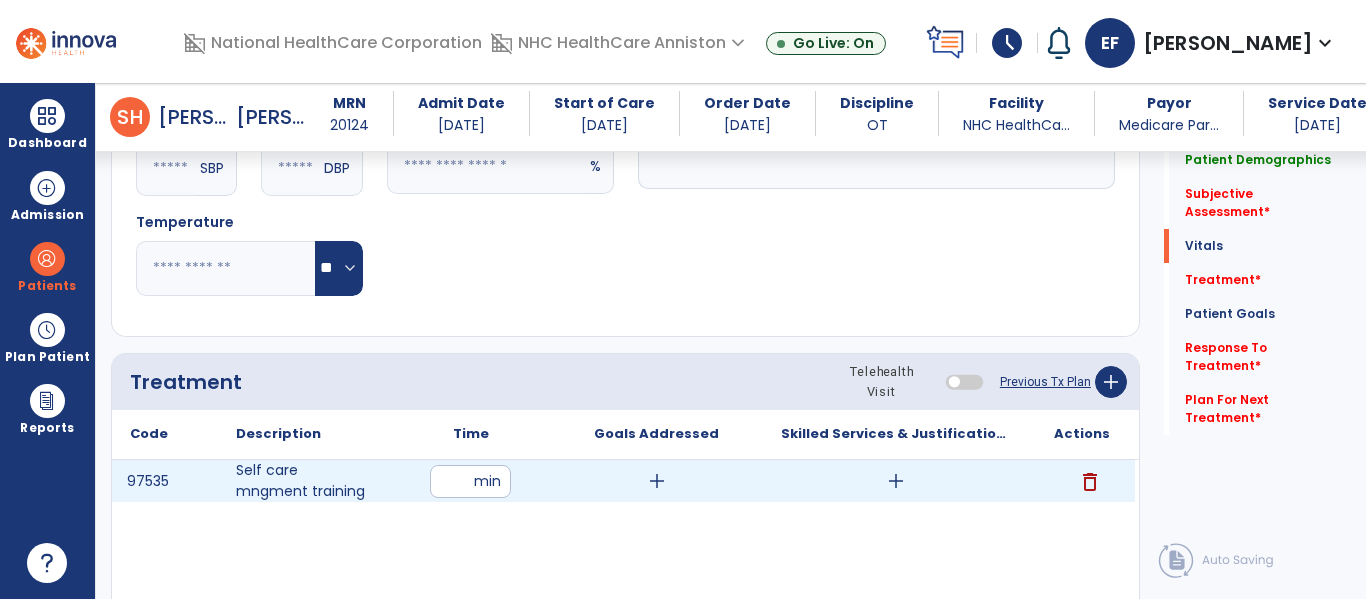 type on "**" 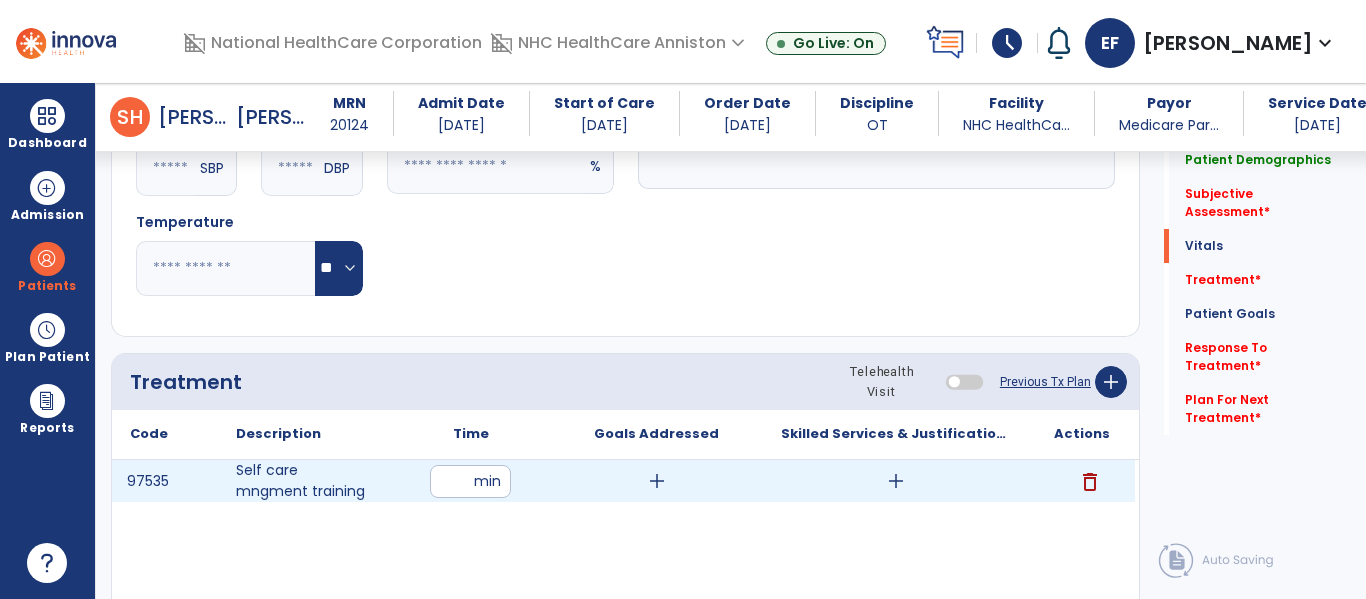 click on "add" at bounding box center [657, 481] 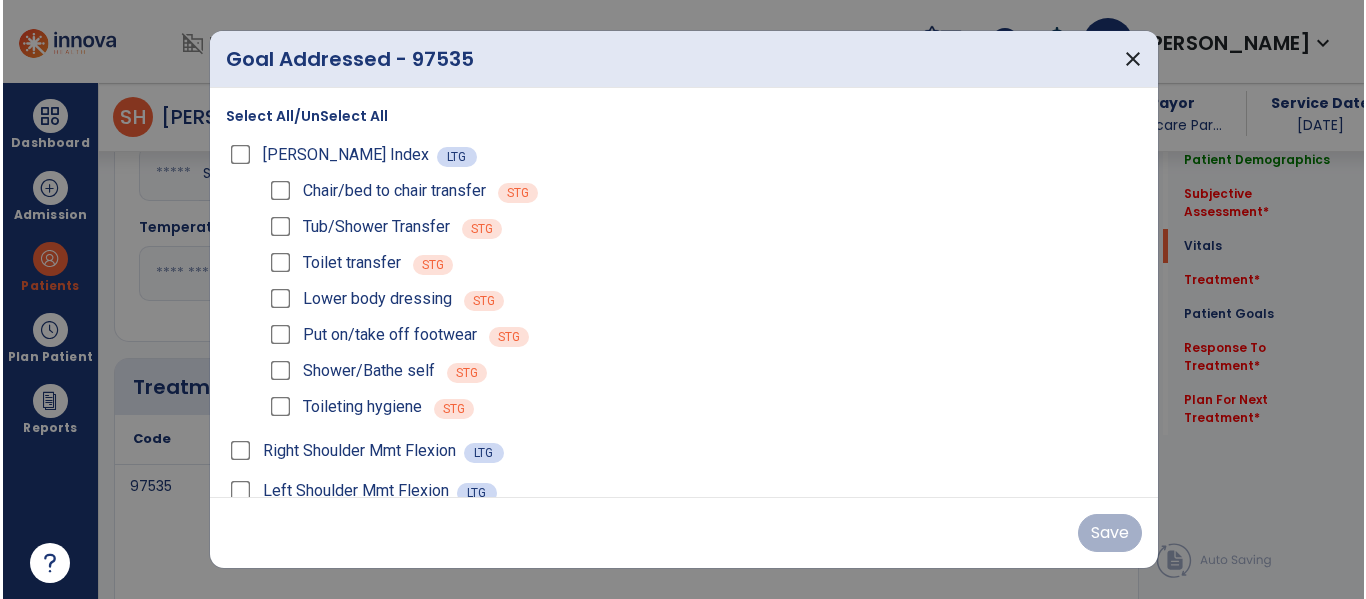 scroll, scrollTop: 1006, scrollLeft: 0, axis: vertical 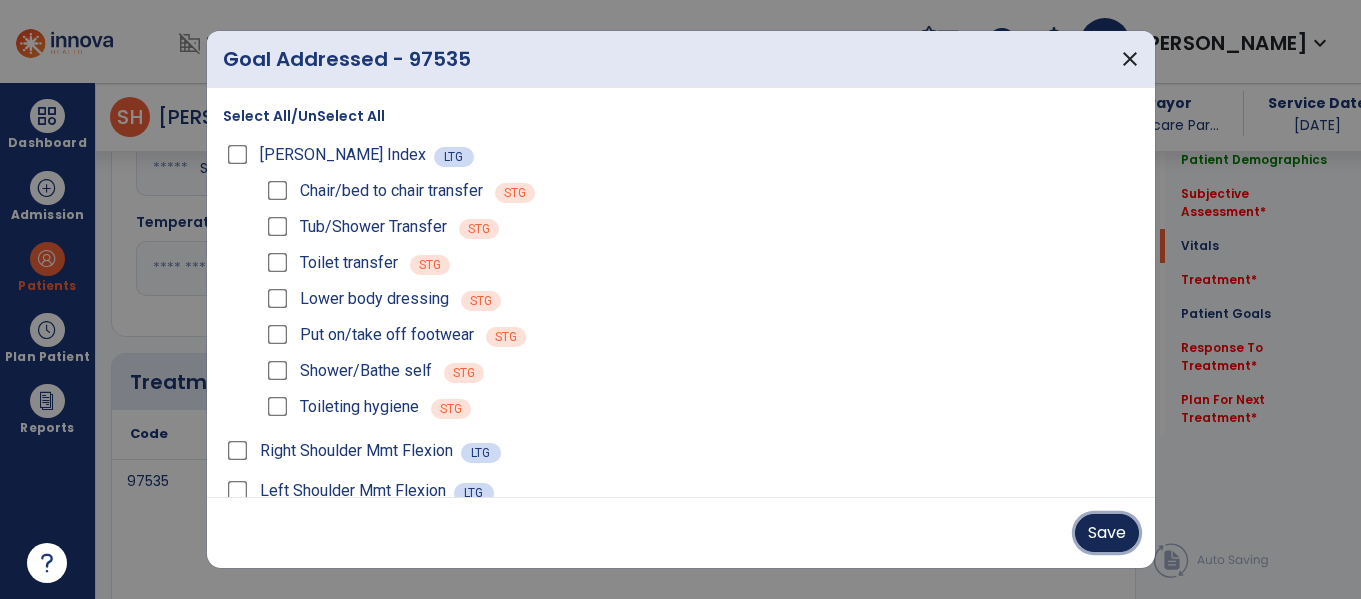 click on "Save" at bounding box center [1107, 533] 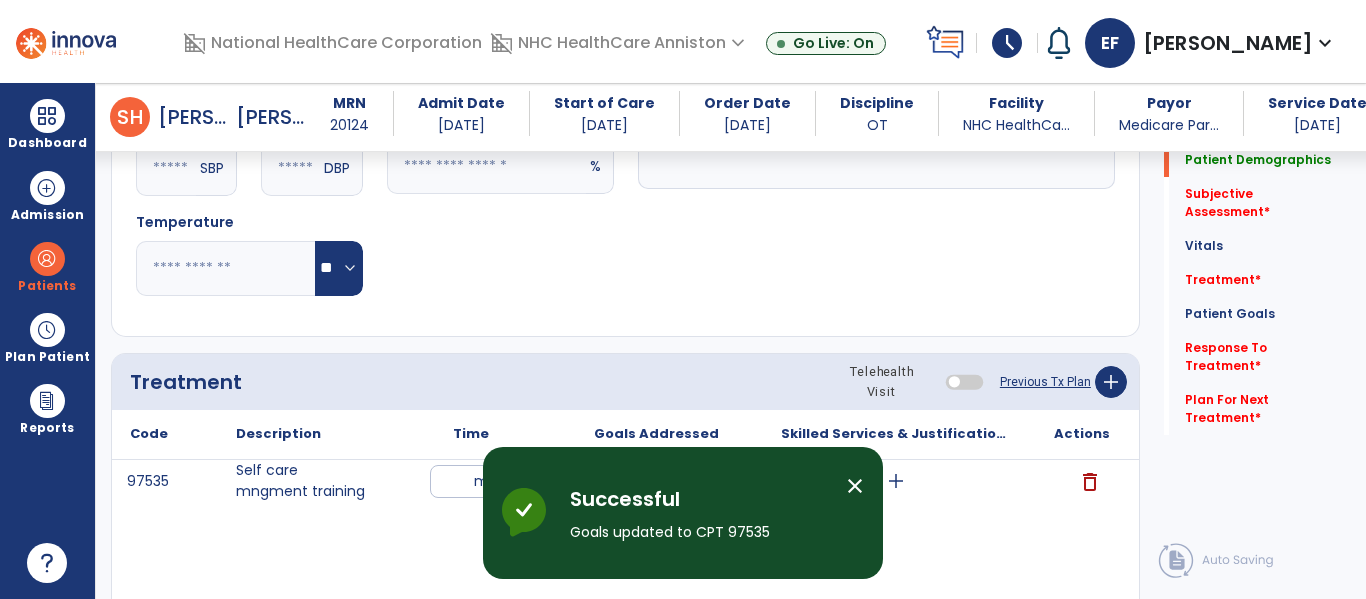 scroll, scrollTop: 0, scrollLeft: 0, axis: both 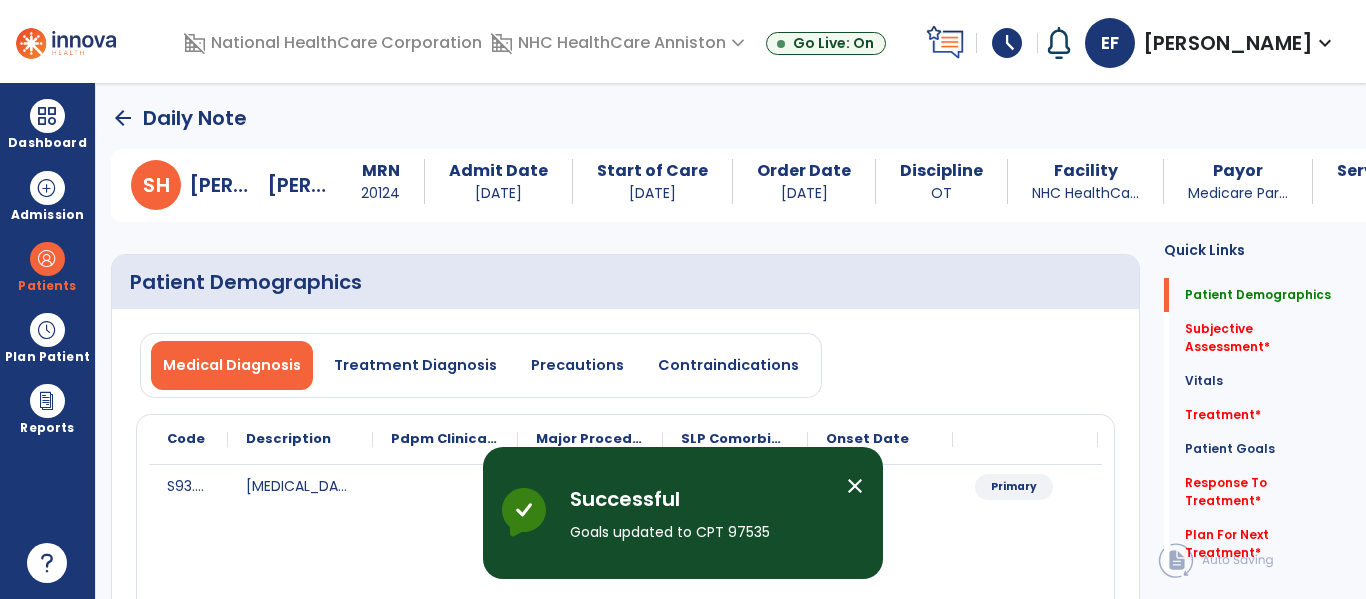 click on "arrow_back" 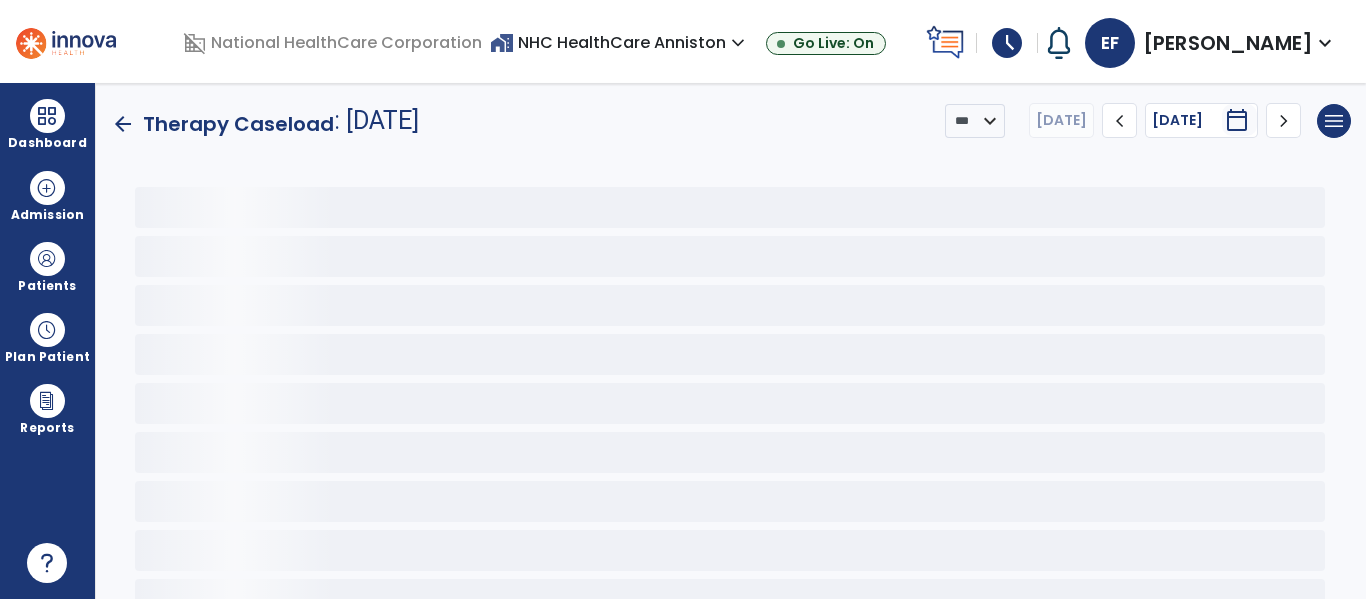 click on "arrow_back" 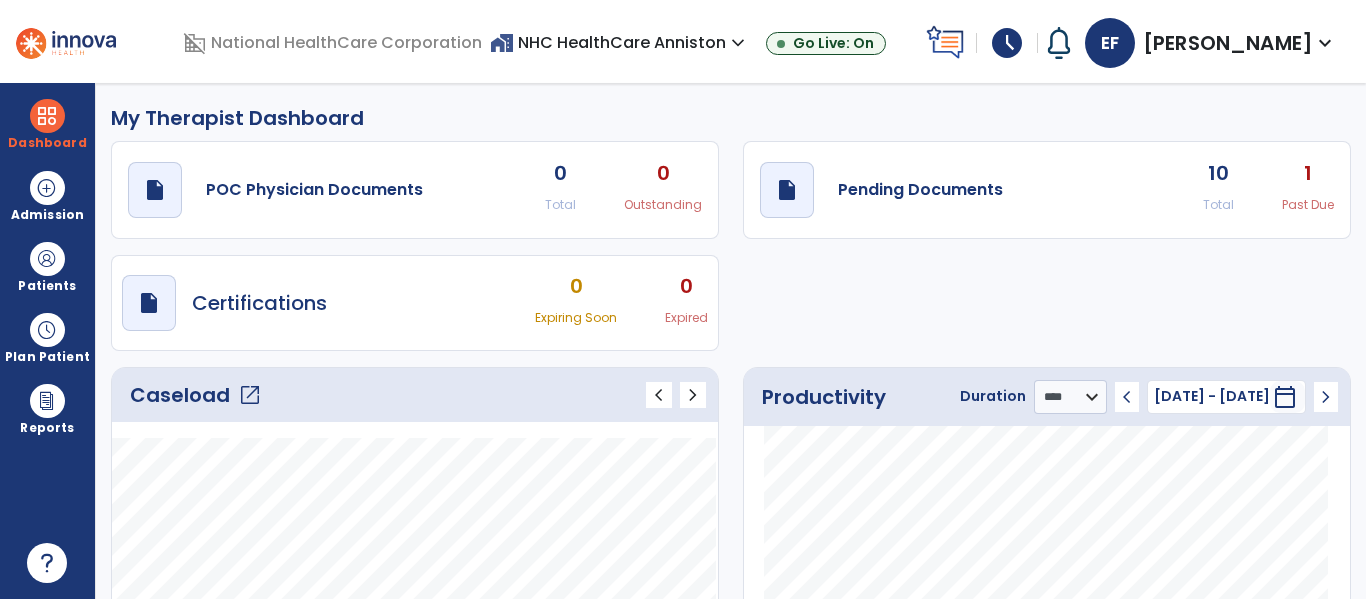 scroll, scrollTop: 1, scrollLeft: 0, axis: vertical 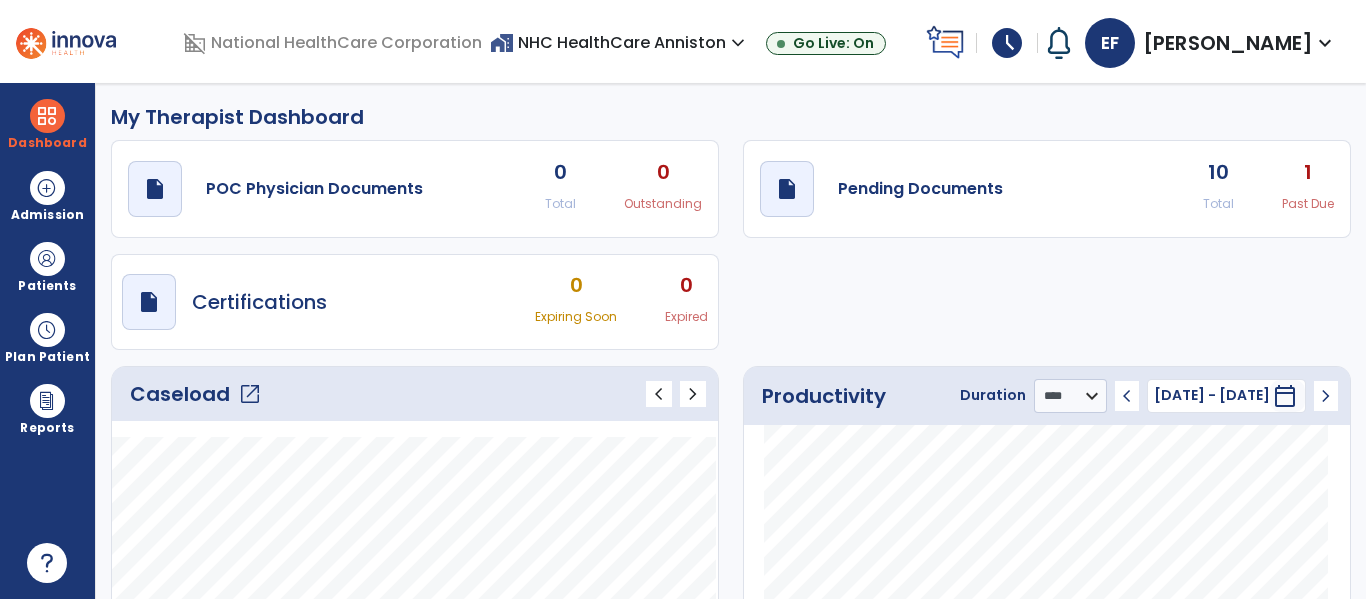 click on "open_in_new" 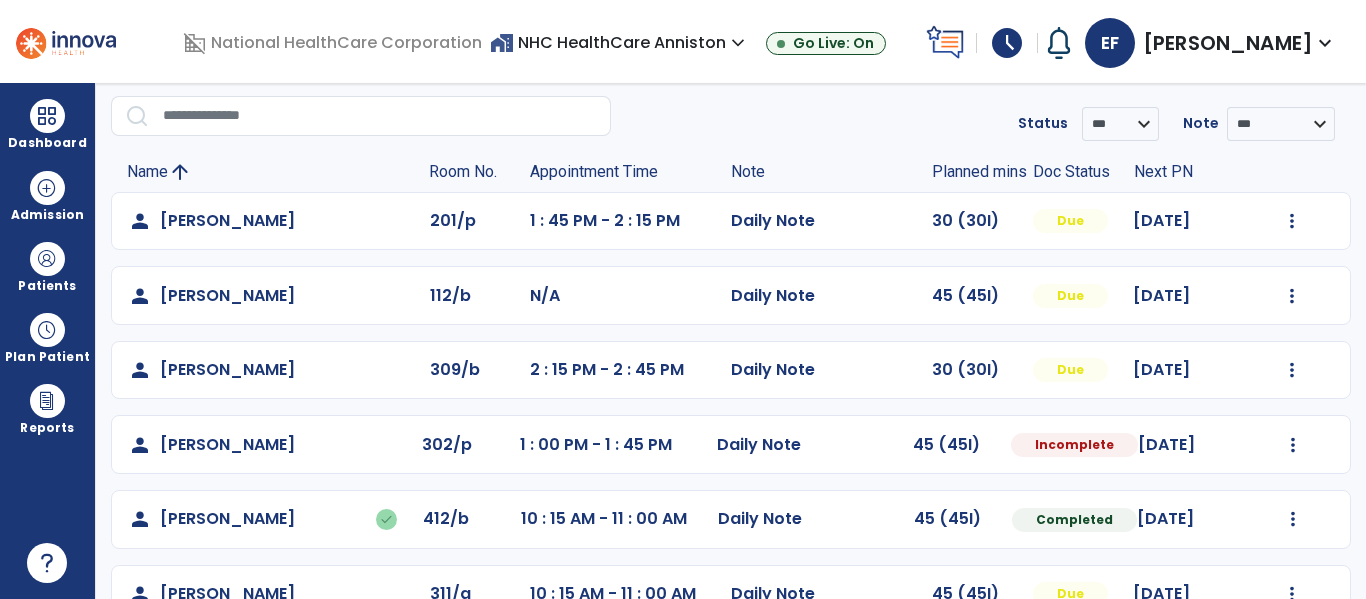 scroll, scrollTop: 69, scrollLeft: 0, axis: vertical 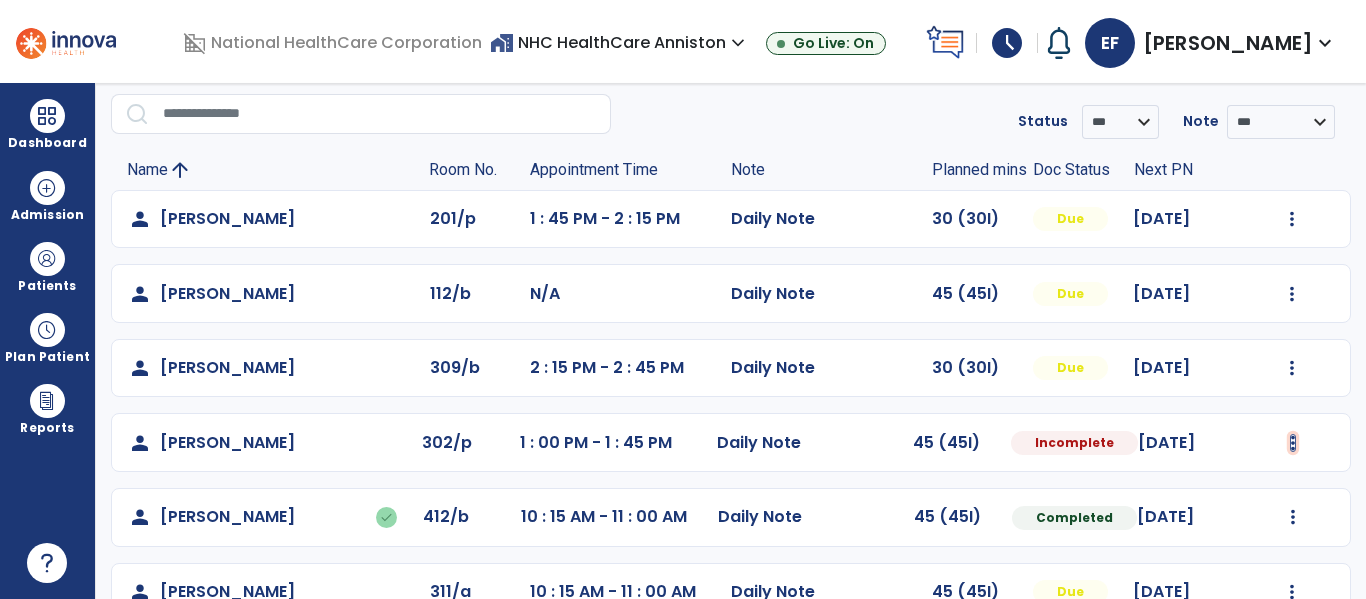 click at bounding box center (1292, 219) 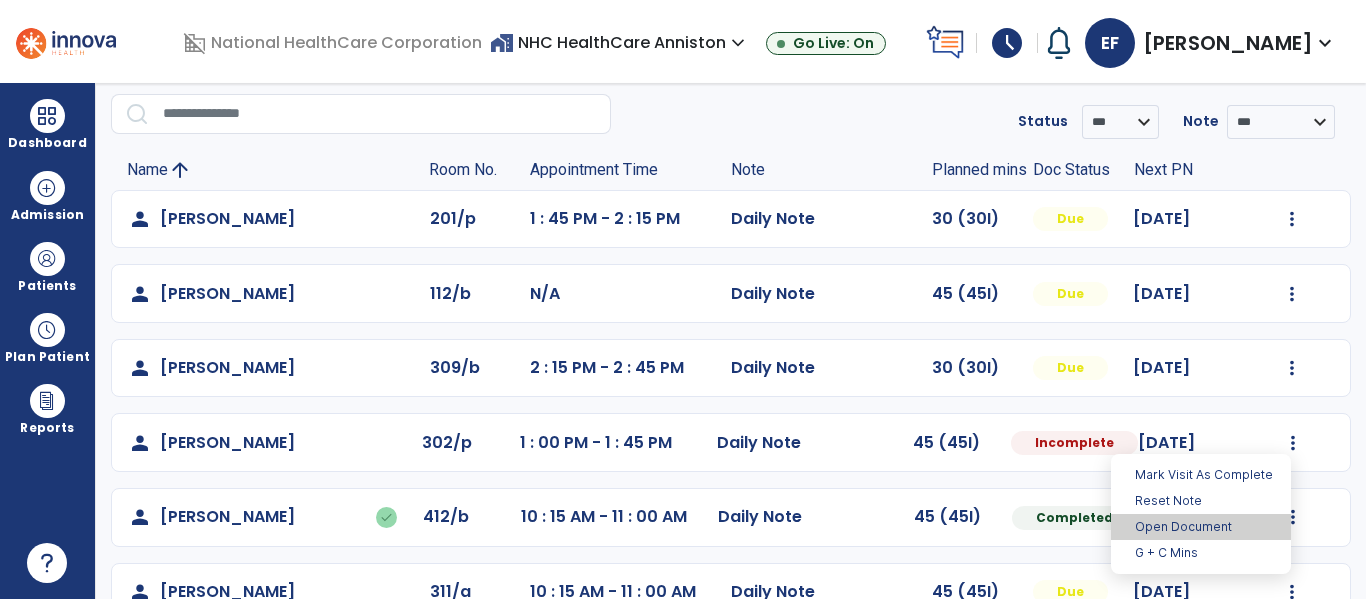 click on "Open Document" at bounding box center (1201, 527) 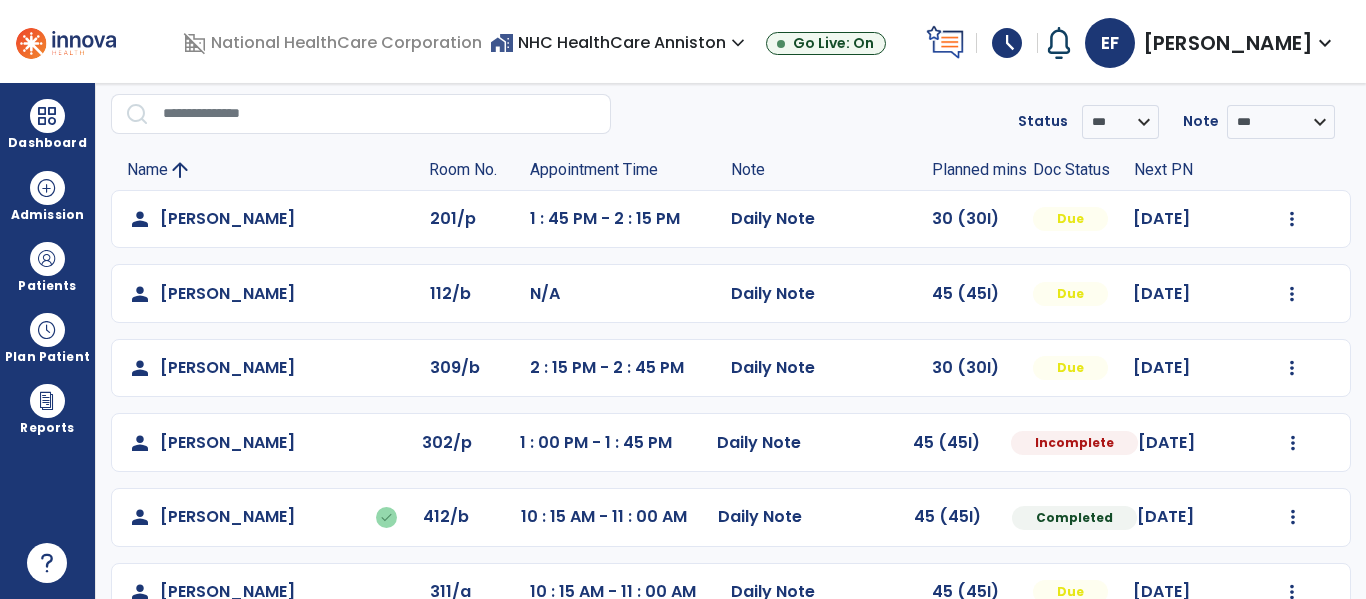 select on "*" 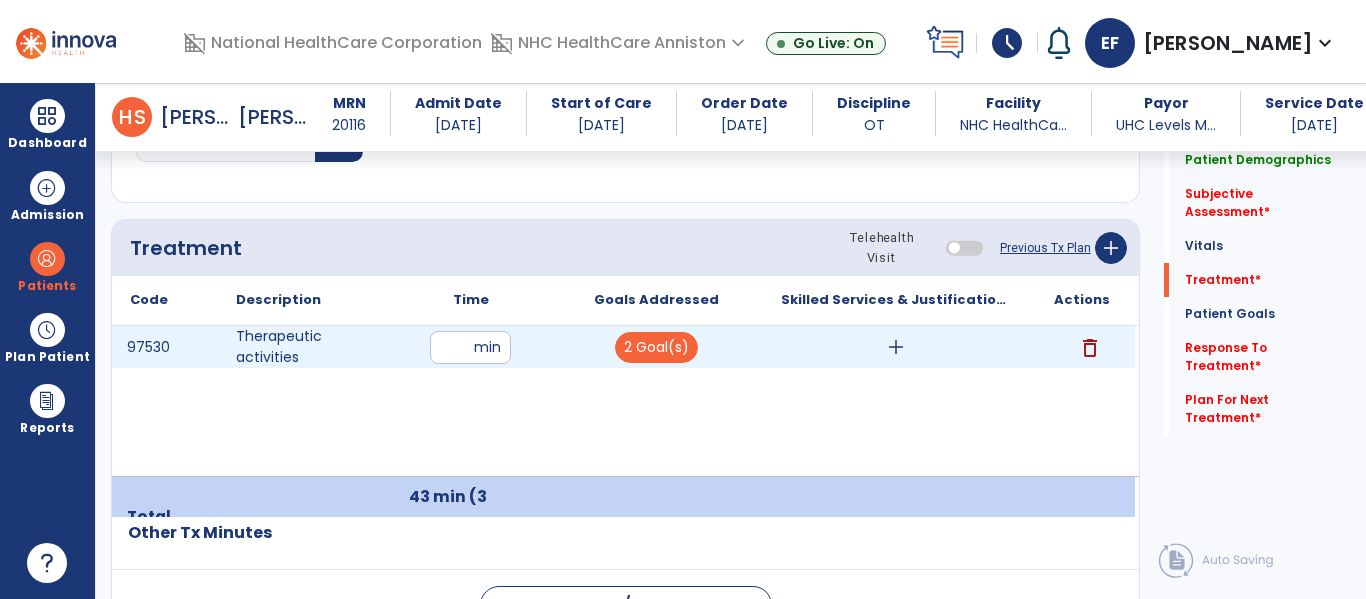 click on "add" at bounding box center (896, 347) 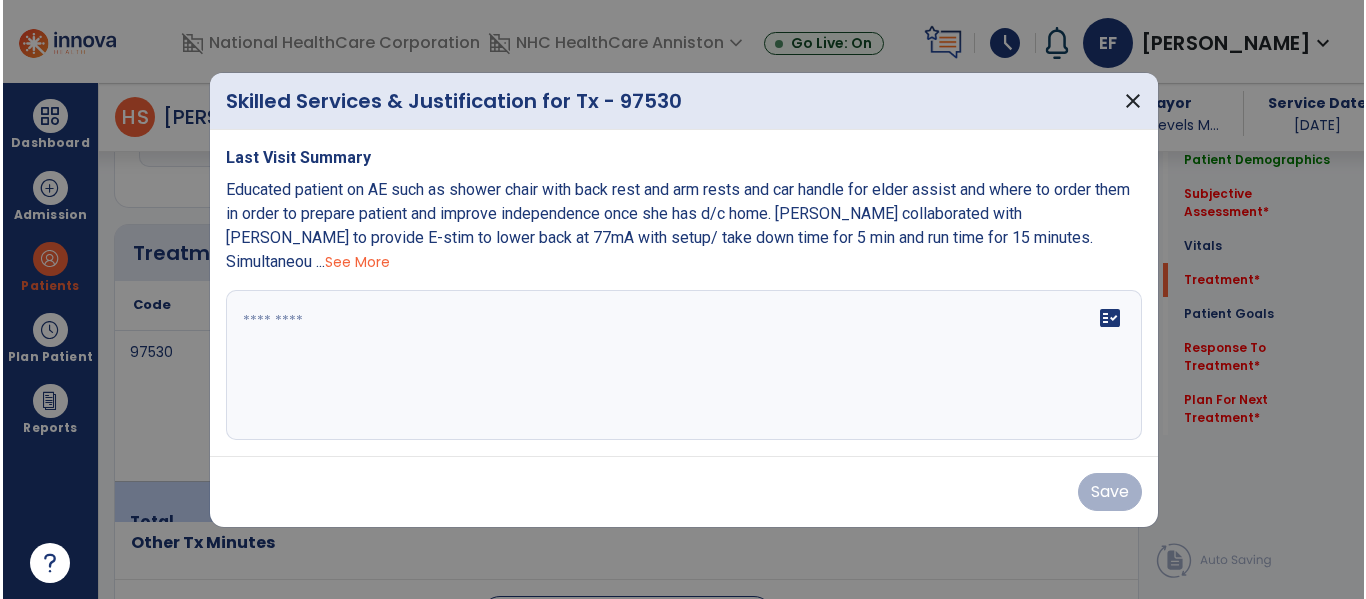 scroll, scrollTop: 1140, scrollLeft: 0, axis: vertical 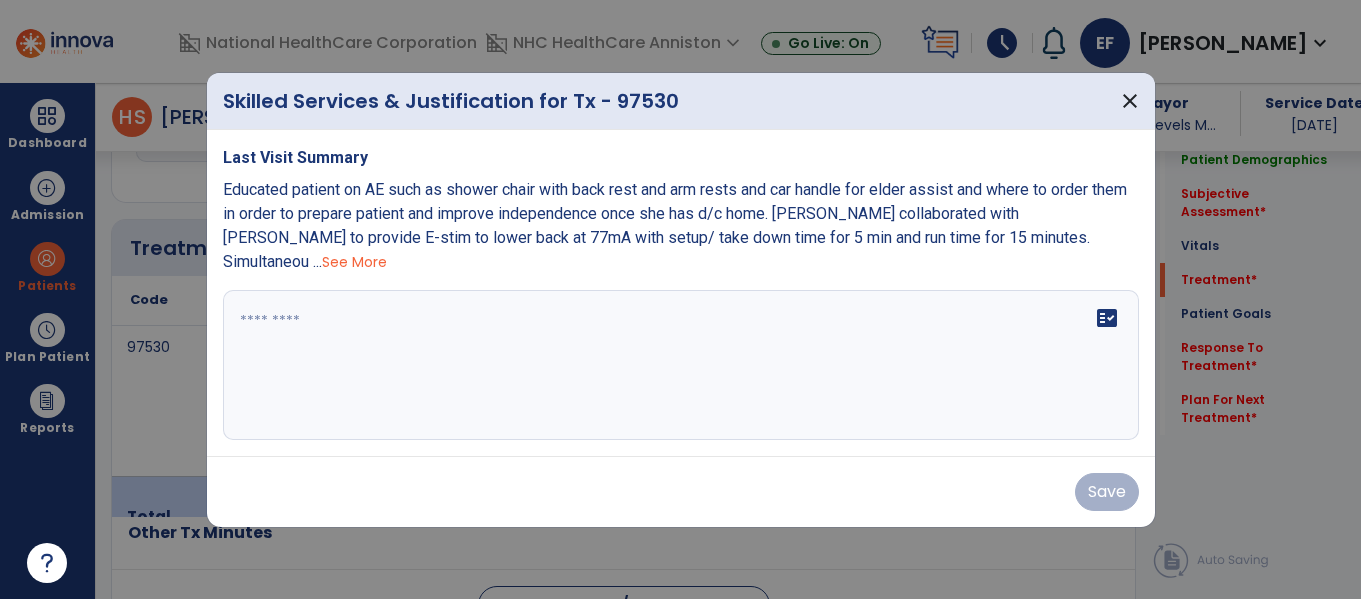 click on "See More" at bounding box center [354, 262] 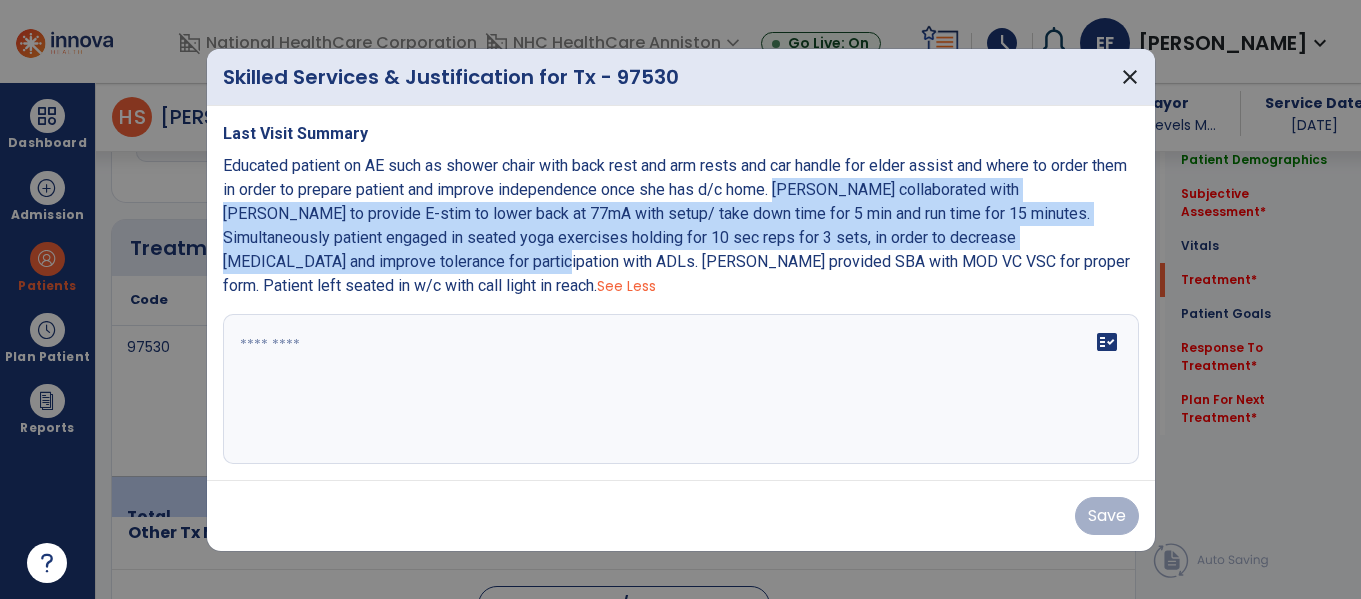drag, startPoint x: 783, startPoint y: 207, endPoint x: 297, endPoint y: 273, distance: 490.461 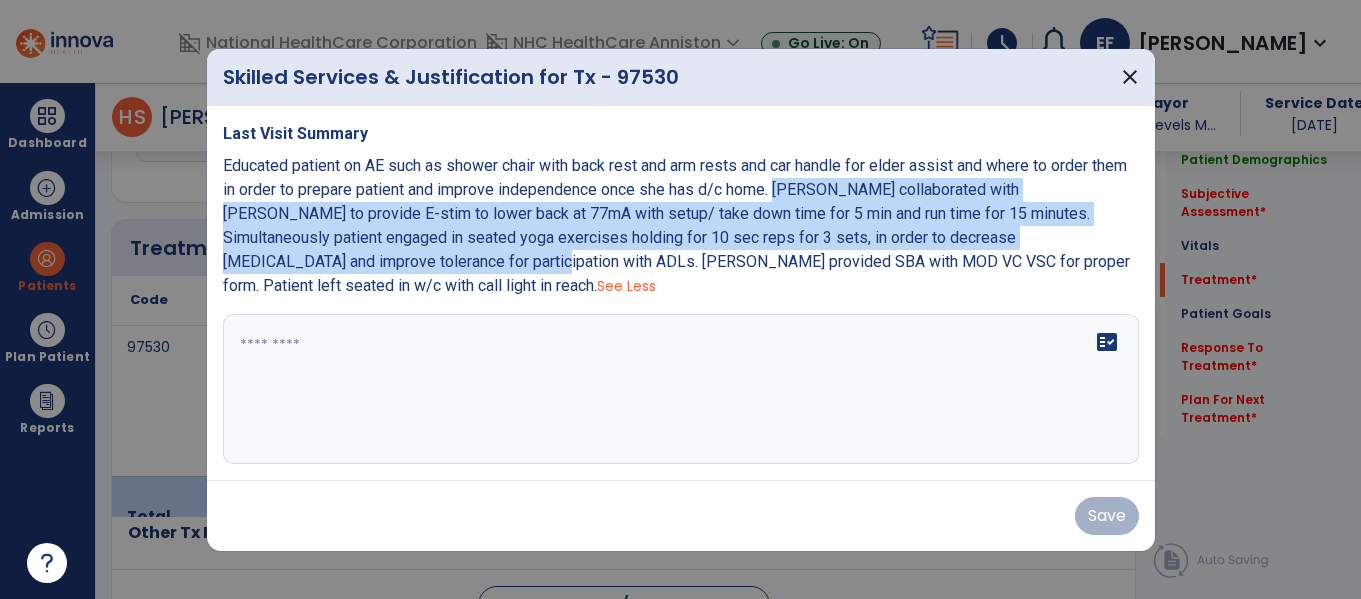 click on "Educated patient on AE such as shower chair with back rest and arm rests and car handle for elder assist  and where to order them in order to prepare patient and improve independence once she has d/c home. [PERSON_NAME] collaborated with [PERSON_NAME] to provide E-stim to lower back at 77mA with setup/ take down time for 5 min and run time for 15 minutes. Simultaneously patient engaged in seated yoga exercises holding for 10 sec reps for 3 sets, in order to decrease [MEDICAL_DATA] and improve tolerance for participation with ADLs. [PERSON_NAME] provided SBA with MOD VC VSC for proper form. Patient left seated in w/c with call light in reach." at bounding box center (676, 225) 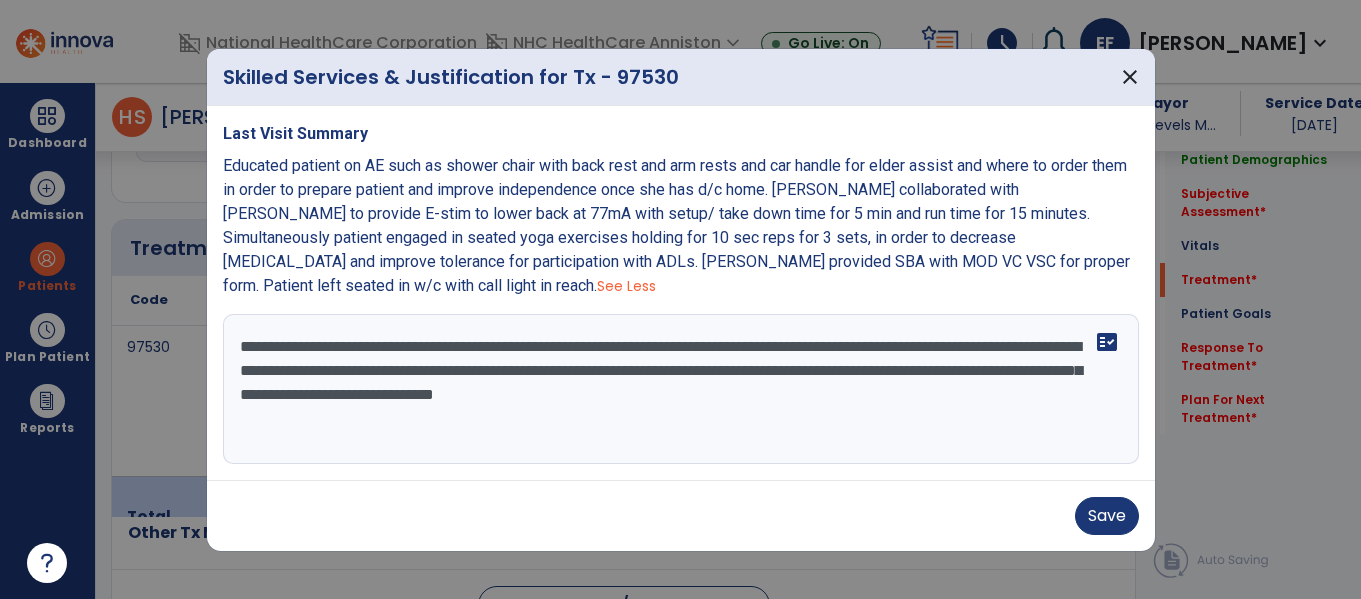 click on "Educated patient on AE such as shower chair with back rest and arm rests and car handle for elder assist  and where to order them in order to prepare patient and improve independence once she has d/c home. [PERSON_NAME] collaborated with [PERSON_NAME] to provide E-stim to lower back at 77mA with setup/ take down time for 5 min and run time for 15 minutes. Simultaneously patient engaged in seated yoga exercises holding for 10 sec reps for 3 sets, in order to decrease [MEDICAL_DATA] and improve tolerance for participation with ADLs. [PERSON_NAME] provided SBA with MOD VC VSC for proper form. Patient left seated in w/c with call light in reach.  See Less" at bounding box center (681, 226) 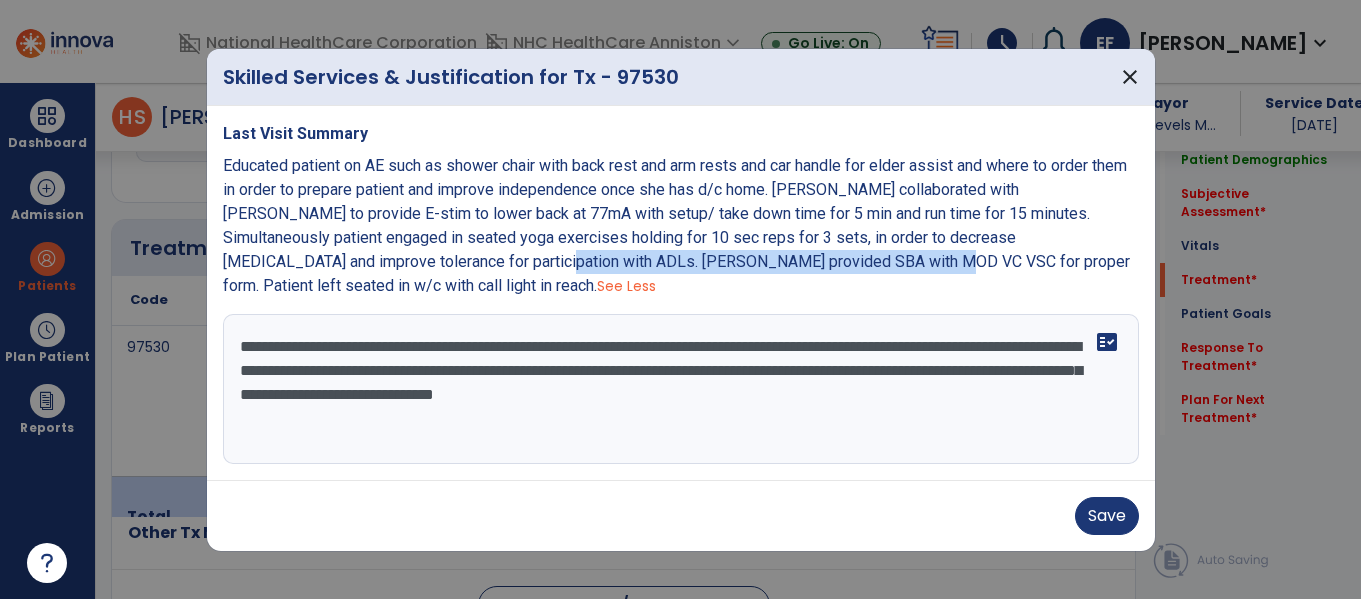 drag, startPoint x: 303, startPoint y: 271, endPoint x: 693, endPoint y: 269, distance: 390.00513 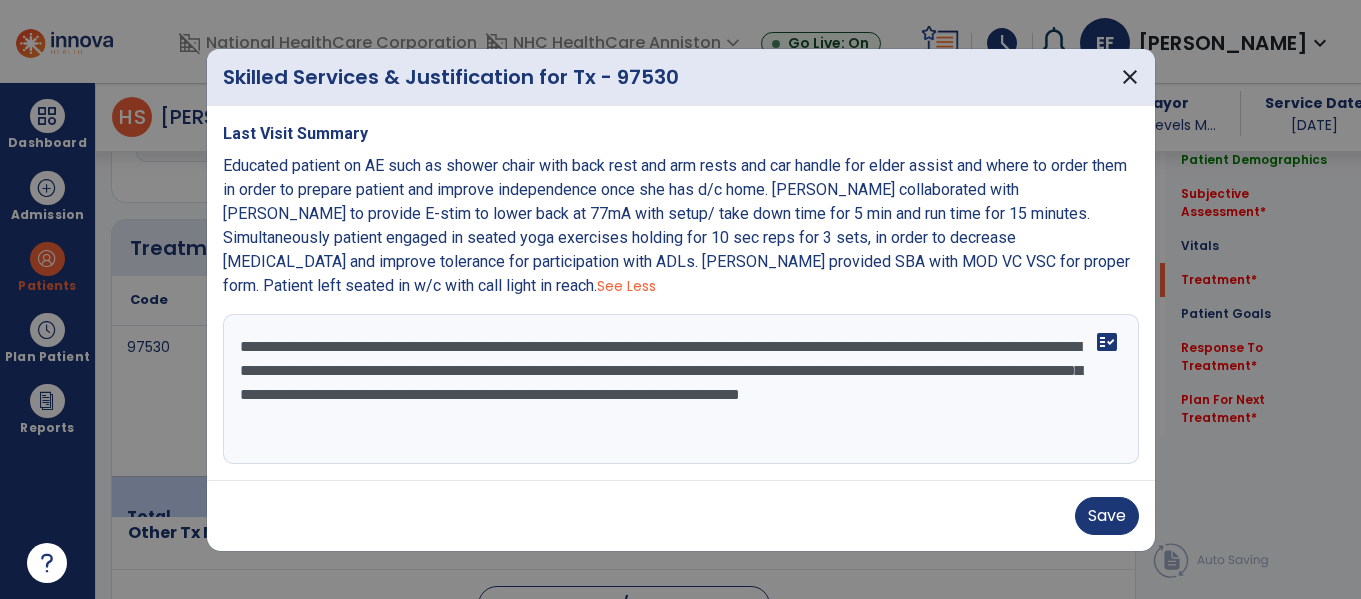 click on "**********" at bounding box center [681, 389] 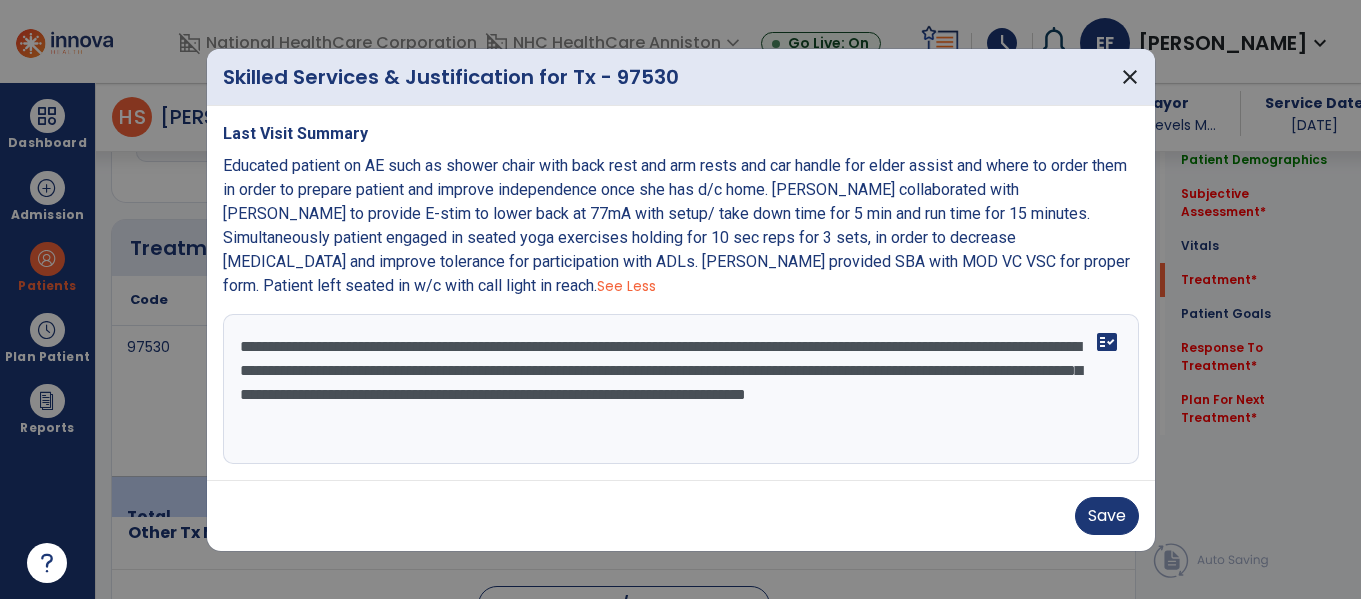 click on "**********" at bounding box center (681, 389) 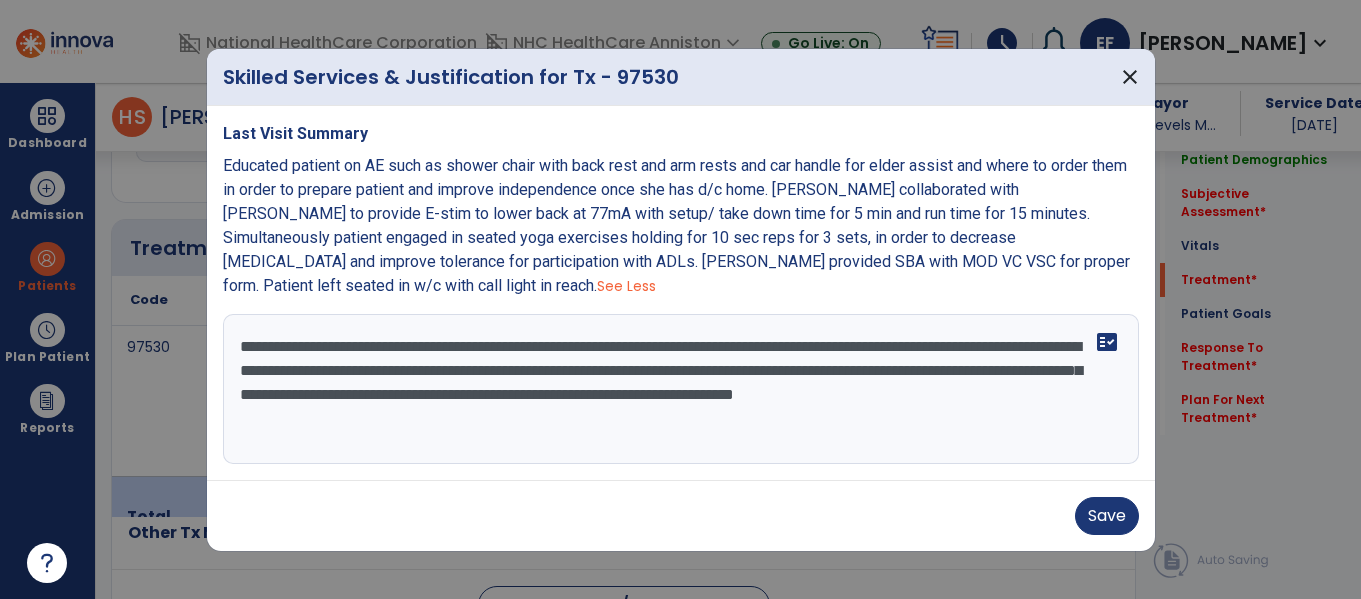 click on "**********" at bounding box center [681, 389] 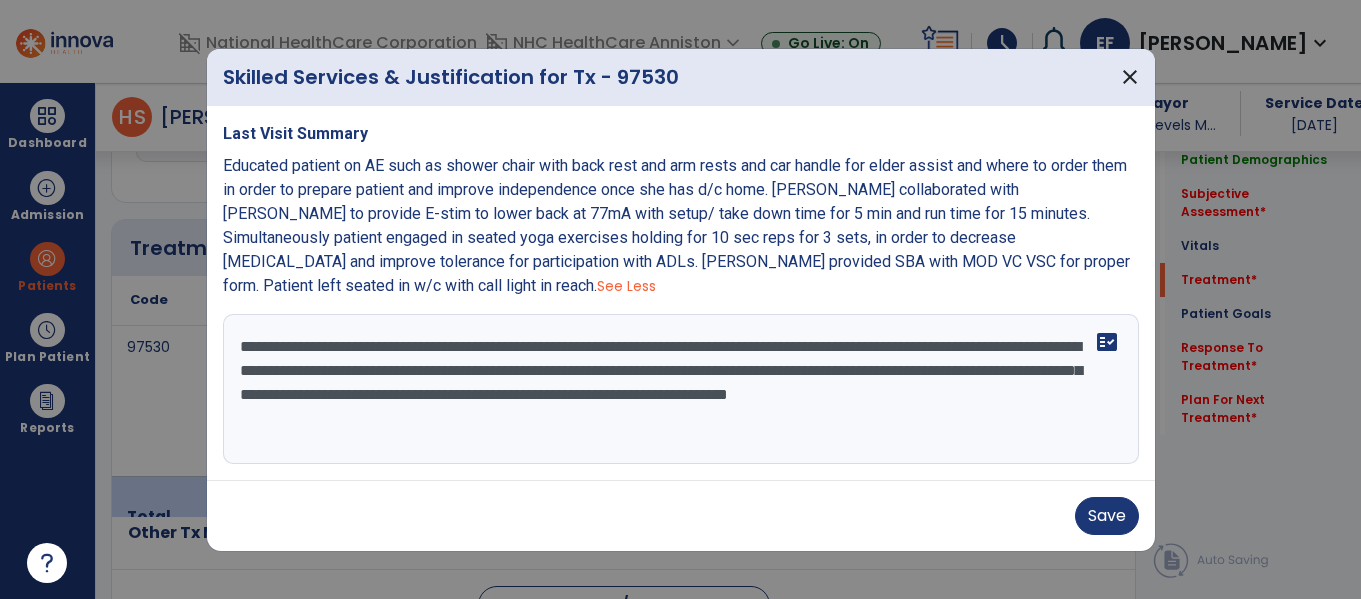 click on "**********" at bounding box center [681, 389] 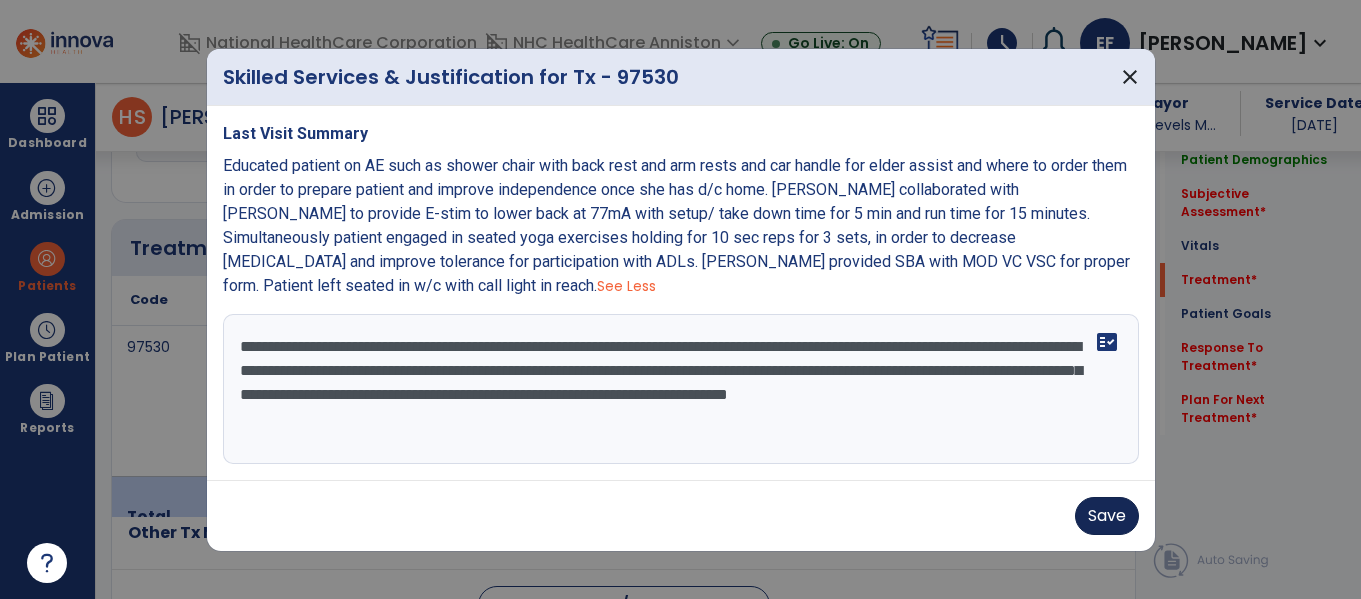 type on "**********" 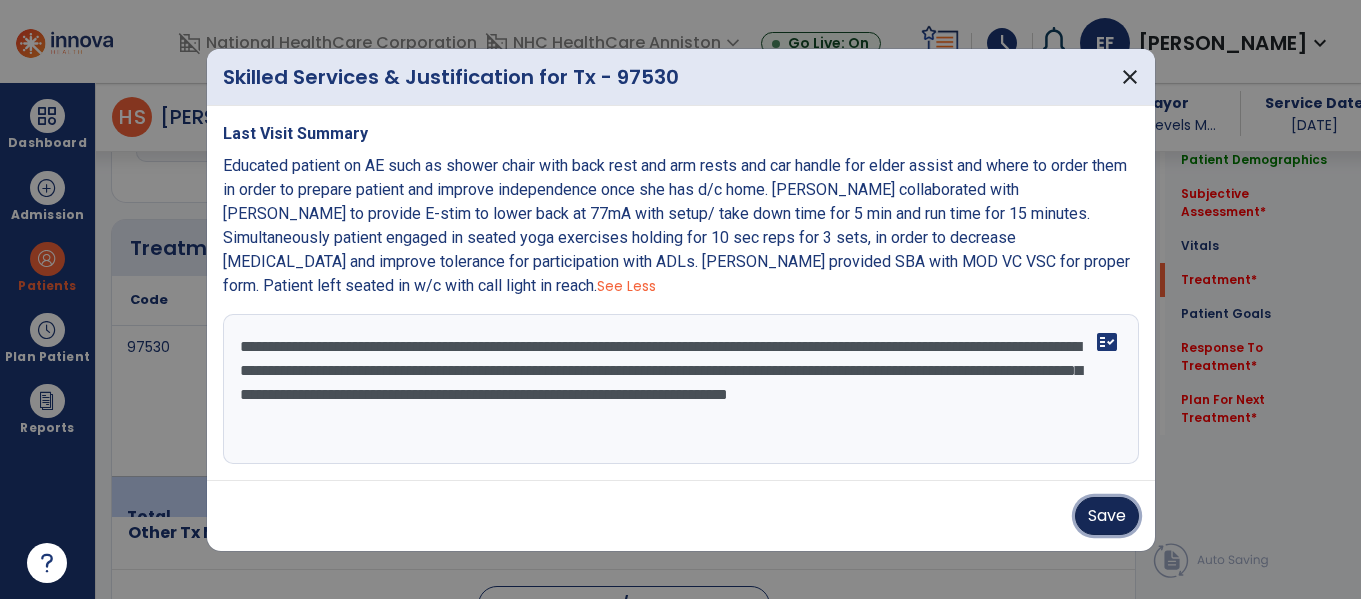 click on "Save" at bounding box center [1107, 516] 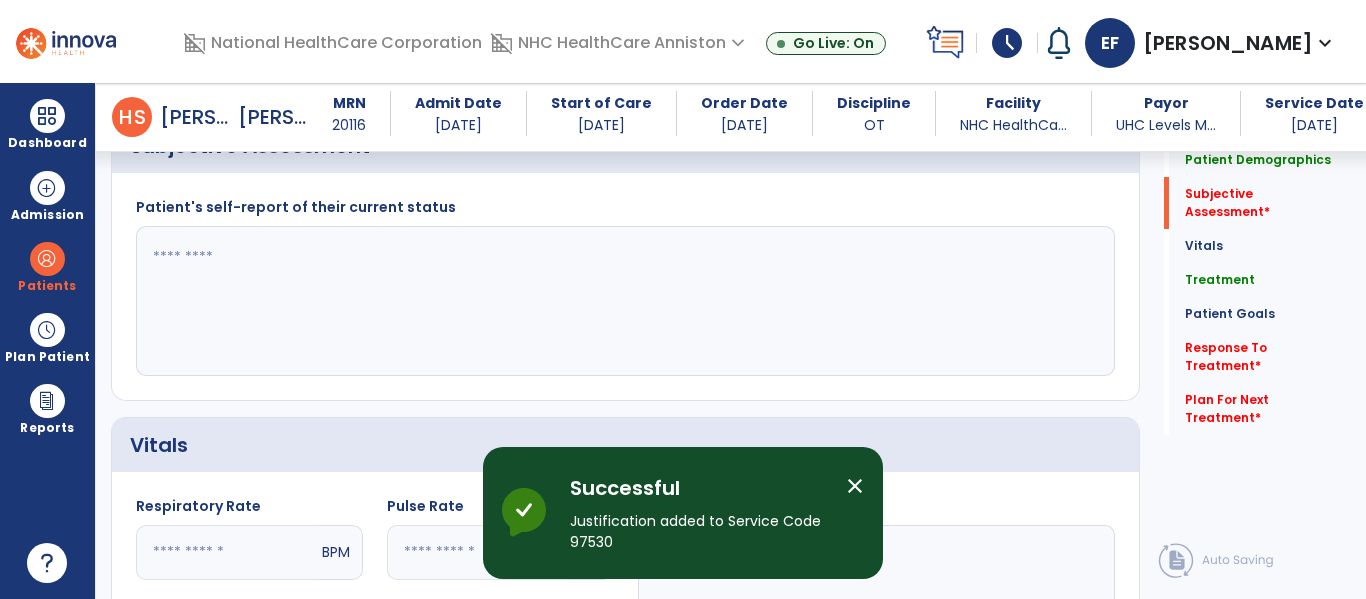 scroll, scrollTop: 519, scrollLeft: 0, axis: vertical 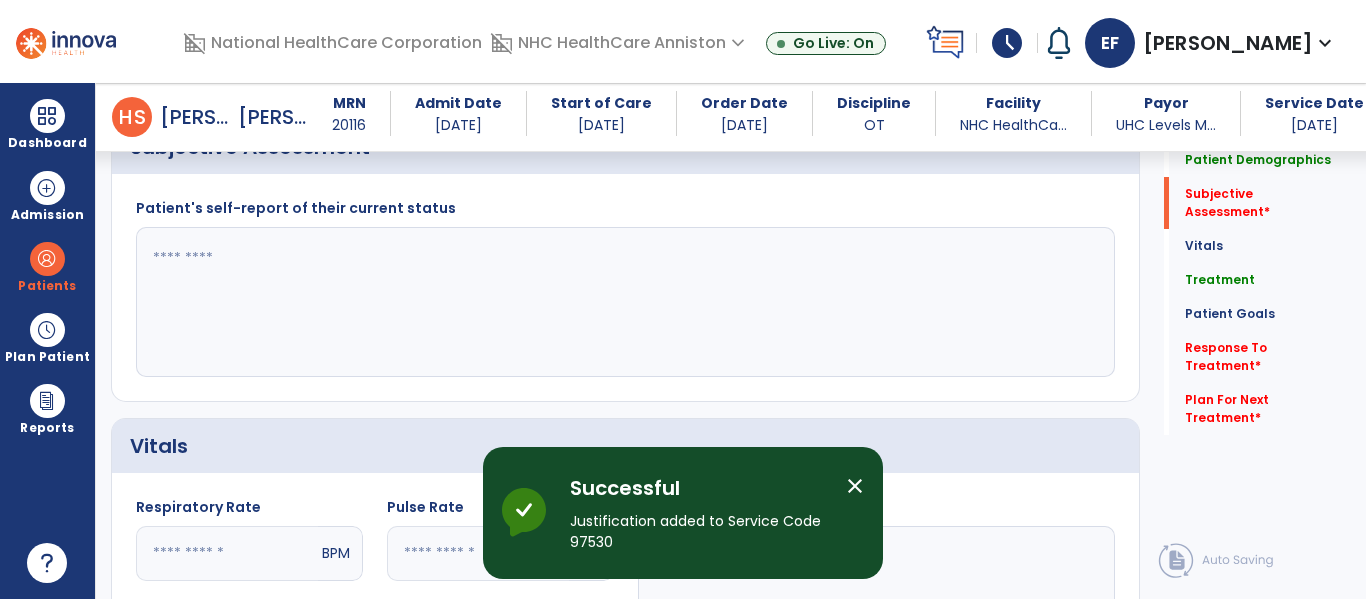 click 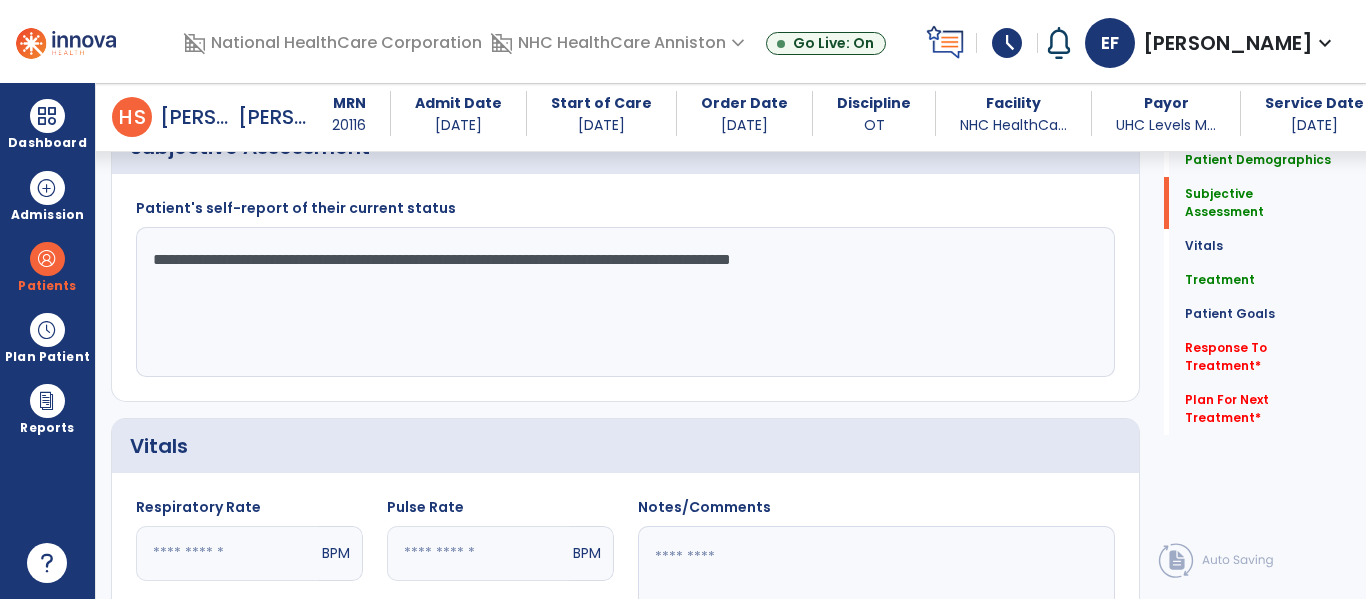 click on "**********" 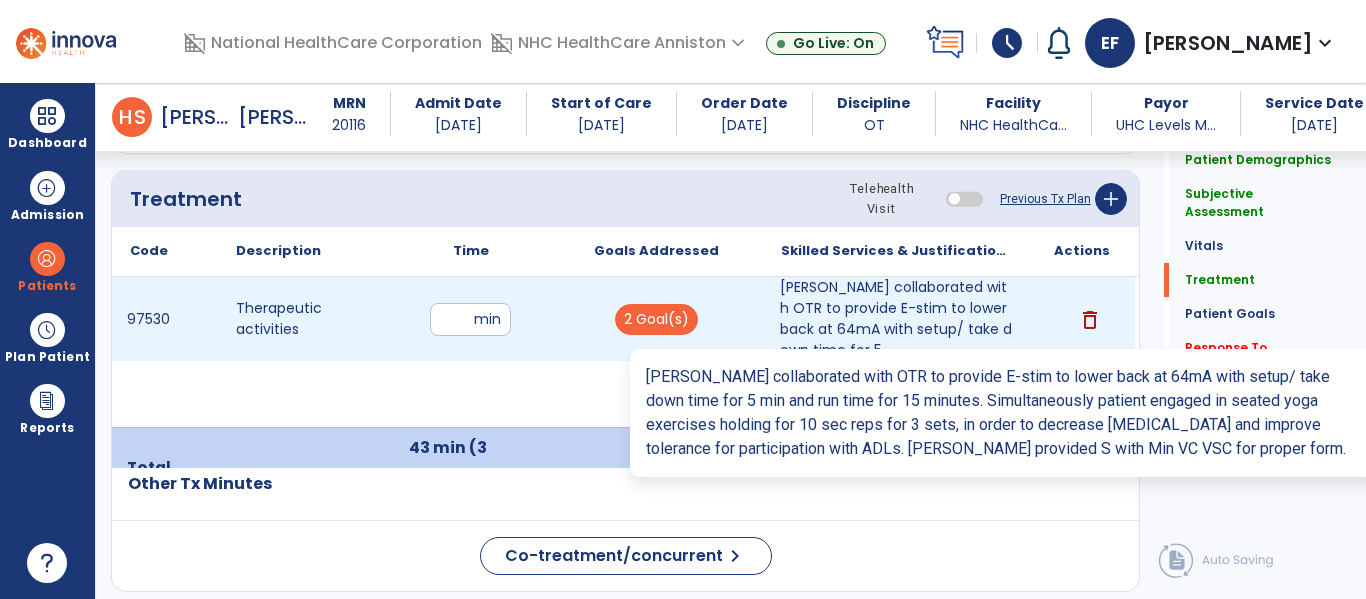 type on "**********" 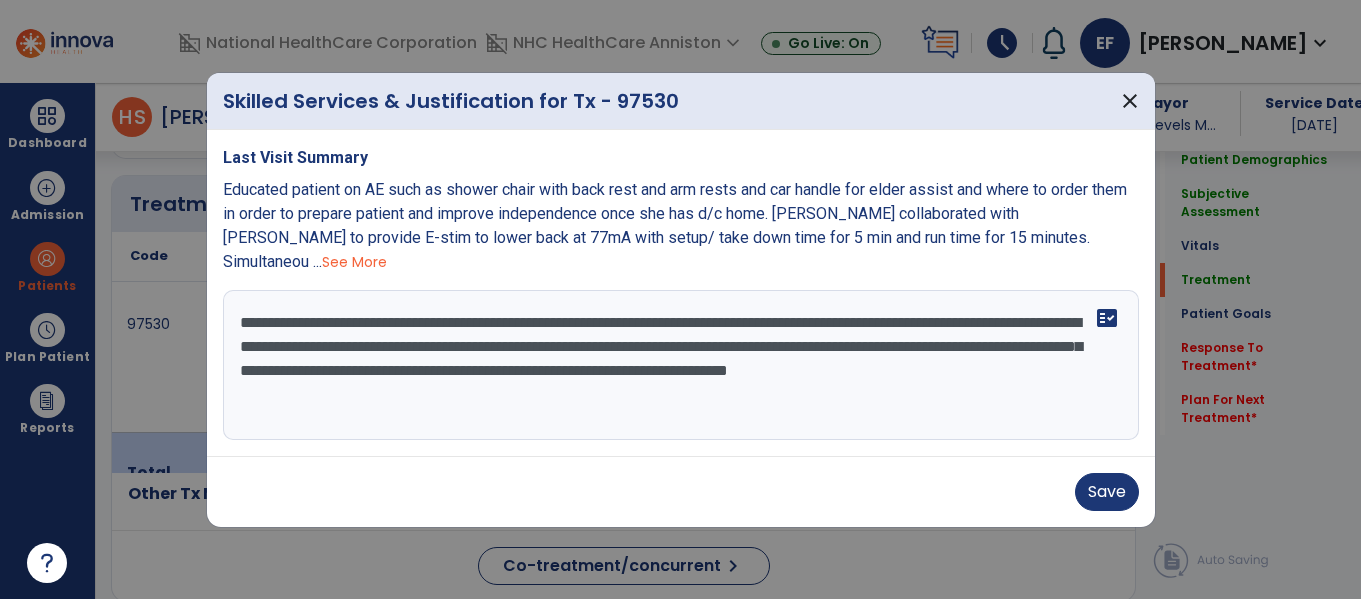 scroll, scrollTop: 1189, scrollLeft: 0, axis: vertical 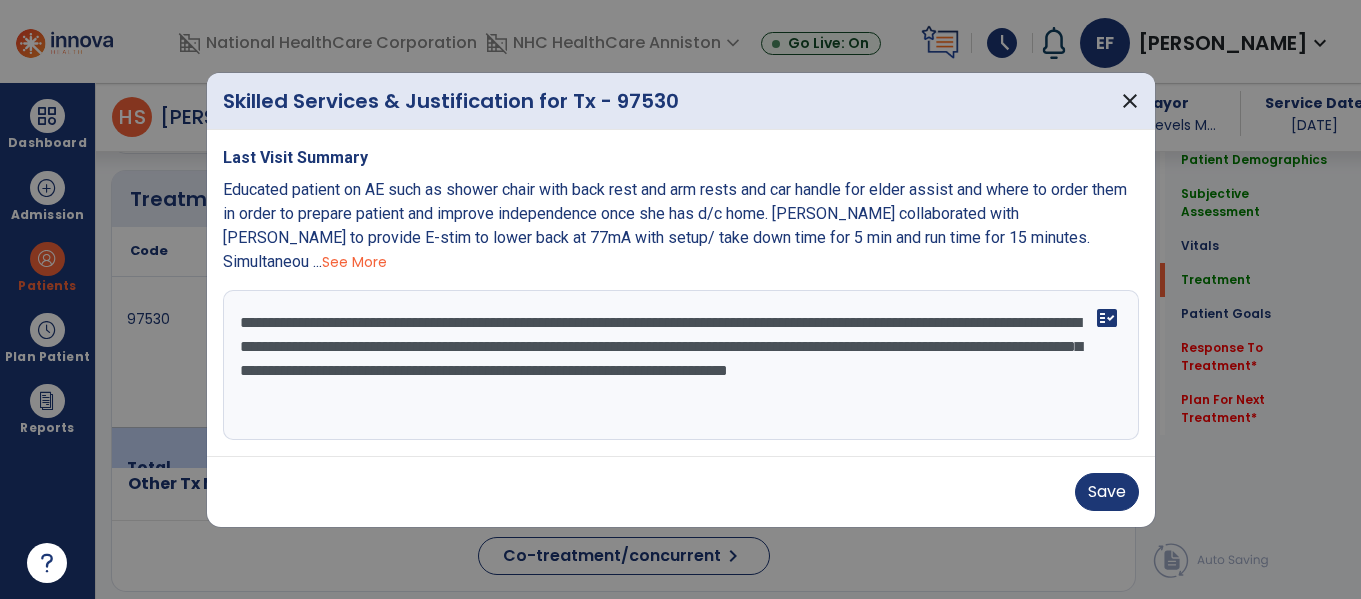 click on "**********" at bounding box center (681, 365) 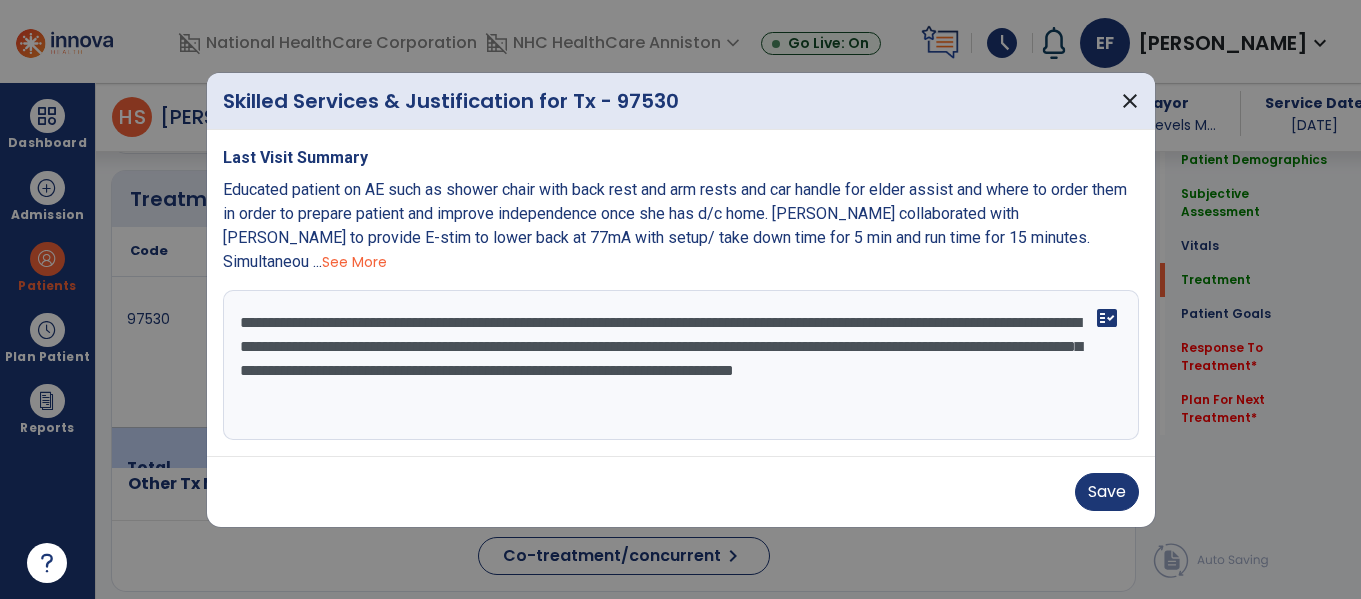 click on "**********" at bounding box center (681, 365) 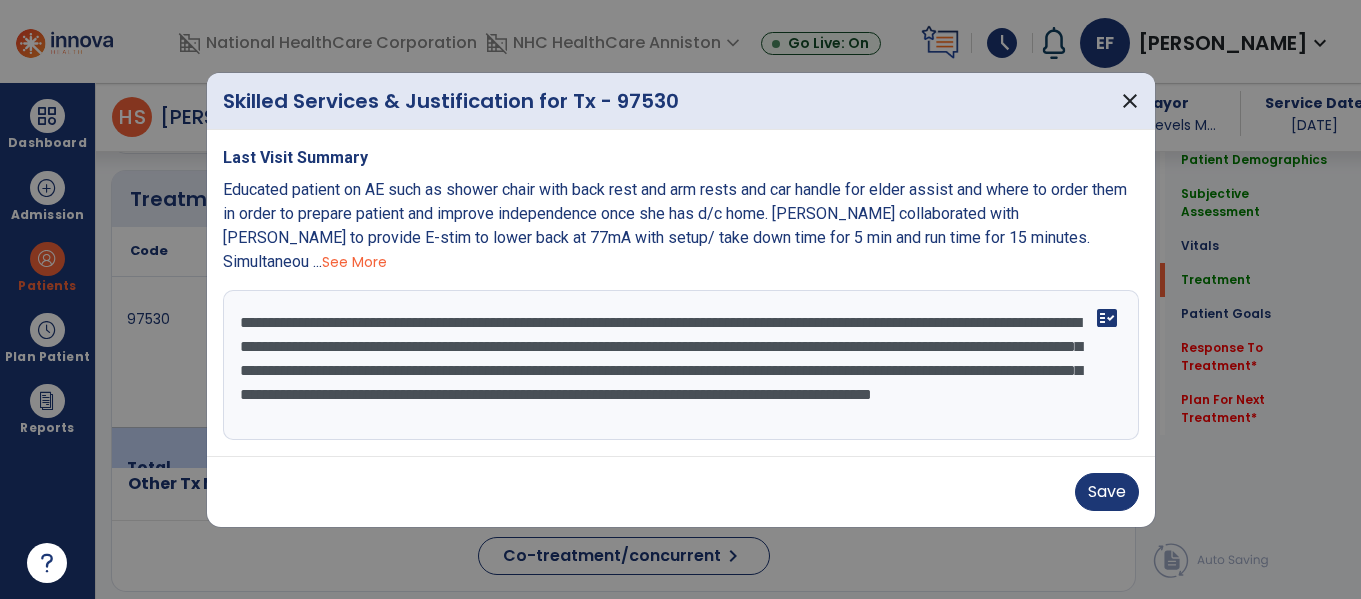 scroll, scrollTop: 16, scrollLeft: 0, axis: vertical 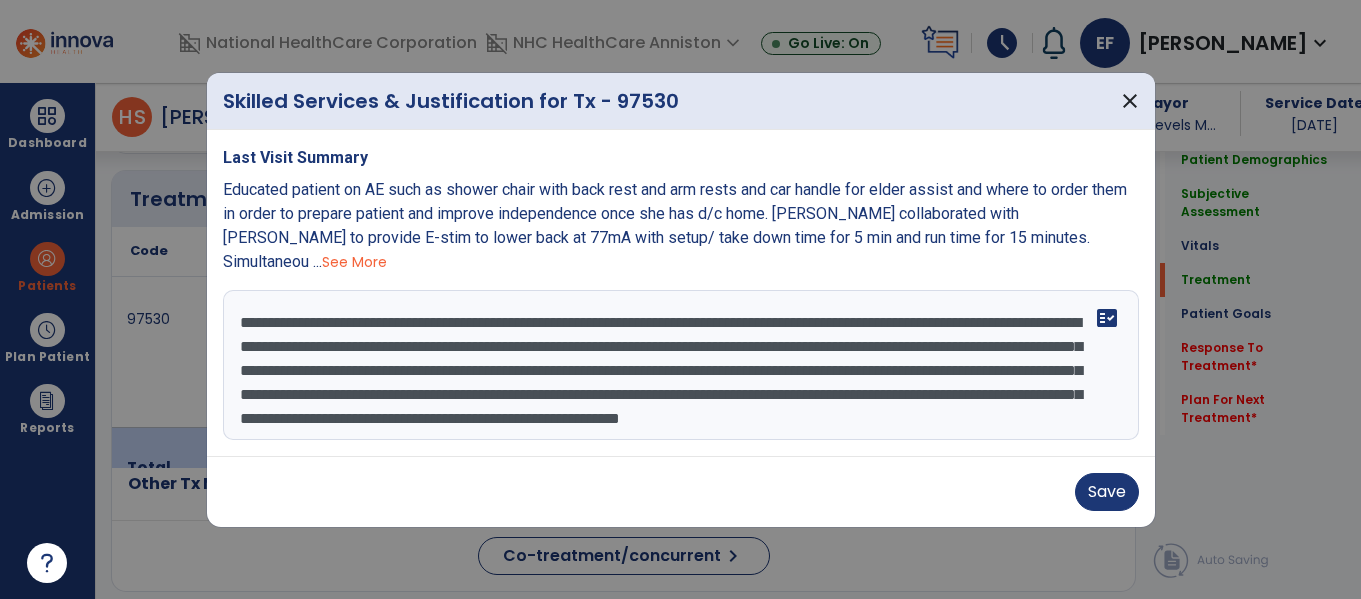 click on "**********" at bounding box center (681, 365) 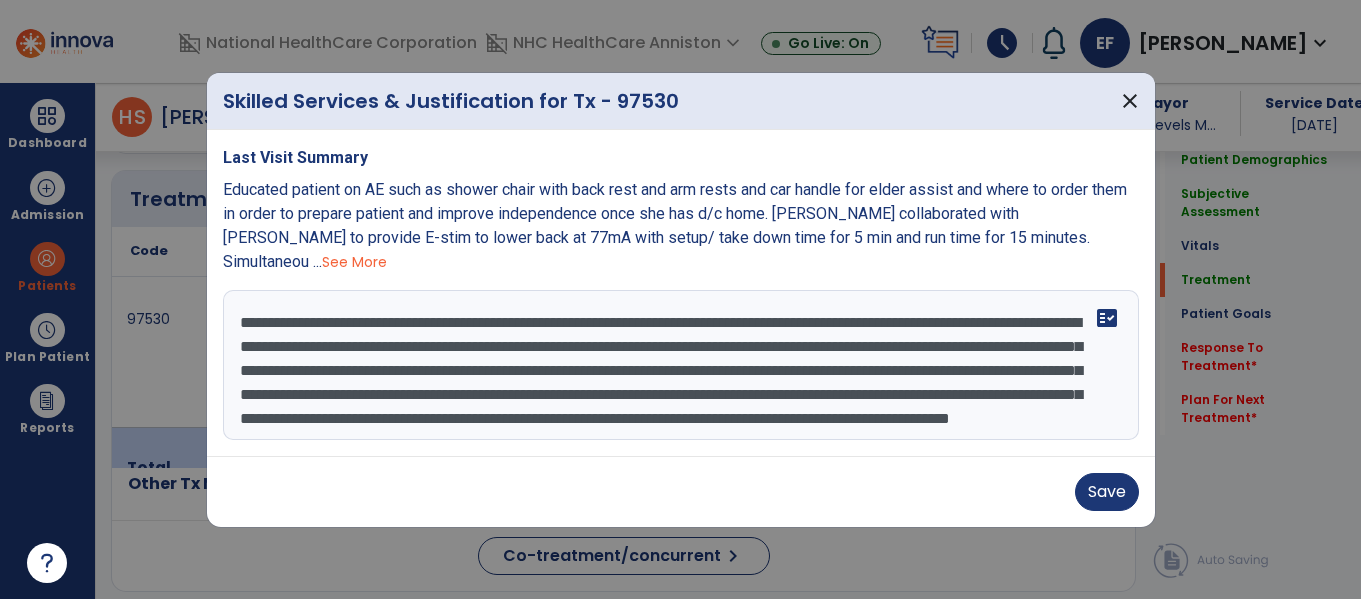 scroll, scrollTop: 48, scrollLeft: 0, axis: vertical 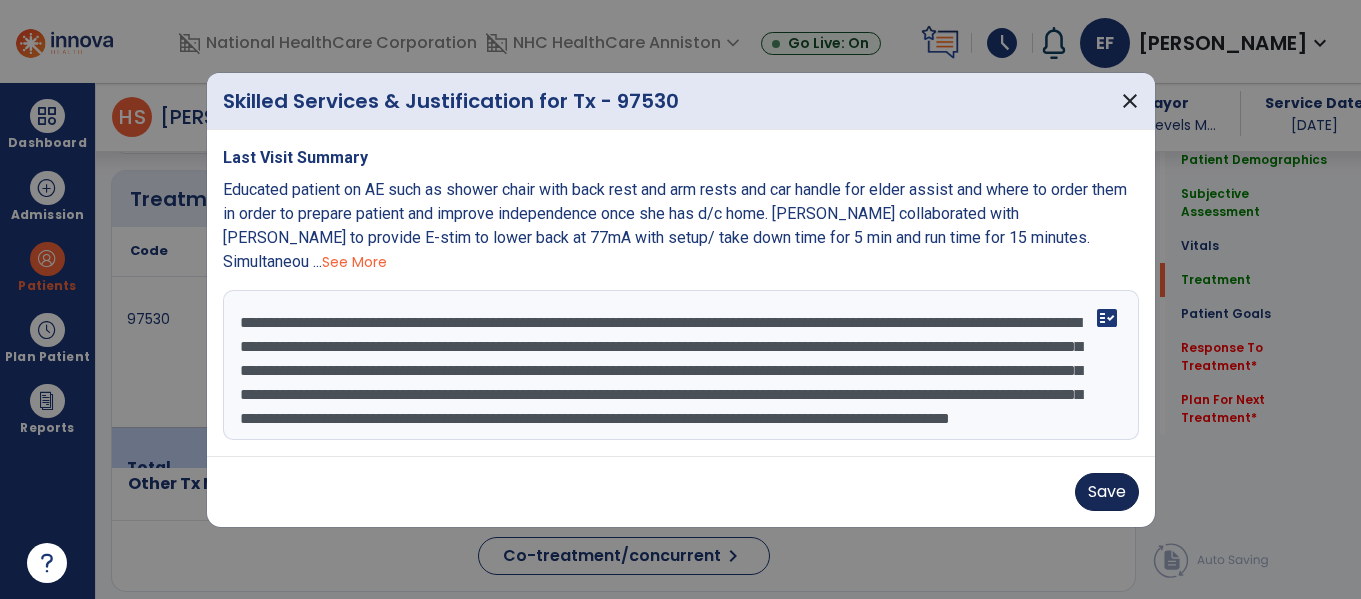 type on "**********" 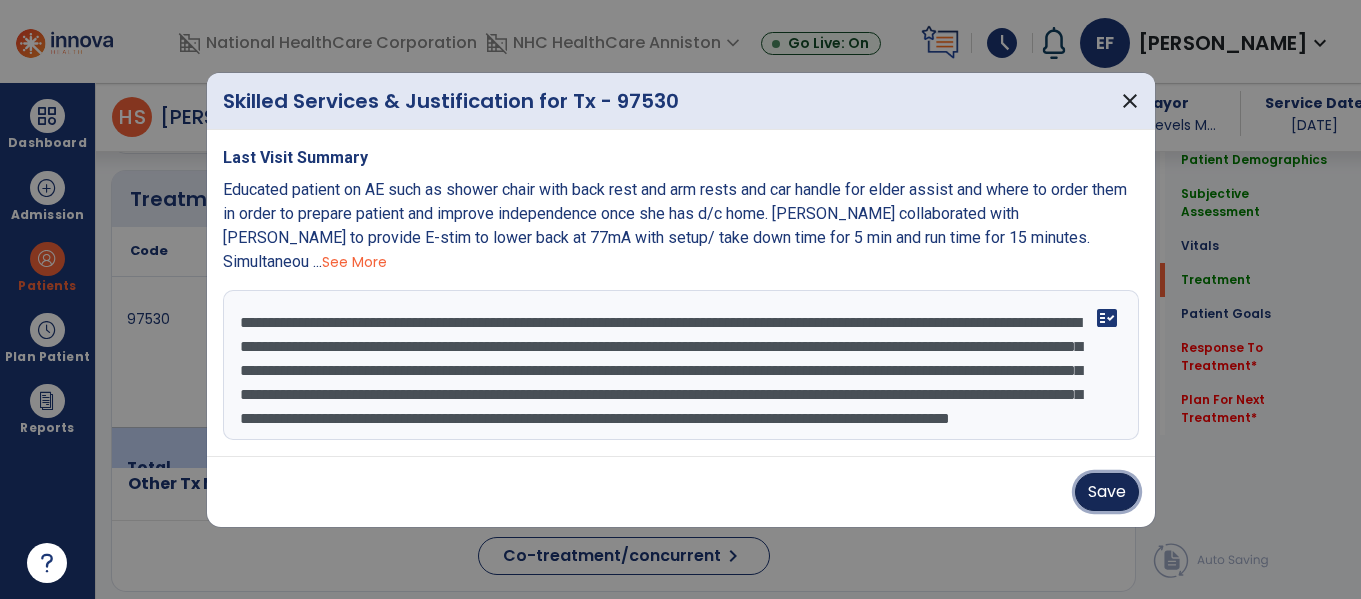 click on "Save" at bounding box center [1107, 492] 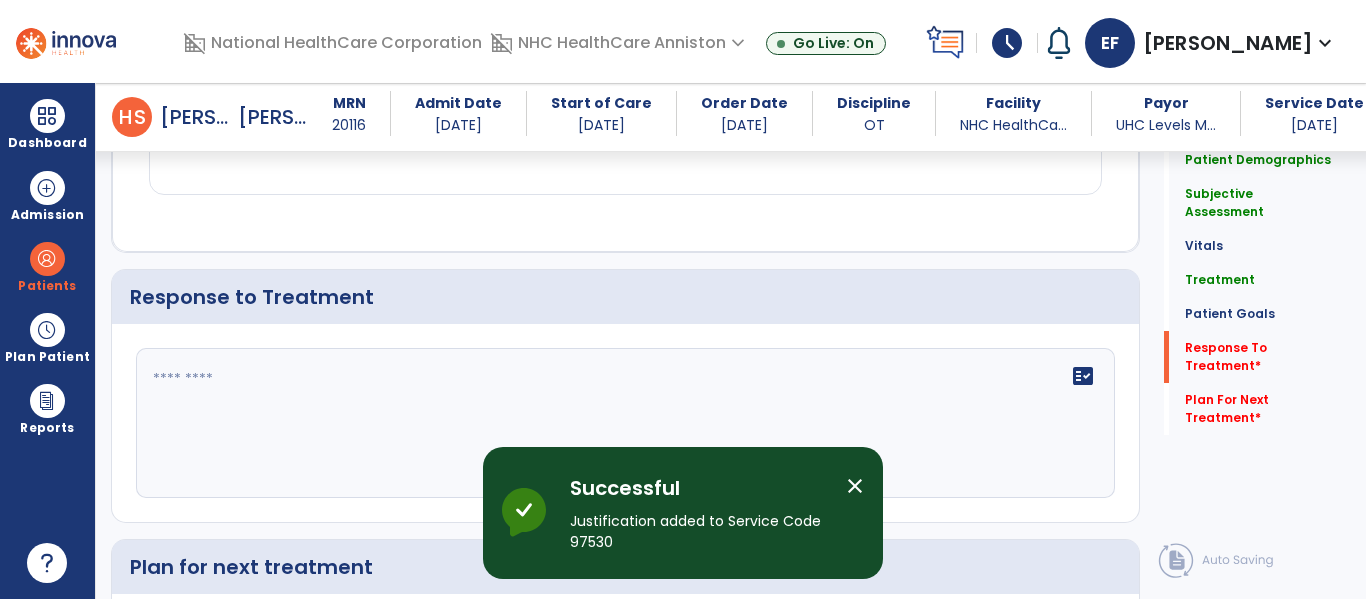scroll, scrollTop: 2483, scrollLeft: 0, axis: vertical 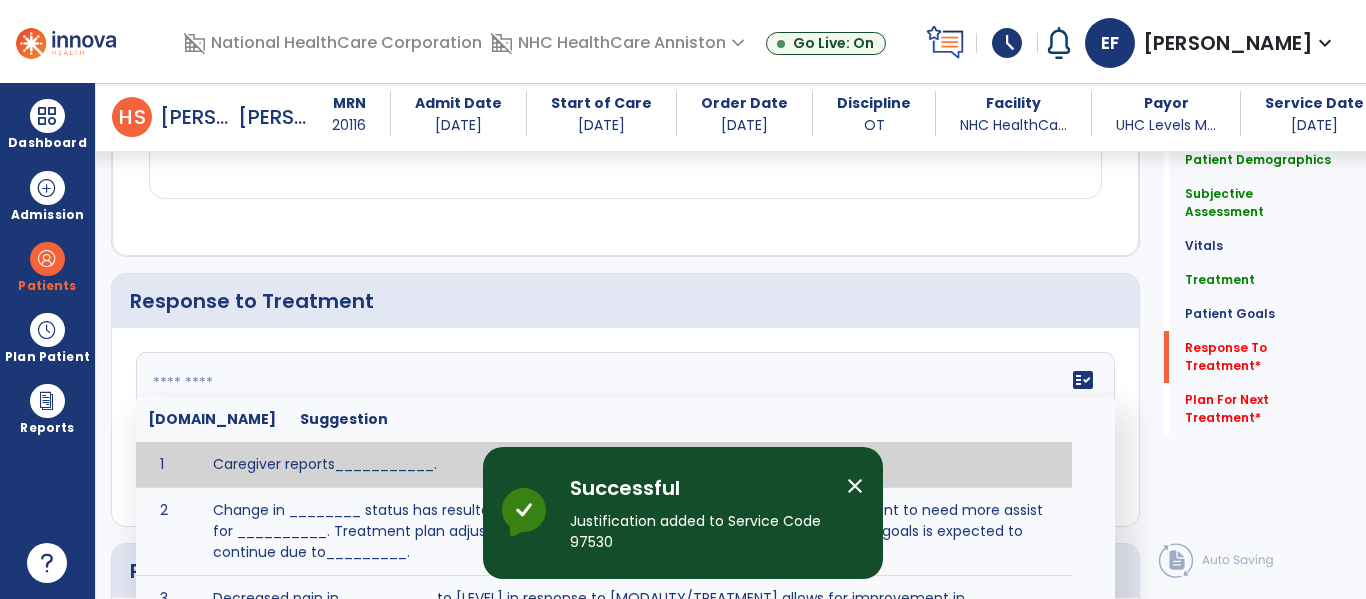 click on "fact_check  [DOMAIN_NAME] Suggestion 1 Caregiver reports___________. 2 Change in ________ status has resulted in setback in_______due to ________, requiring patient to need more assist for __________.   Treatment plan adjustments to be made include________.  Progress towards goals is expected to continue due to_________. 3 Decreased pain in __________ to [LEVEL] in response to [MODALITY/TREATMENT] allows for improvement in _________. 4 Functional gains in _______ have impacted the patient's ability to perform_________ with a reduction in assist levels to_________. 5 Functional progress this week has been significant due to__________. 6 Gains in ________ have improved the patient's ability to perform ______with decreased levels of assist to___________. 7 Improvement in ________allows patient to tolerate higher levels of challenges in_________. 8 Pain in [AREA] has decreased to [LEVEL] in response to [TREATMENT/MODALITY], allowing fore ease in completing__________. 9 10 11 12 13 14 15 16 17 18 19 20 21" 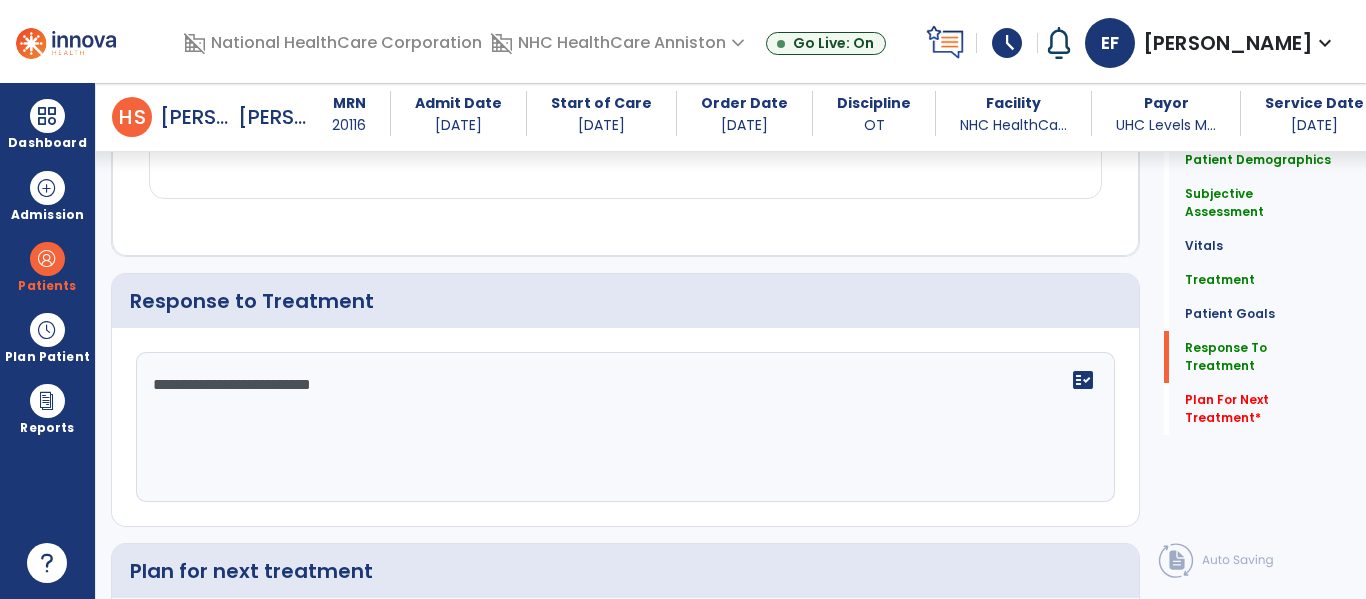 click on "**********" 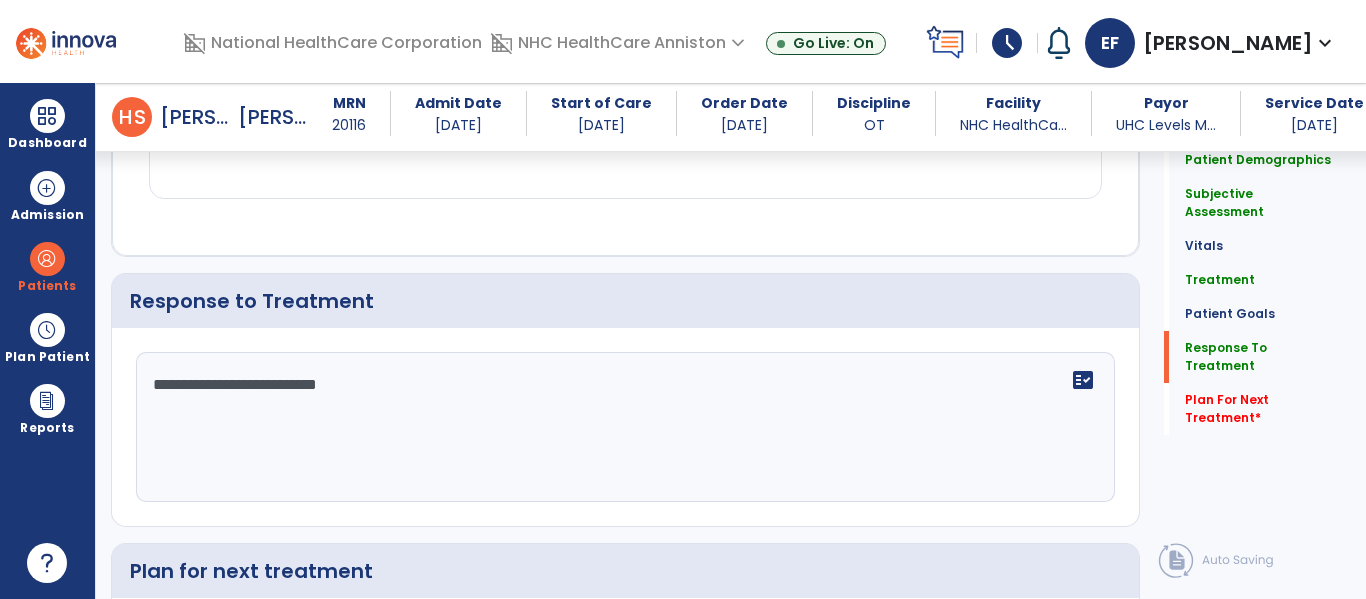 click on "**********" 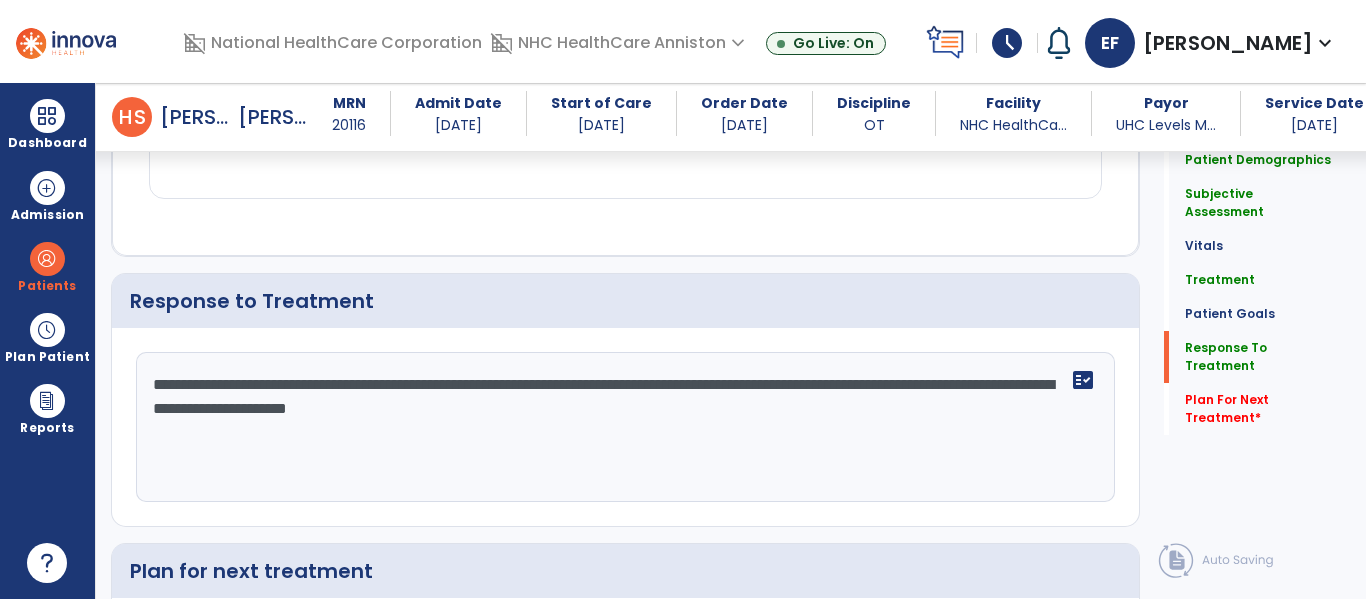 scroll, scrollTop: 2748, scrollLeft: 0, axis: vertical 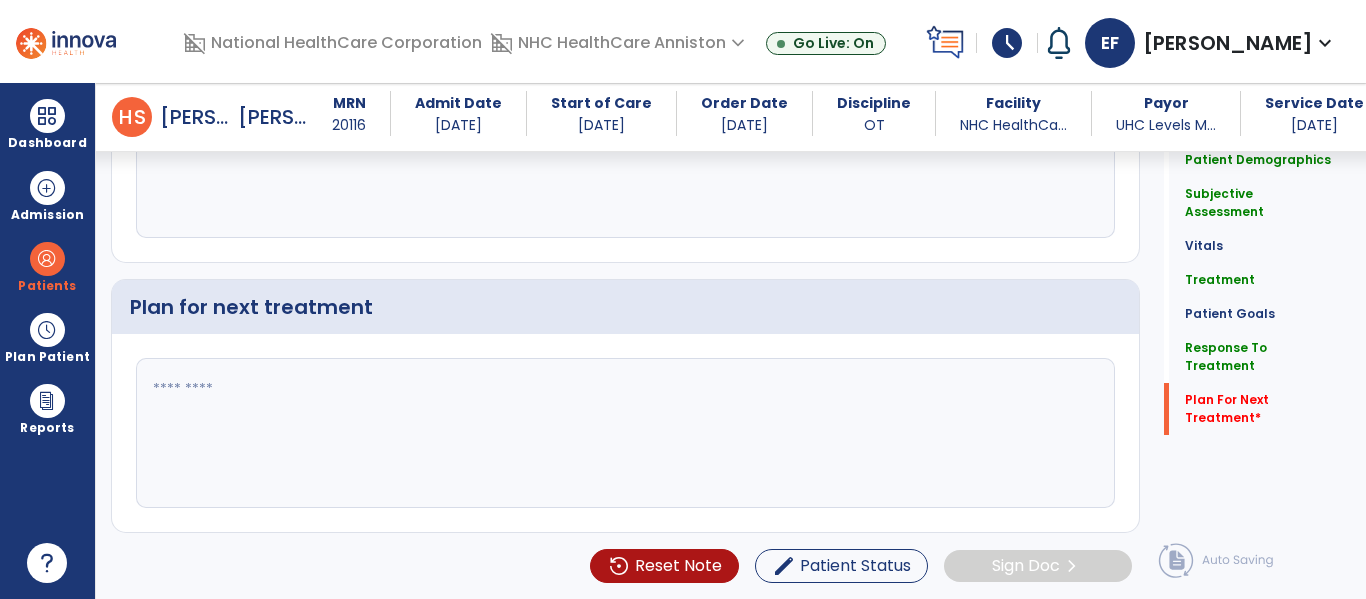 type on "**********" 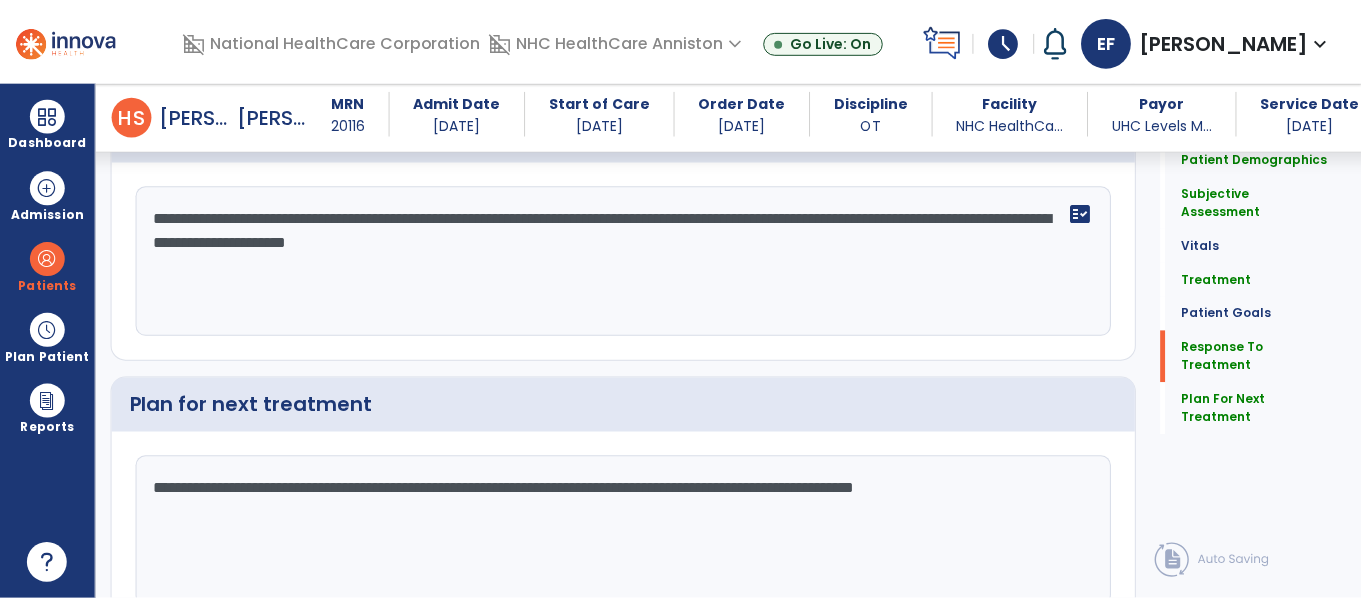 scroll, scrollTop: 2748, scrollLeft: 0, axis: vertical 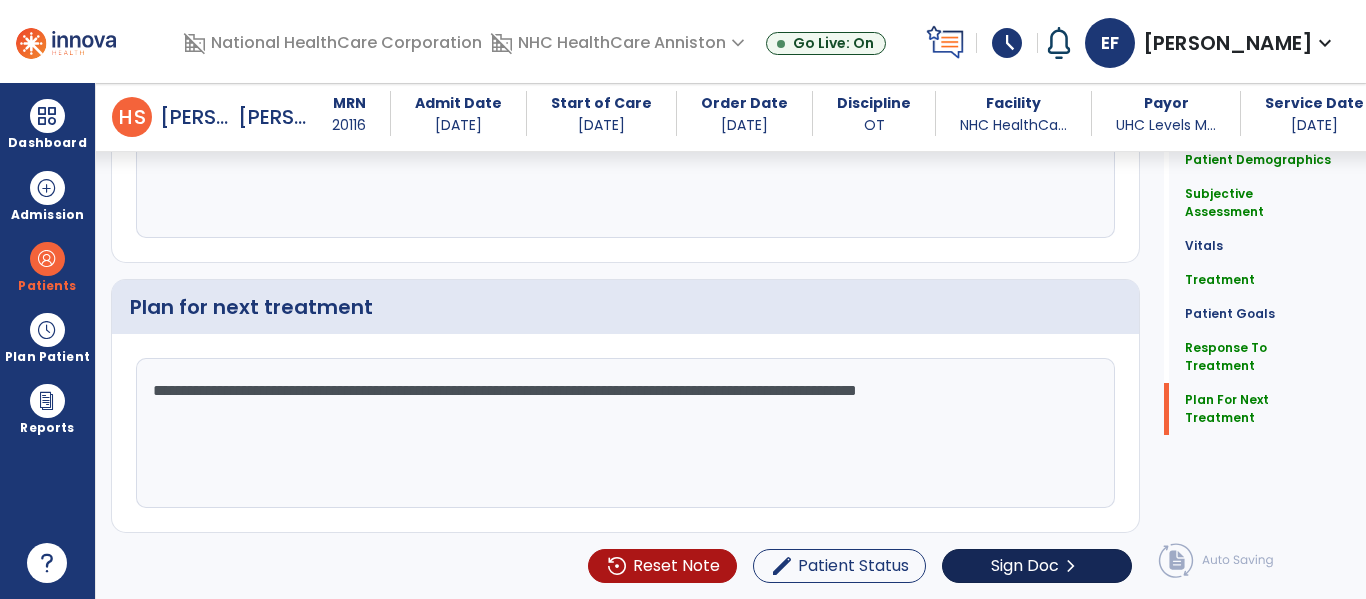 type on "**********" 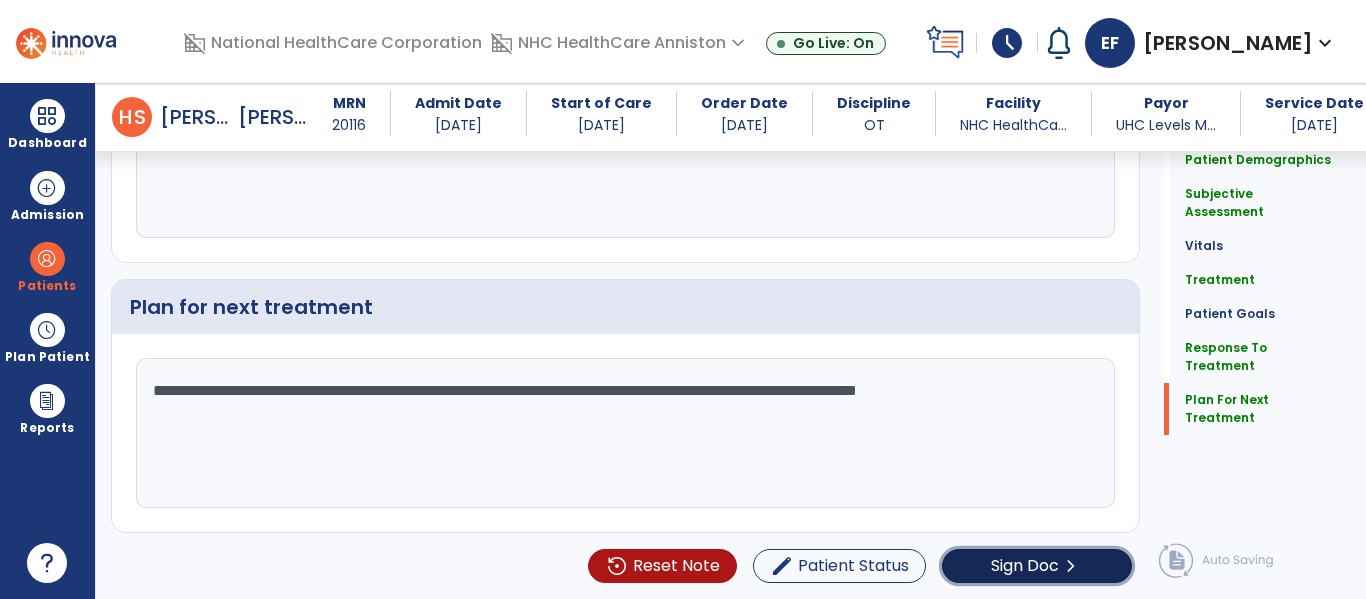 click on "Sign Doc" 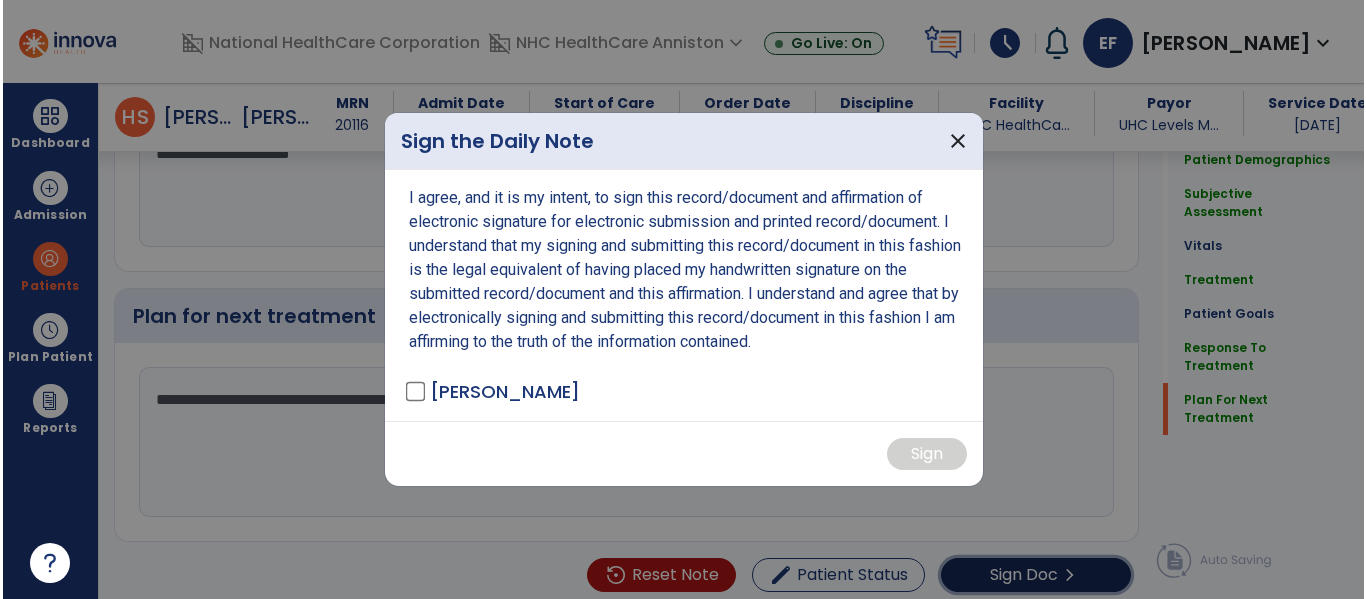 scroll, scrollTop: 2748, scrollLeft: 0, axis: vertical 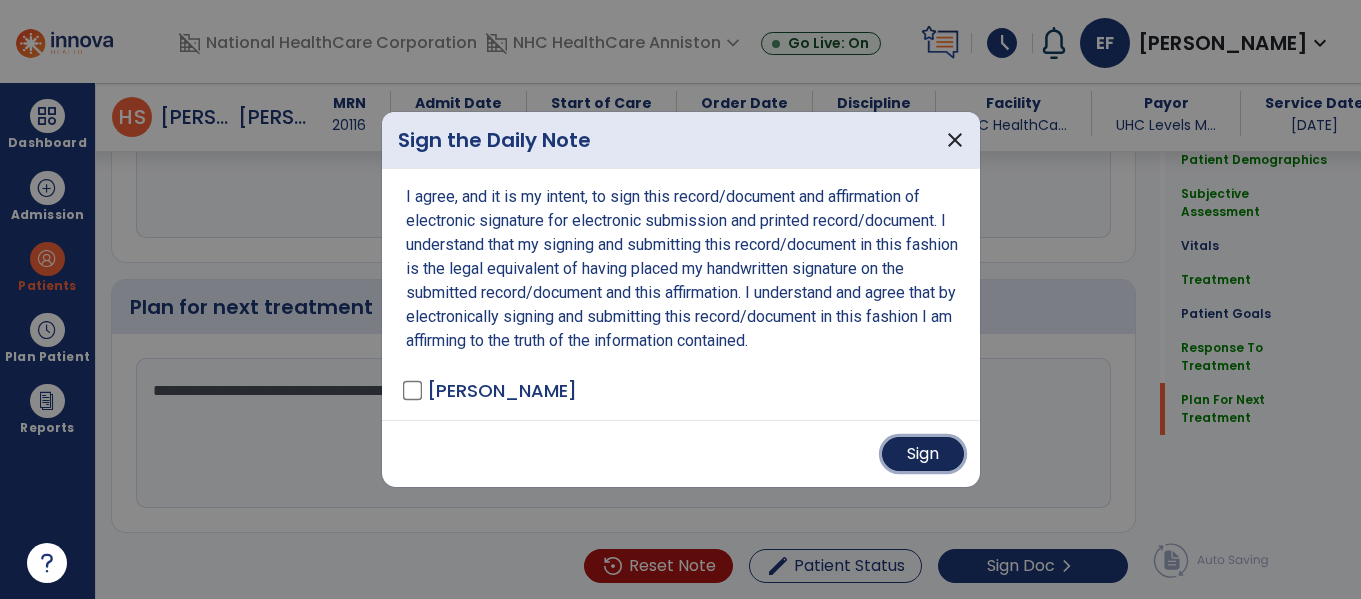 click on "Sign" at bounding box center [923, 454] 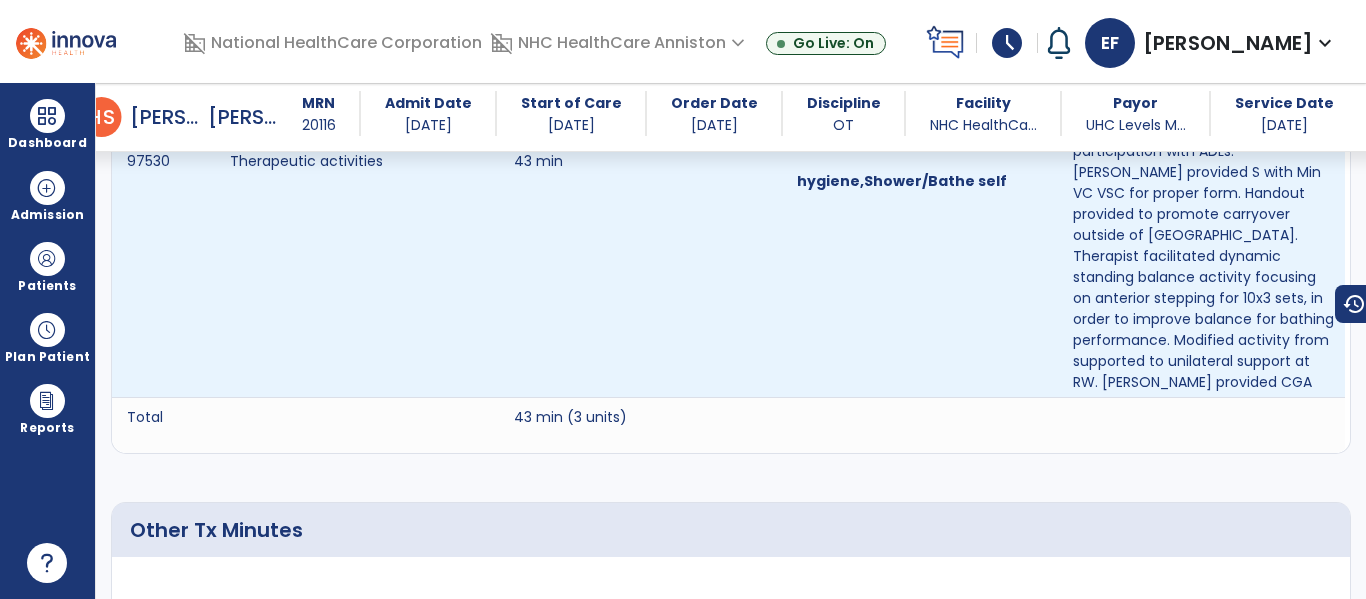 scroll, scrollTop: 0, scrollLeft: 0, axis: both 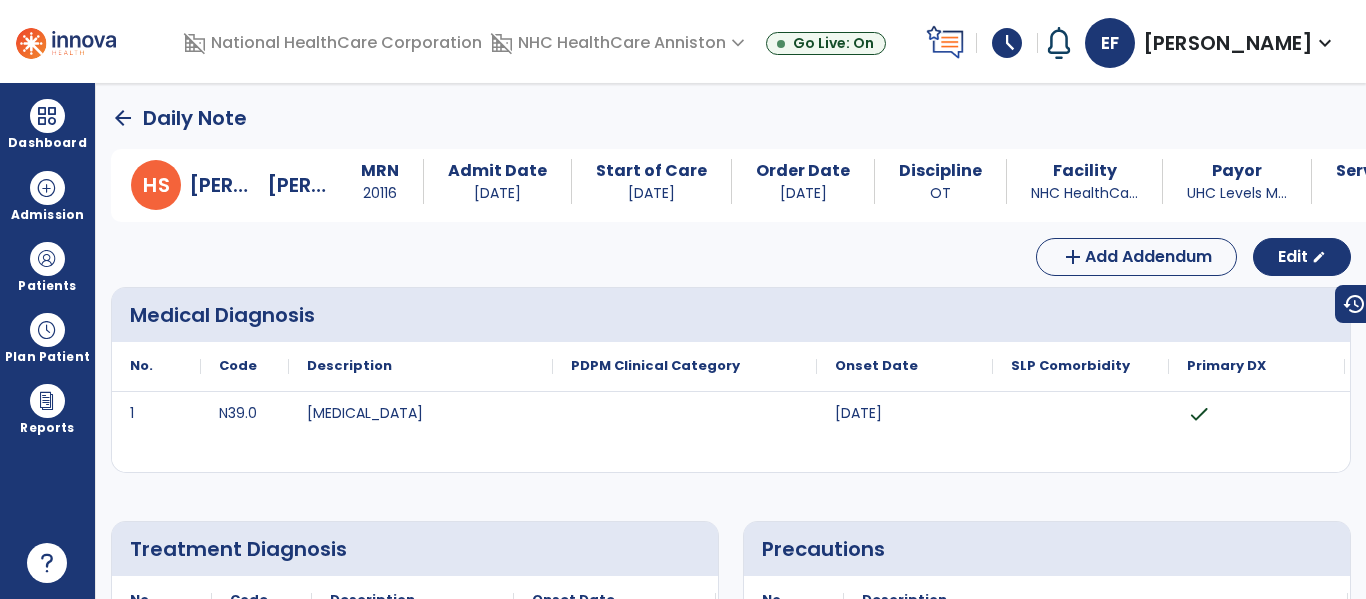 click on "arrow_back" 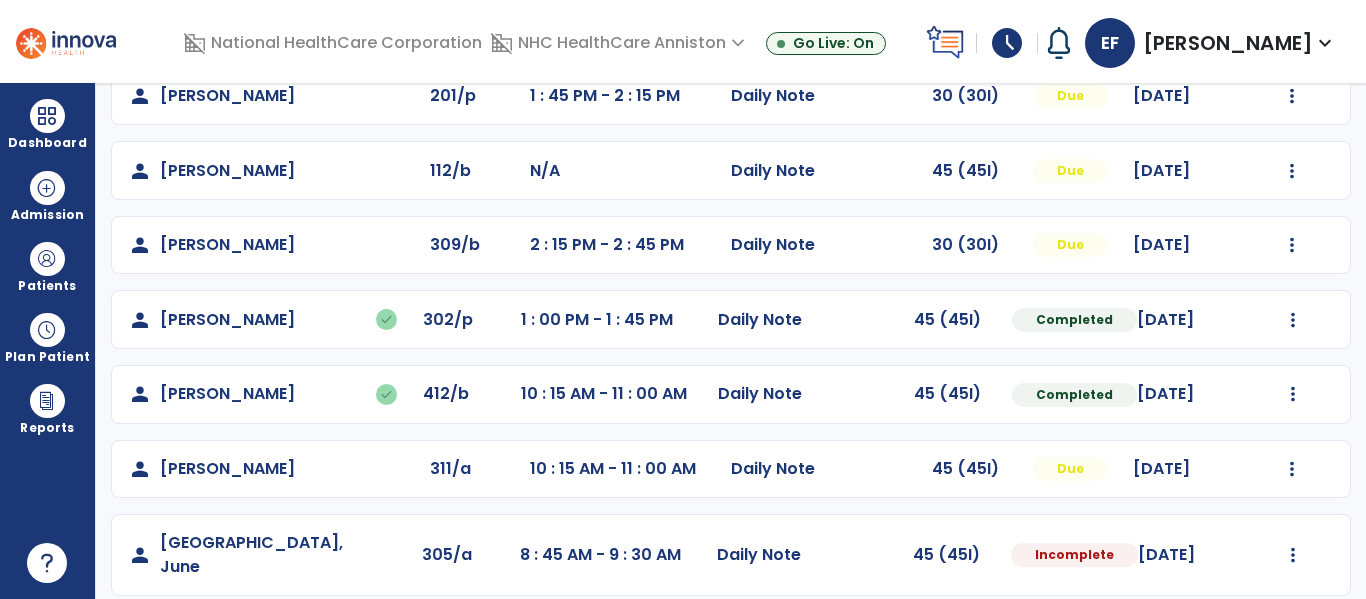 scroll, scrollTop: 413, scrollLeft: 0, axis: vertical 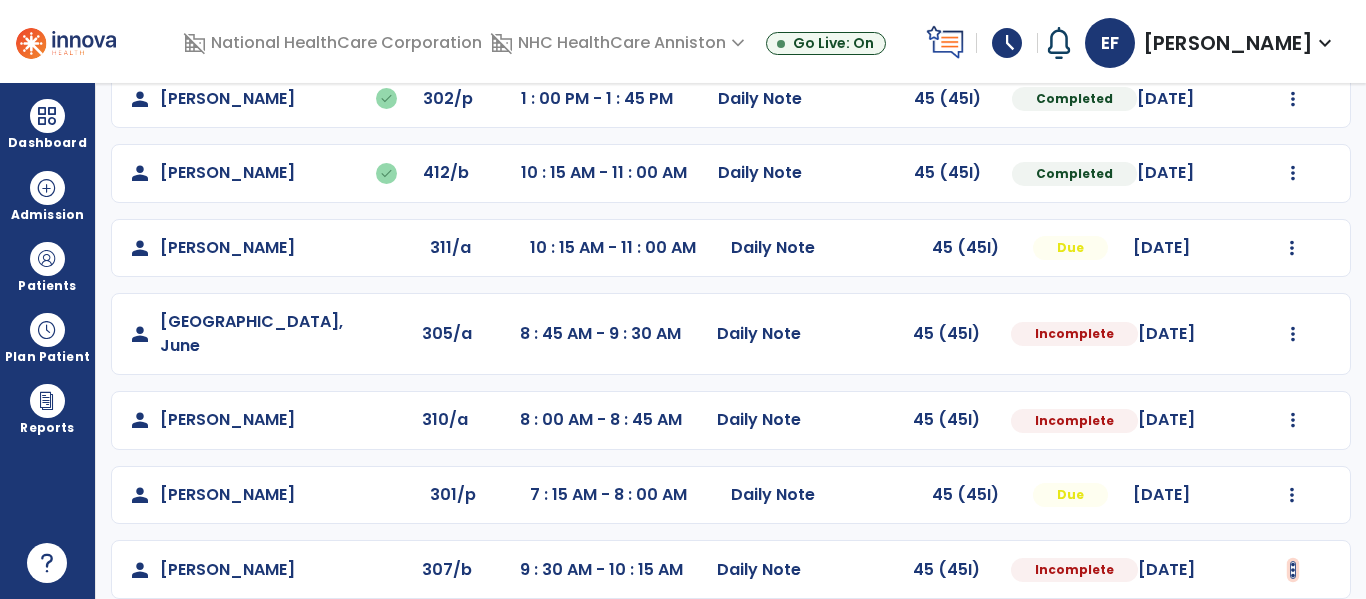 click at bounding box center [1292, -125] 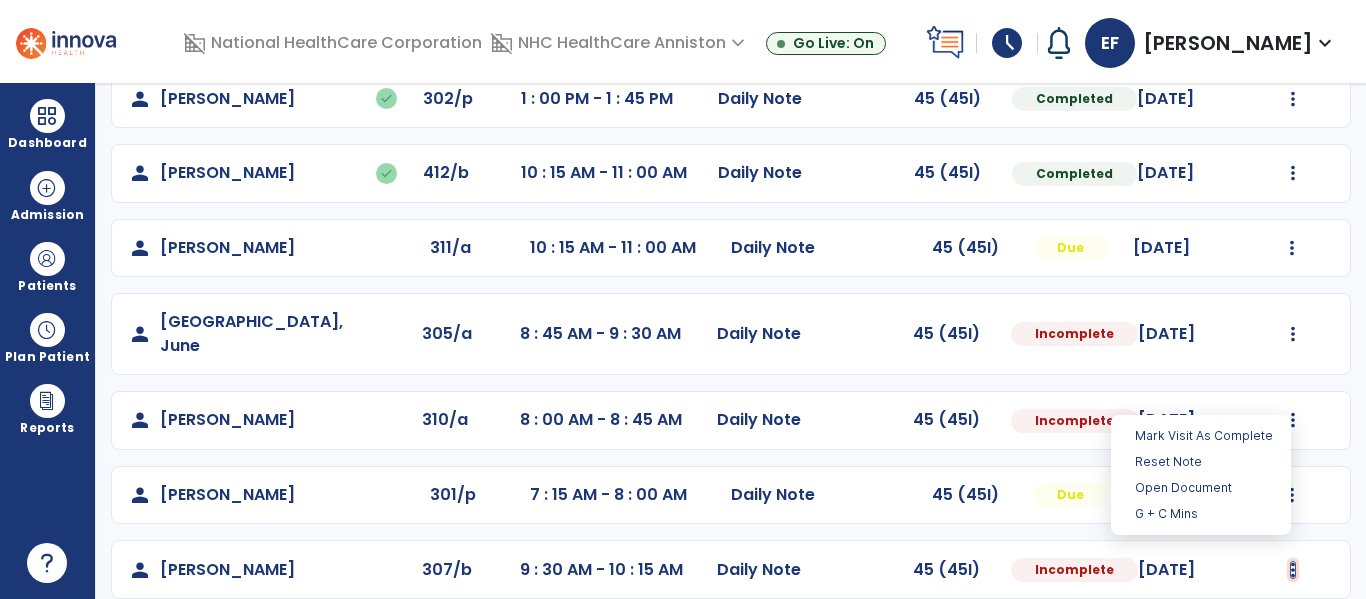 click at bounding box center (1293, 570) 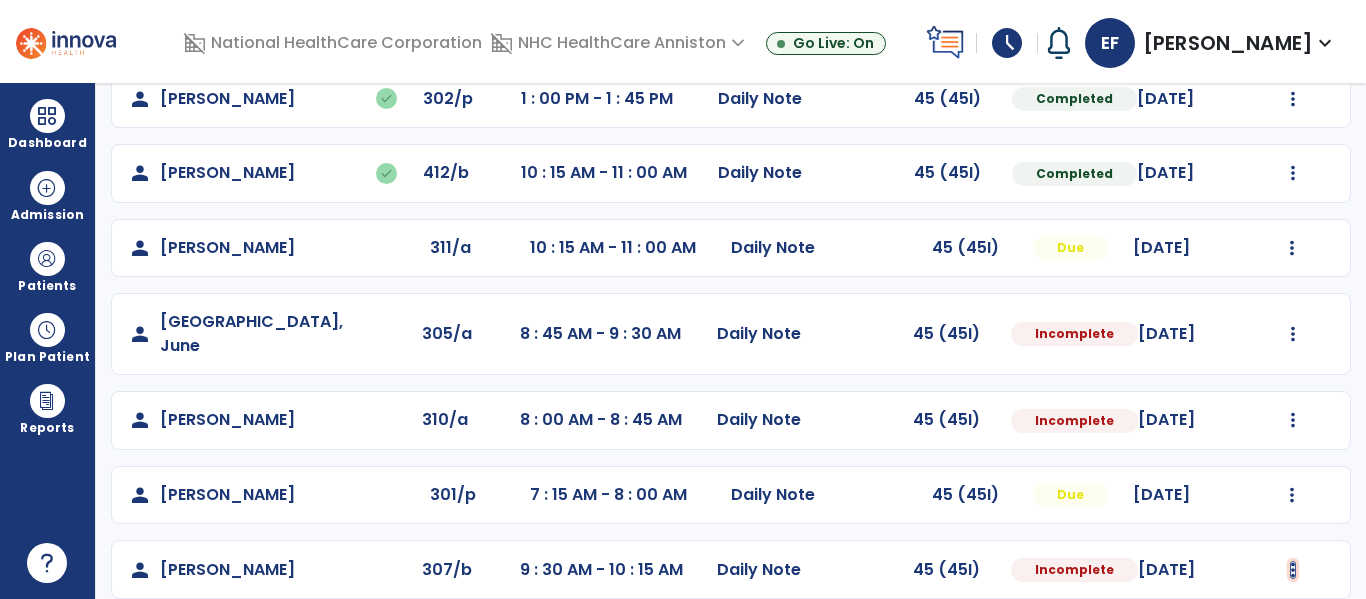 click at bounding box center (1293, 570) 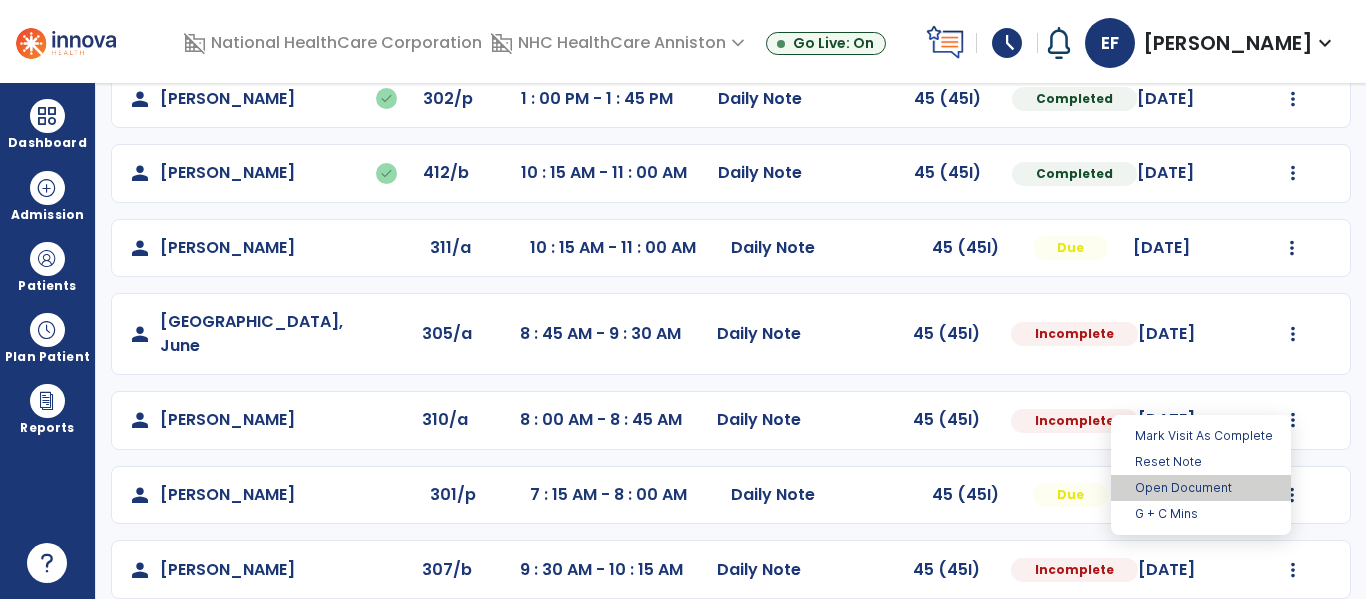 click on "Open Document" at bounding box center (1201, 488) 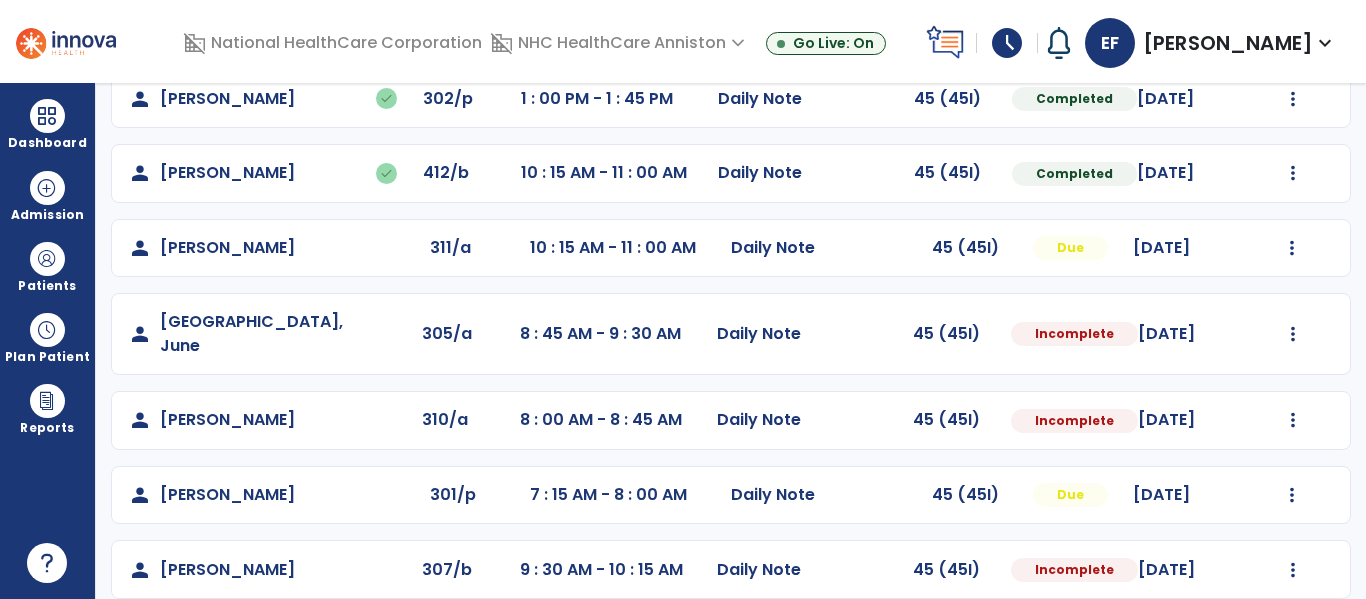 select on "*" 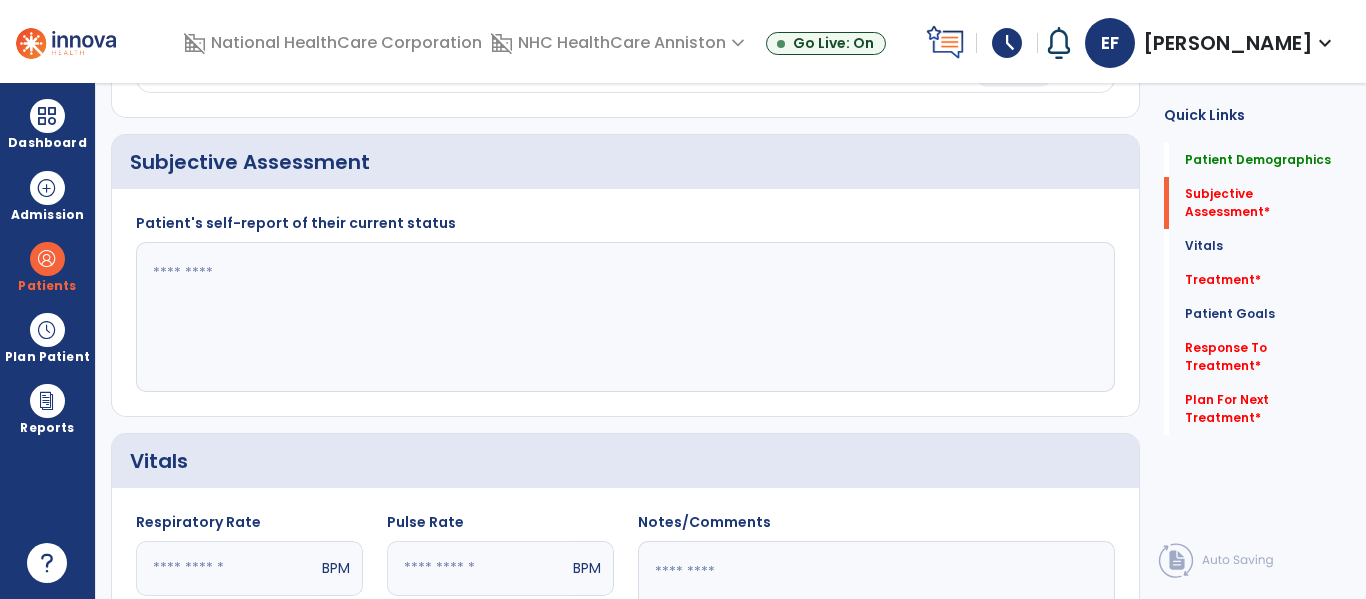 click 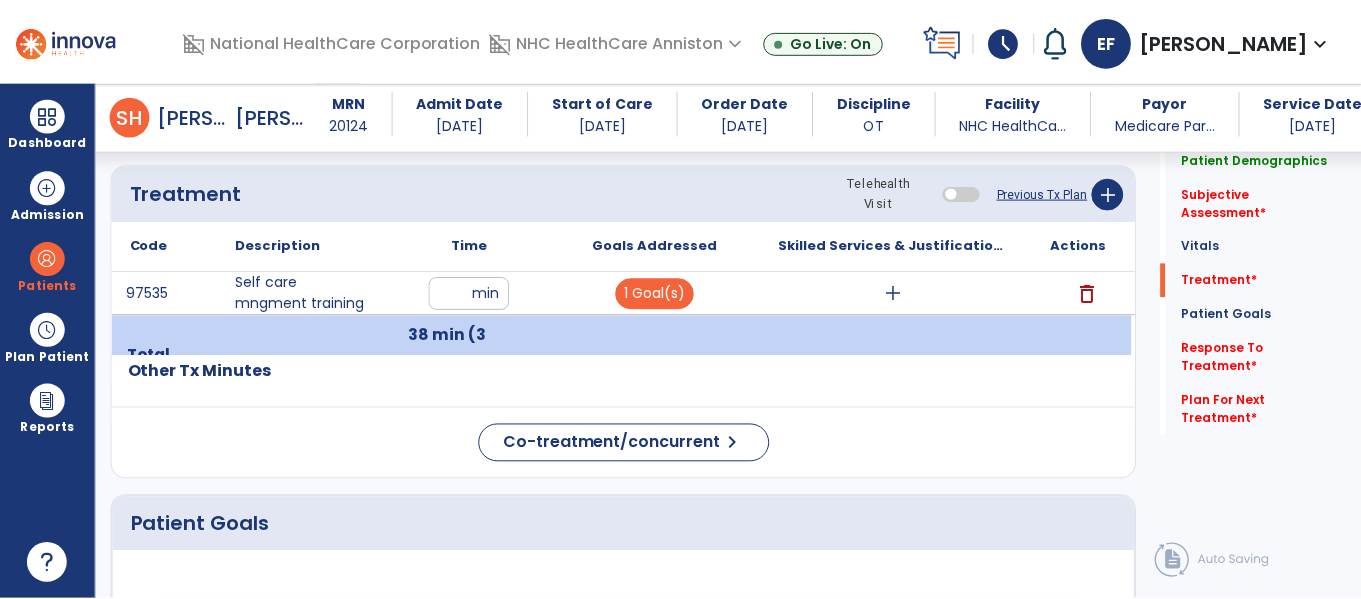 scroll, scrollTop: 1069, scrollLeft: 0, axis: vertical 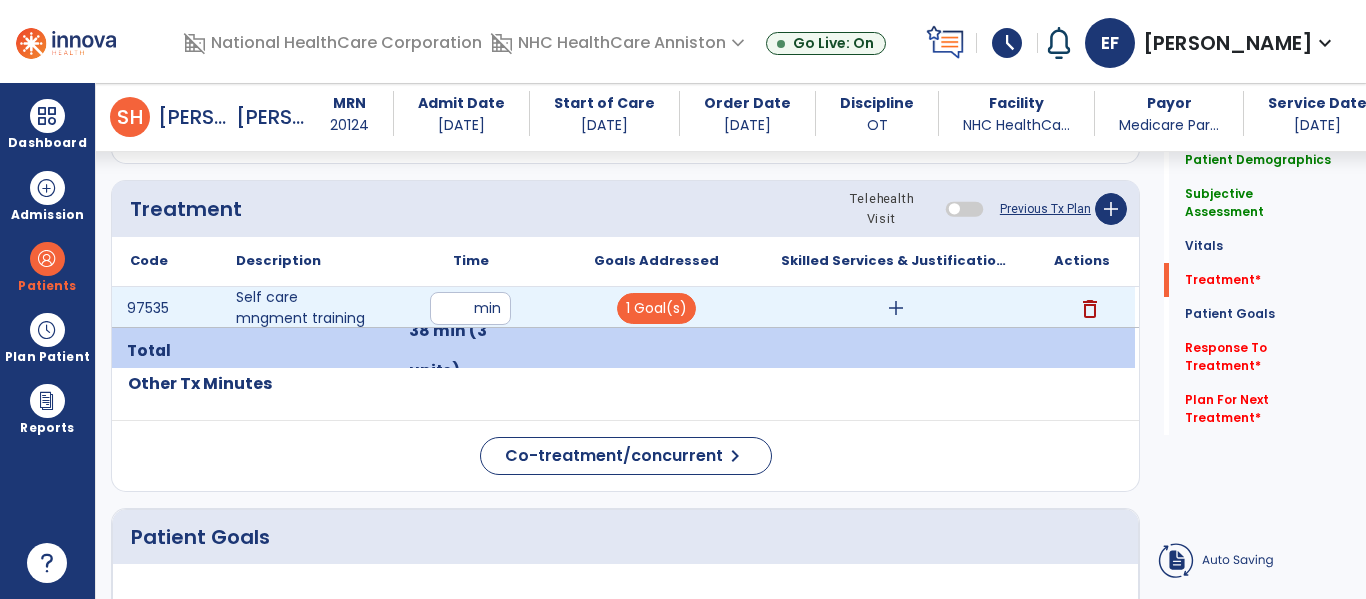 type on "**********" 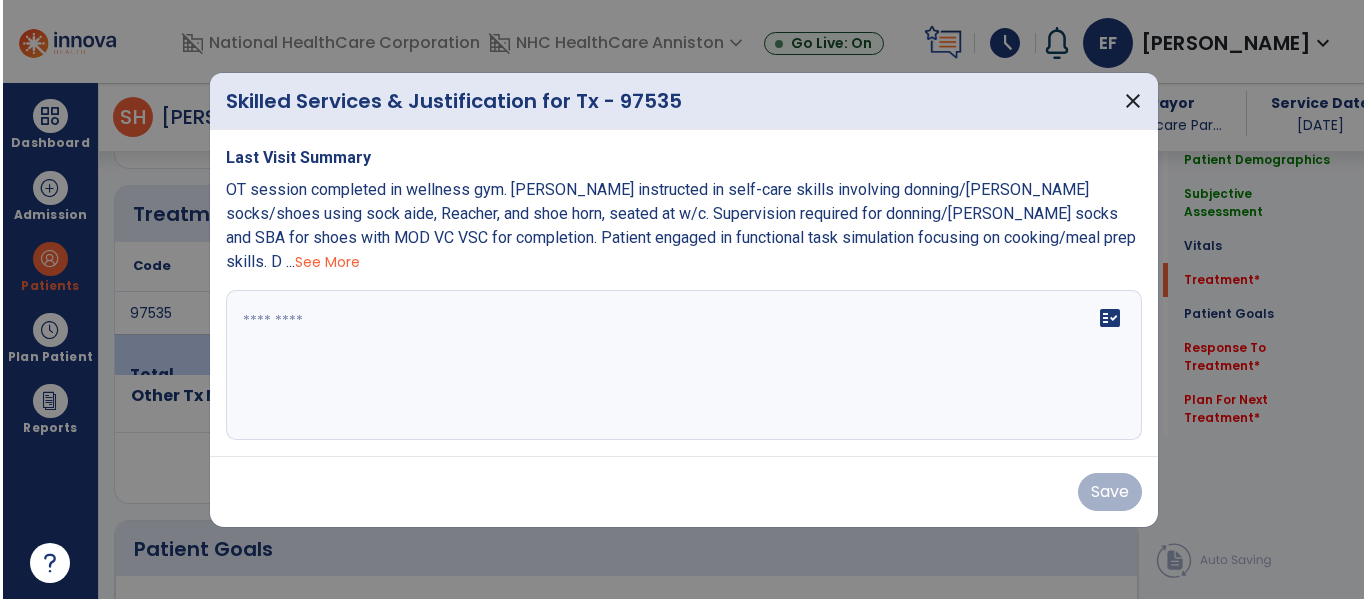 scroll, scrollTop: 1069, scrollLeft: 0, axis: vertical 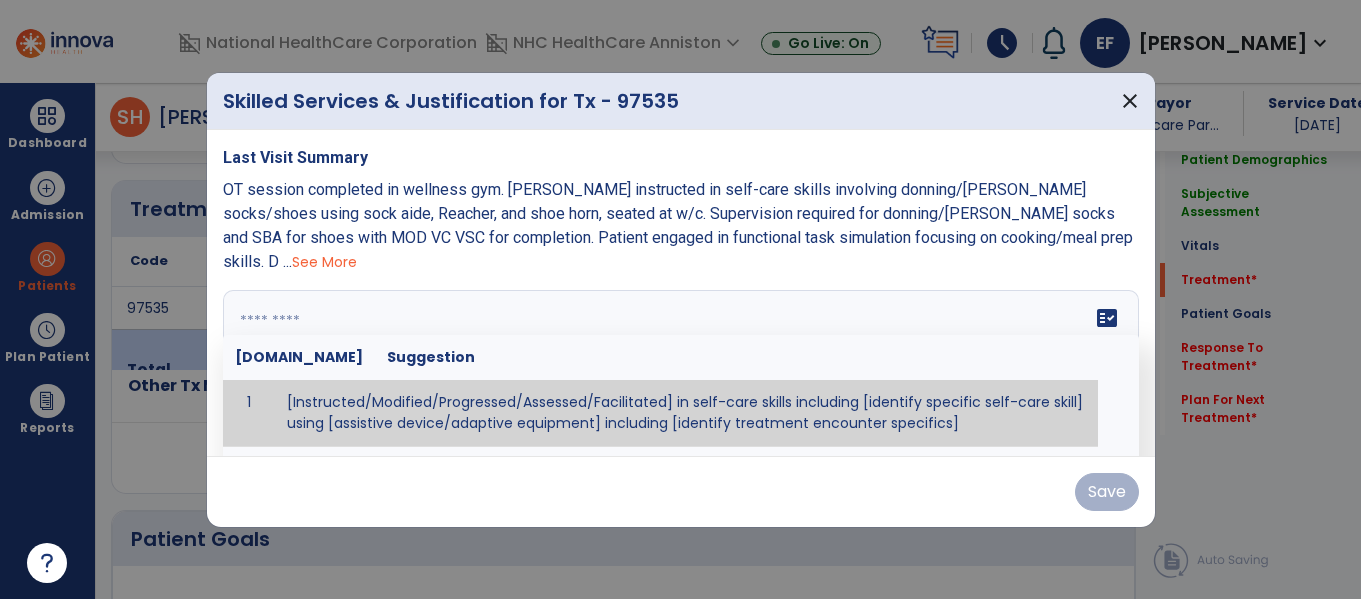 click on "fact_check  [DOMAIN_NAME] Suggestion 1 [Instructed/Modified/Progressed/Assessed/Facilitated] in self-care skills including [identify specific self-care skill] using [assistive device/adaptive equipment] including [identify treatment encounter specifics]" at bounding box center (681, 365) 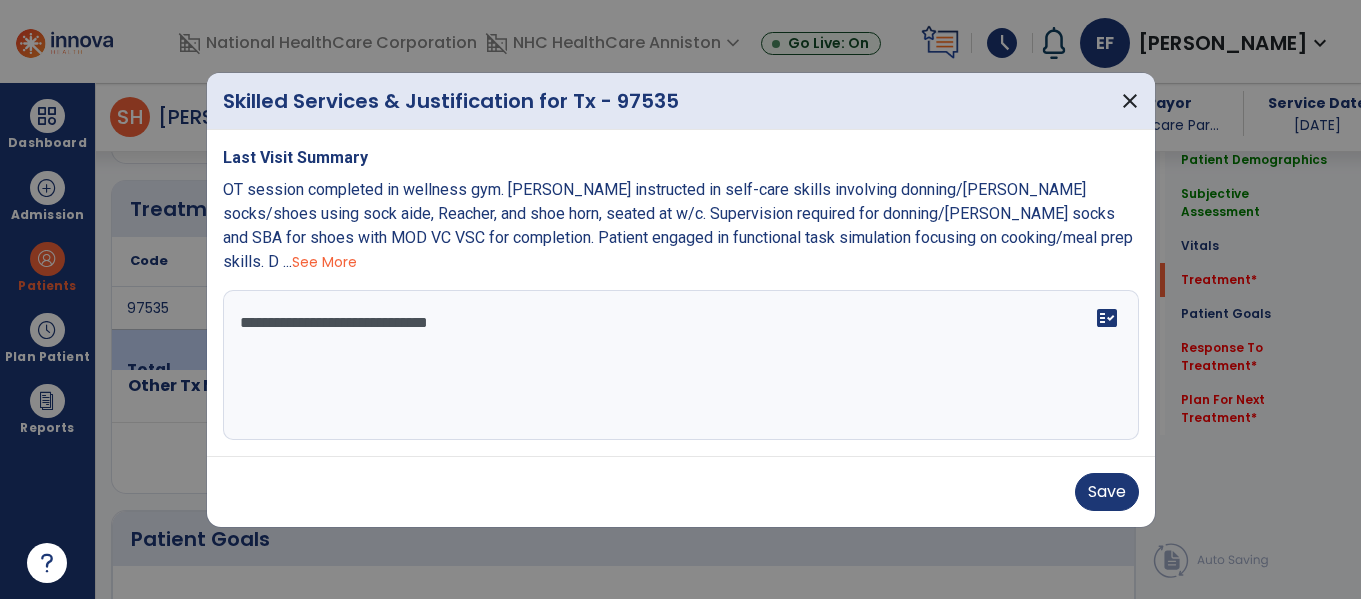 click on "**********" at bounding box center [681, 365] 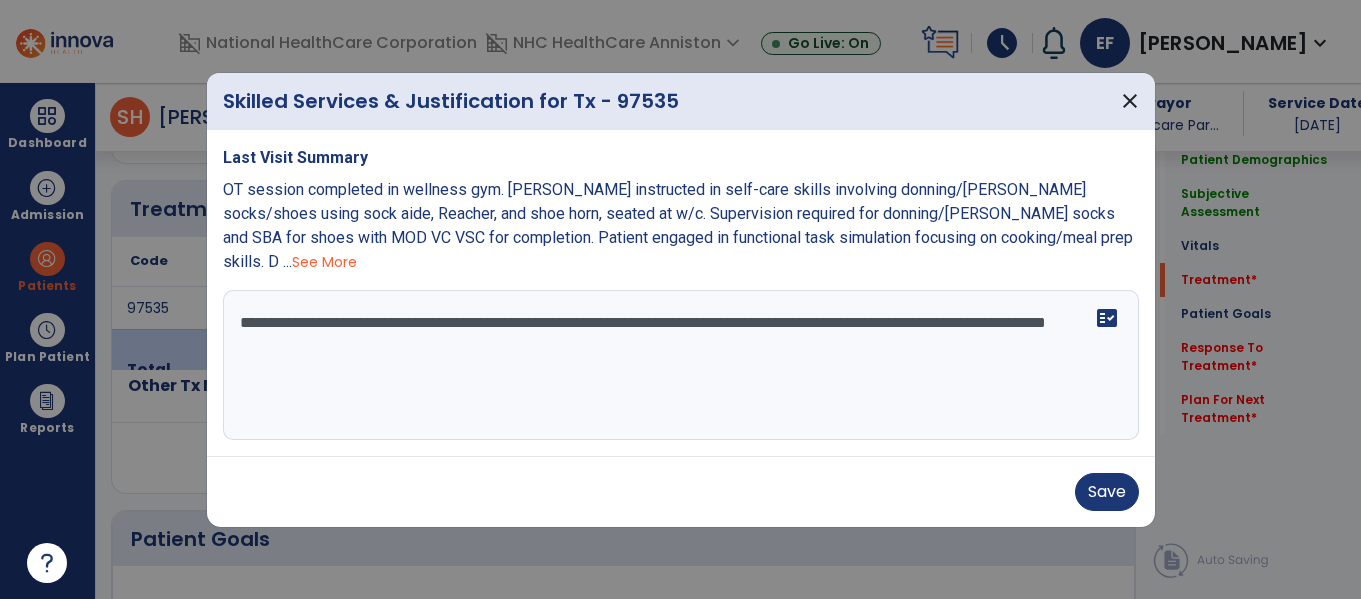 click on "**********" at bounding box center [681, 365] 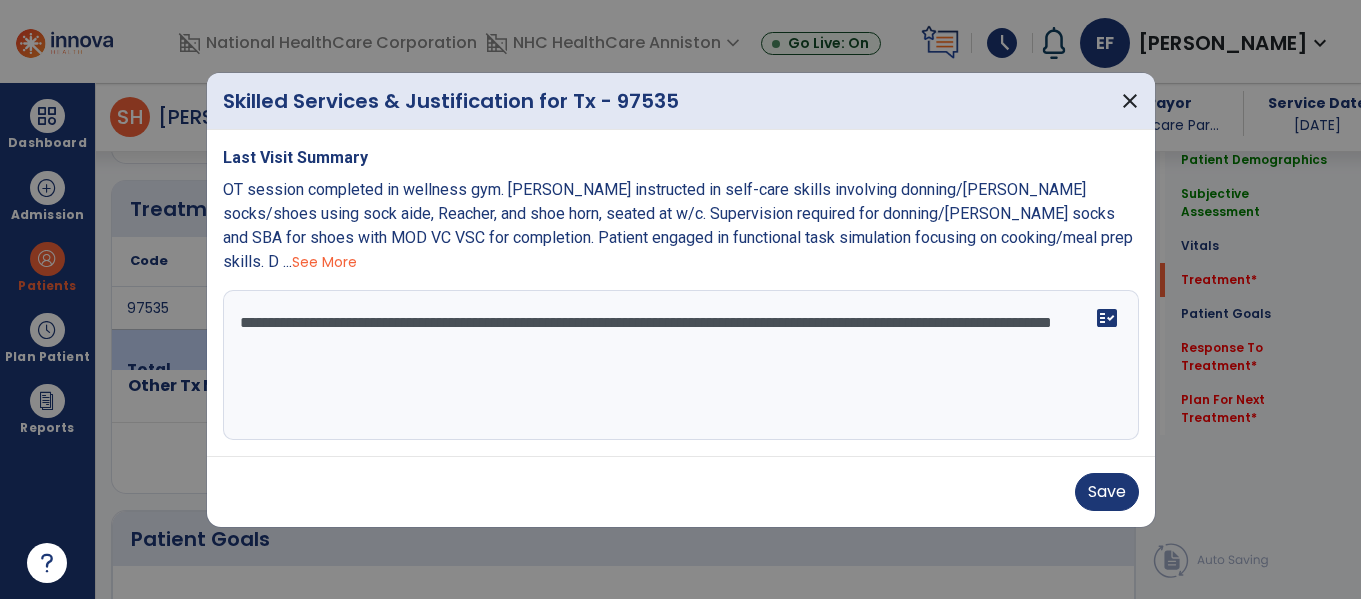 click on "**********" at bounding box center (681, 365) 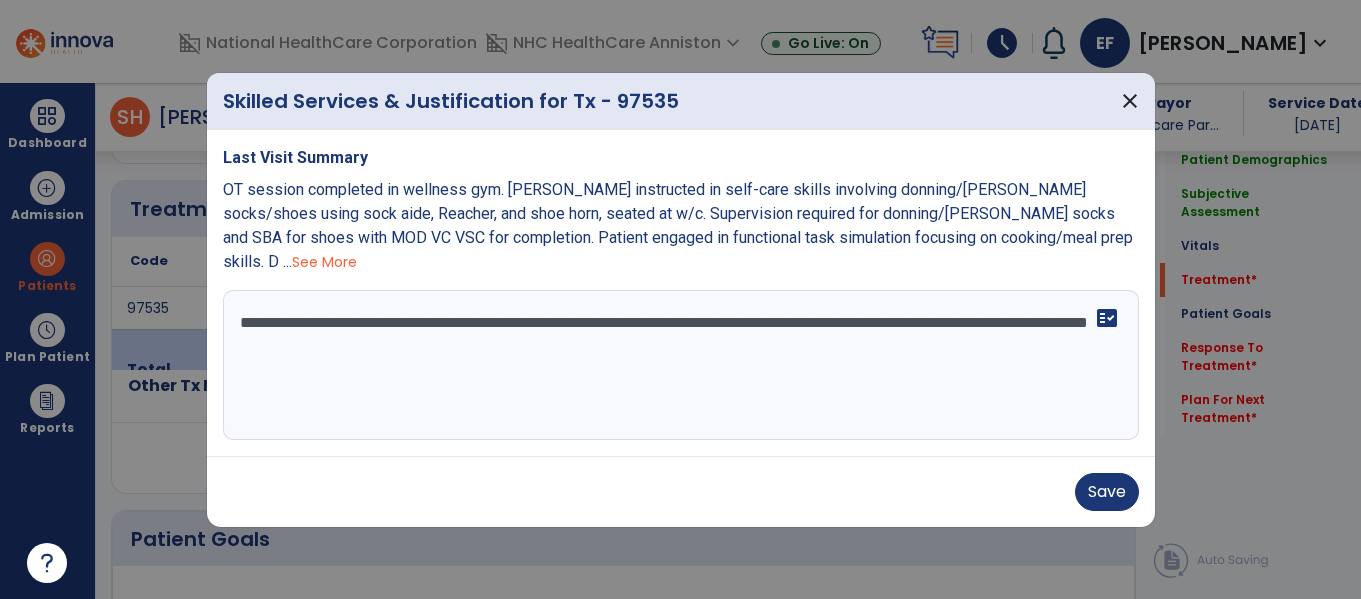 click on "**********" at bounding box center (681, 365) 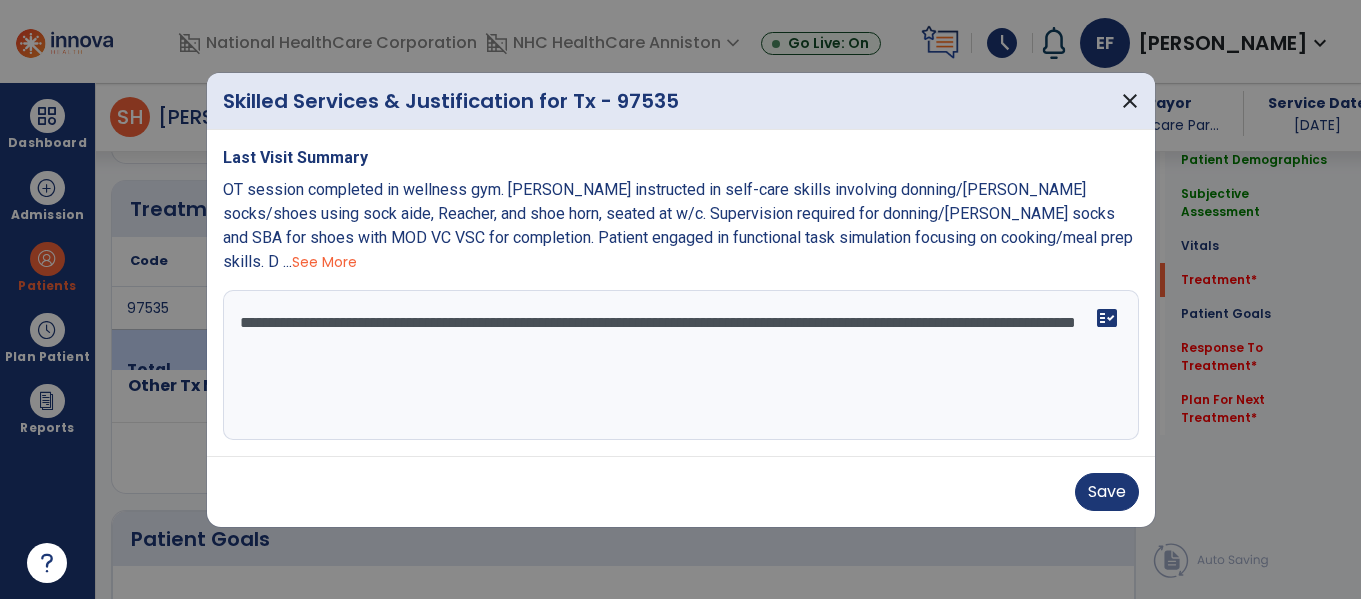 click on "**********" at bounding box center [681, 365] 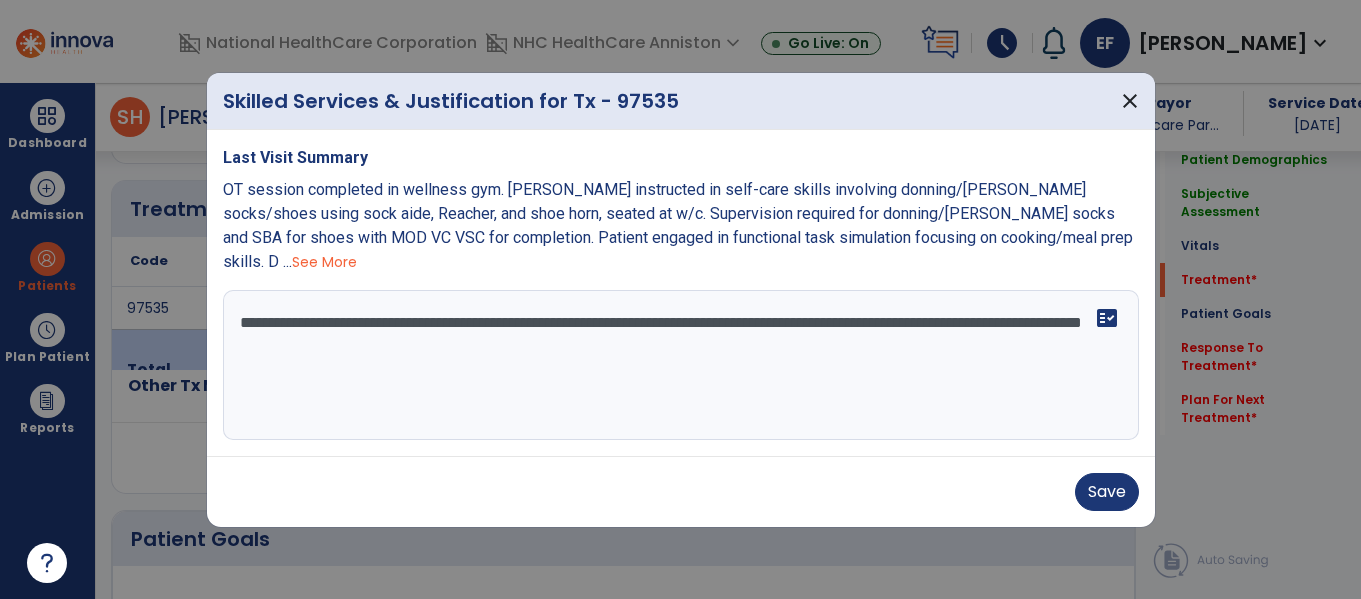click at bounding box center [680, 299] 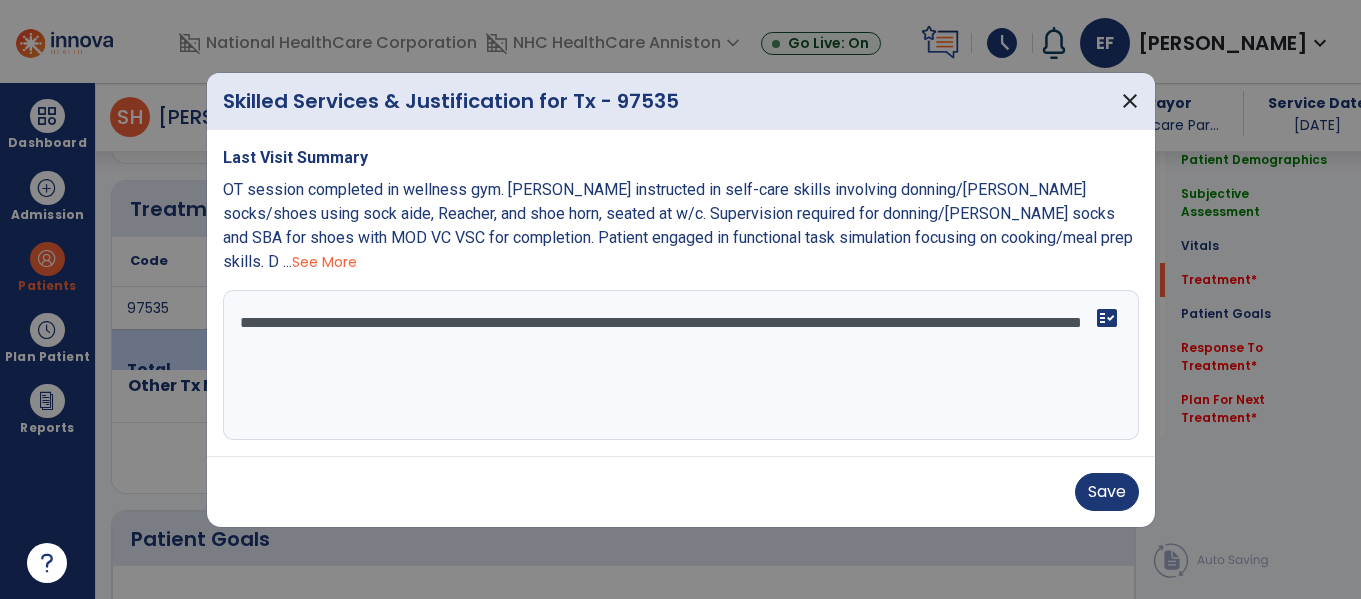 click on "**********" at bounding box center [681, 365] 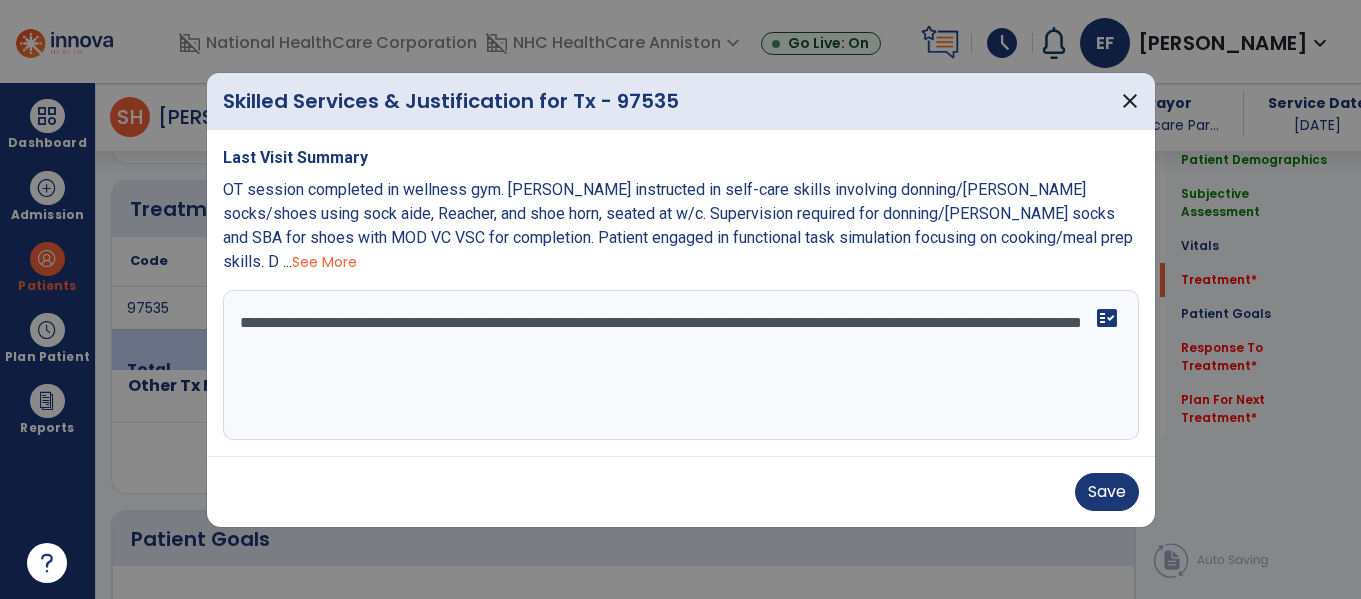 click at bounding box center [680, 299] 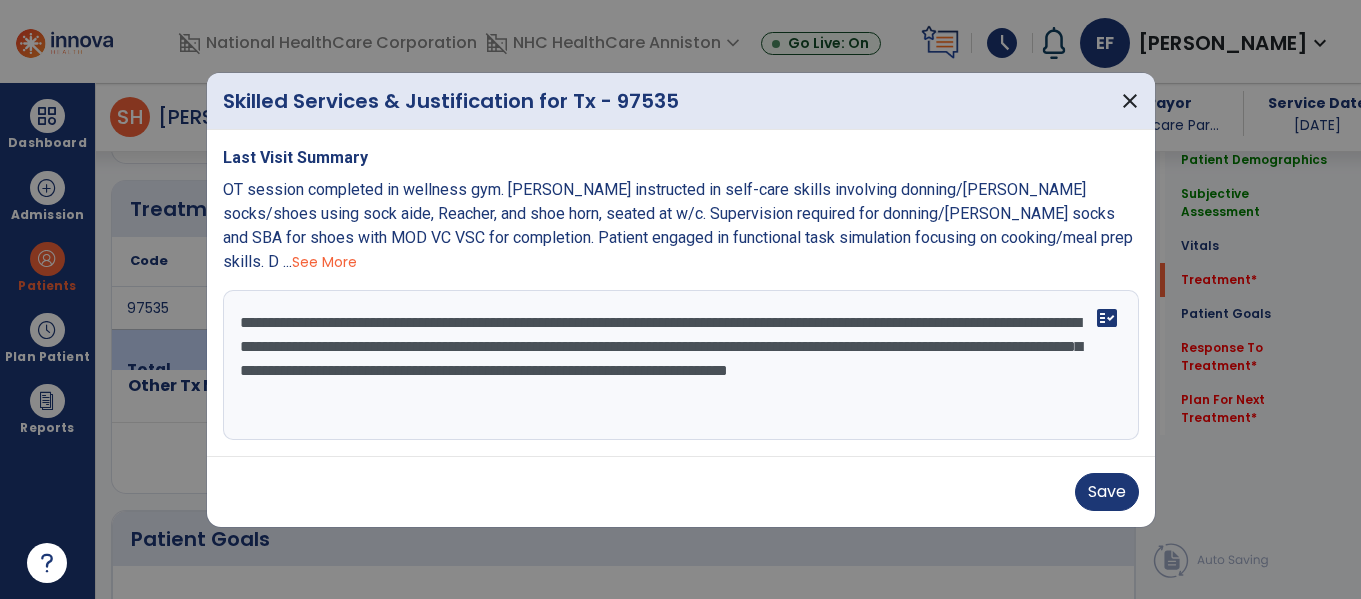 click on "**********" at bounding box center (681, 365) 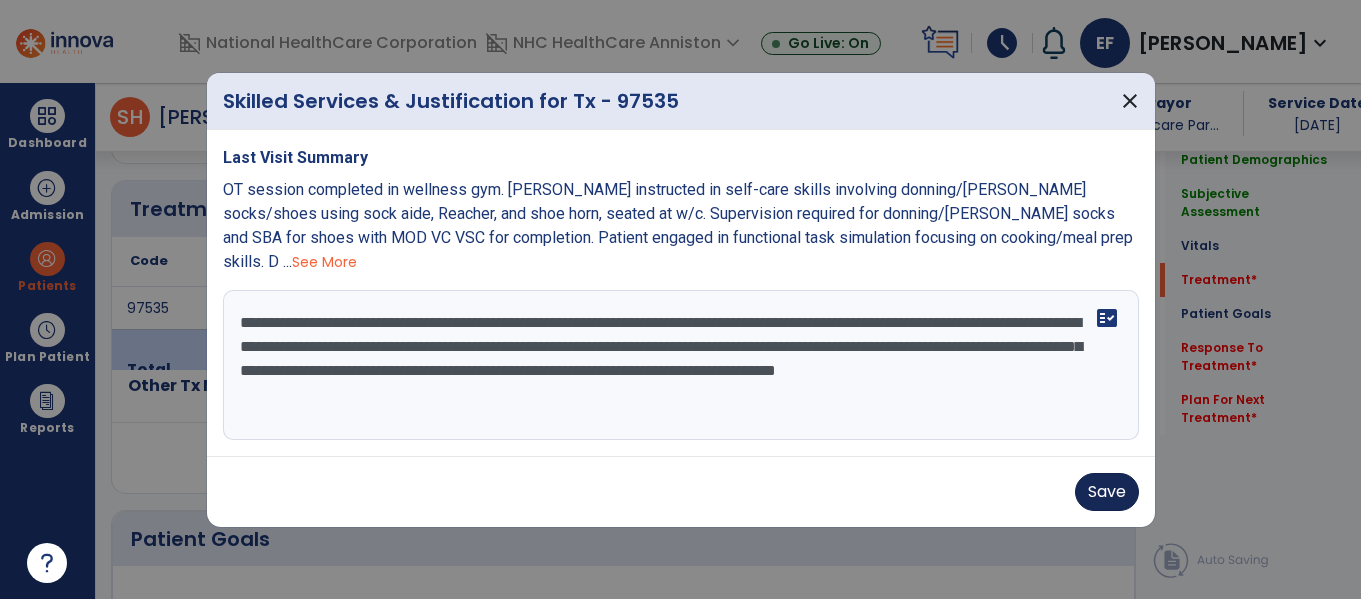 type on "**********" 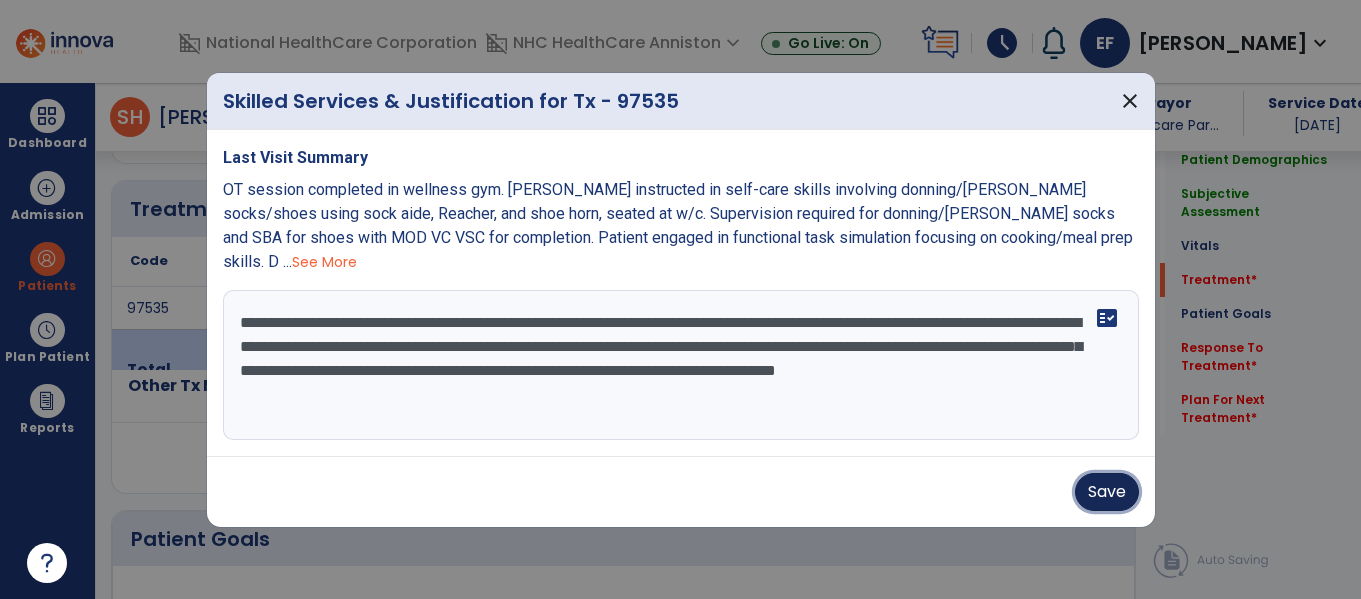 click on "Save" at bounding box center (1107, 492) 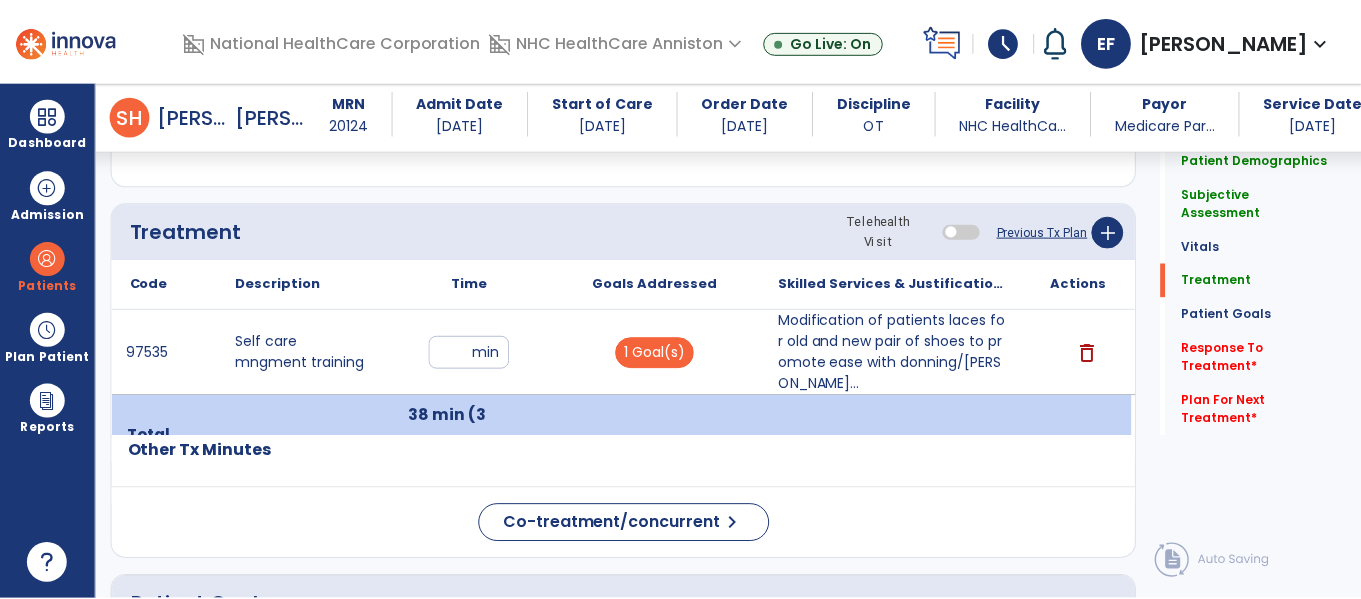 scroll, scrollTop: 1008, scrollLeft: 0, axis: vertical 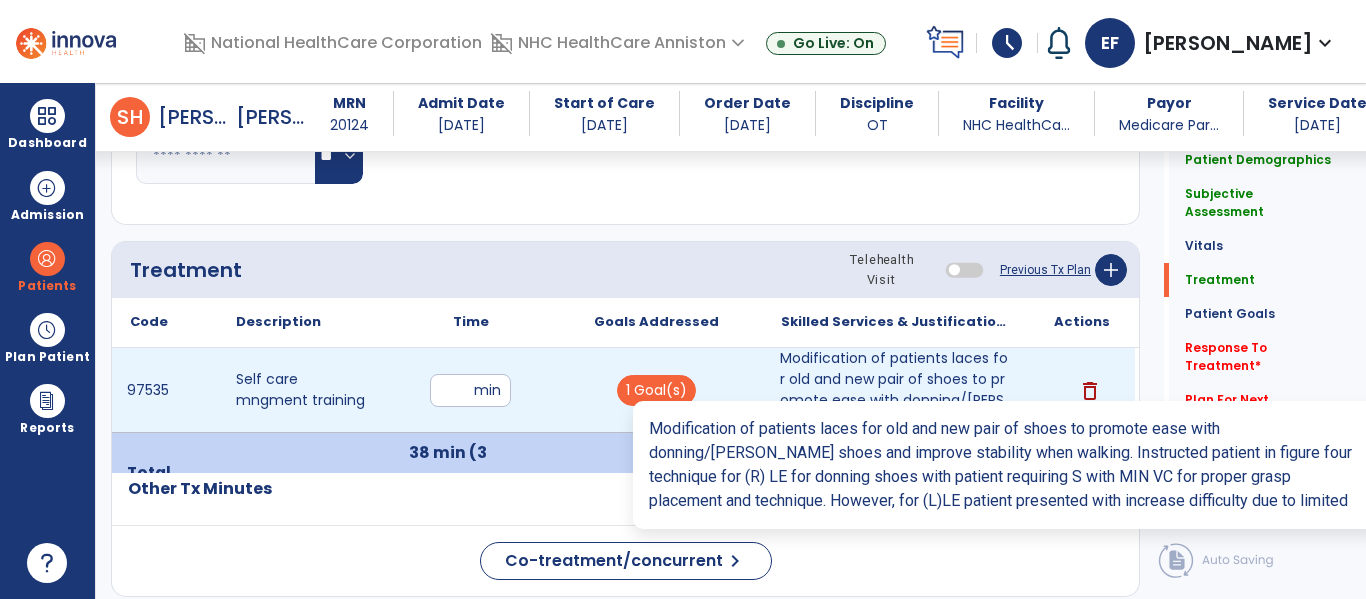 click on "Modification of patients laces for old and new pair of shoes to promote ease with donning/[PERSON_NAME]..." at bounding box center [896, 390] 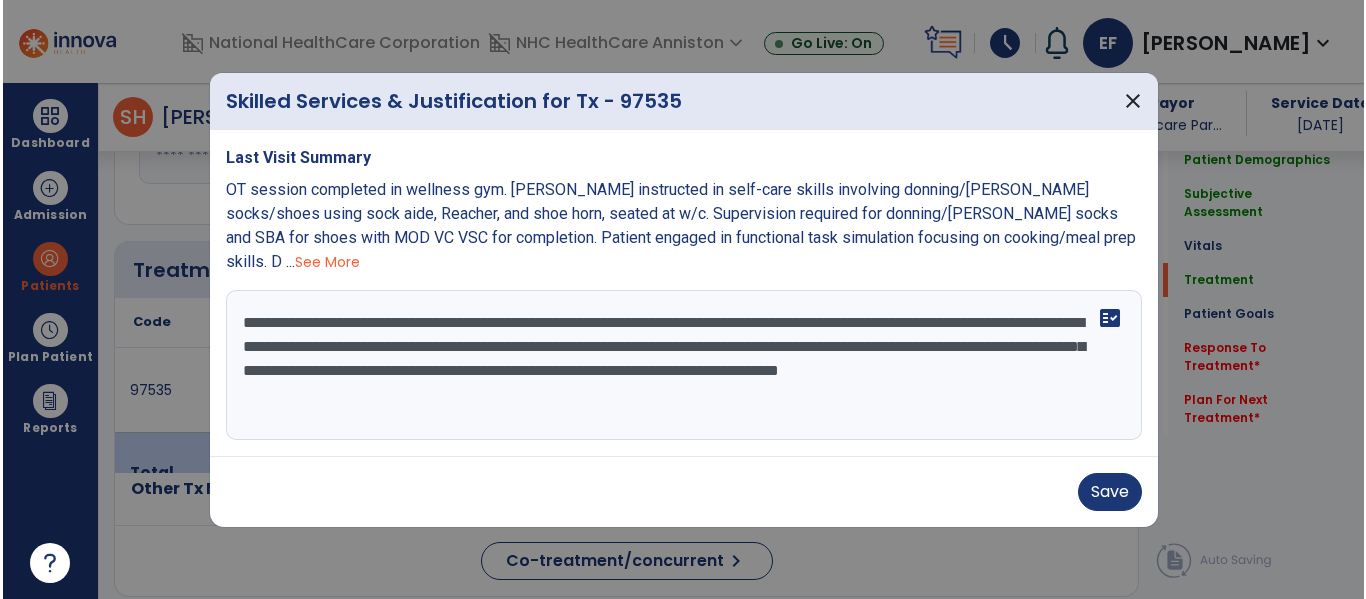 scroll, scrollTop: 1008, scrollLeft: 0, axis: vertical 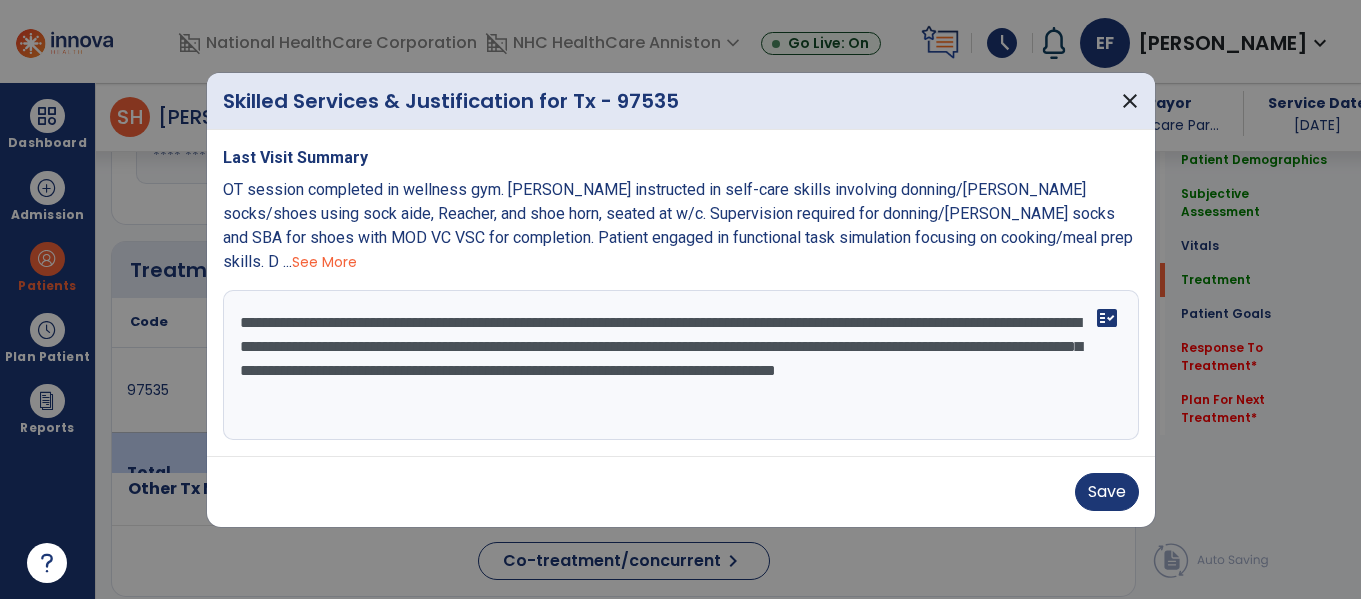 click on "**********" at bounding box center (681, 365) 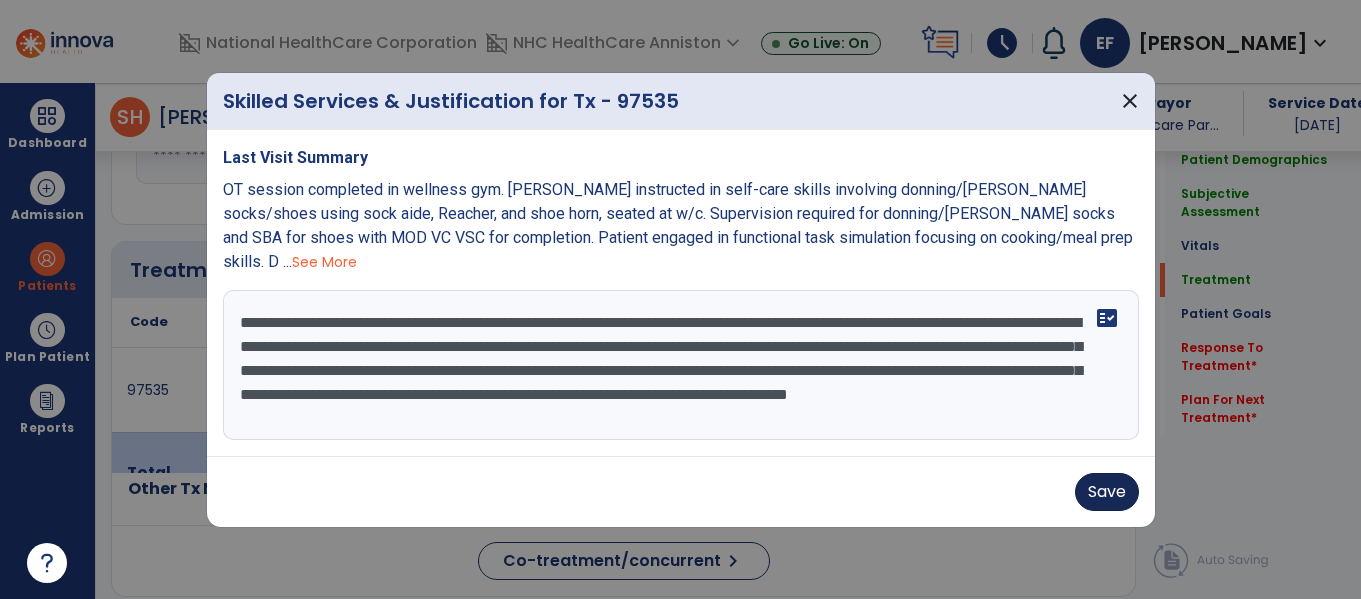 type on "**********" 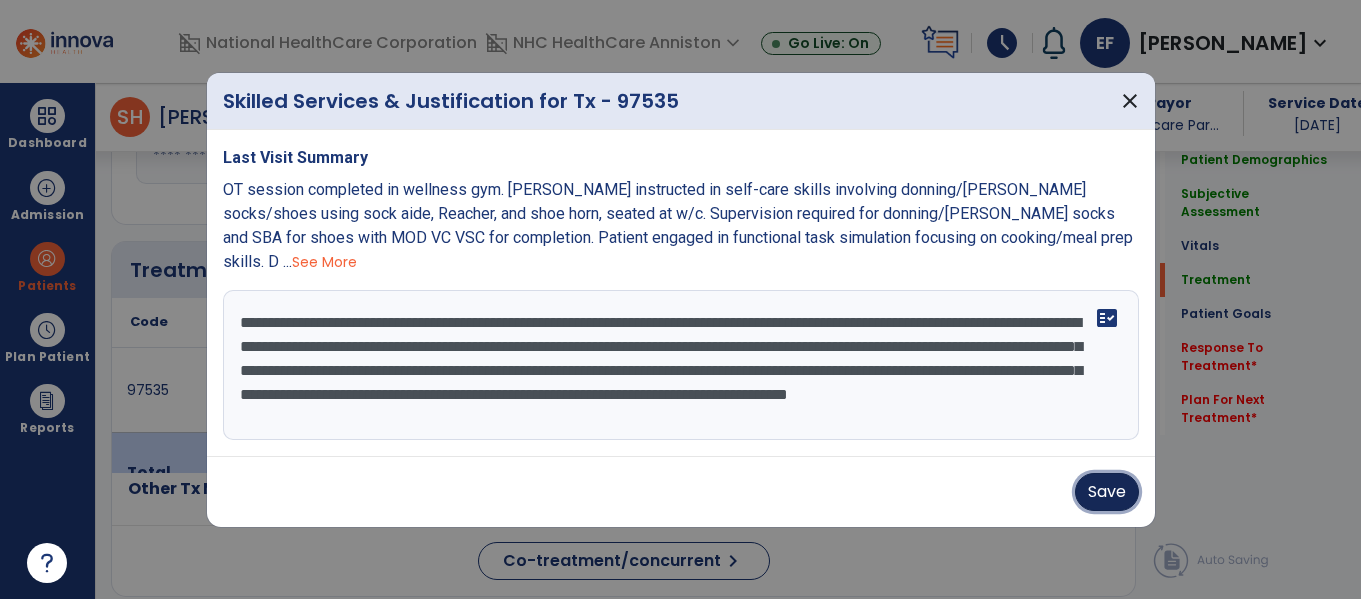 click on "Save" at bounding box center [1107, 492] 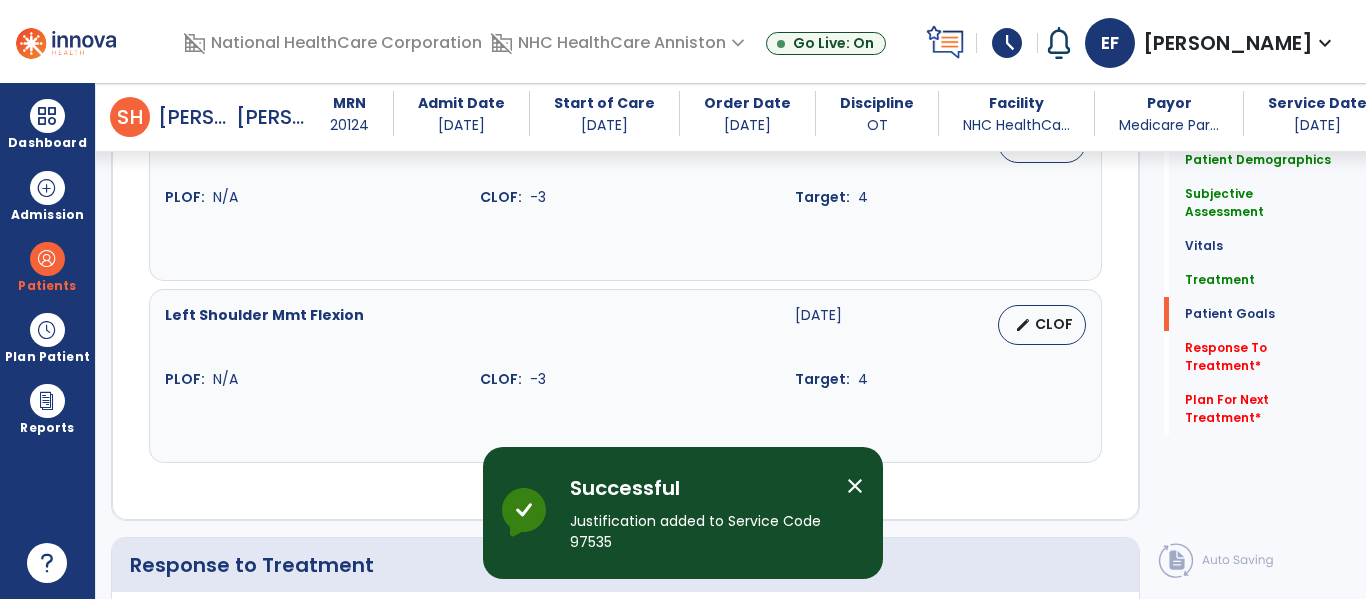drag, startPoint x: 808, startPoint y: 472, endPoint x: 307, endPoint y: 428, distance: 502.92844 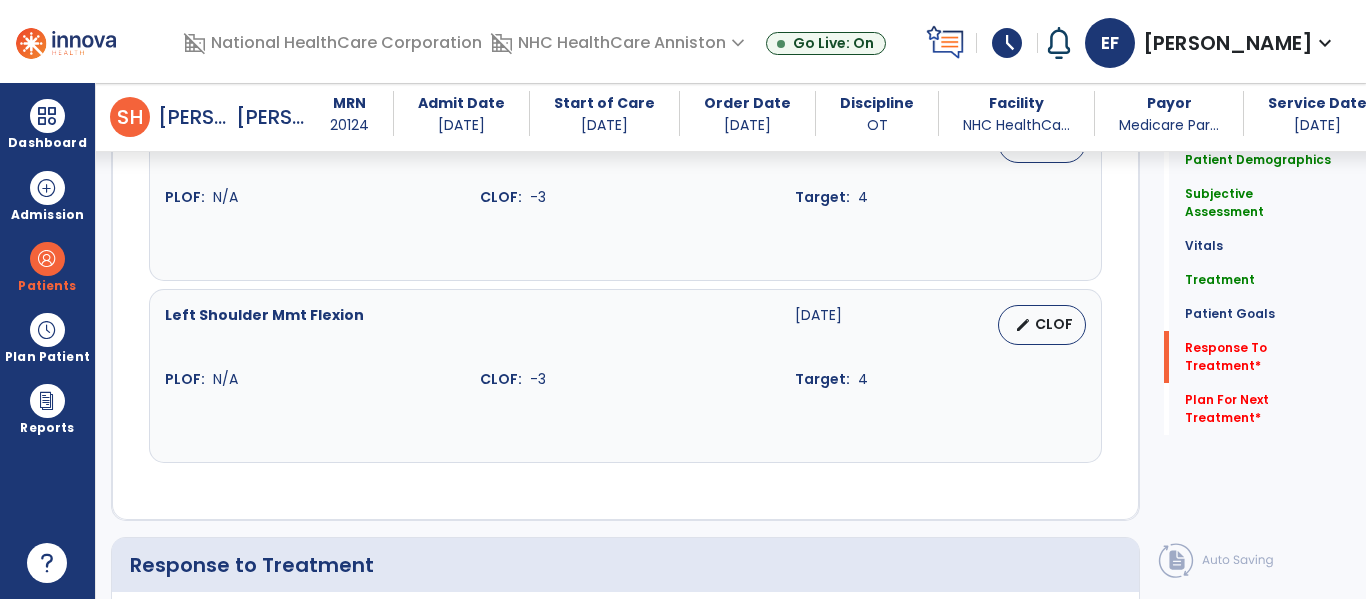 scroll, scrollTop: 2986, scrollLeft: 0, axis: vertical 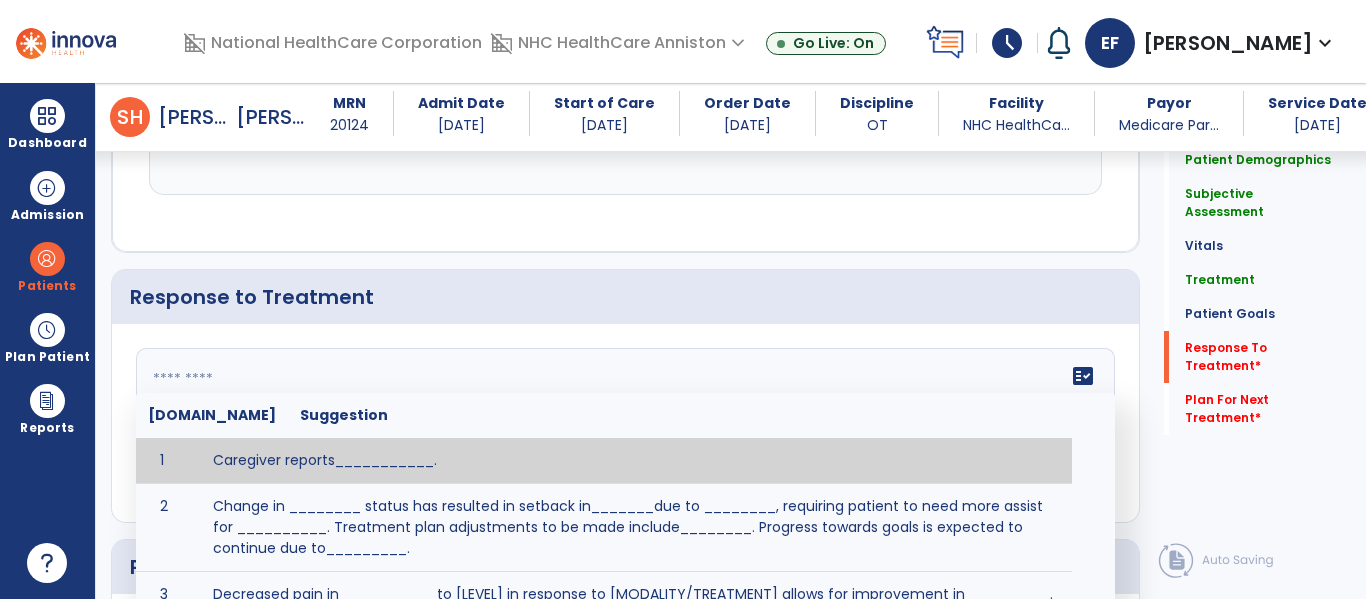 click on "fact_check  [DOMAIN_NAME] Suggestion 1 Caregiver reports___________. 2 Change in ________ status has resulted in setback in_______due to ________, requiring patient to need more assist for __________.   Treatment plan adjustments to be made include________.  Progress towards goals is expected to continue due to_________. 3 Decreased pain in __________ to [LEVEL] in response to [MODALITY/TREATMENT] allows for improvement in _________. 4 Functional gains in _______ have impacted the patient's ability to perform_________ with a reduction in assist levels to_________. 5 Functional progress this week has been significant due to__________. 6 Gains in ________ have improved the patient's ability to perform ______with decreased levels of assist to___________. 7 Improvement in ________allows patient to tolerate higher levels of challenges in_________. 8 Pain in [AREA] has decreased to [LEVEL] in response to [TREATMENT/MODALITY], allowing fore ease in completing__________. 9 10 11 12 13 14 15 16 17 18 19 20 21" 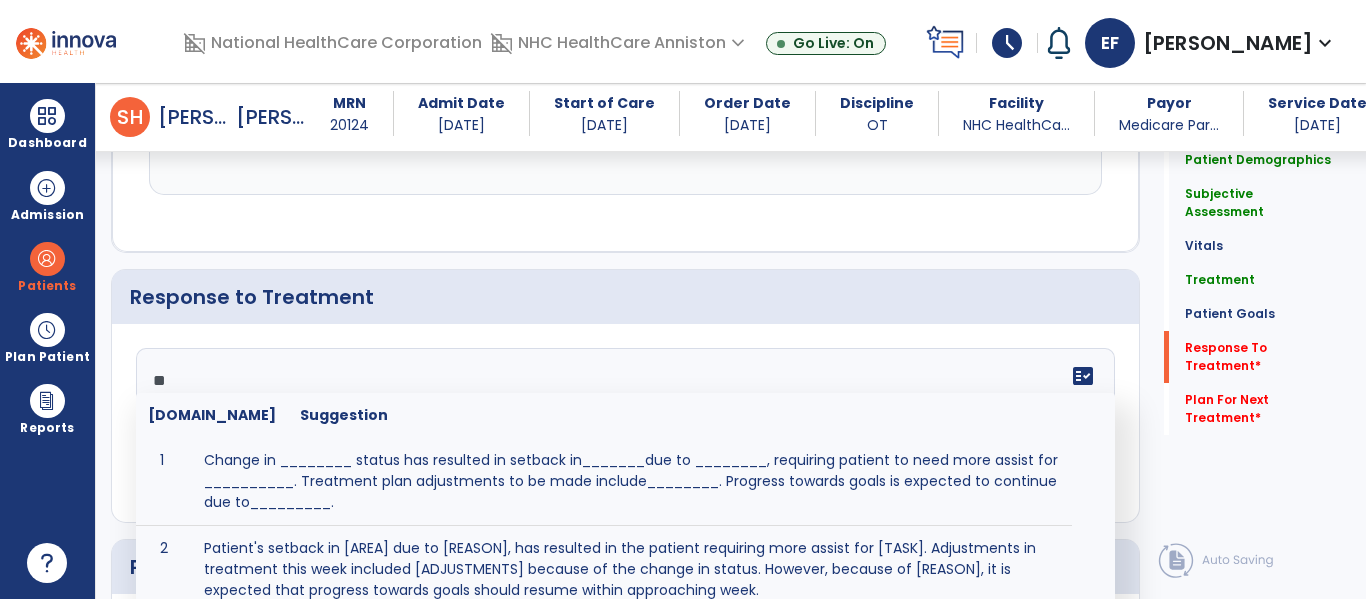 type on "*" 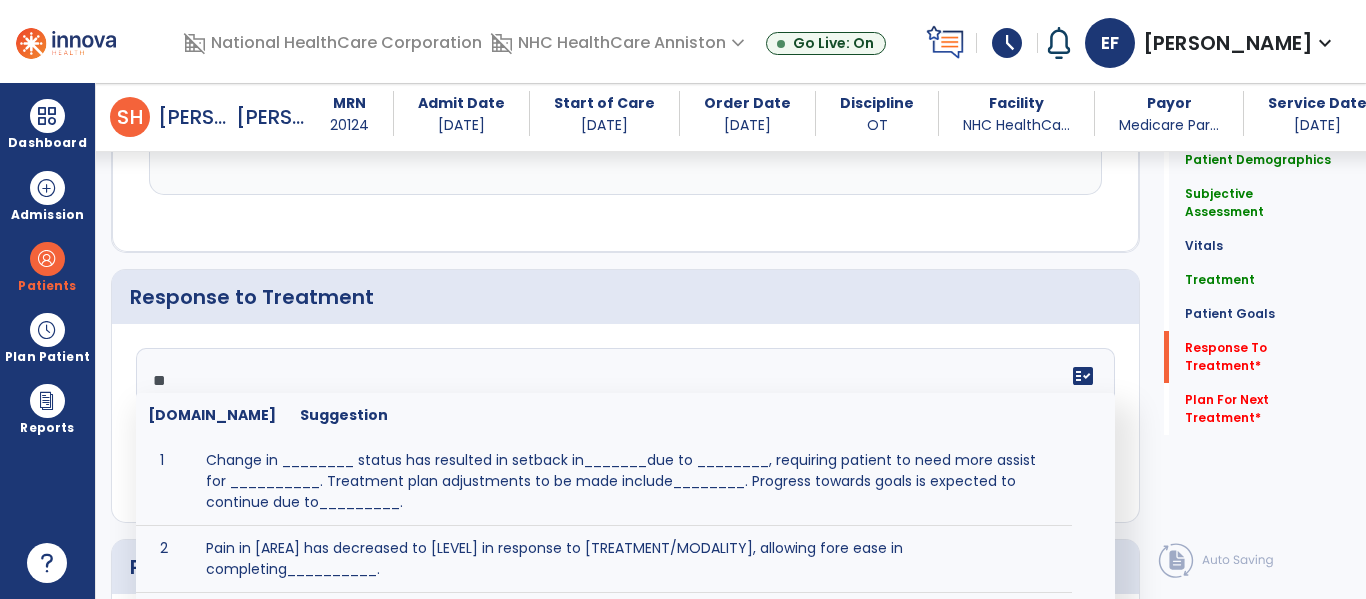 type on "*" 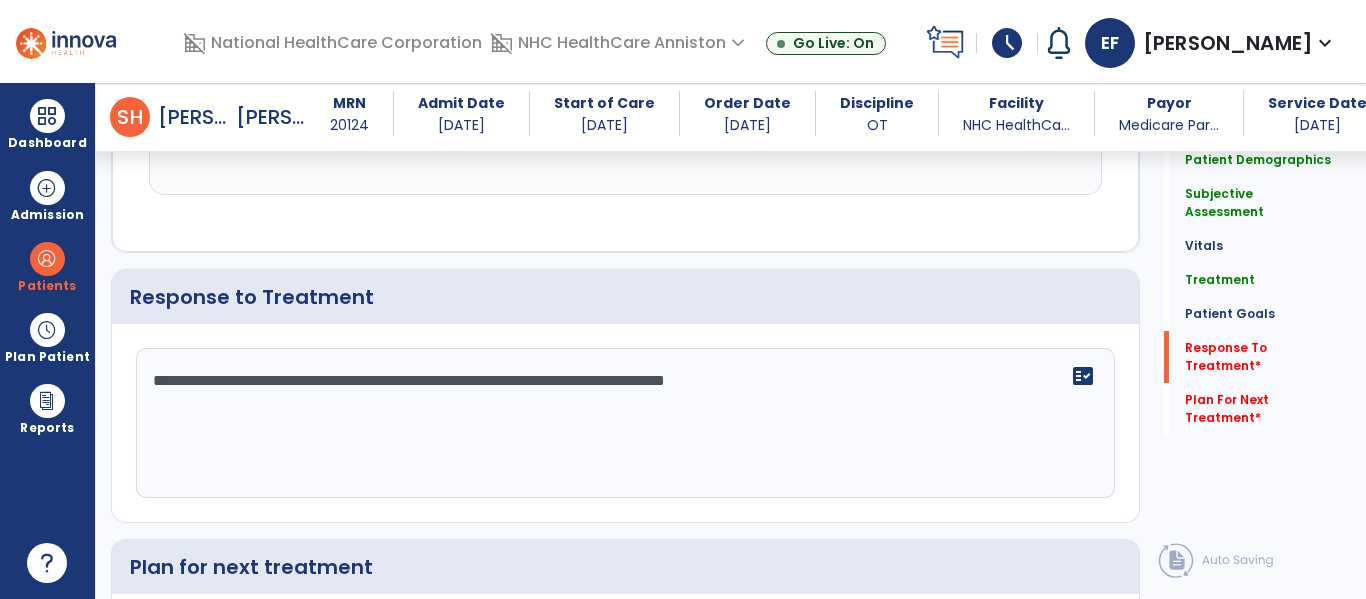 scroll, scrollTop: 3014, scrollLeft: 0, axis: vertical 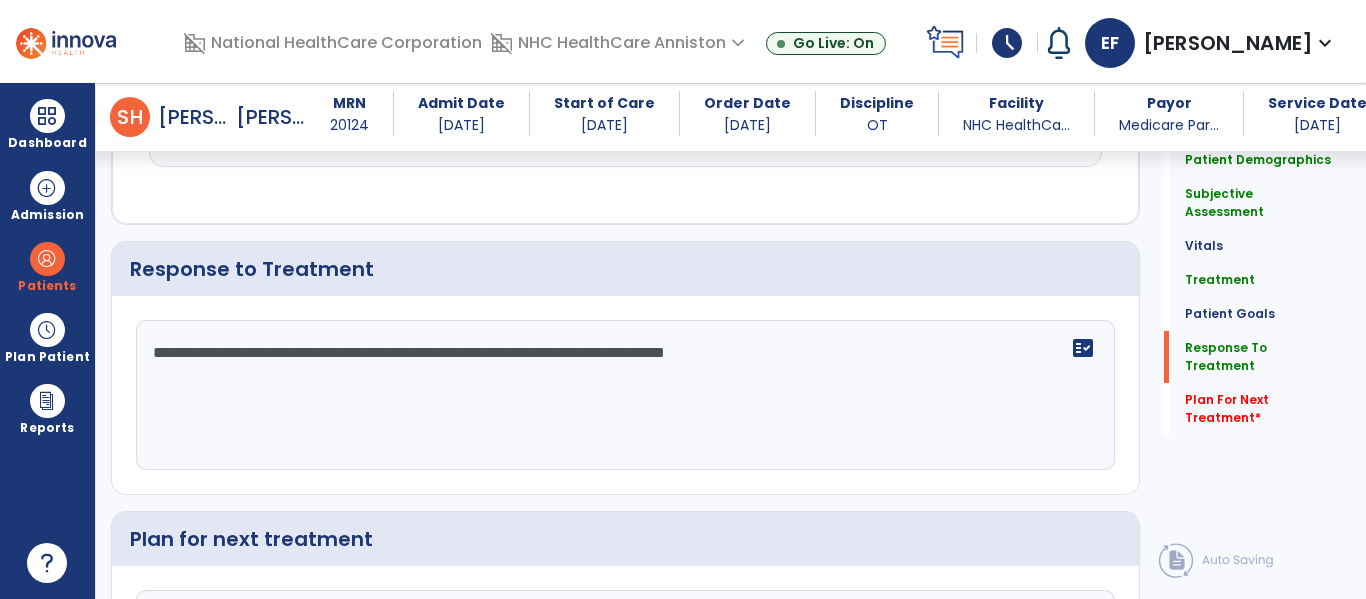 click on "**********" 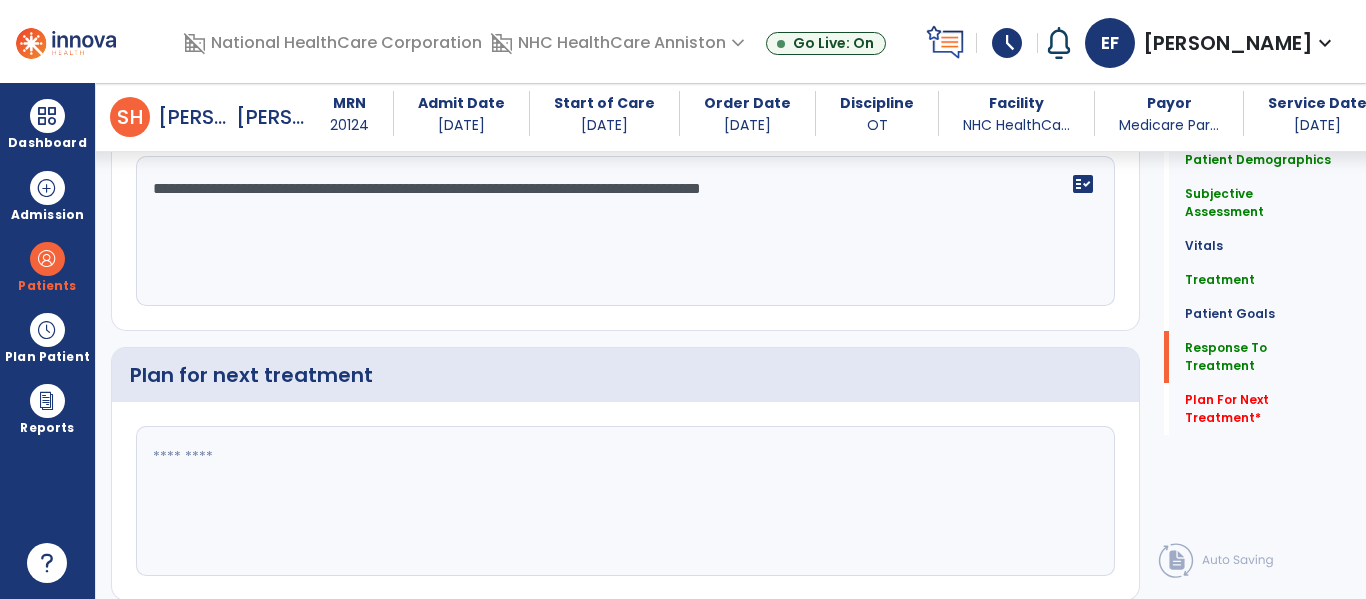 scroll, scrollTop: 3206, scrollLeft: 0, axis: vertical 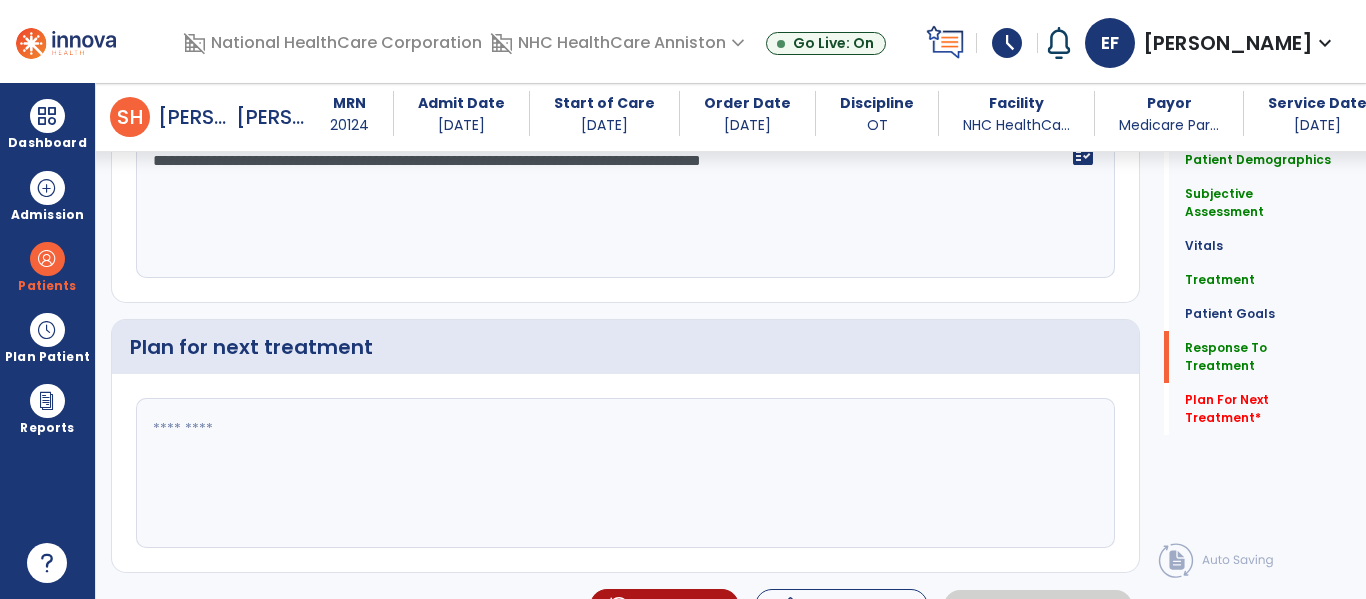 type on "**********" 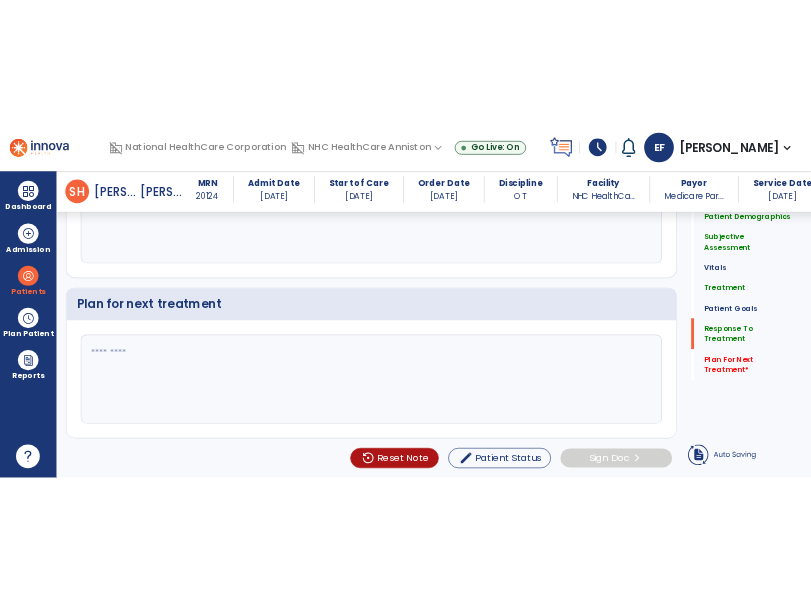 scroll, scrollTop: 3206, scrollLeft: 0, axis: vertical 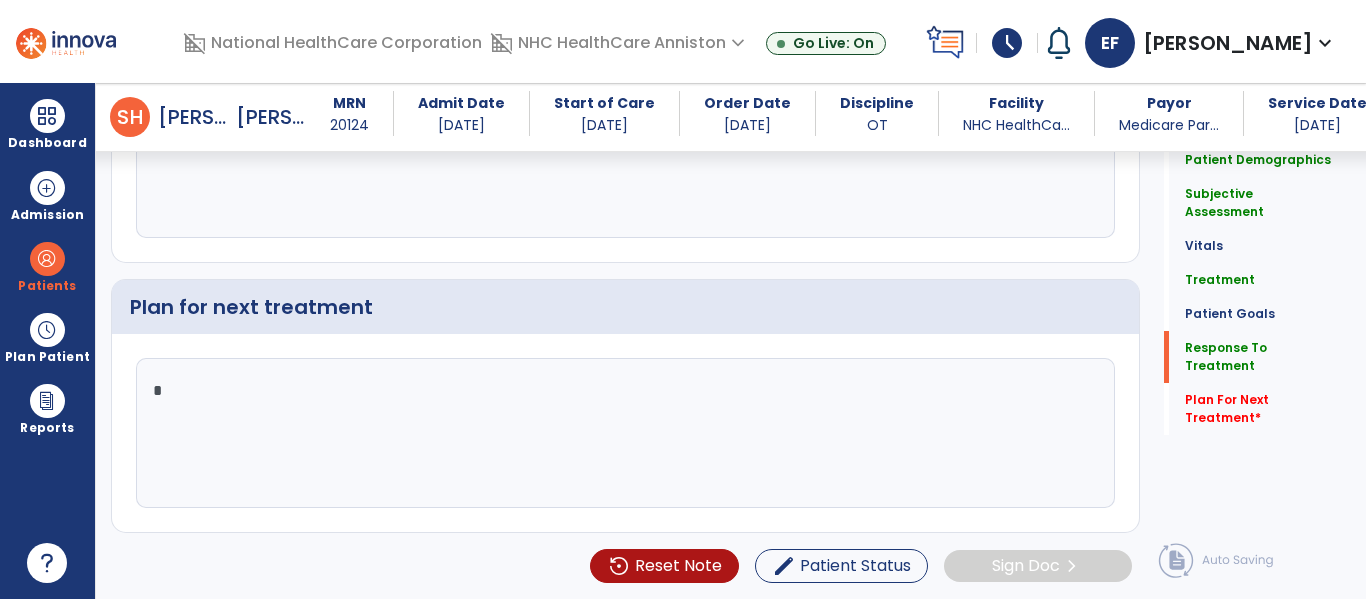 type on "*" 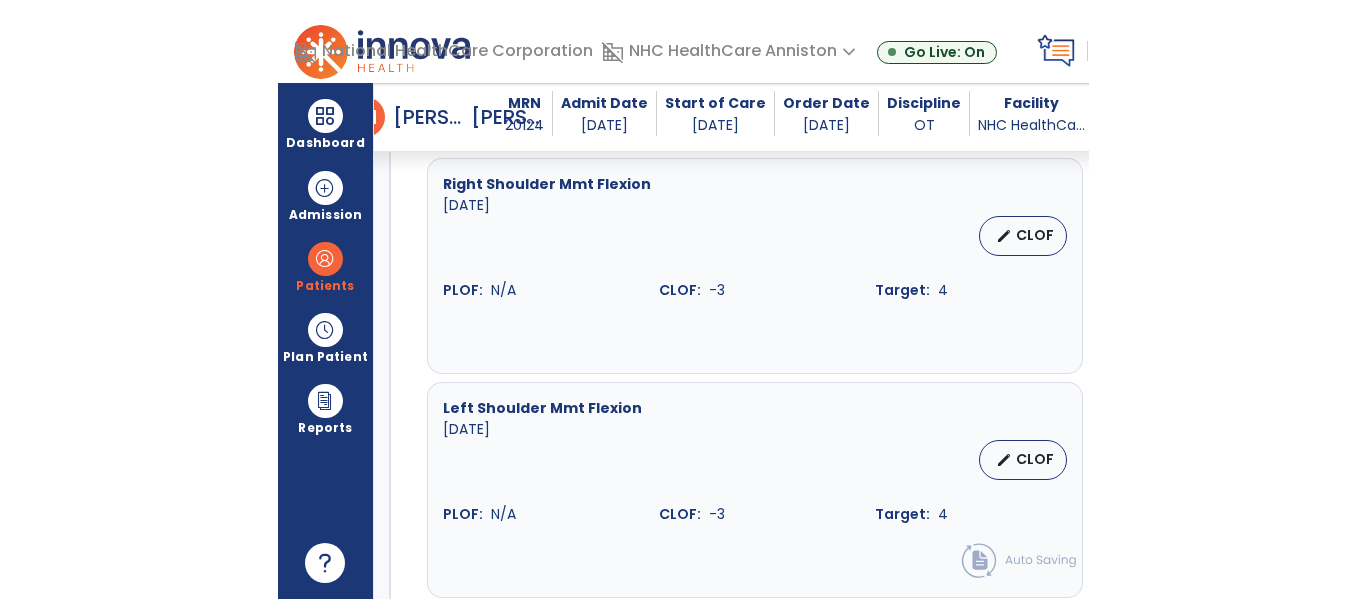 scroll, scrollTop: 3829, scrollLeft: 0, axis: vertical 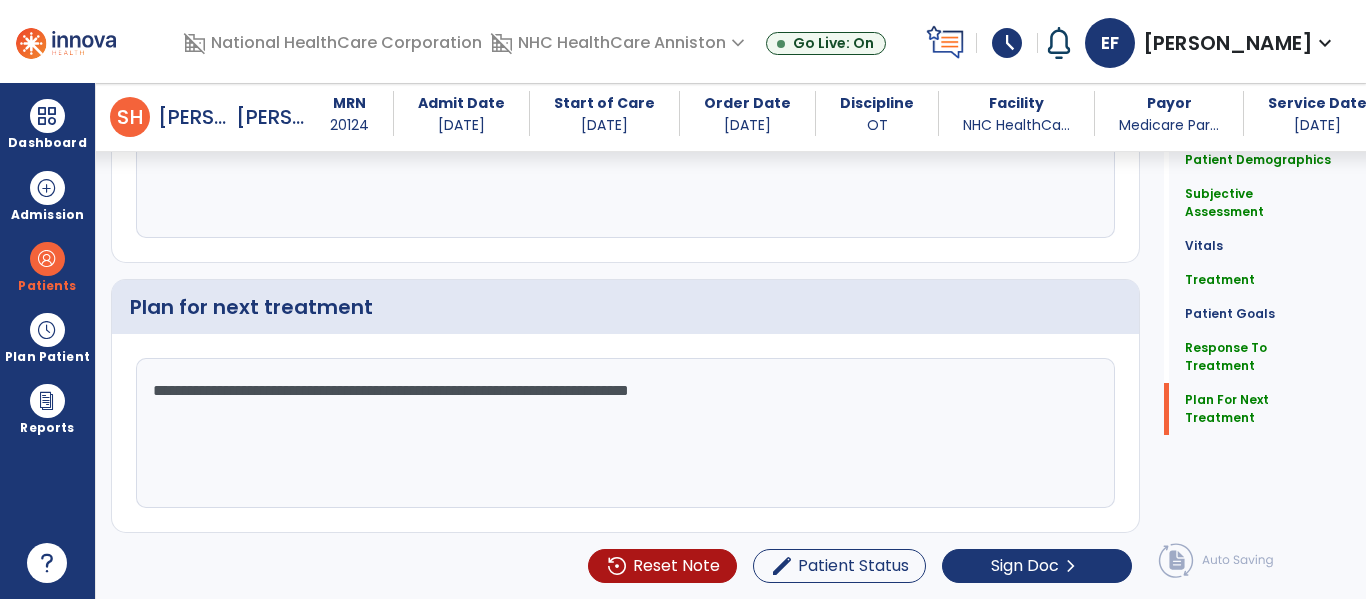 type on "**********" 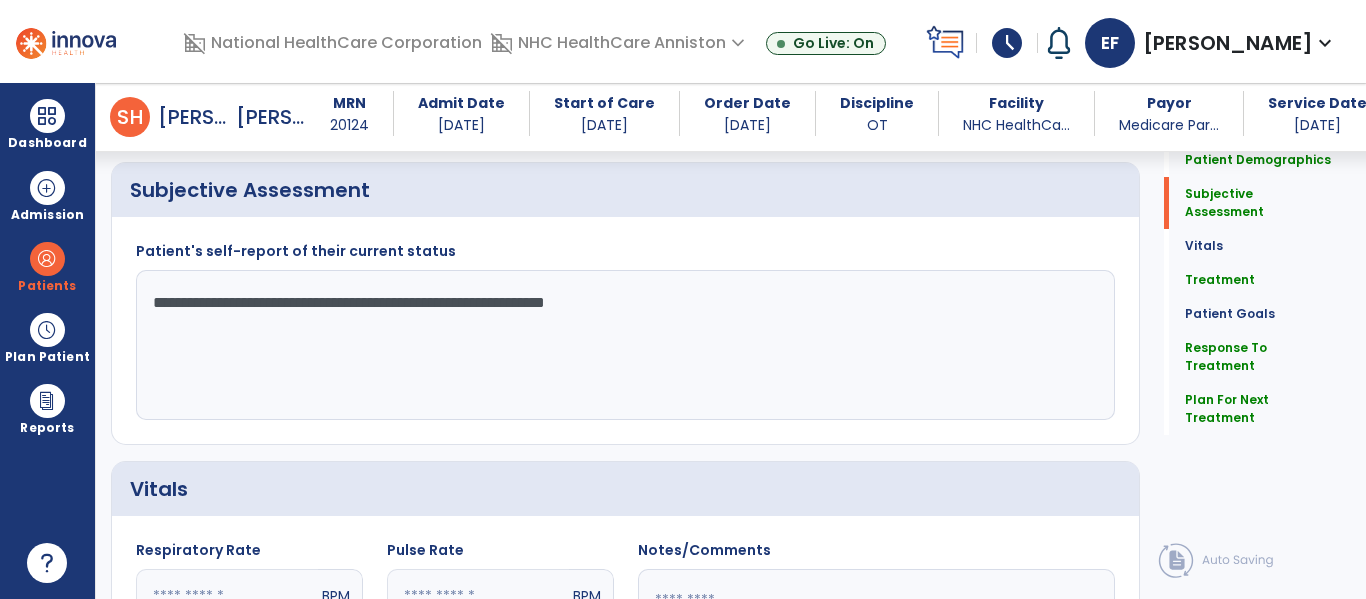 scroll, scrollTop: 0, scrollLeft: 0, axis: both 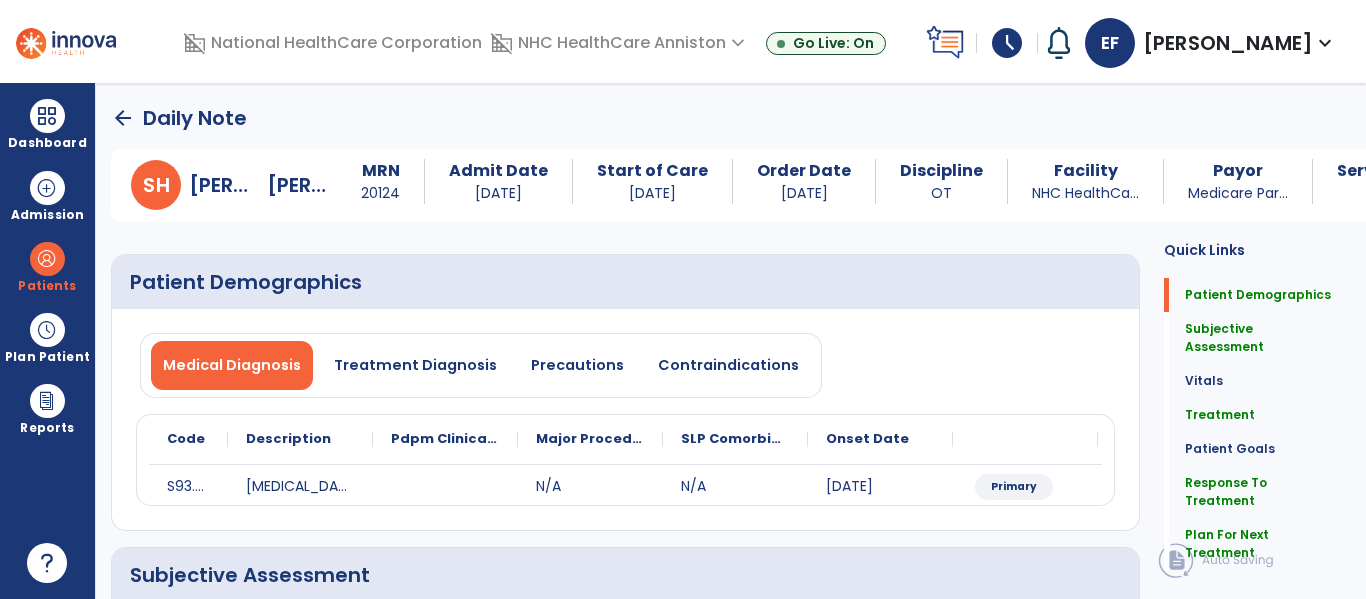 click on "arrow_back" 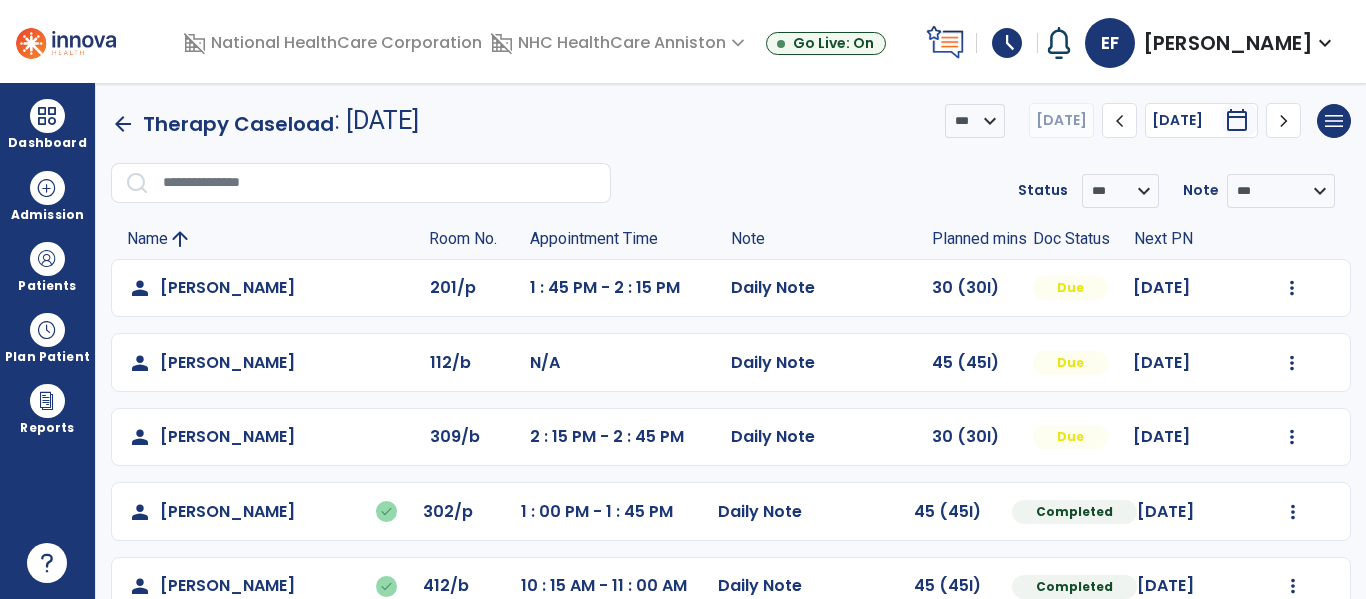 click on "person   [PERSON_NAME]  201/p 1 : 45 PM - 2 : 15 PM  Daily Note   30 (30I)  Due [DATE]  Mark Visit As Complete   Reset Note   Open Document   G + C Mins   person   [PERSON_NAME]  112/b N/A  Daily Note   45 (45I)  Due [DATE]  Mark Visit As Complete   Reset Note   Open Document   G + C Mins   person   [PERSON_NAME]  309/b 2 : 15 PM - 2 : 45 PM  Daily Note   30 (30I)  Due [DATE]  Mark Visit As Complete   Reset Note   Open Document   G + C Mins   person   [PERSON_NAME]   done  302/p 1 : 00 PM - 1 : 45 PM  Daily Note   45 (45I)  Completed [DATE]  Undo Visit Status   Reset Note   Open Document   G + C Mins   person   [PERSON_NAME]   done  412/b 10 : 15 AM - 11 : 00 AM  Daily Note   45 (45I)  Completed [DATE]  Undo Visit Status   Reset Note   Open Document   G + C Mins   person   [PERSON_NAME]  311/a 10 : 15 AM - 11 : 00 AM  Daily Note   45 (45I)  Due [DATE]  Mark Visit As Complete   Reset Note   Open Document   G + C Mins   person   [GEOGRAPHIC_DATA], June  305/a 8 : 45 AM - 9 : 30 AM Due" 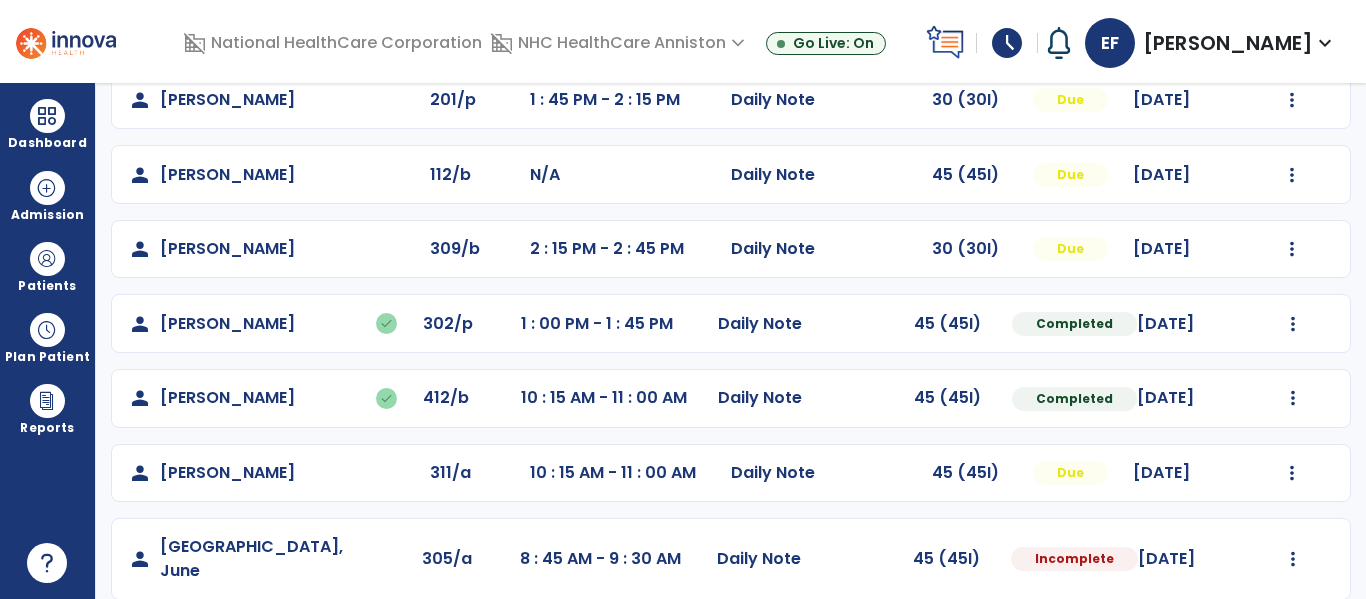 scroll, scrollTop: 189, scrollLeft: 0, axis: vertical 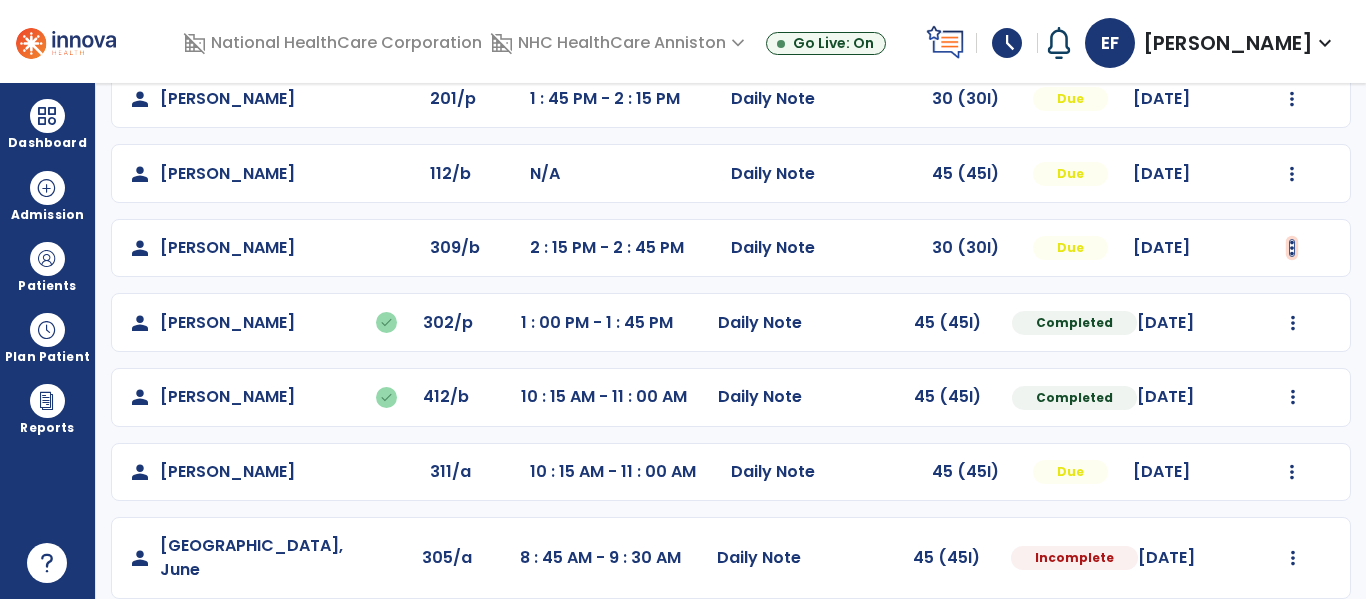 click at bounding box center (1292, 99) 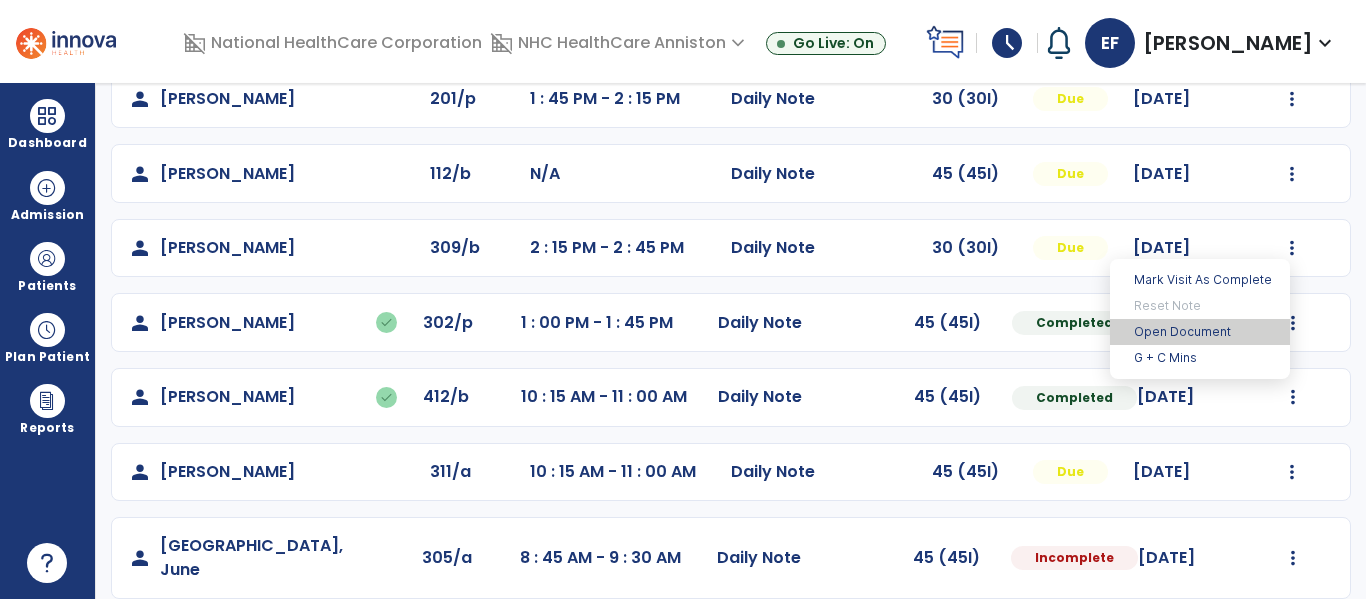 click on "Open Document" at bounding box center (1200, 332) 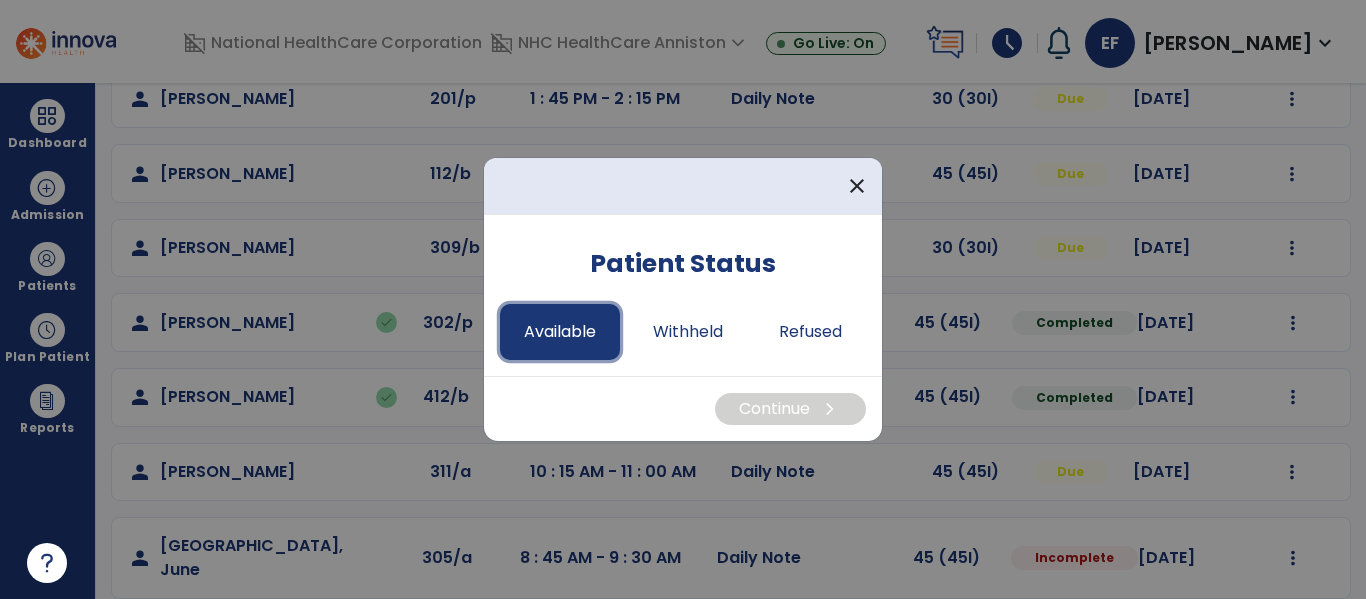 click on "Available" at bounding box center [560, 332] 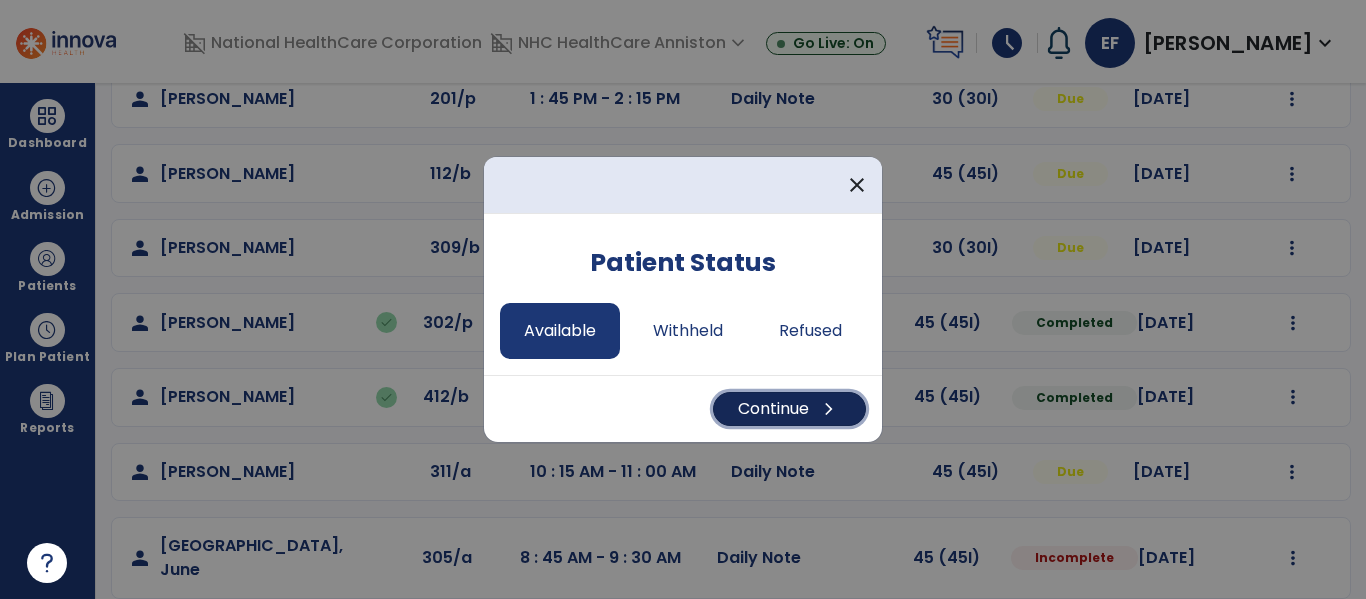 click on "Continue   chevron_right" at bounding box center (789, 409) 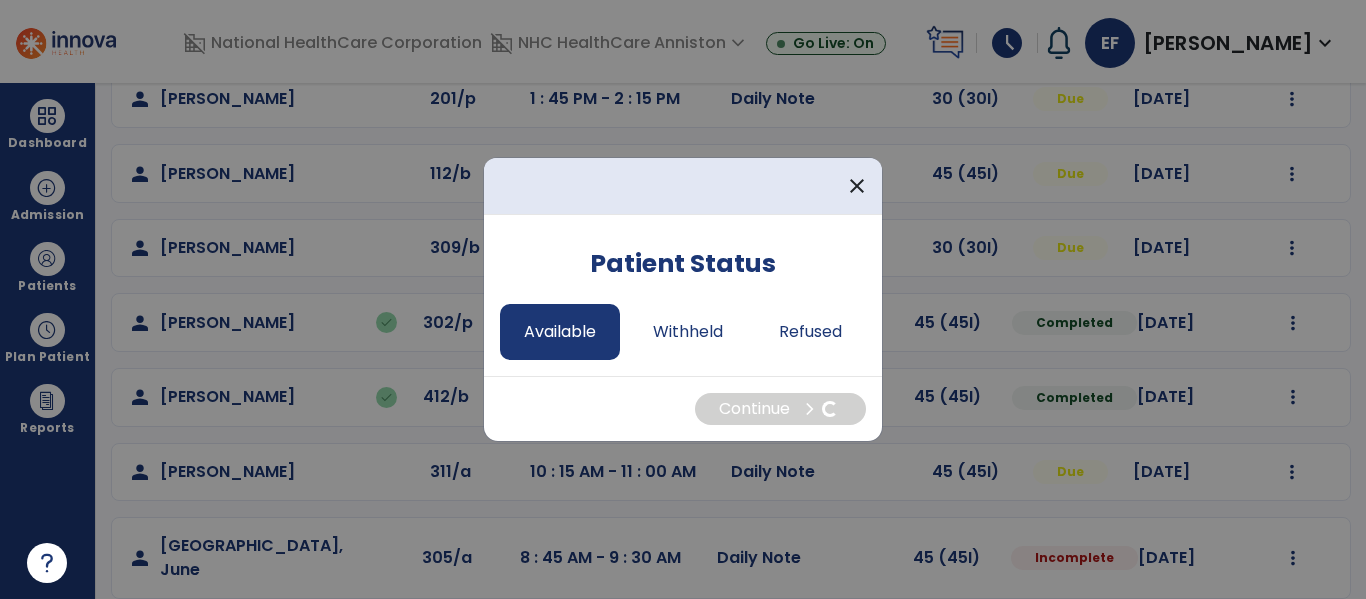 select on "*" 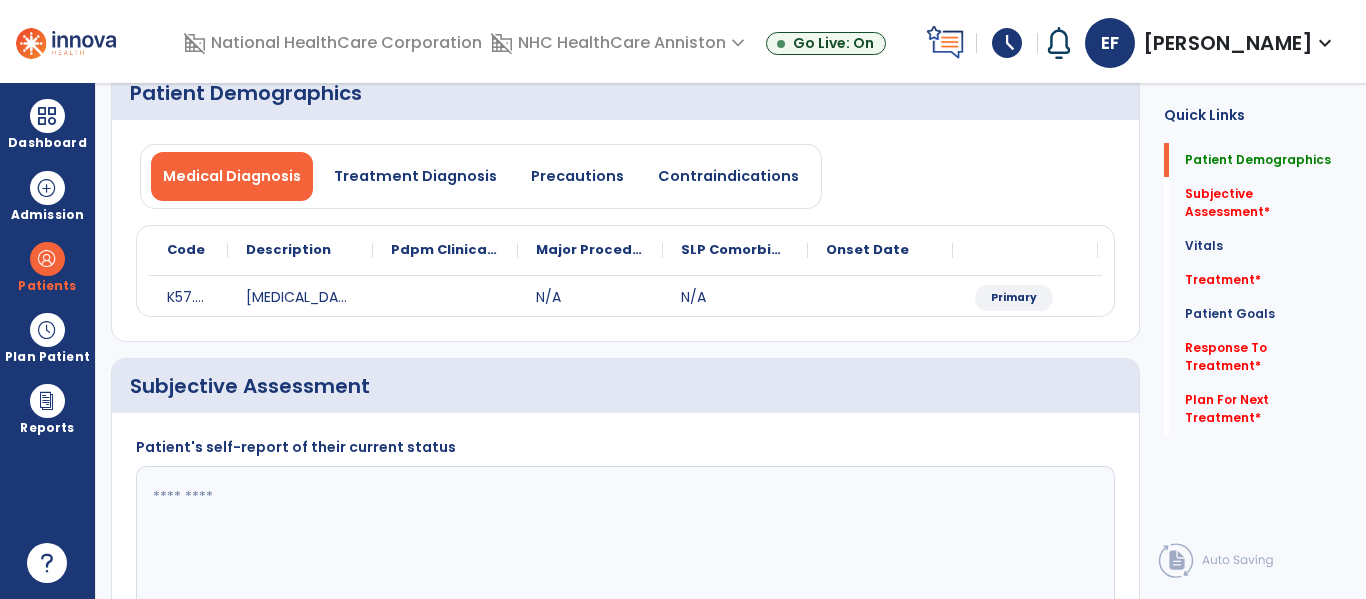 click 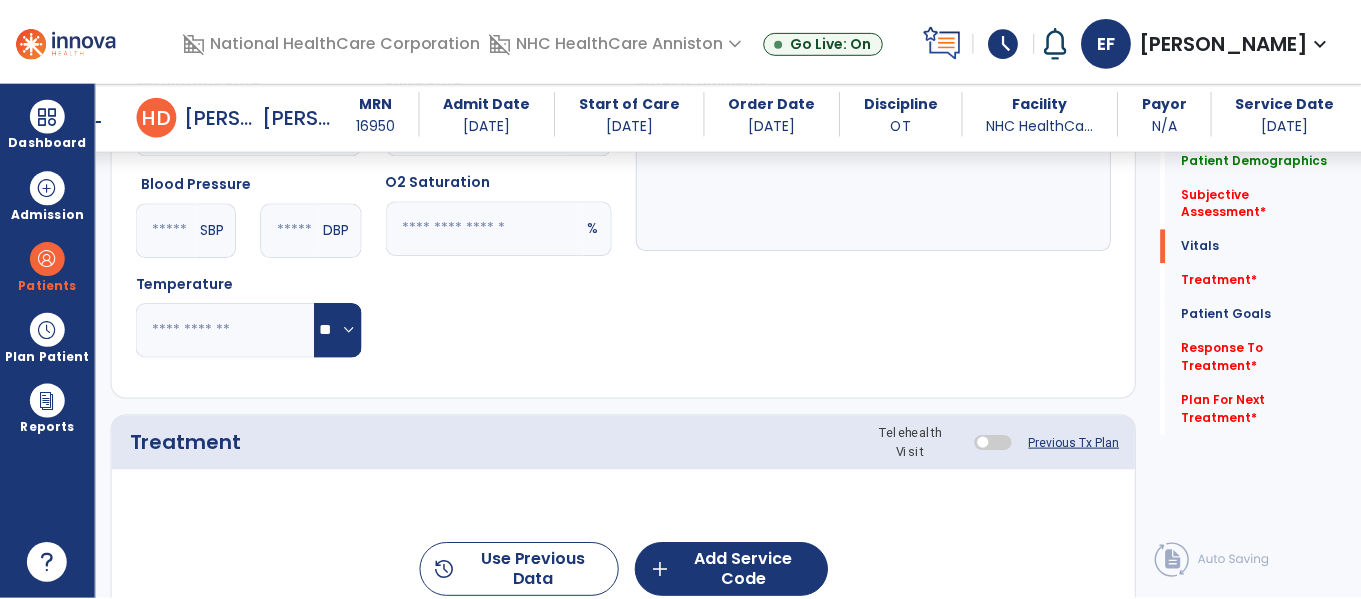 scroll, scrollTop: 839, scrollLeft: 0, axis: vertical 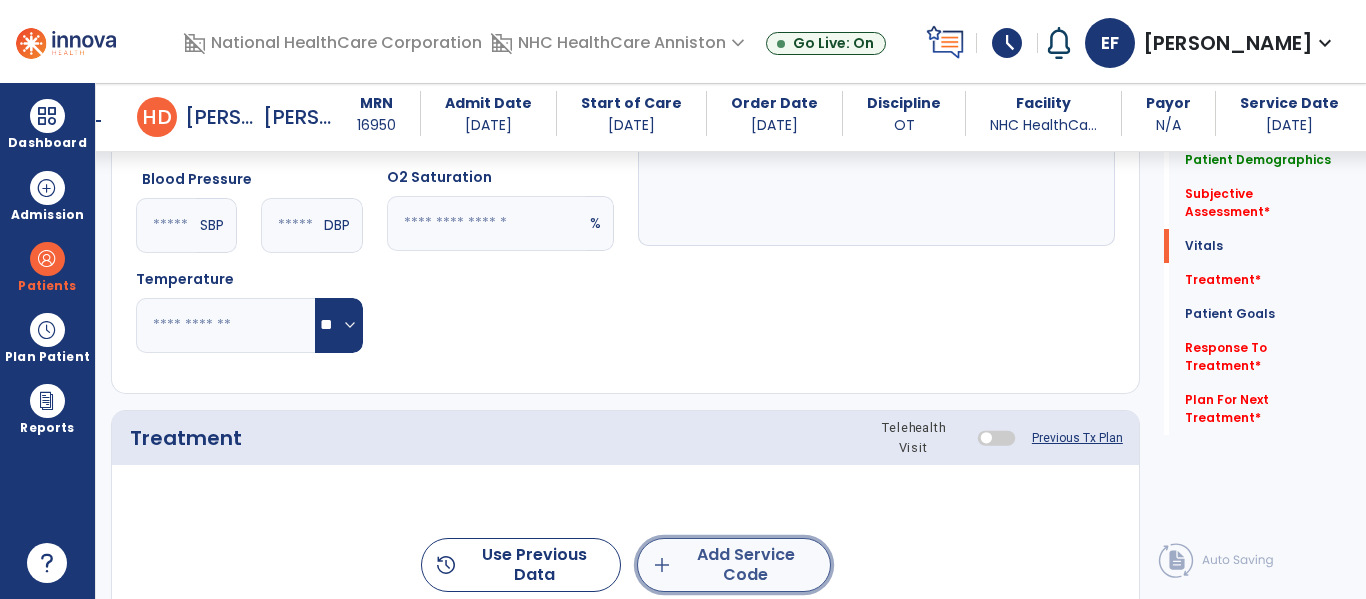 click on "add  Add Service Code" 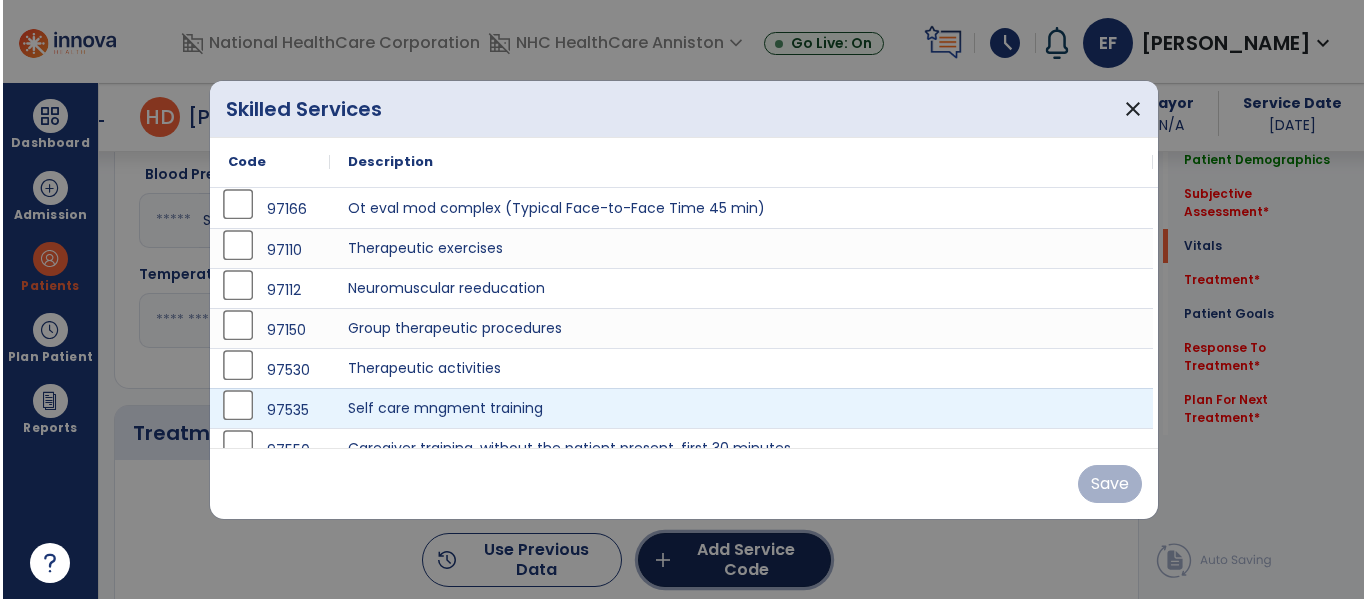 scroll, scrollTop: 839, scrollLeft: 0, axis: vertical 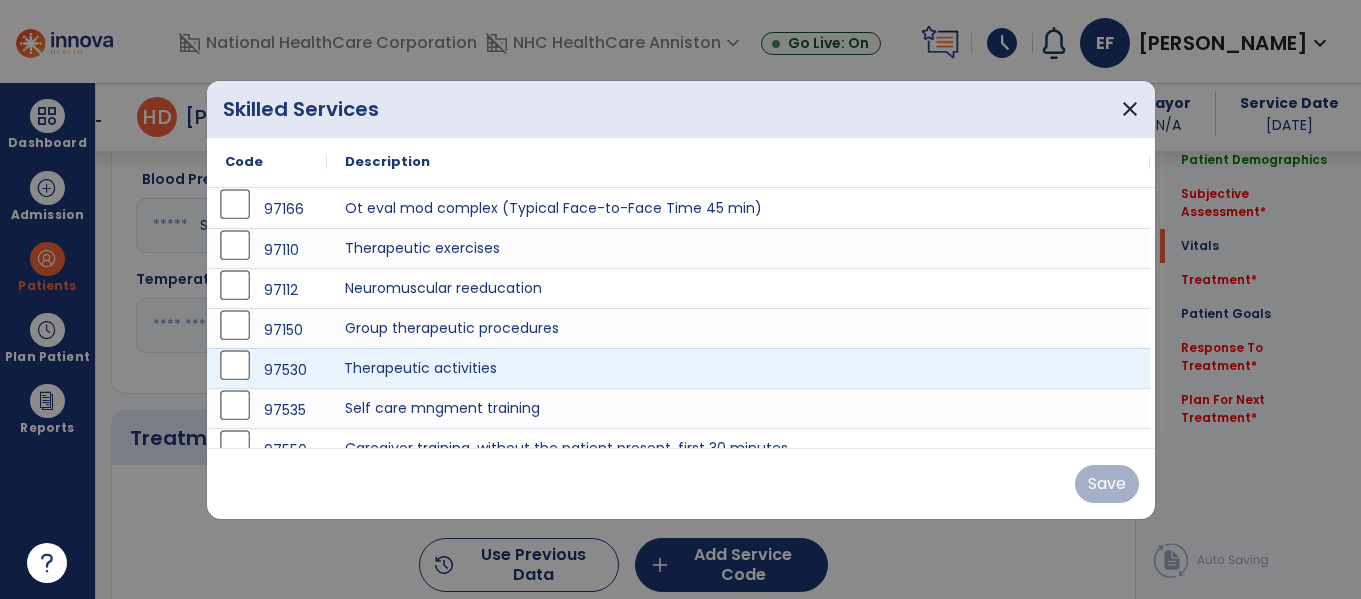 click on "Therapeutic activities" at bounding box center (738, 368) 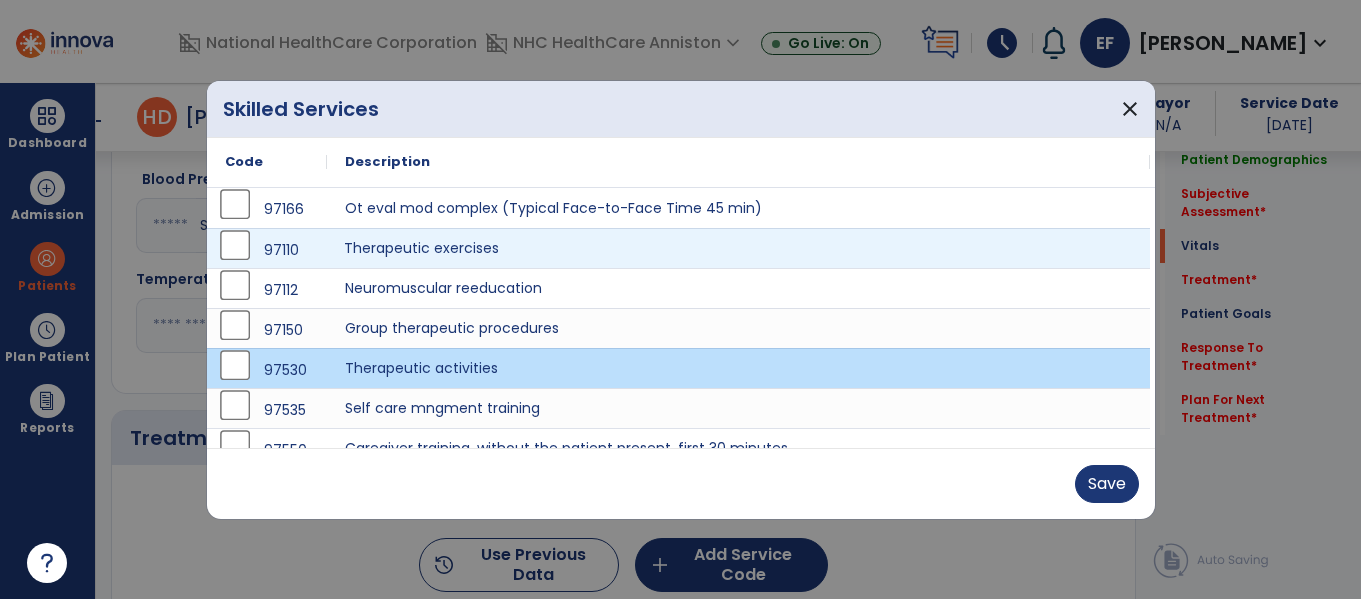 click on "Therapeutic exercises" at bounding box center (738, 248) 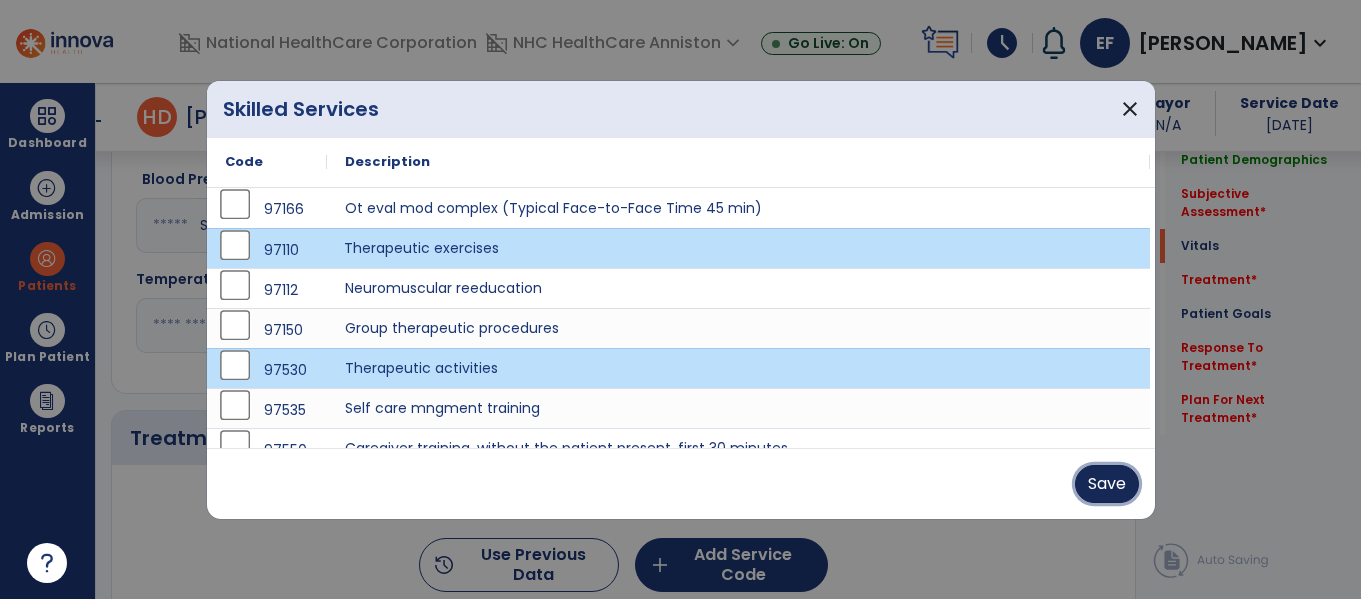 click on "Save" at bounding box center (1107, 484) 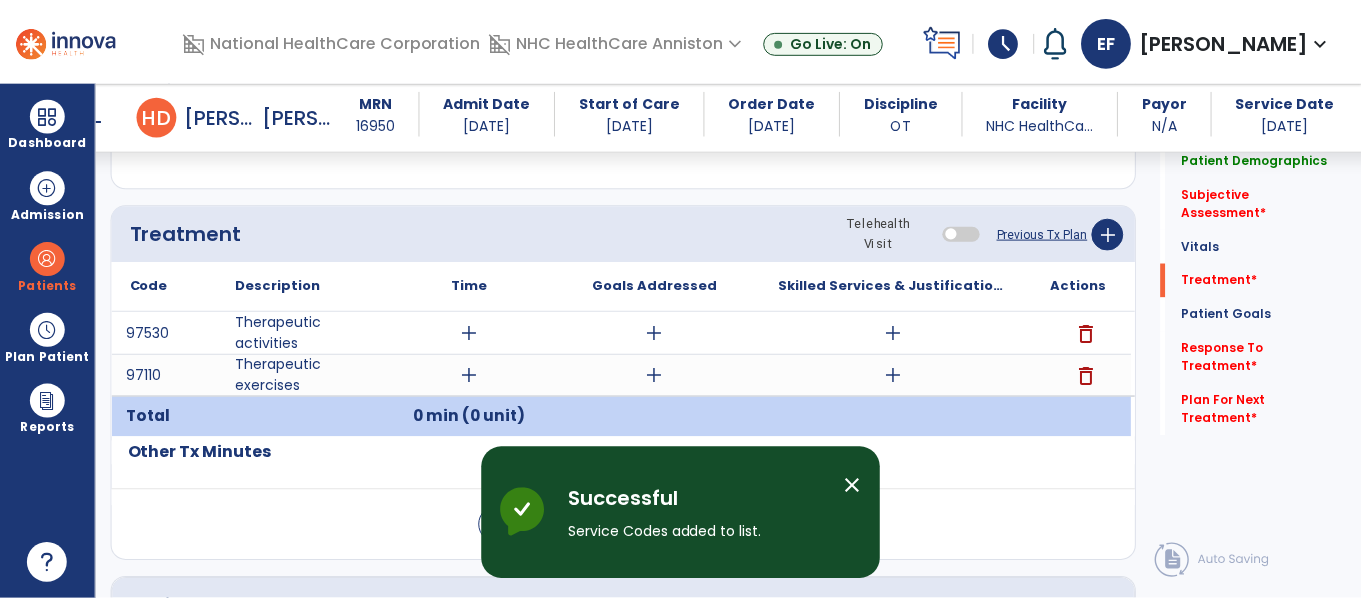 scroll, scrollTop: 1058, scrollLeft: 0, axis: vertical 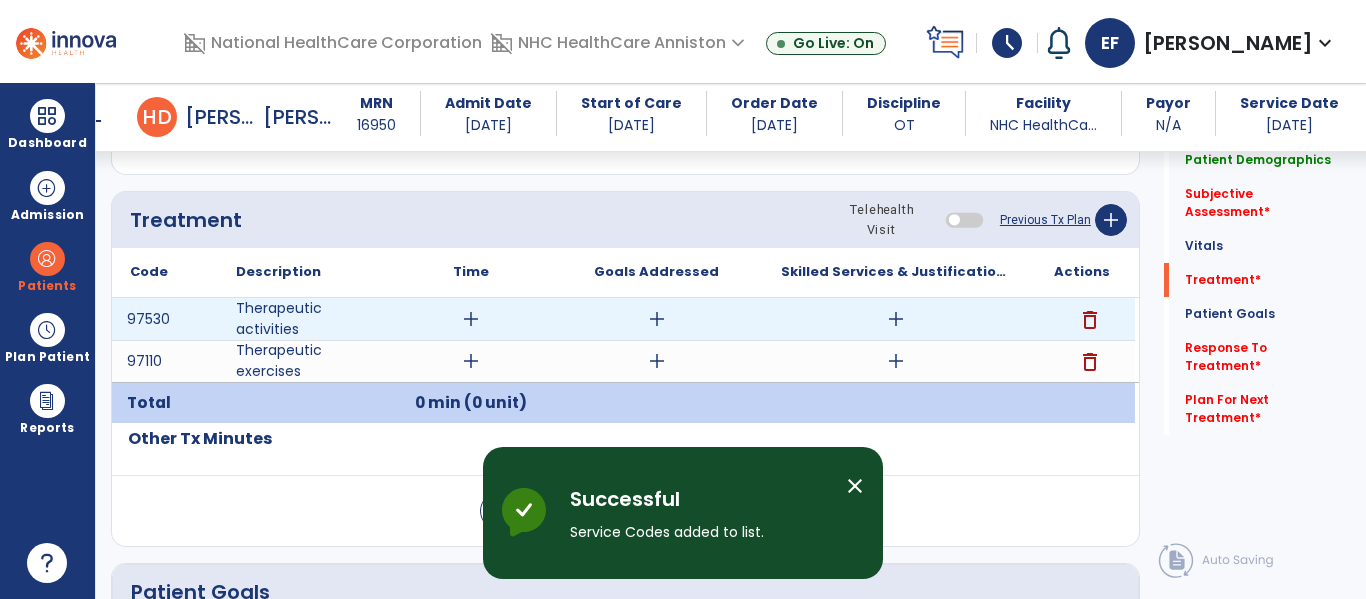 click on "add" at bounding box center [471, 319] 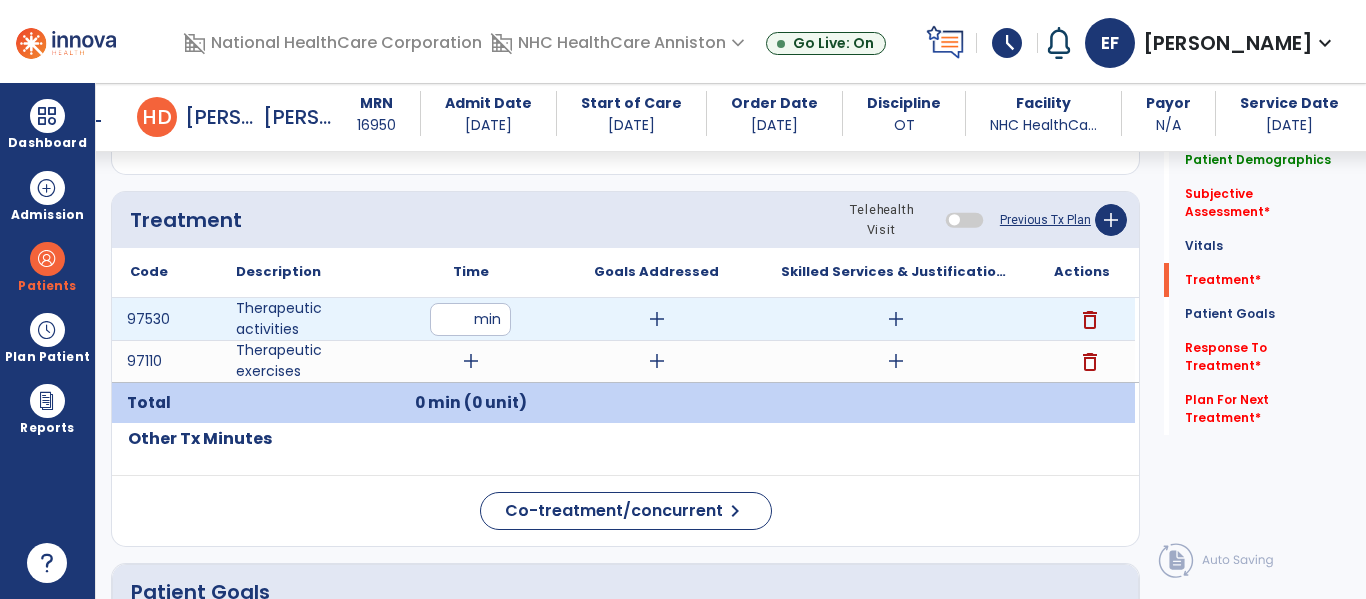 type on "**" 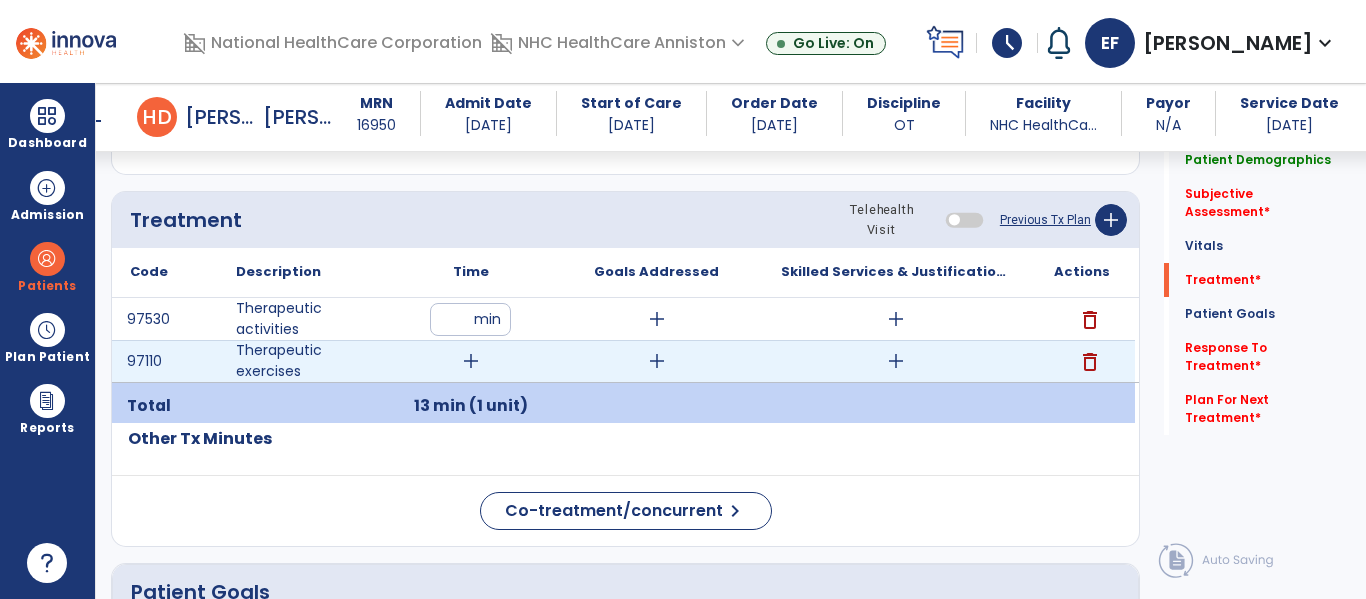 click on "add" at bounding box center (471, 361) 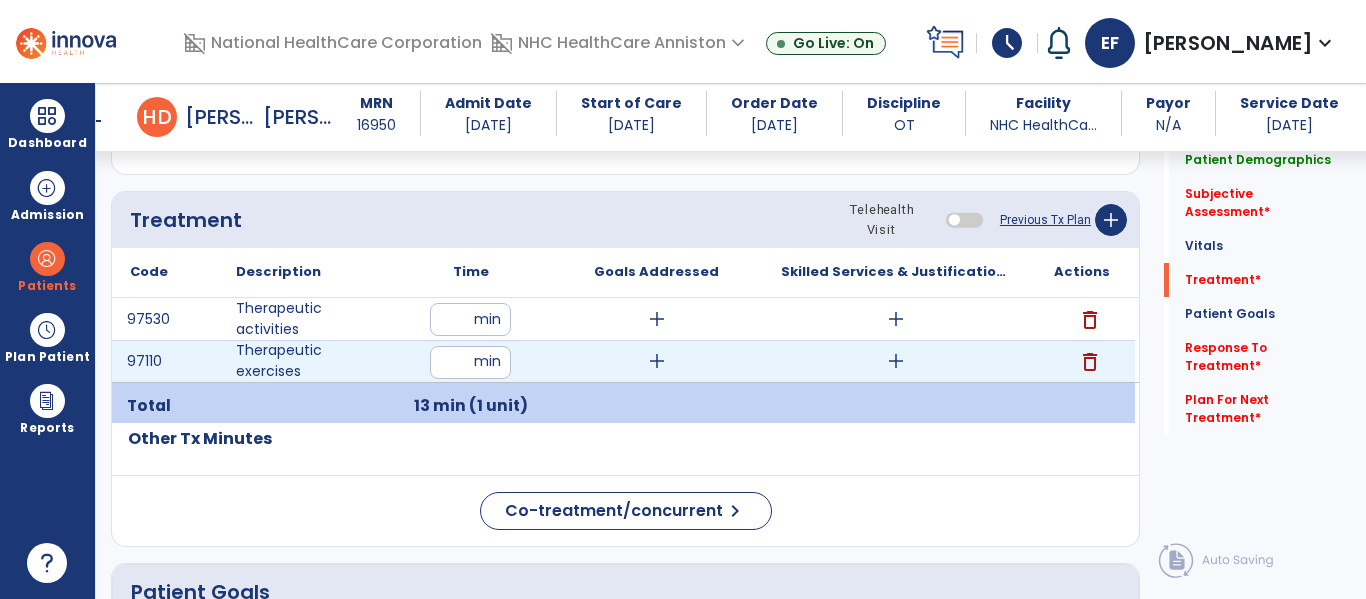 type on "**" 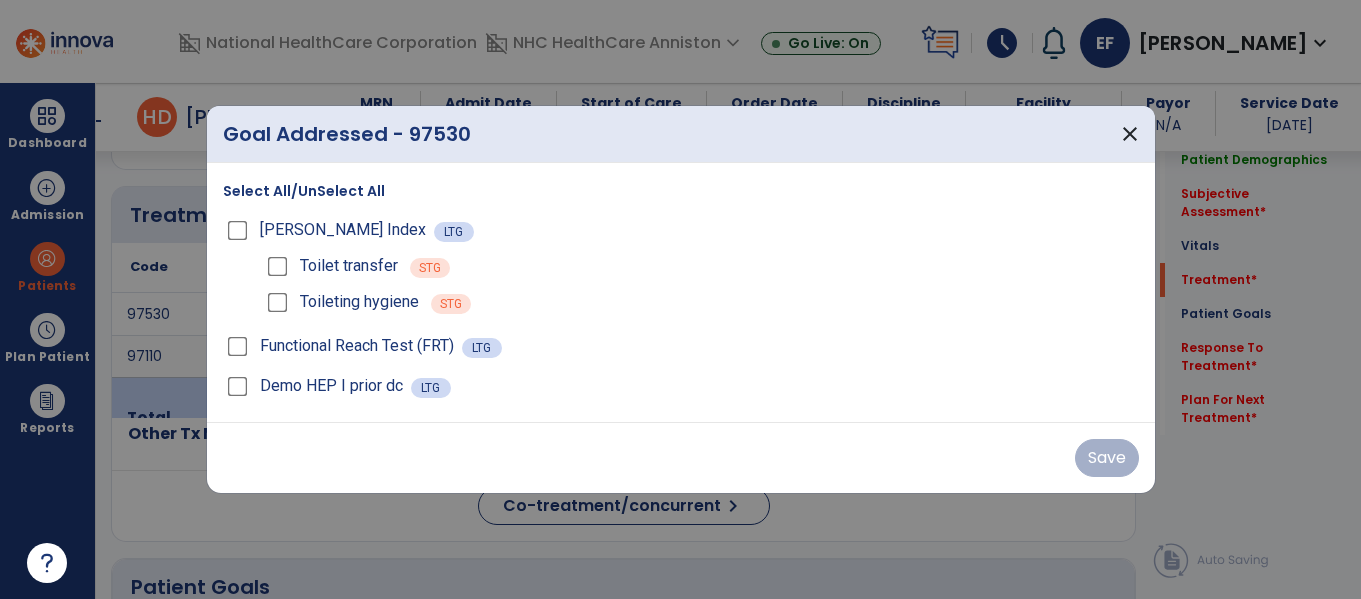 scroll, scrollTop: 1058, scrollLeft: 0, axis: vertical 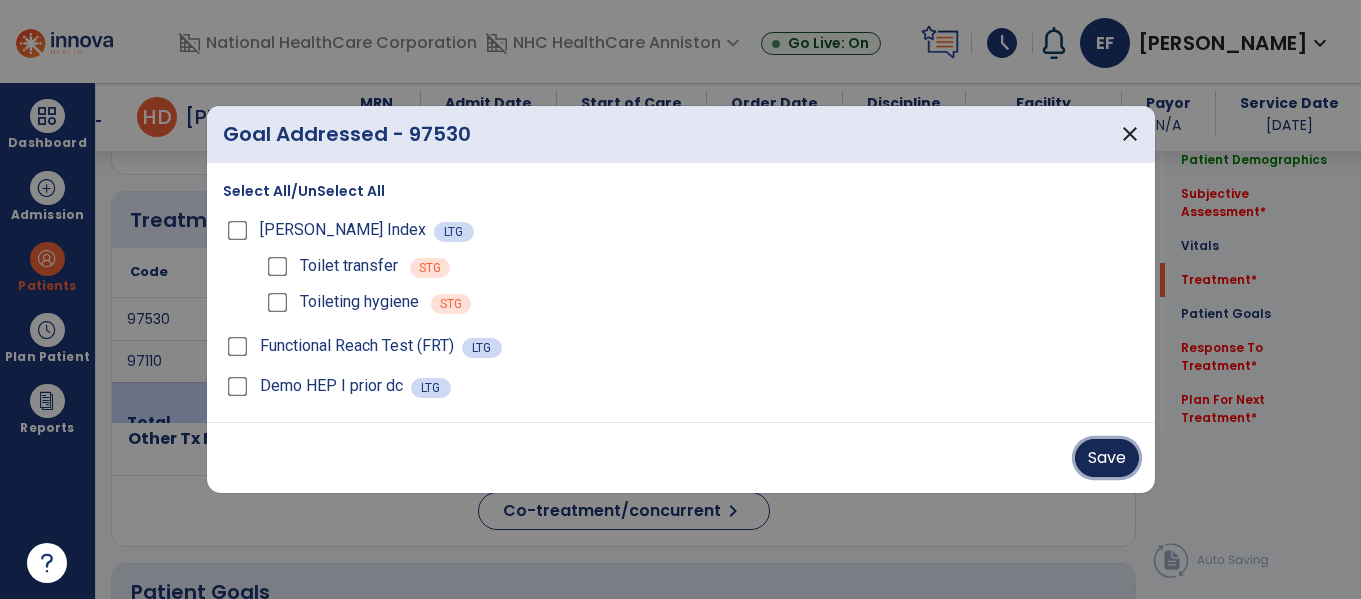 click on "Save" at bounding box center (1107, 458) 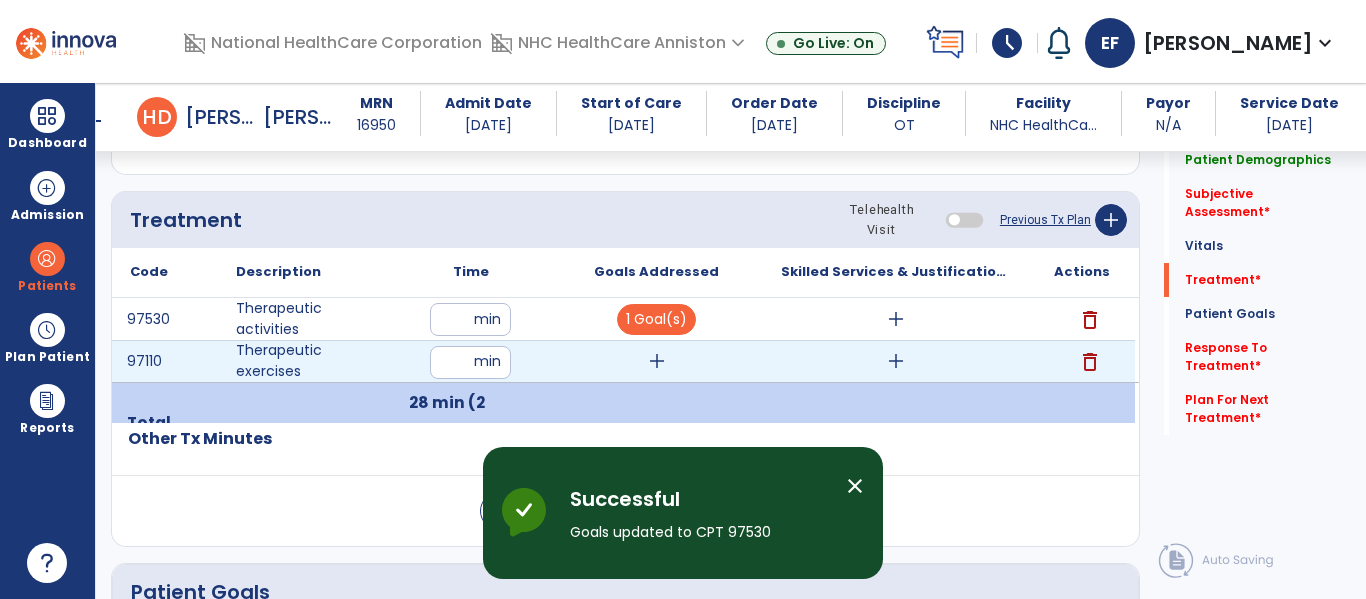 click on "add" at bounding box center [657, 361] 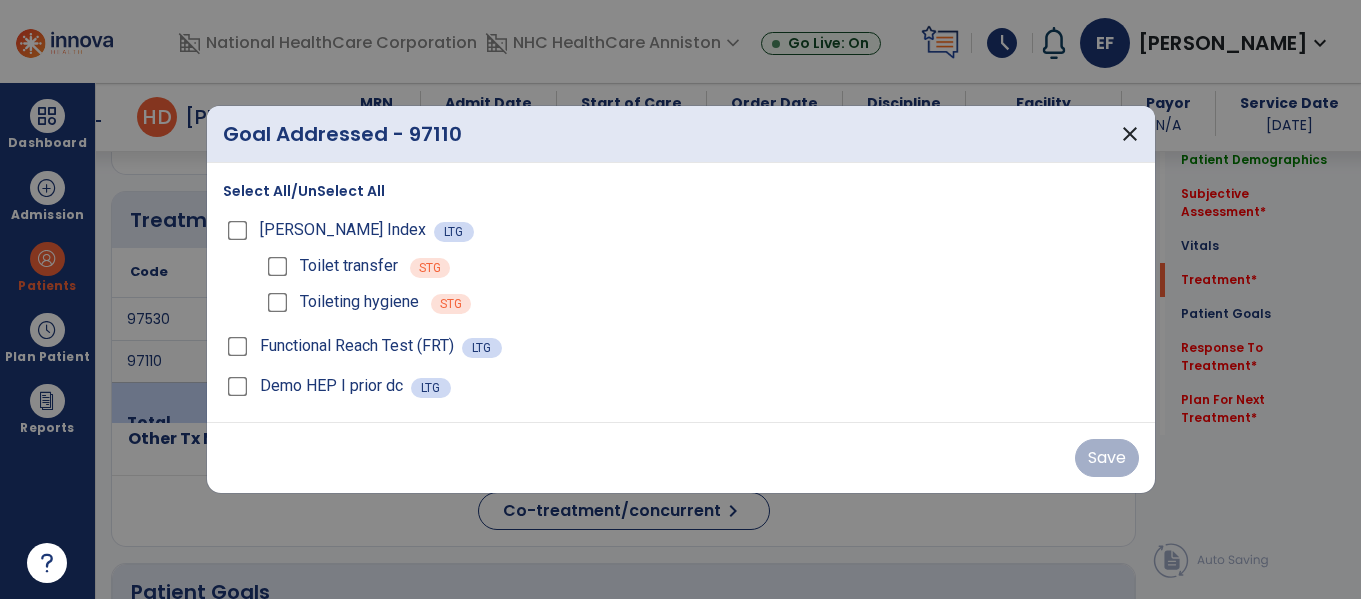 scroll, scrollTop: 1058, scrollLeft: 0, axis: vertical 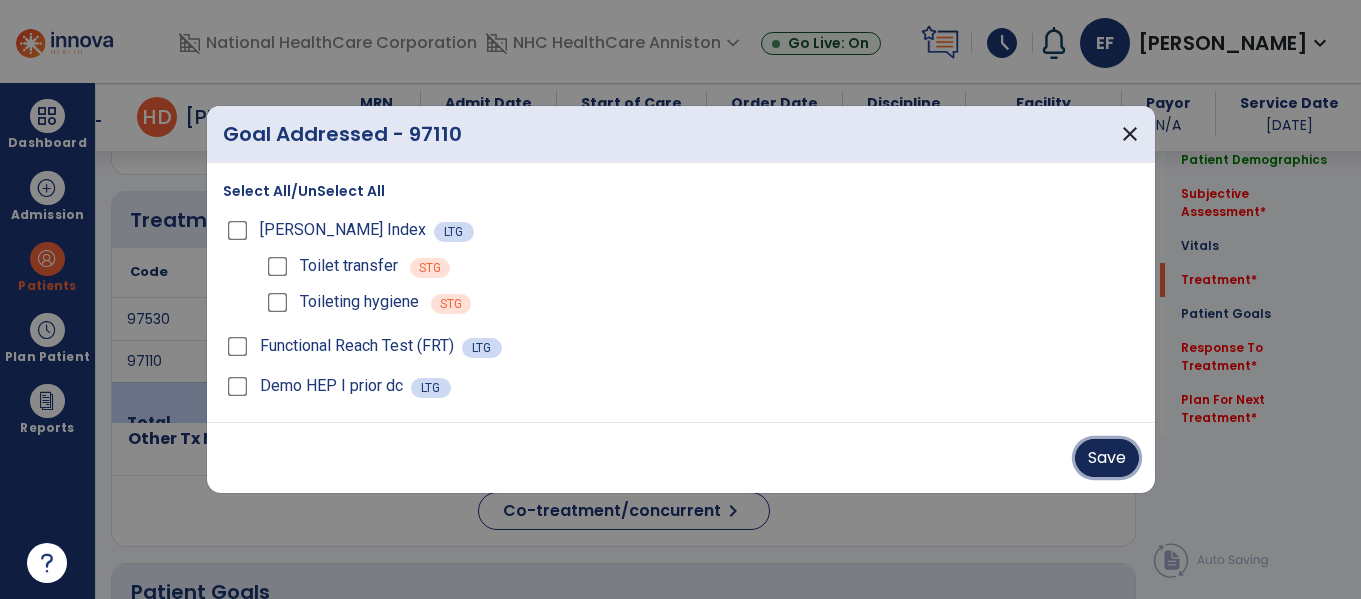 click on "Save" at bounding box center [1107, 458] 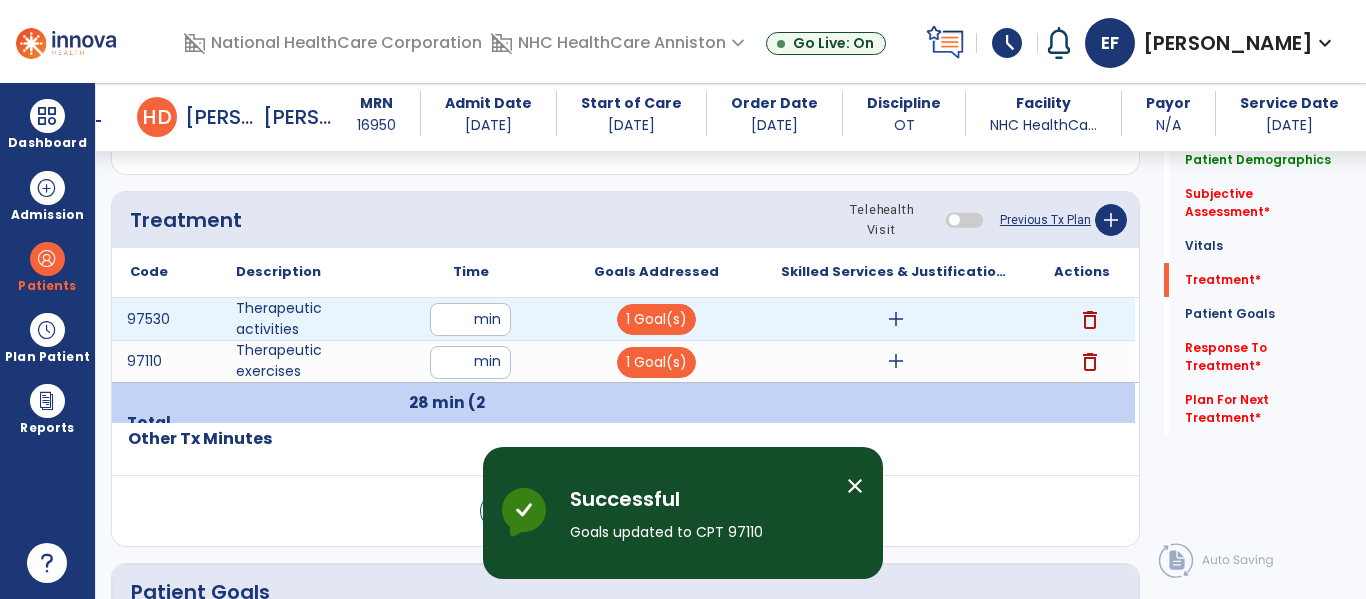 click on "add" at bounding box center [896, 319] 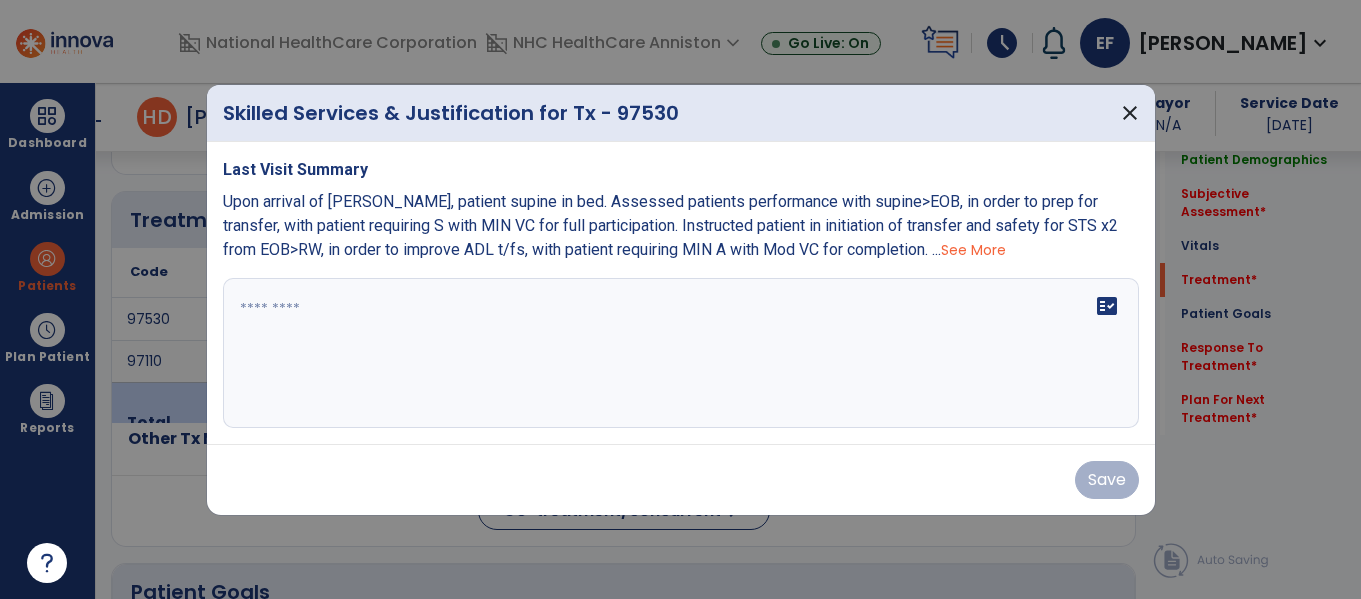 scroll, scrollTop: 1058, scrollLeft: 0, axis: vertical 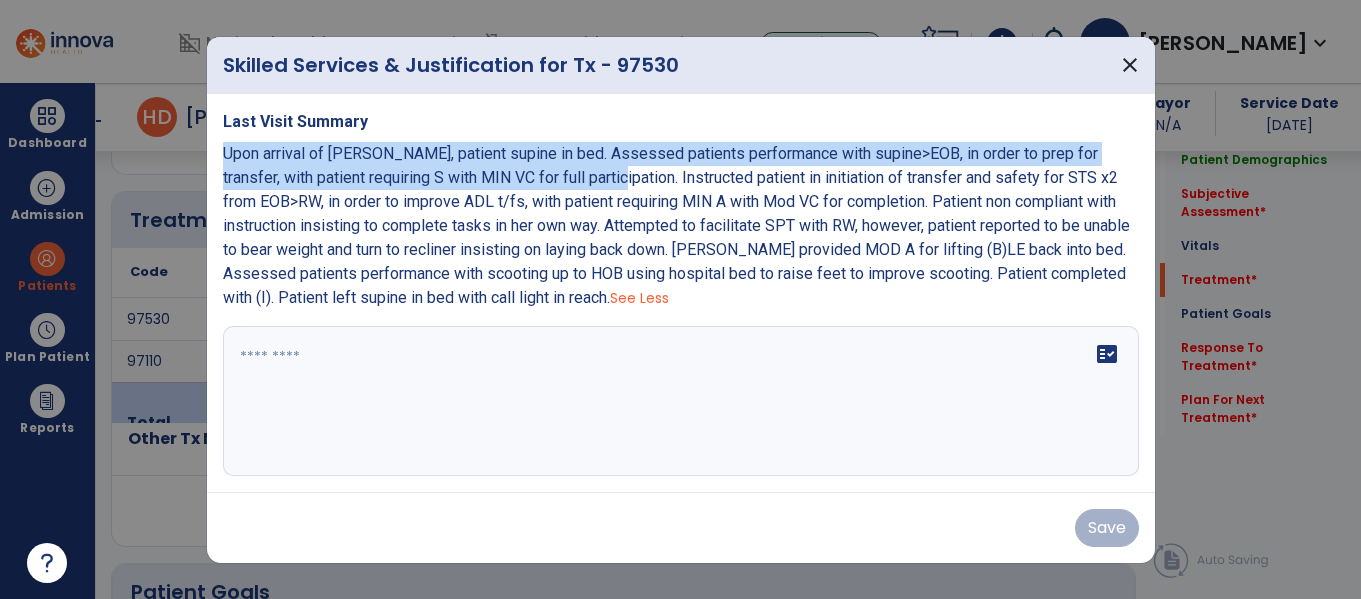 drag, startPoint x: 222, startPoint y: 157, endPoint x: 599, endPoint y: 180, distance: 377.70093 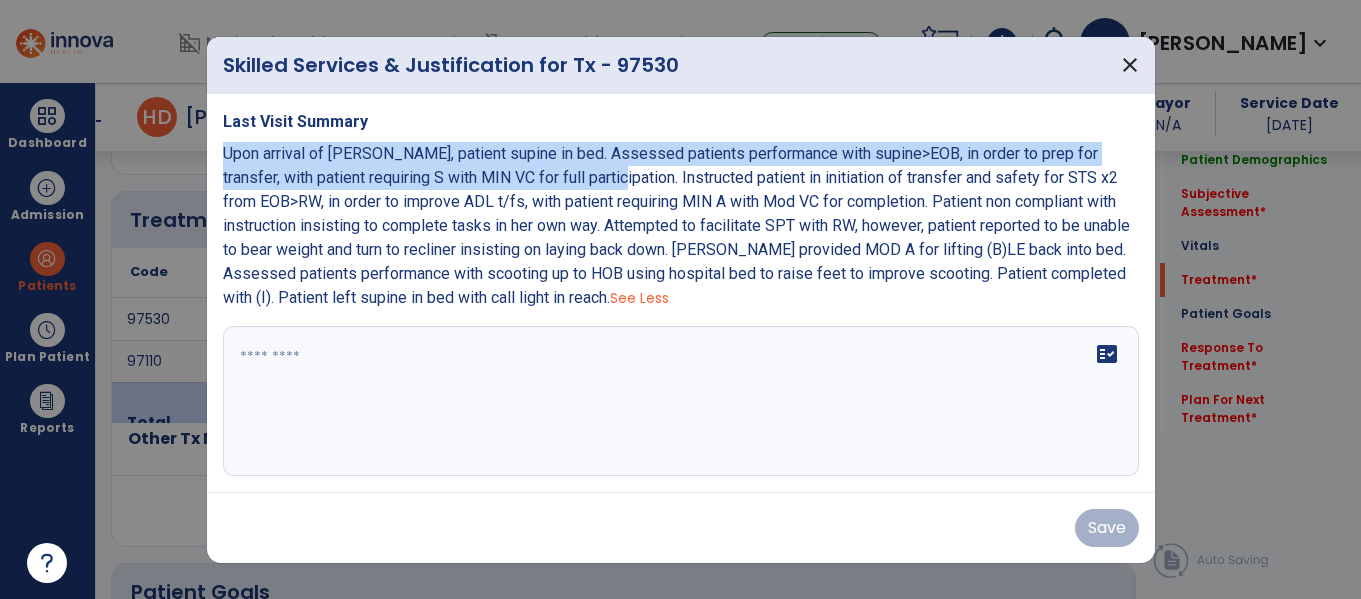 click on "Upon arrival of [PERSON_NAME], patient supine in bed. Assessed patients performance with supine>EOB, in order to prep for transfer, with patient requiring S with MIN VC for full participation. Instructed patient in initiation of transfer and safety for STS x2 from EOB>RW, in order to improve ADL t/fs, with patient requiring MIN A with Mod VC for completion. Patient non compliant with instruction insisting to complete tasks in her own way. Attempted to facilitate SPT with RW, however, patient reported to be unable to bear weight and turn to recliner insisting on laying back down. [PERSON_NAME] provided MOD A for lifting (B)LE back into bed. Assessed patients performance with scooting up to HOB using hospital bed to raise feet to improve scooting. Patient completed with (I). Patient left supine in bed with call light in reach." at bounding box center (676, 225) 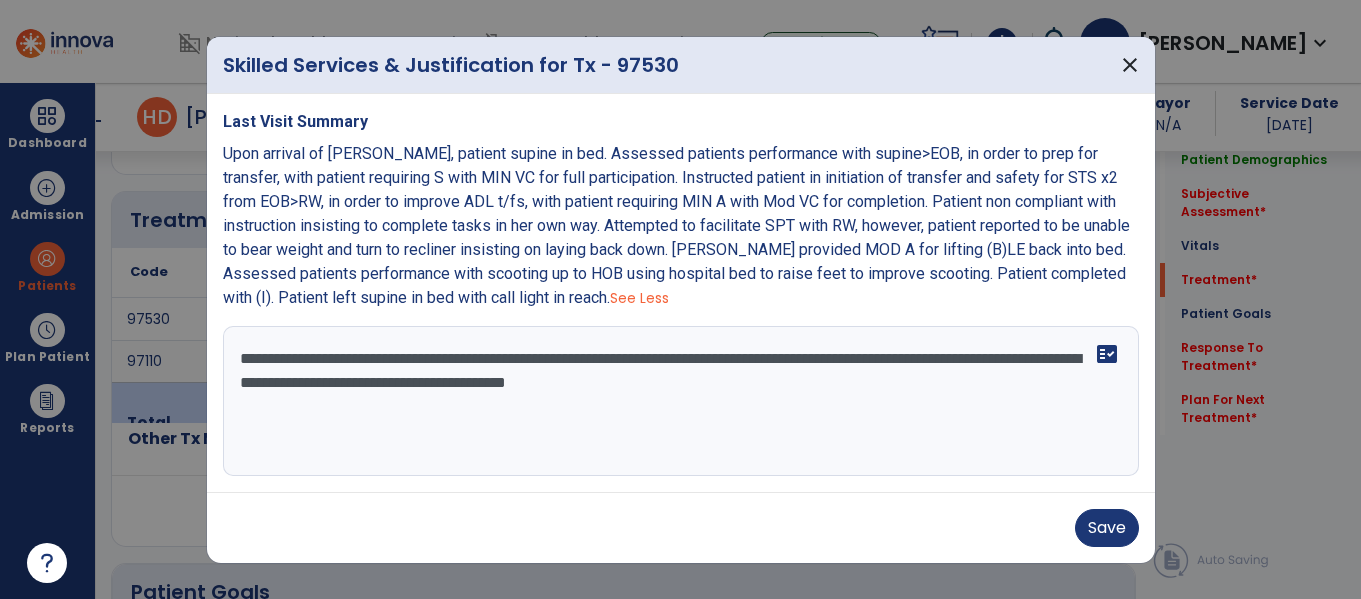 click on "Upon arrival of [PERSON_NAME], patient supine in bed. Assessed patients performance with supine>EOB, in order to prep for transfer, with patient requiring S with MIN VC for full participation. Instructed patient in initiation of transfer and safety for STS x2 from EOB>RW, in order to improve ADL t/fs, with patient requiring MIN A with Mod VC for completion. Patient non compliant with instruction insisting to complete tasks in her own way. Attempted to facilitate SPT with RW, however, patient reported to be unable to bear weight and turn to recliner insisting on laying back down. [PERSON_NAME] provided MOD A for lifting (B)LE back into bed. Assessed patients performance with scooting up to HOB using hospital bed to raise feet to improve scooting. Patient completed with (I). Patient left supine in bed with call light in reach." at bounding box center (676, 225) 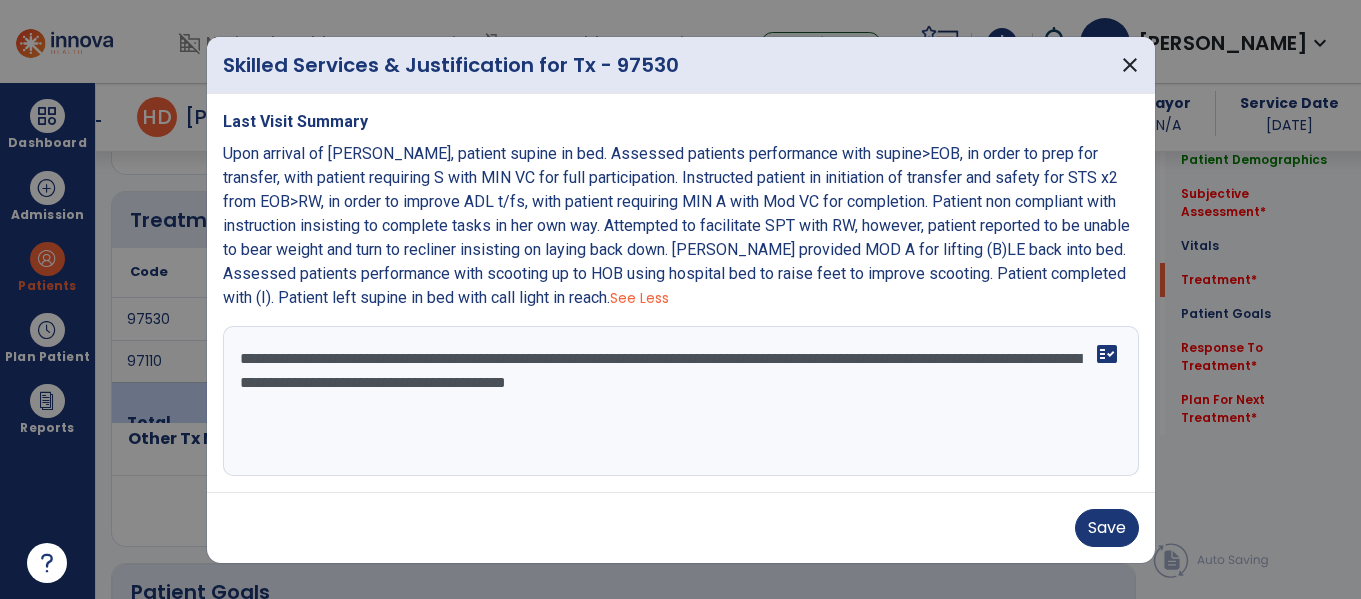 drag, startPoint x: 483, startPoint y: 379, endPoint x: 825, endPoint y: 389, distance: 342.14618 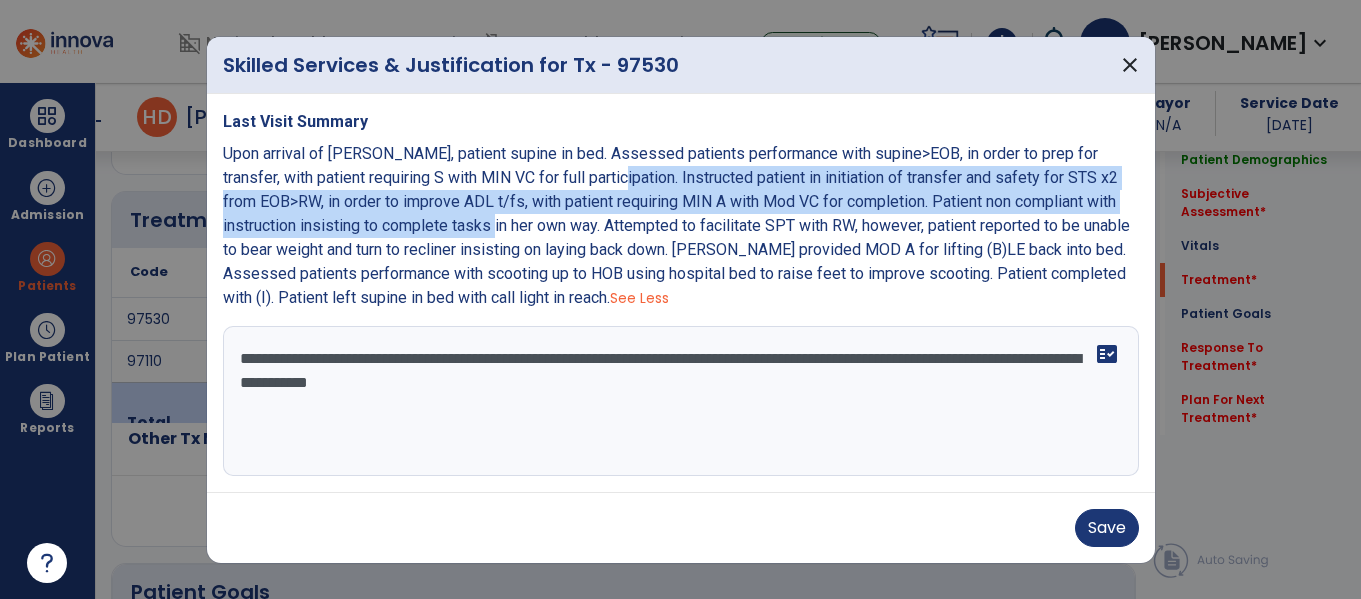 drag, startPoint x: 599, startPoint y: 182, endPoint x: 555, endPoint y: 226, distance: 62.225395 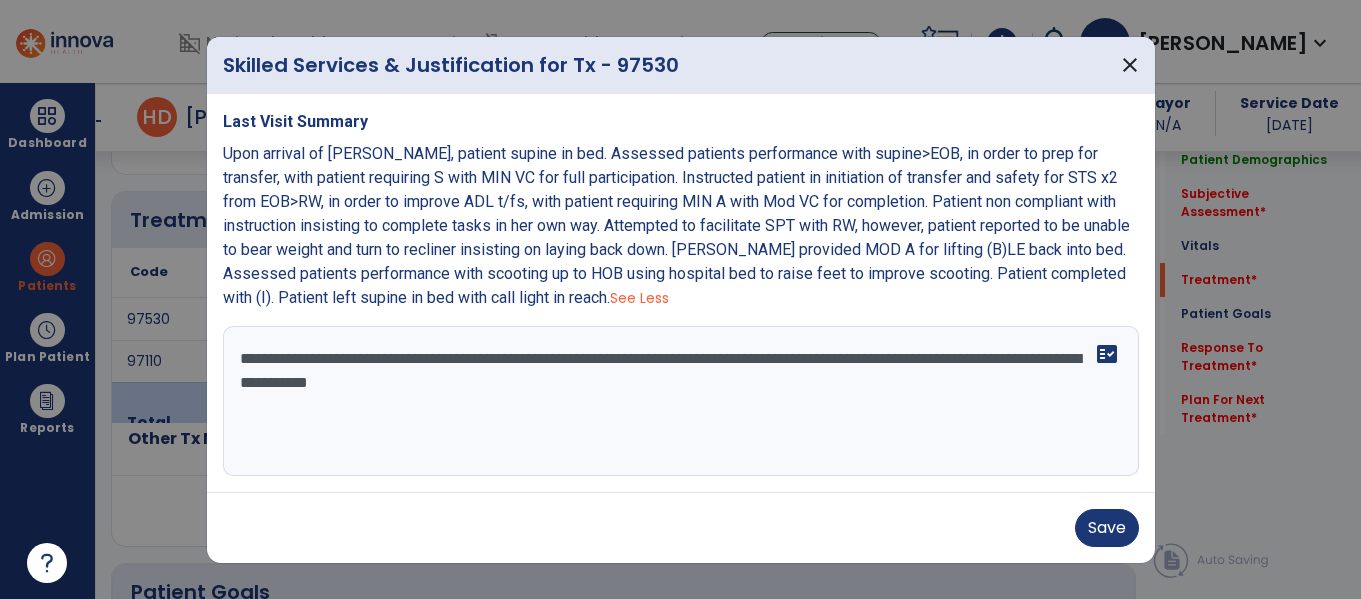 click on "Upon arrival of [PERSON_NAME], patient supine in bed. Assessed patients performance with supine>EOB, in order to prep for transfer, with patient requiring S with MIN VC for full participation. Instructed patient in initiation of transfer and safety for STS x2 from EOB>RW, in order to improve ADL t/fs, with patient requiring MIN A with Mod VC for completion. Patient non compliant with instruction insisting to complete tasks in her own way. Attempted to facilitate SPT with RW, however, patient reported to be unable to bear weight and turn to recliner insisting on laying back down. [PERSON_NAME] provided MOD A for lifting (B)LE back into bed. Assessed patients performance with scooting up to HOB using hospital bed to raise feet to improve scooting. Patient completed with (I). Patient left supine in bed with call light in reach." at bounding box center (676, 225) 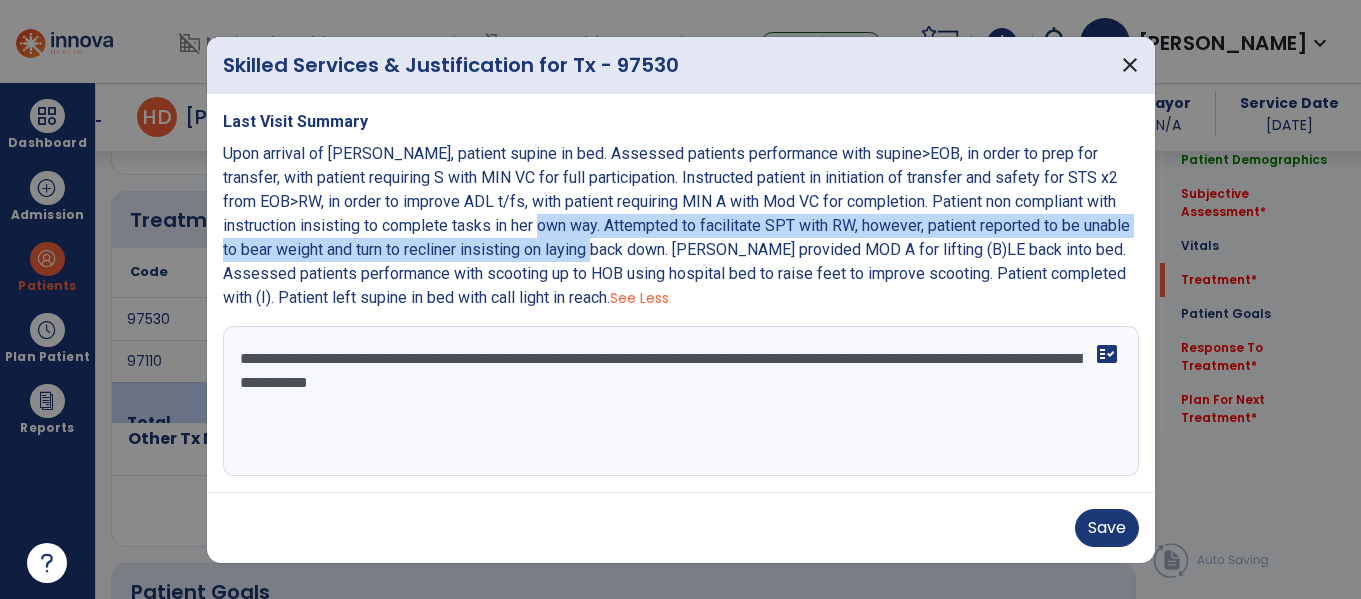 drag, startPoint x: 607, startPoint y: 226, endPoint x: 720, endPoint y: 253, distance: 116.18089 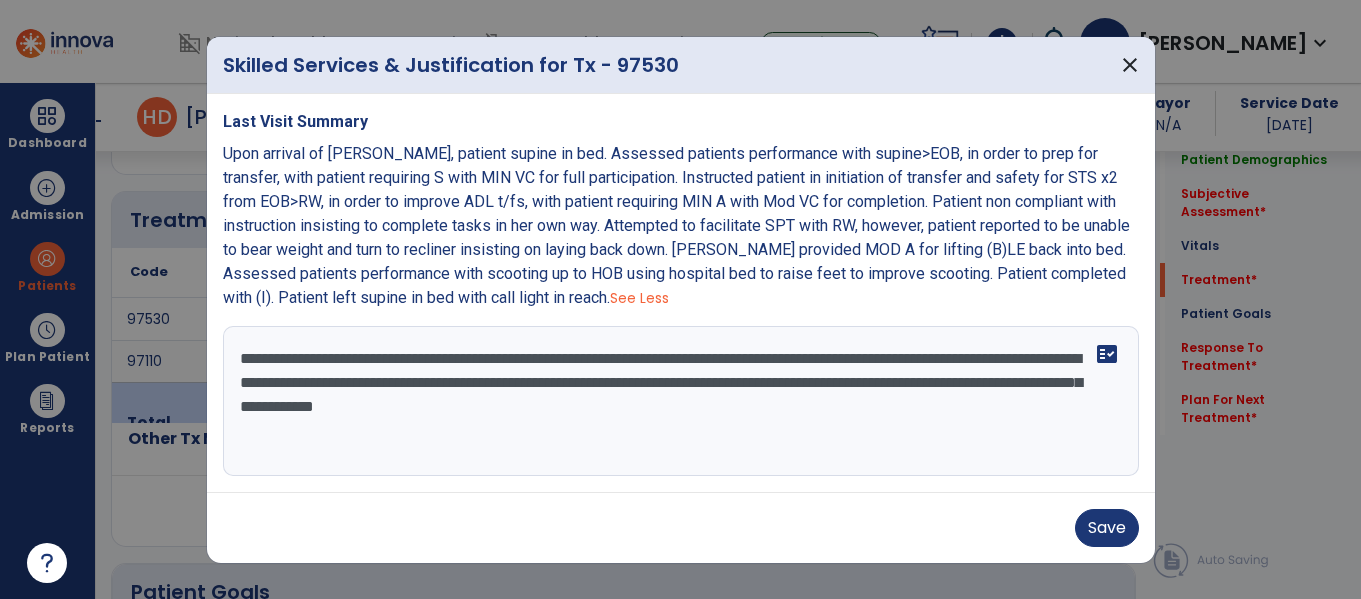 click on "Last Visit Summary Upon arrival of [PERSON_NAME], patient supine in bed. Assessed patients performance with supine>EOB, in order to prep for transfer, with patient requiring S with MIN VC for full participation. Instructed patient in initiation of transfer and safety for STS x2 from EOB>RW, in order to improve ADL t/fs, with patient requiring MIN A with Mod VC for completion. Patient non compliant with instruction insisting to complete tasks in her own way. Attempted to facilitate SPT with RW, however, patient reported to be unable to bear weight and turn to recliner insisting on laying back down. [PERSON_NAME] provided MOD A for lifting (B)LE back into bed. Assessed patients performance with scooting up to HOB using hospital bed to raise feet to improve scooting. Patient completed with (I). Patient left supine in bed with call light in reach.  See Less   fact_check" at bounding box center (681, 293) 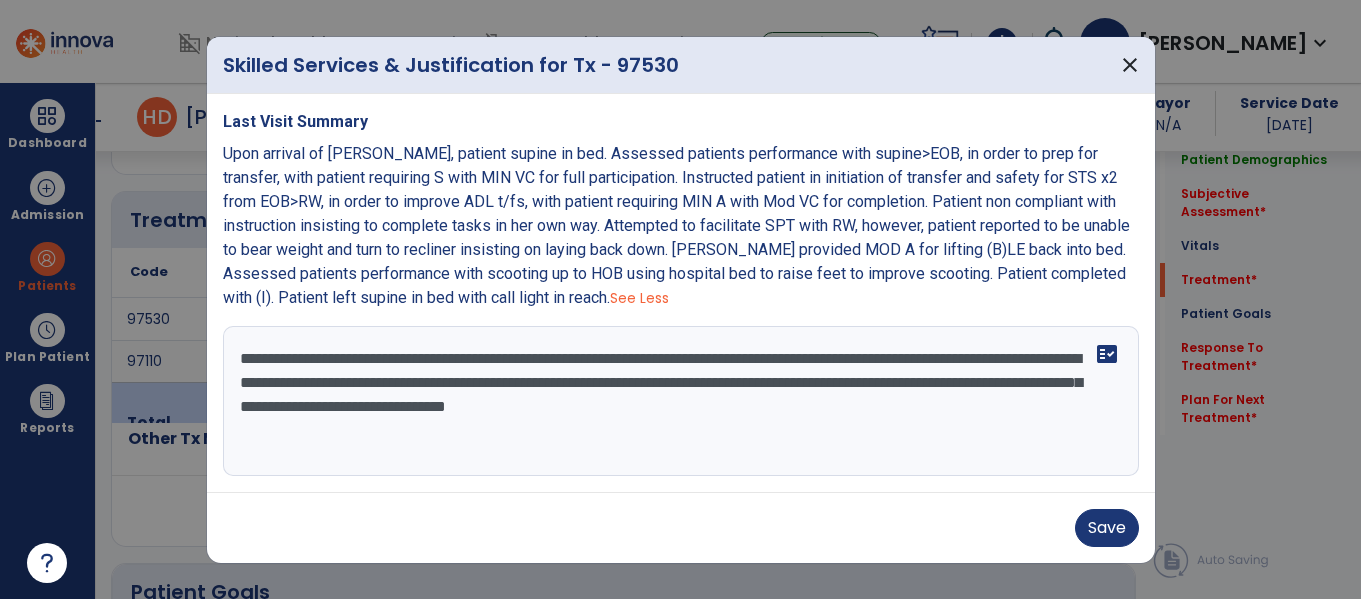 drag, startPoint x: 737, startPoint y: 406, endPoint x: 1084, endPoint y: 404, distance: 347.00577 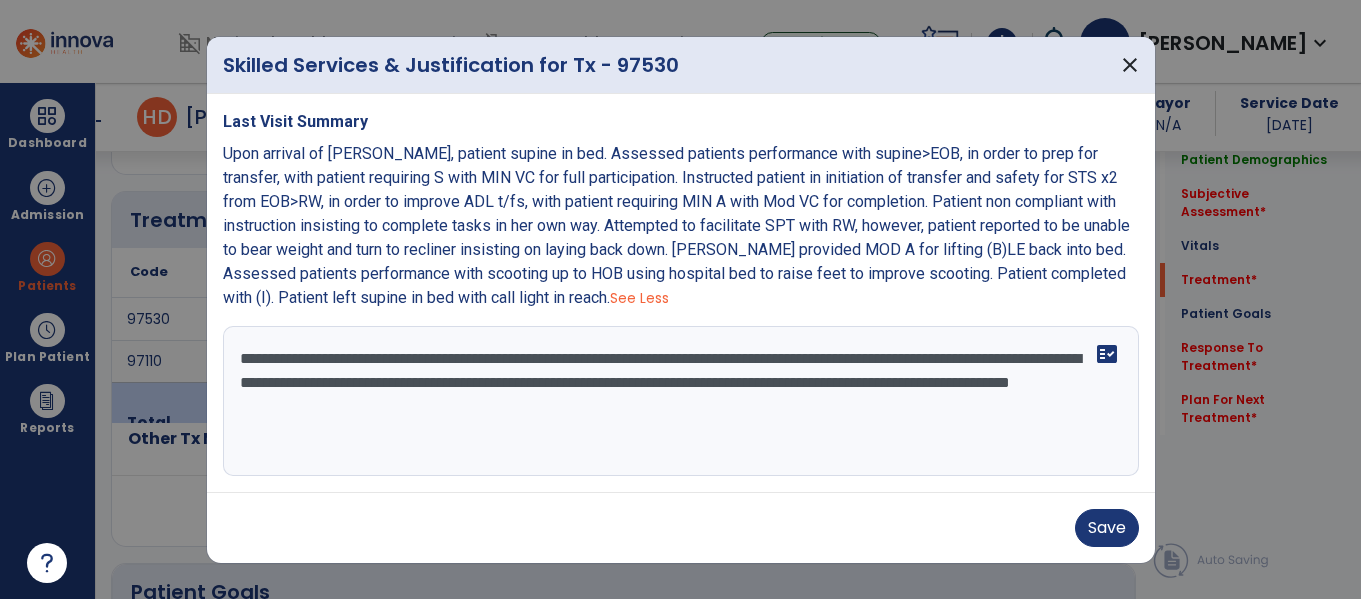 click on "**********" at bounding box center (681, 401) 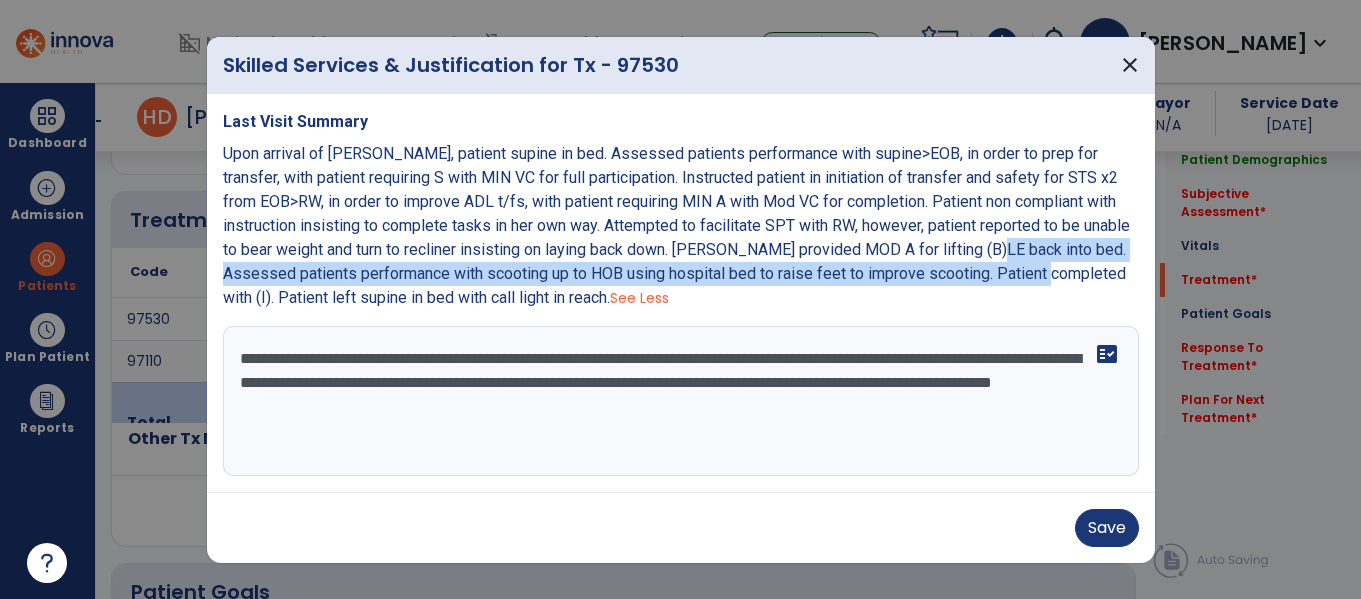 drag, startPoint x: 223, startPoint y: 275, endPoint x: 270, endPoint y: 294, distance: 50.695168 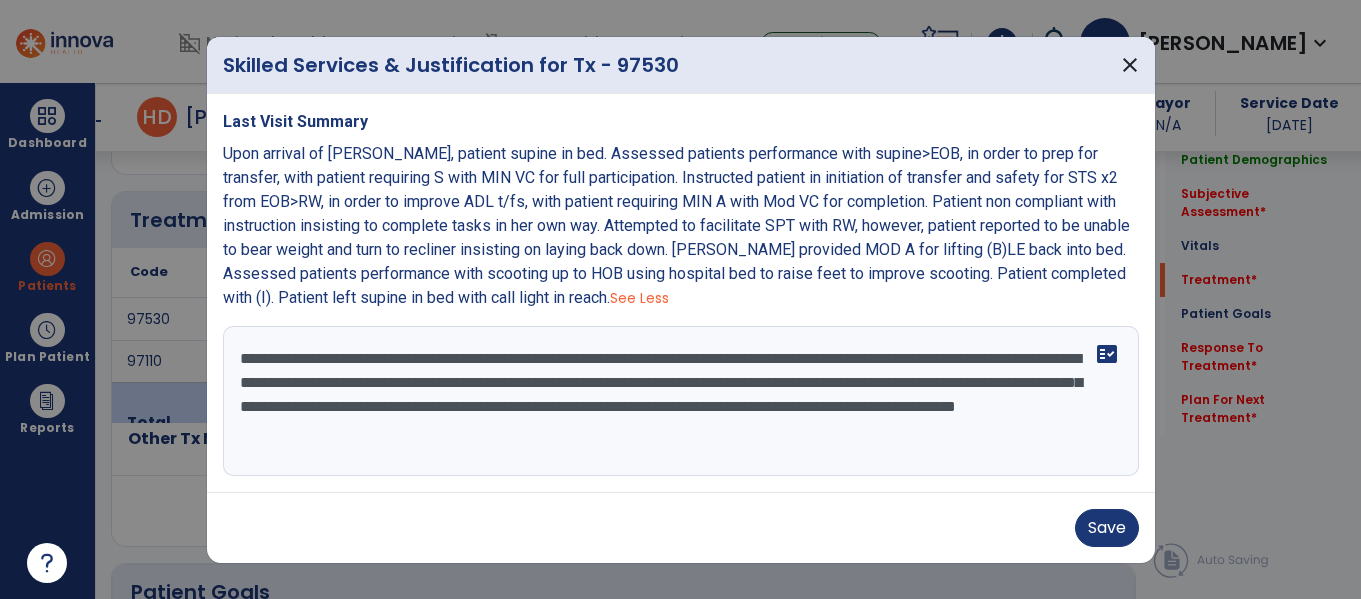 click on "**********" at bounding box center [681, 401] 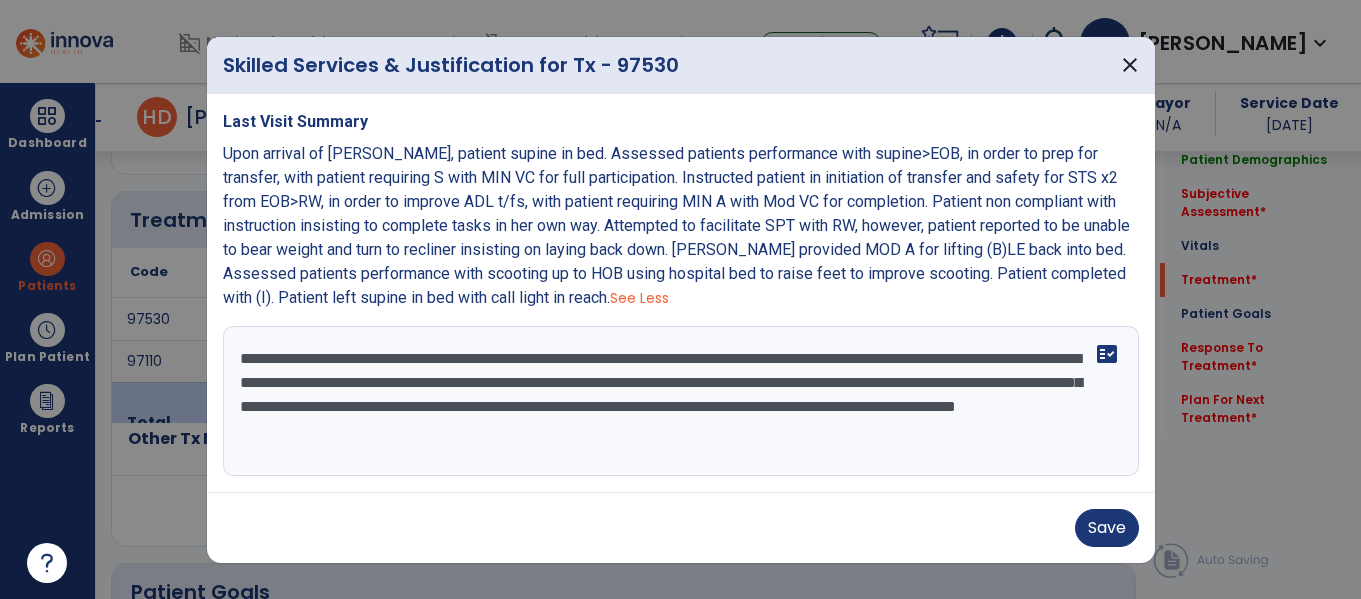 click on "**********" at bounding box center (681, 401) 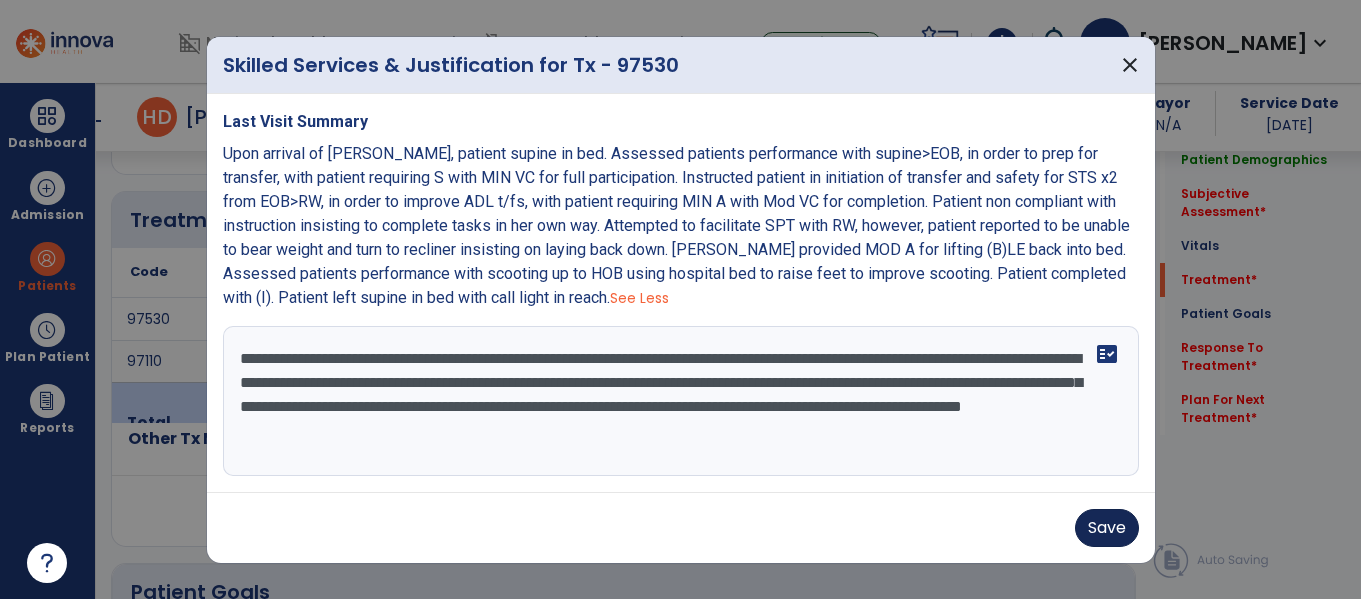 type on "**********" 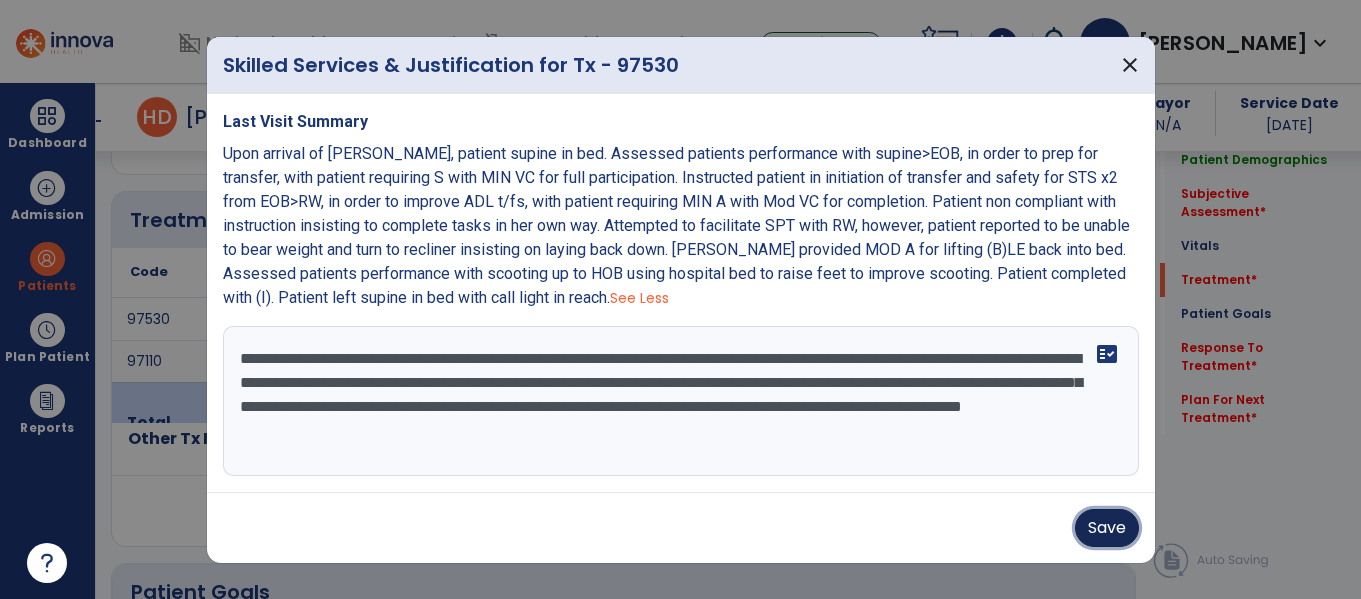 click on "Save" at bounding box center (1107, 528) 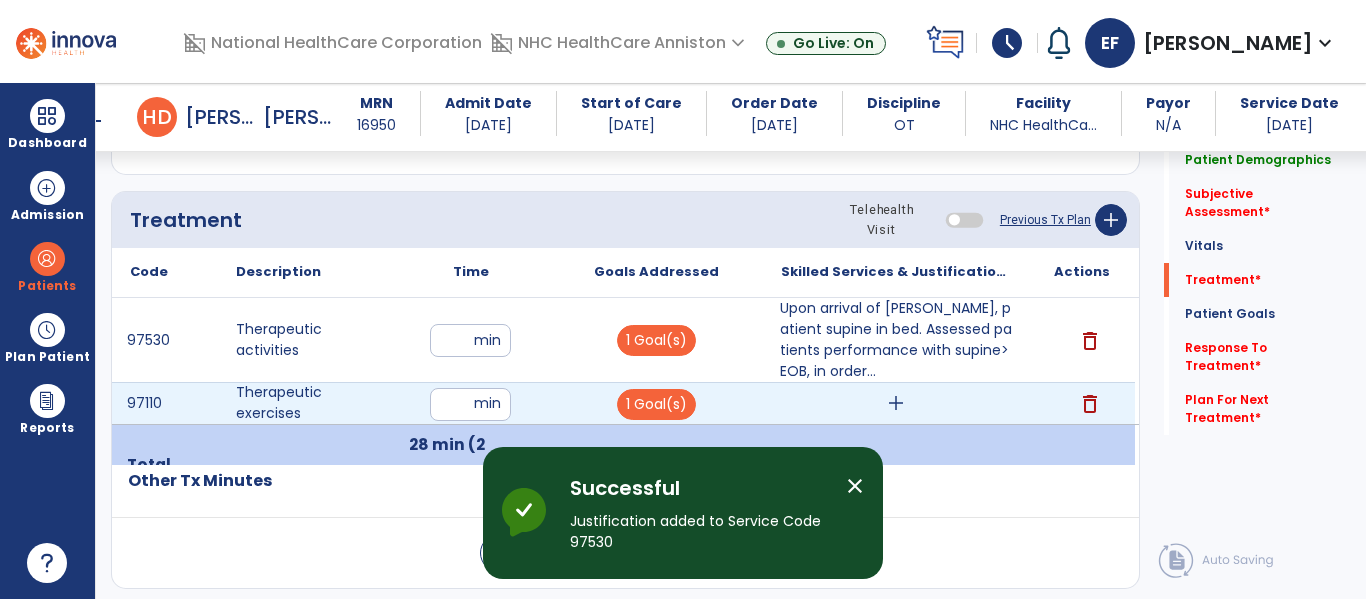 click on "add" at bounding box center [896, 403] 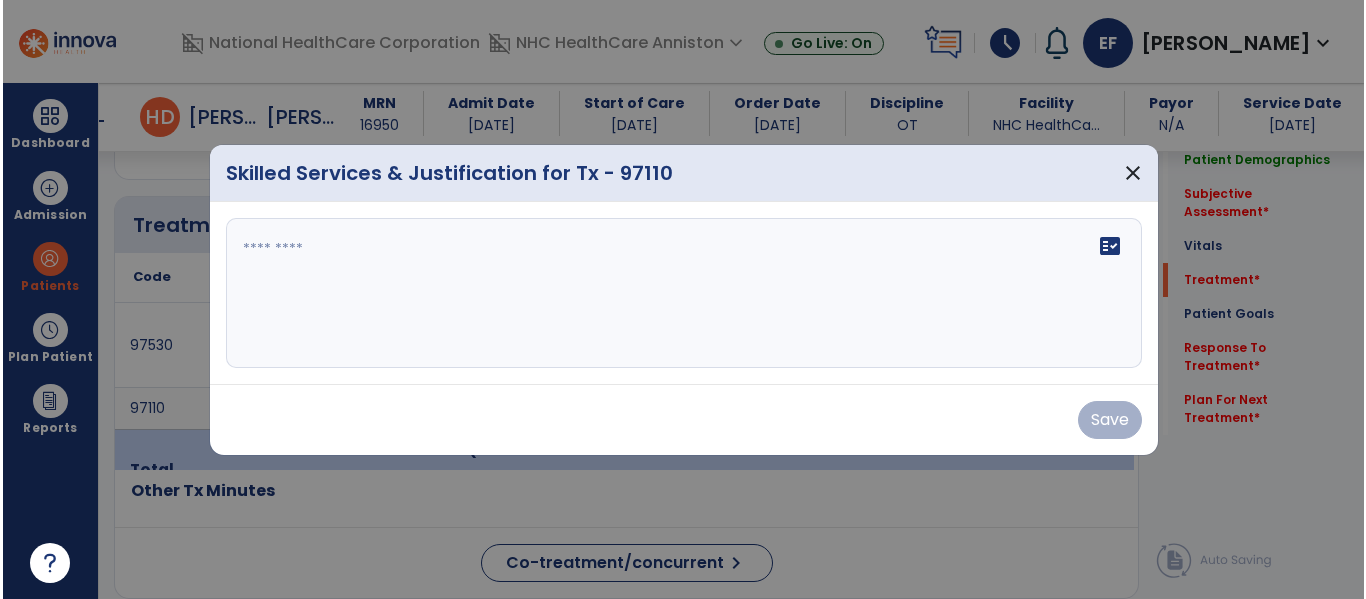 scroll, scrollTop: 1058, scrollLeft: 0, axis: vertical 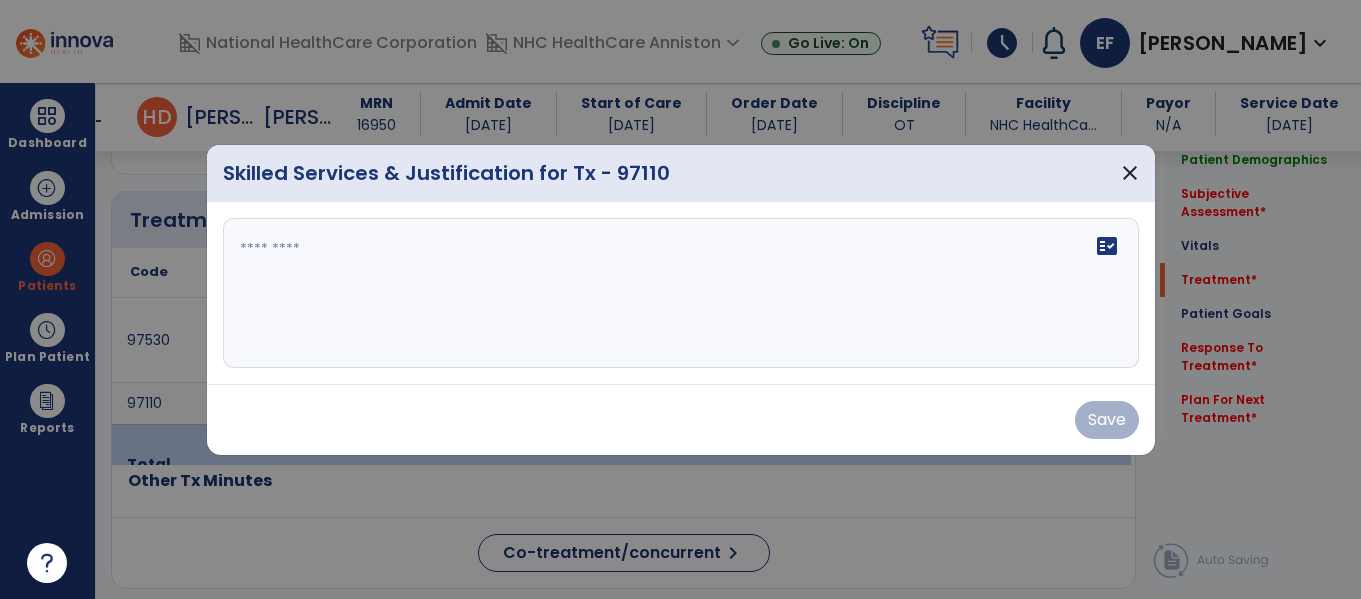 click on "fact_check" at bounding box center [681, 293] 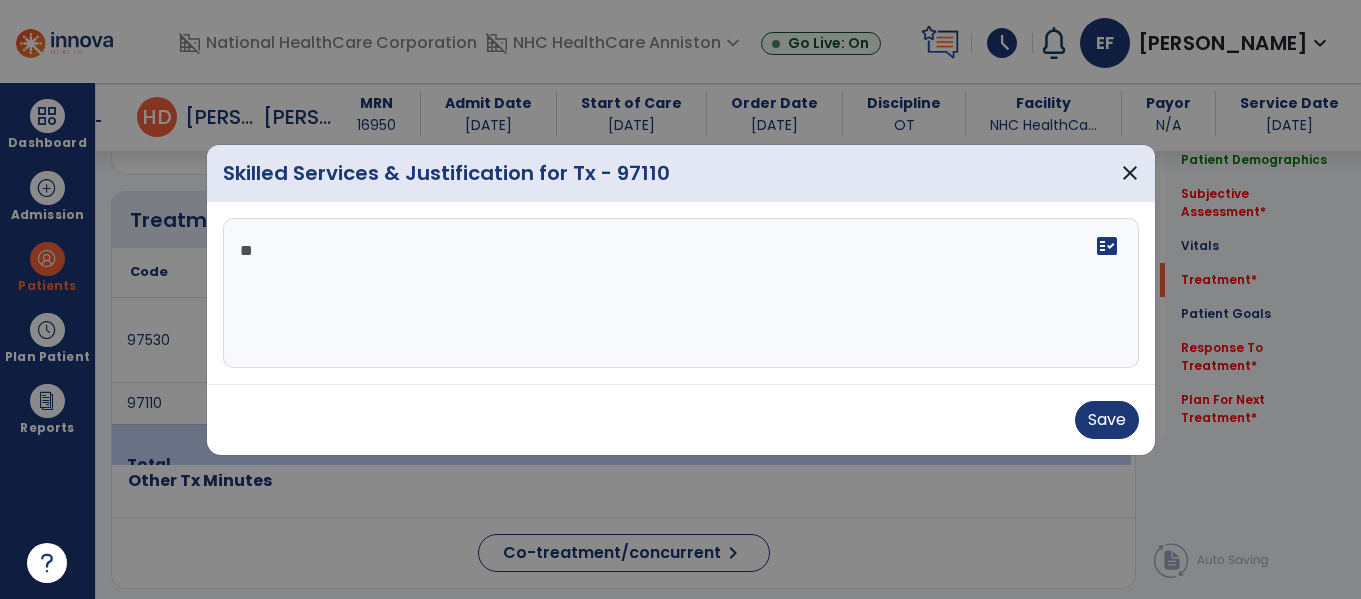 type on "*" 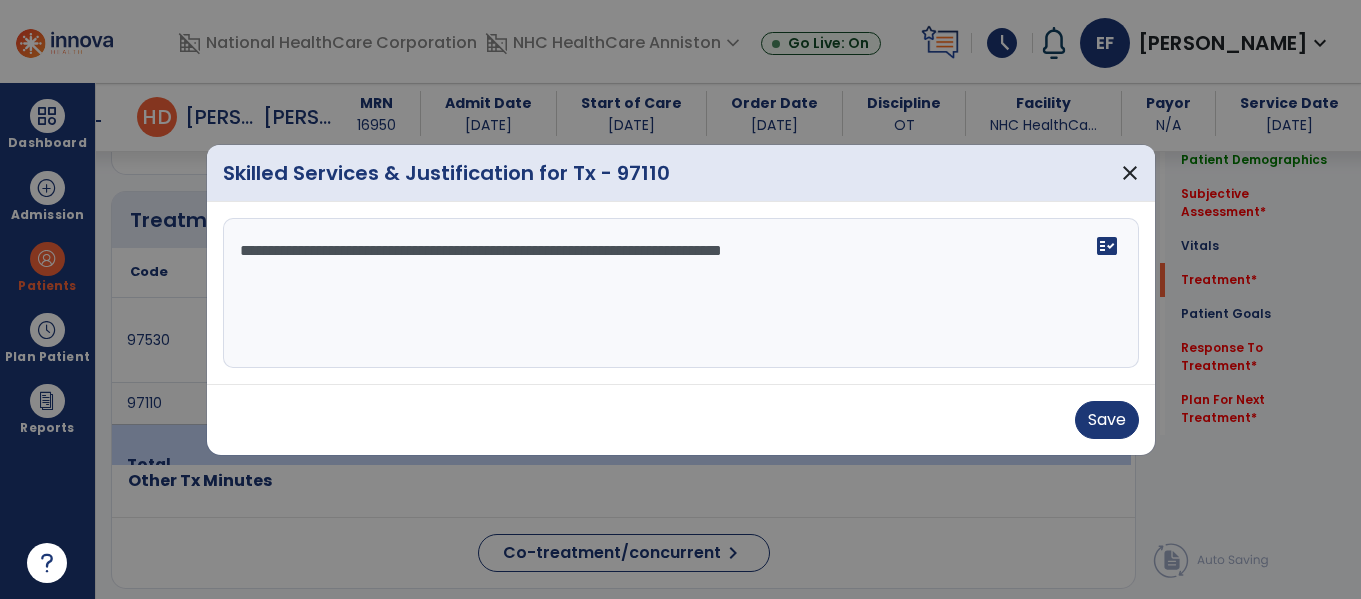 click on "**********" at bounding box center (681, 293) 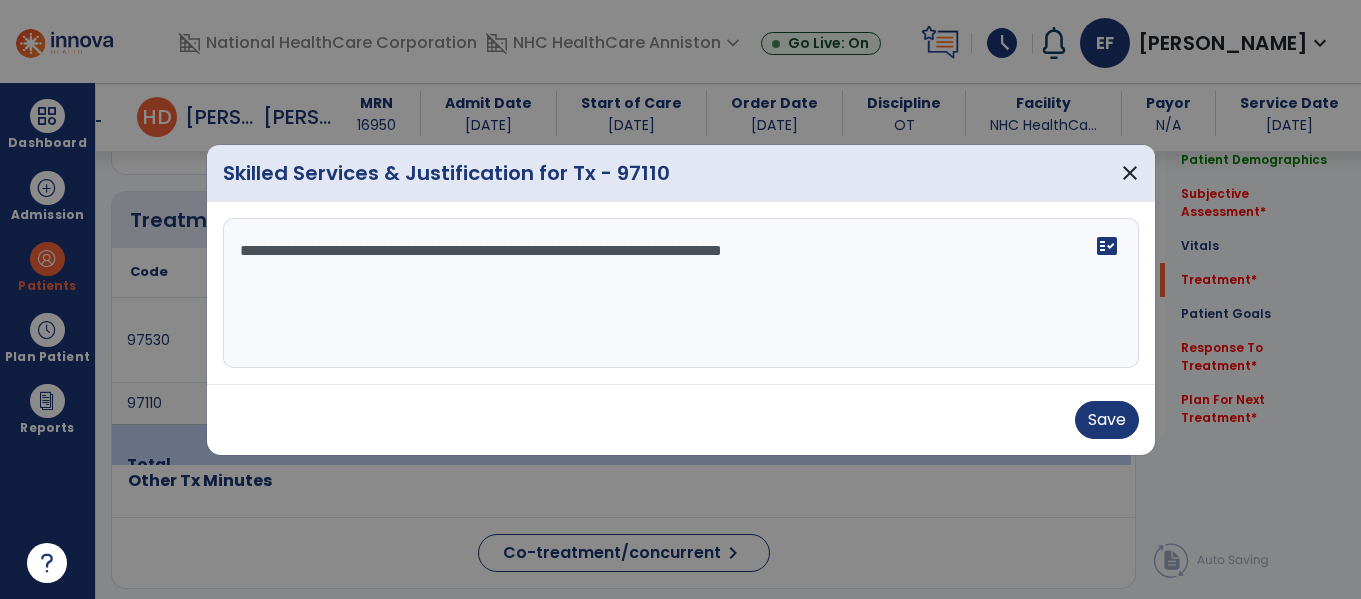 paste on "**********" 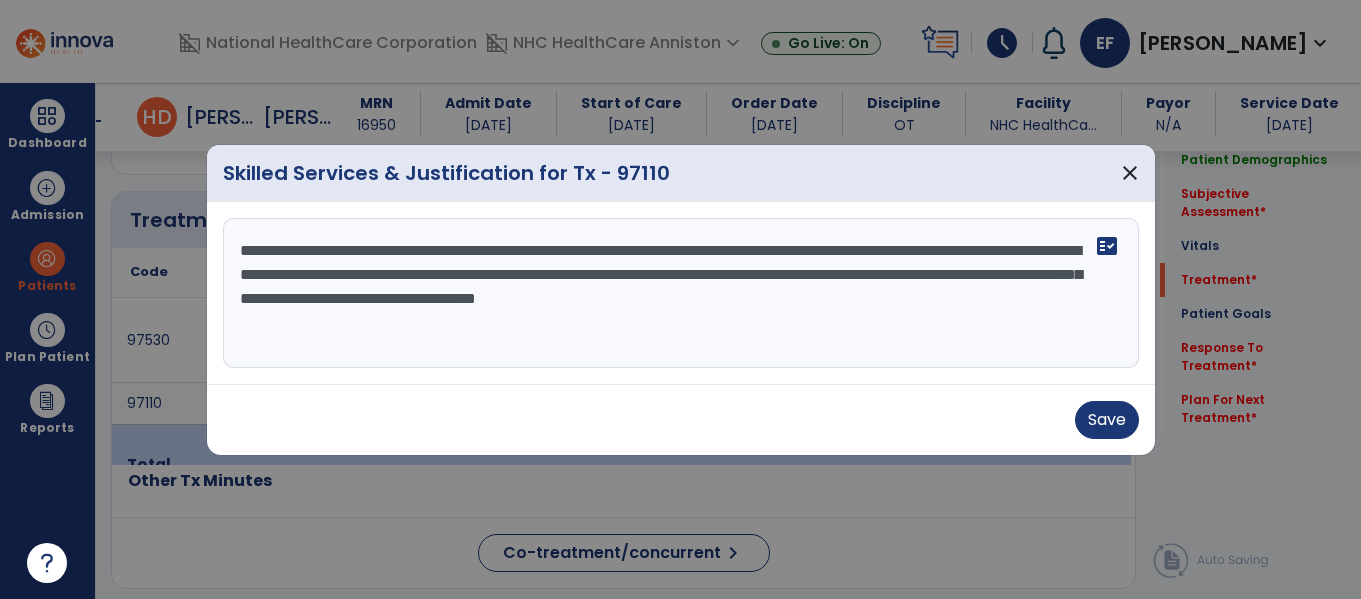 drag, startPoint x: 442, startPoint y: 272, endPoint x: 516, endPoint y: 268, distance: 74.10803 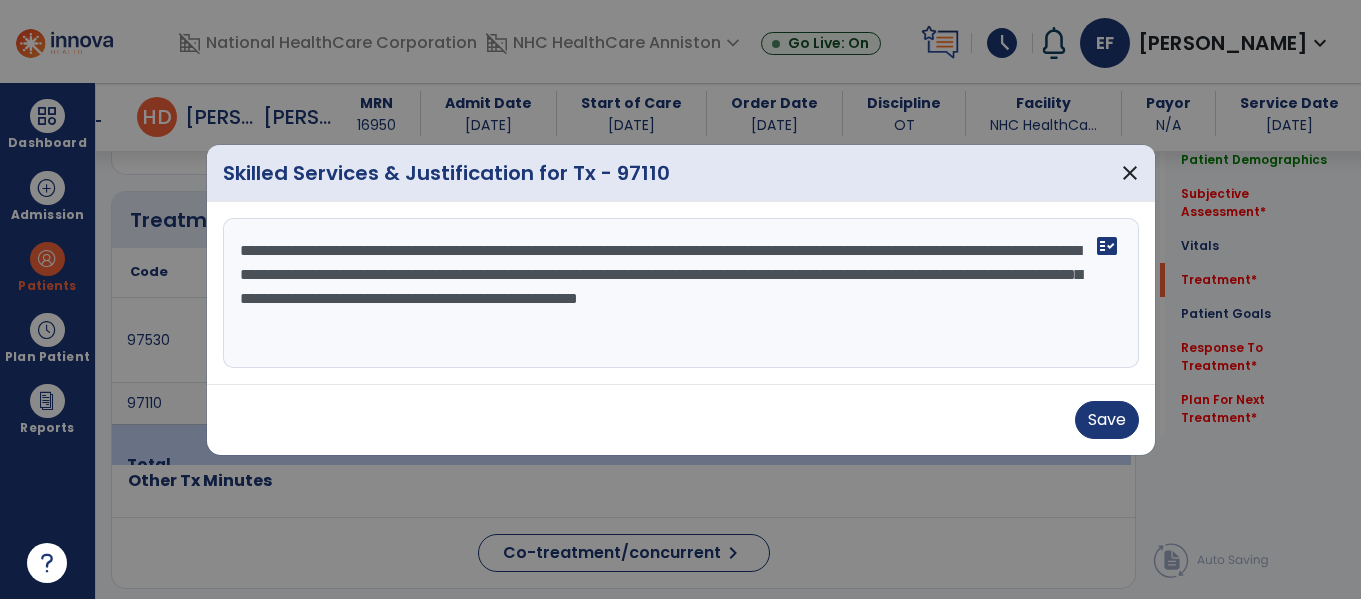 click on "**********" at bounding box center (681, 293) 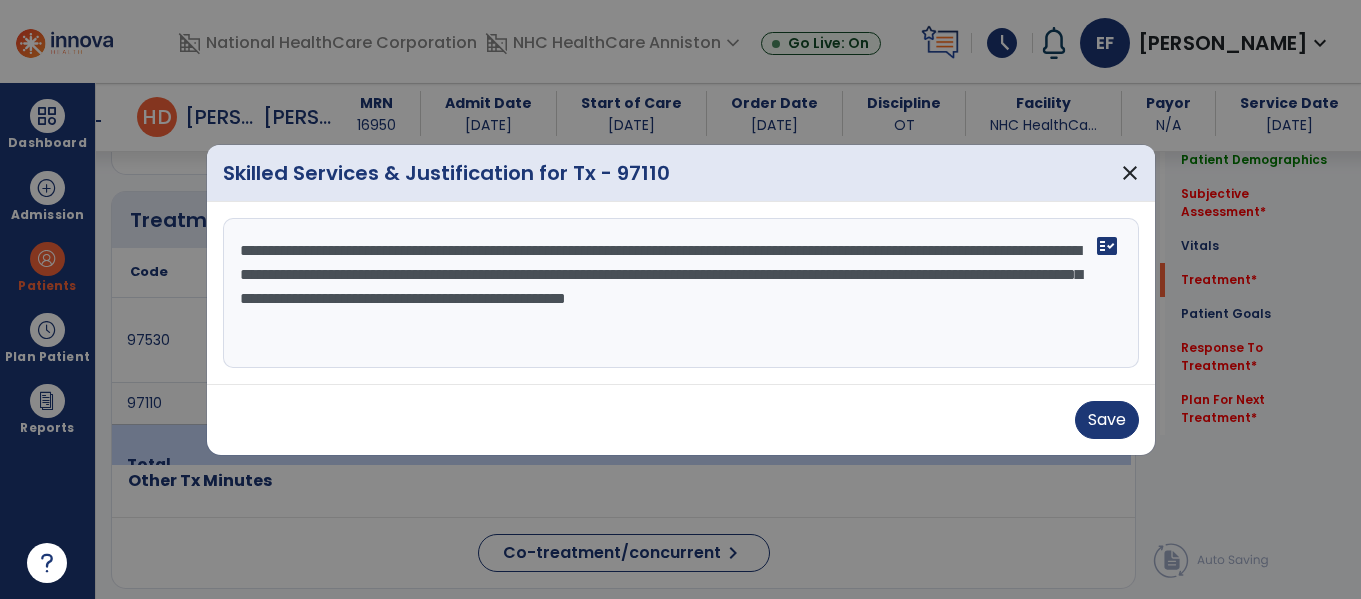 click on "**********" at bounding box center [681, 293] 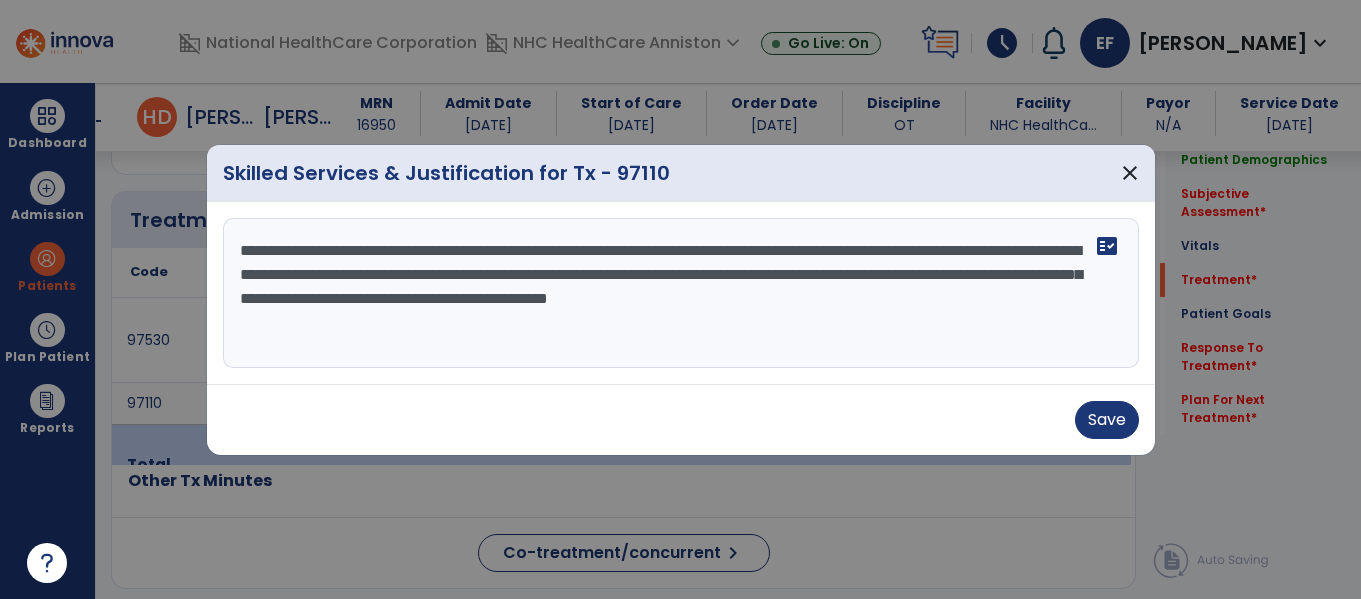 click on "**********" at bounding box center [681, 293] 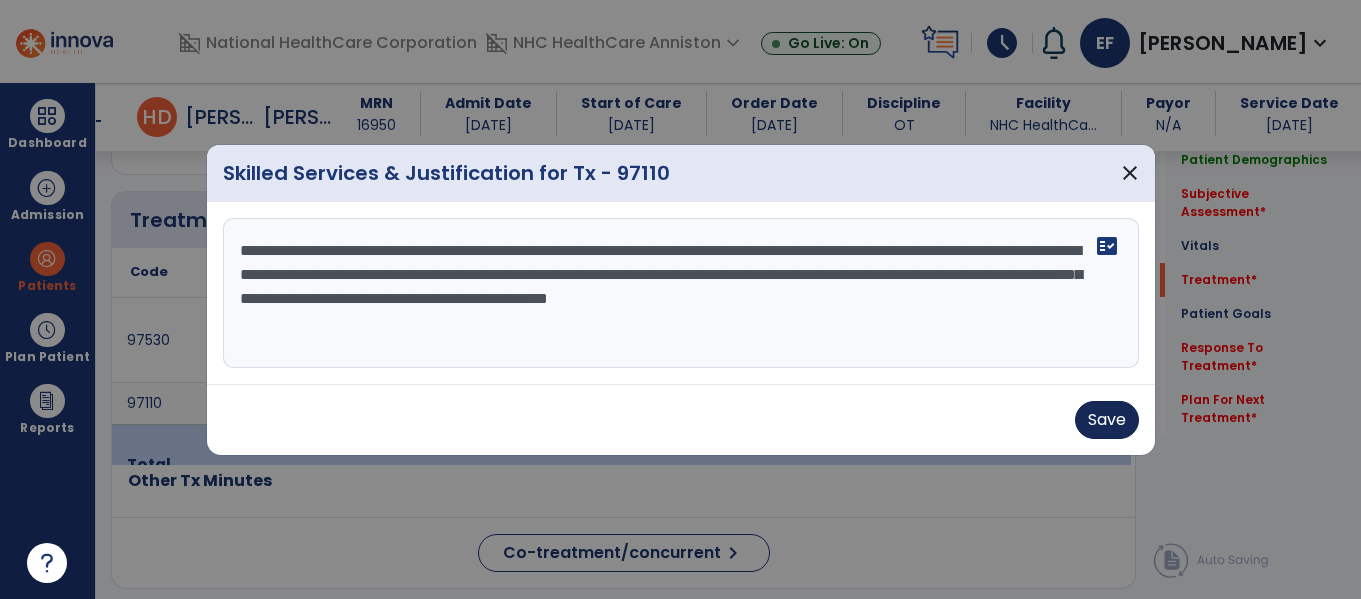 type on "**********" 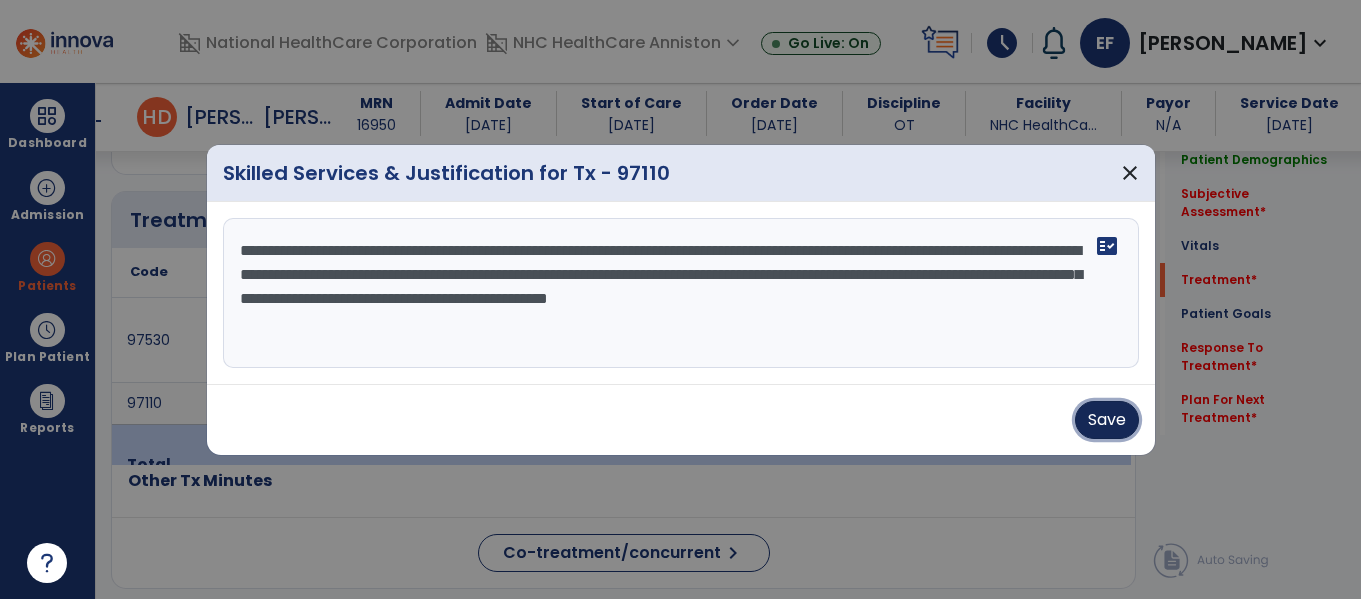 click on "Save" at bounding box center (1107, 420) 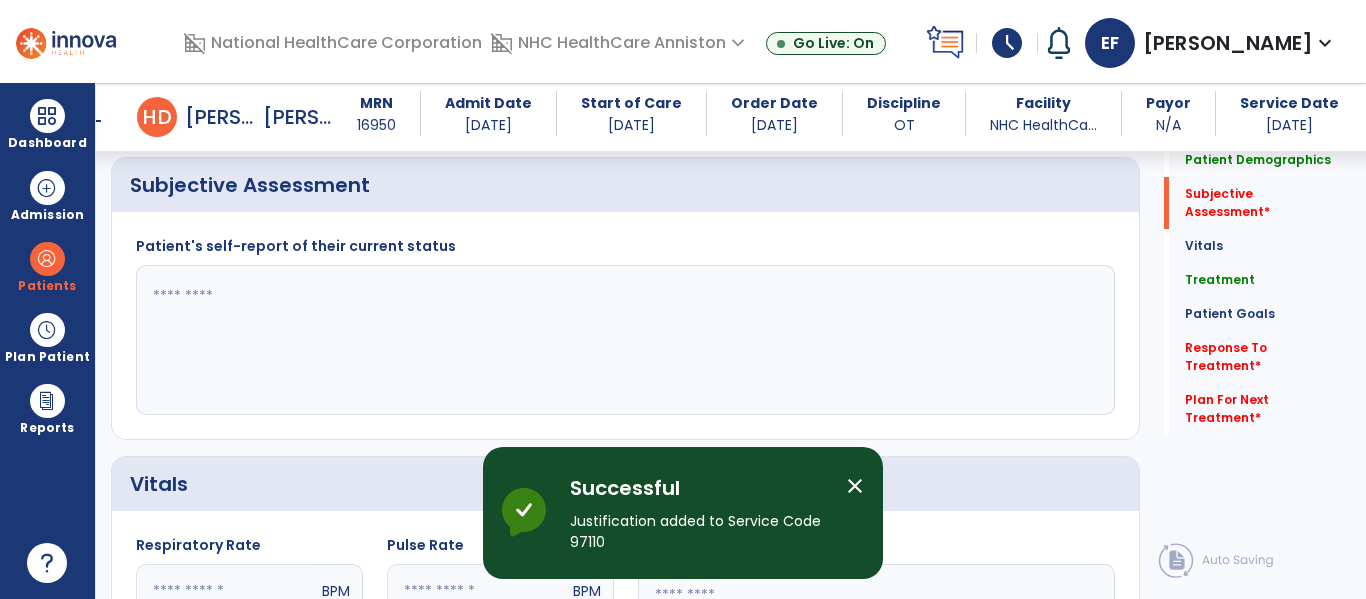 scroll, scrollTop: 361, scrollLeft: 0, axis: vertical 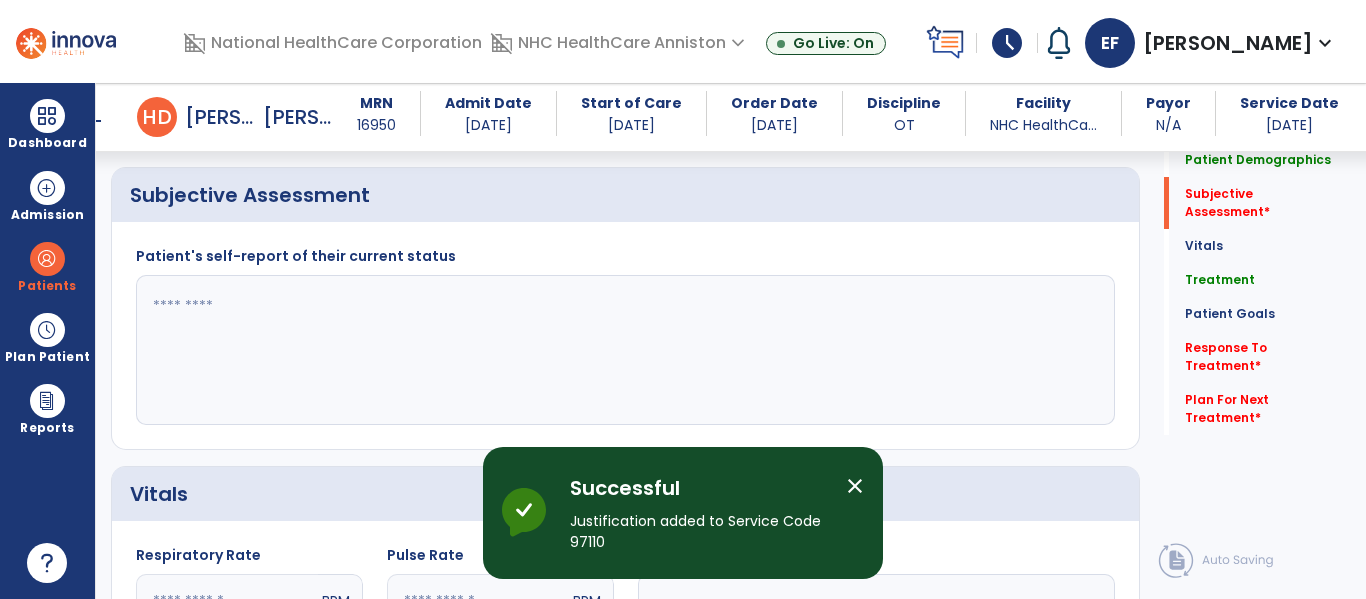 click 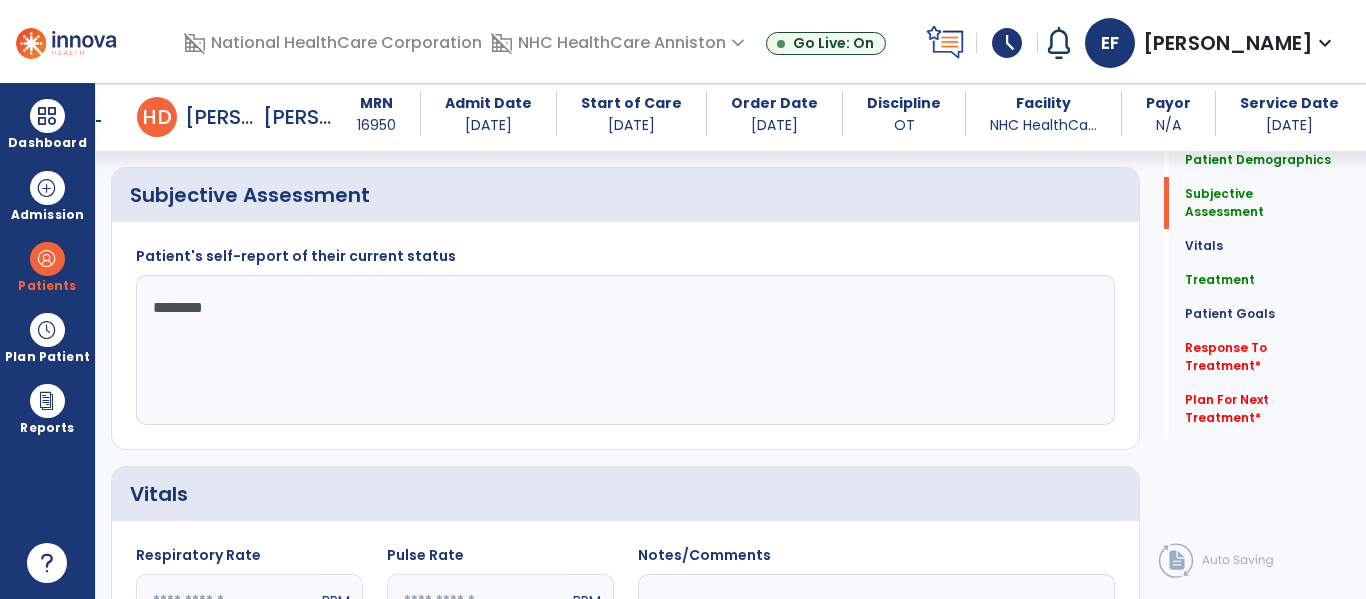 click on "*******" 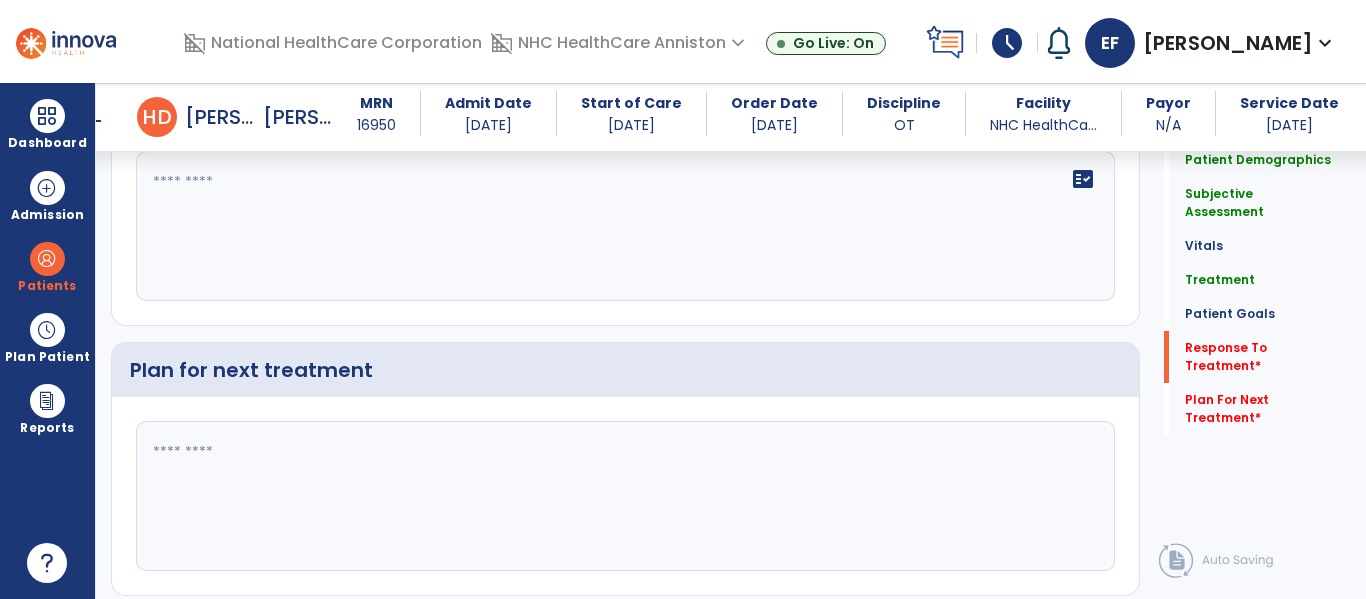scroll, scrollTop: 2627, scrollLeft: 0, axis: vertical 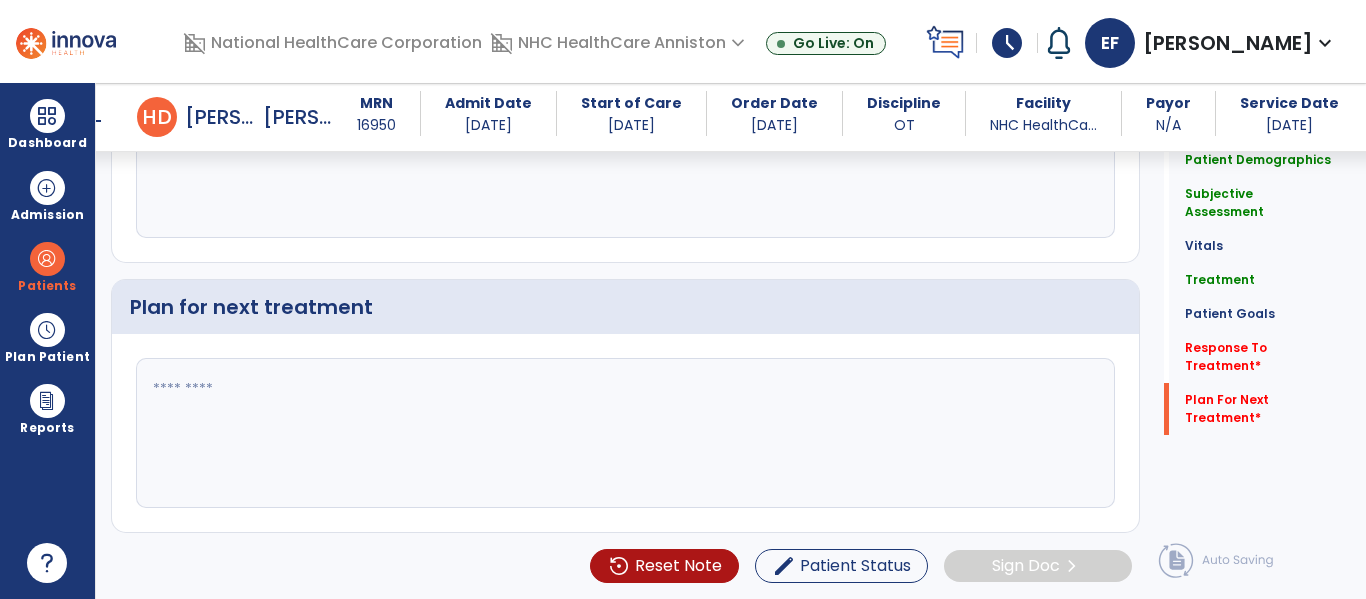 type on "**********" 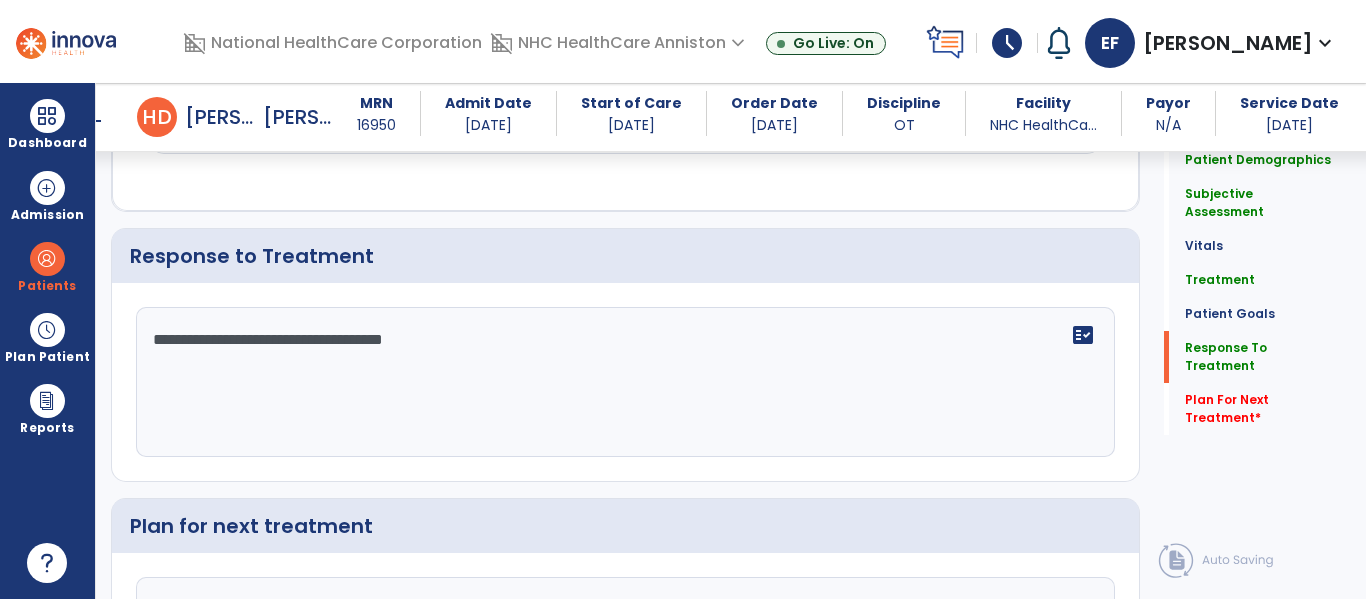 scroll, scrollTop: 2495, scrollLeft: 0, axis: vertical 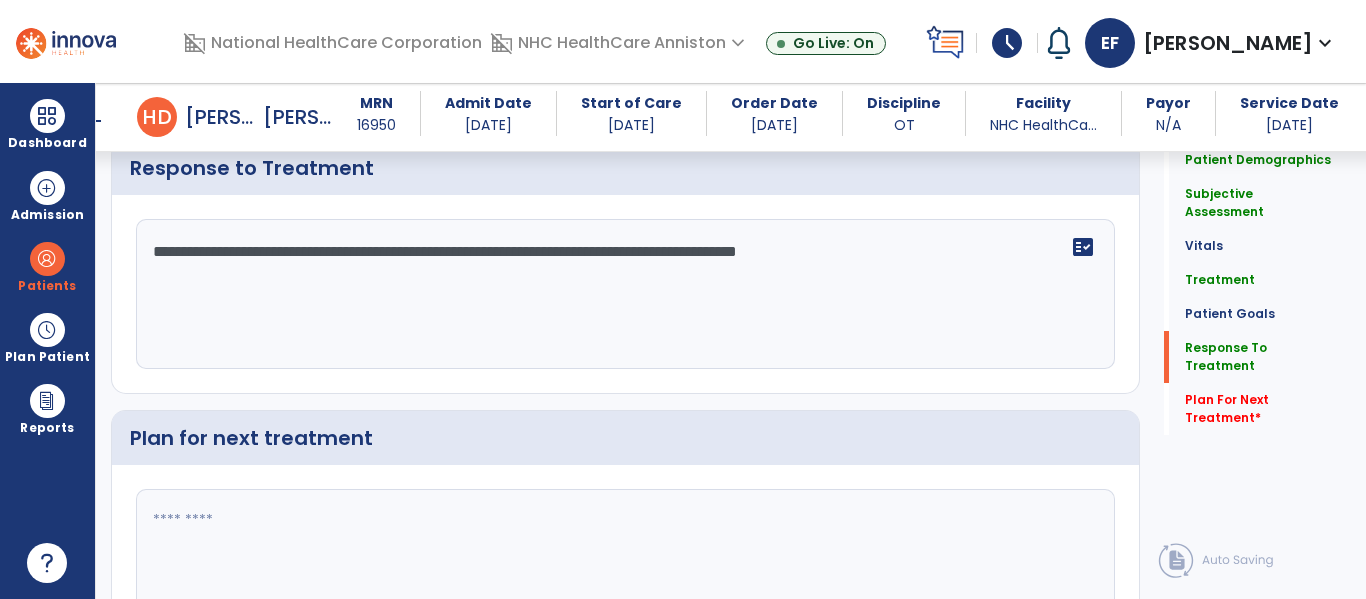 click 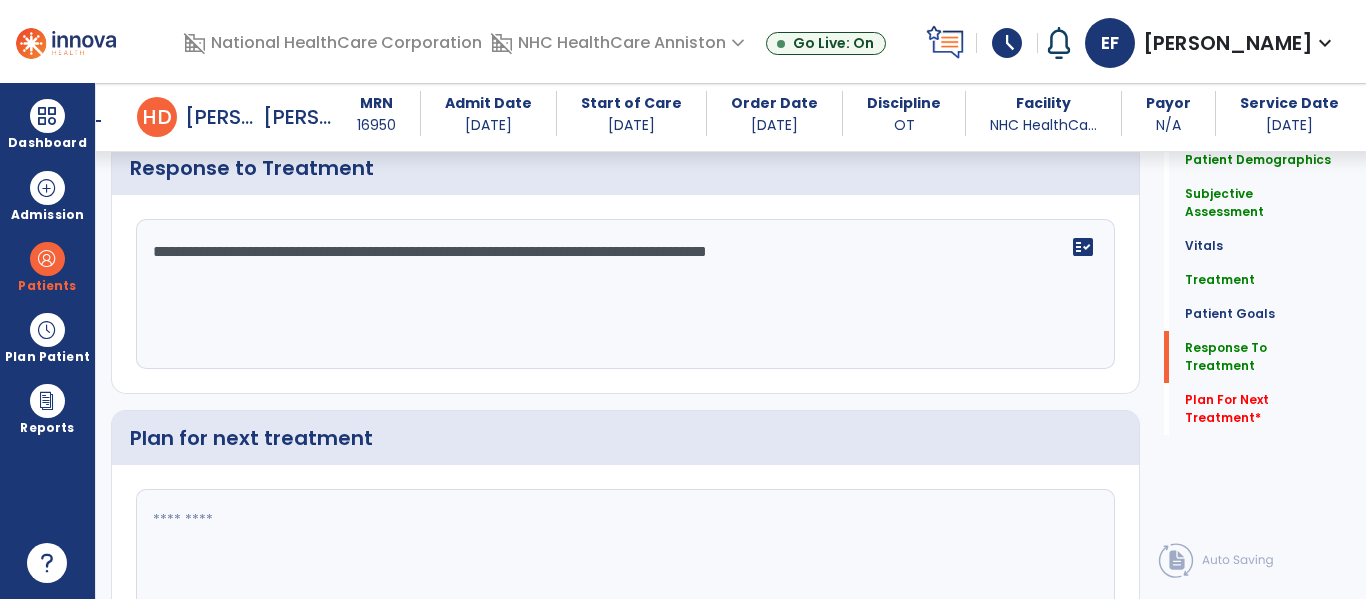 type on "**********" 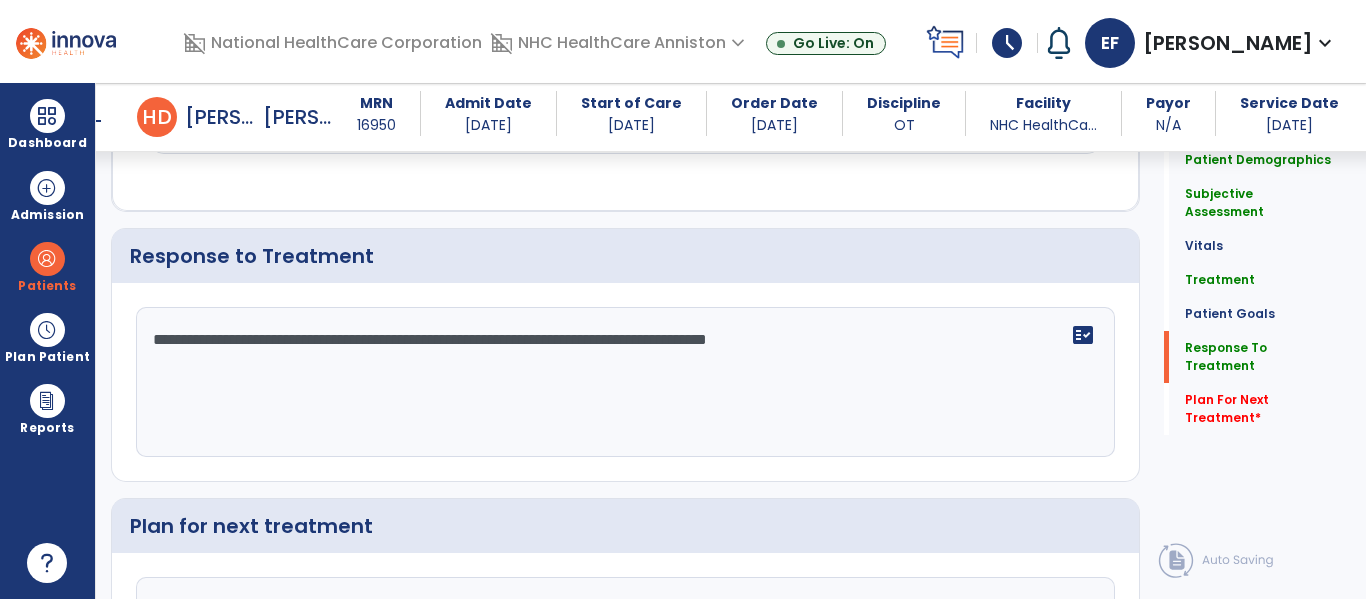 scroll, scrollTop: 2495, scrollLeft: 0, axis: vertical 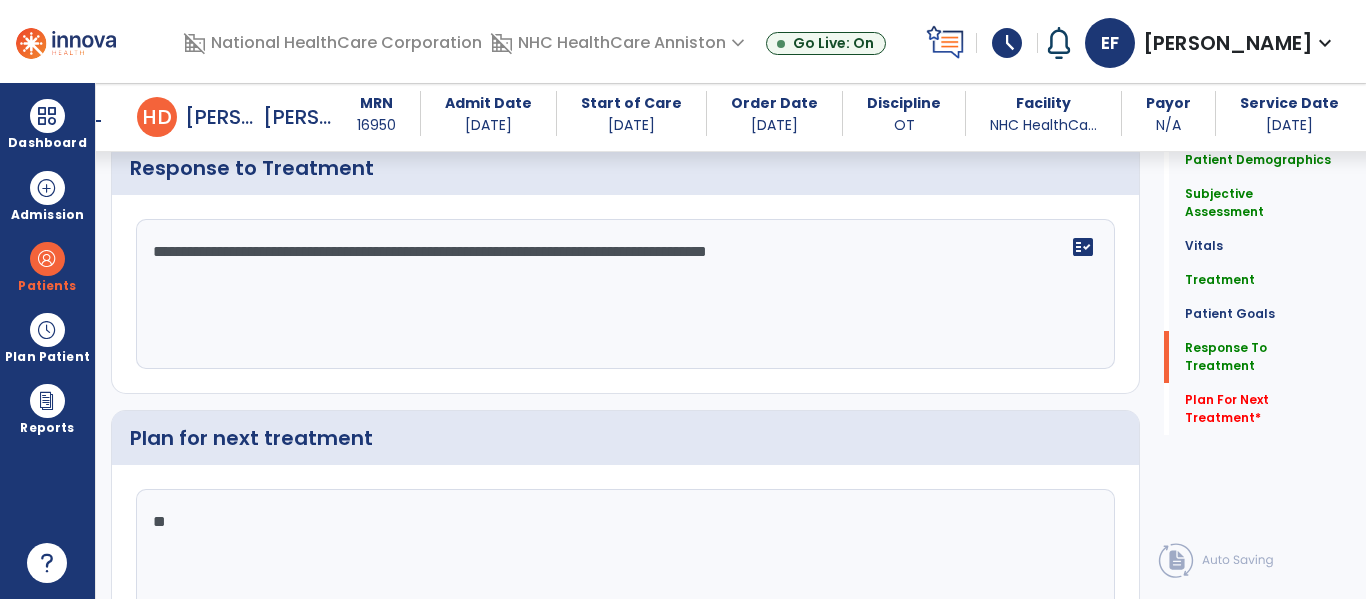 type on "*" 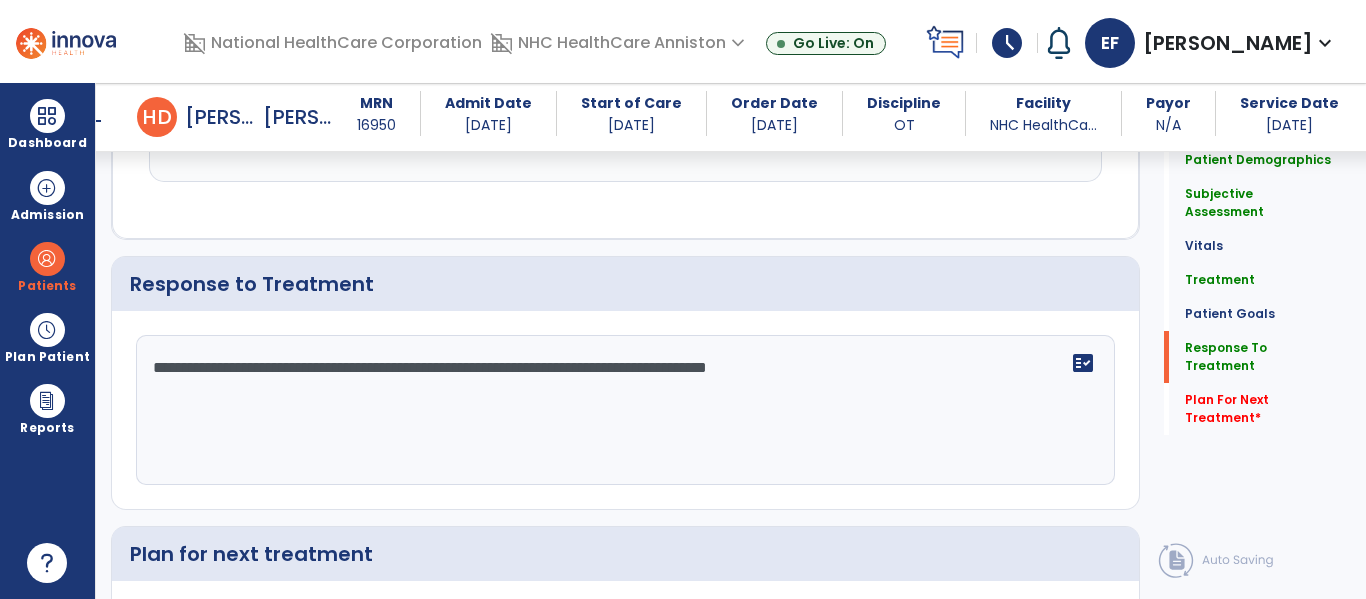 type on "**********" 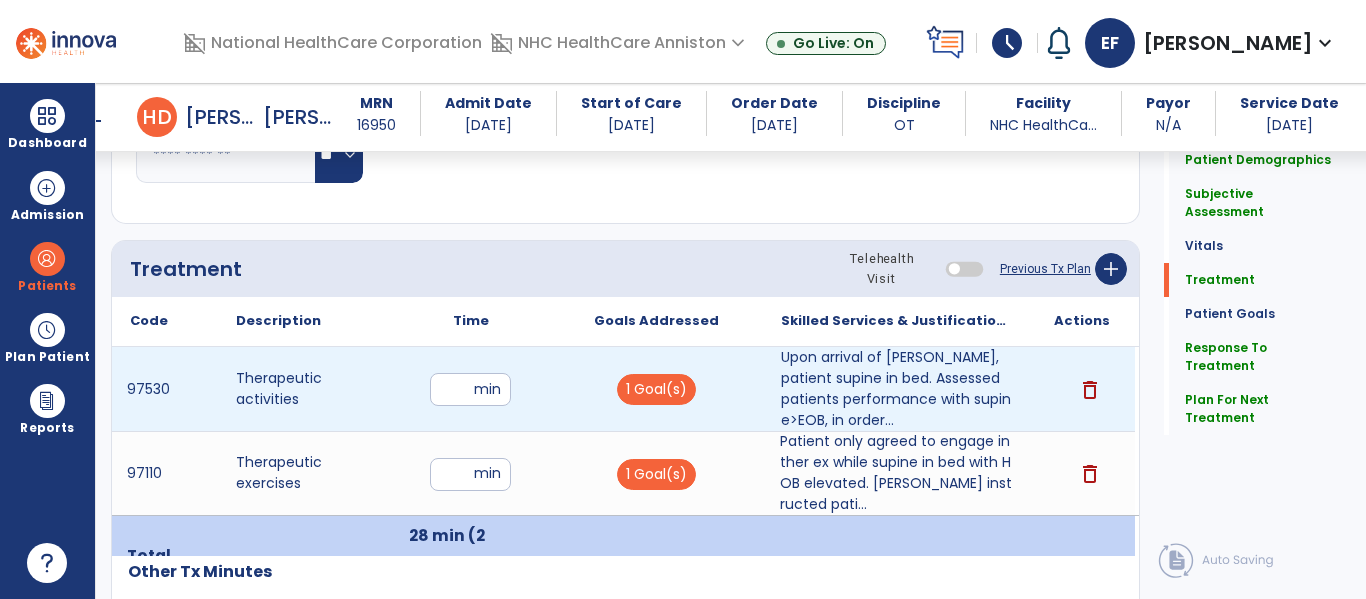 scroll, scrollTop: 0, scrollLeft: 0, axis: both 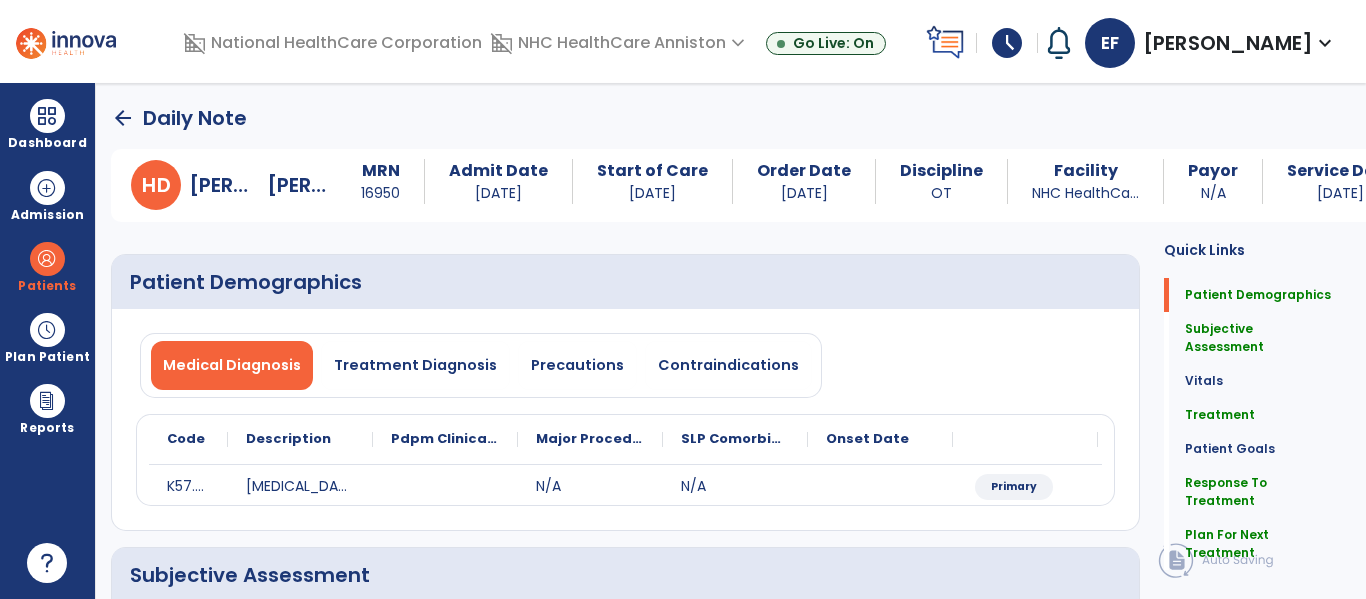 click on "arrow_back" 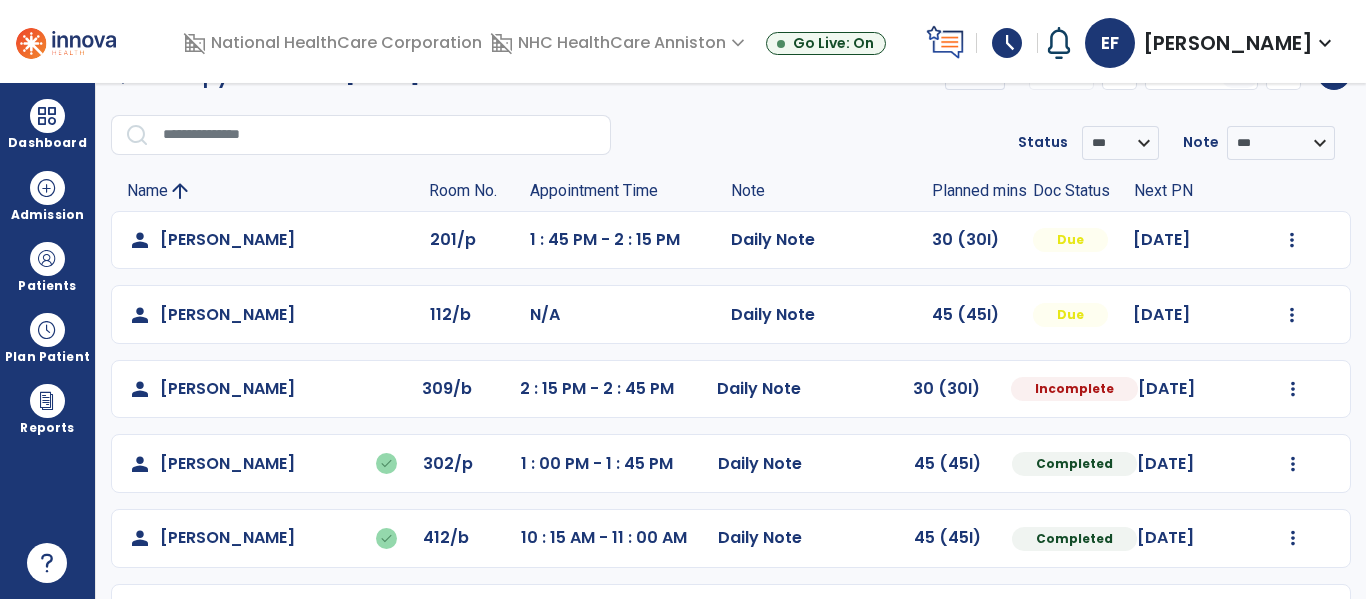 scroll, scrollTop: 413, scrollLeft: 0, axis: vertical 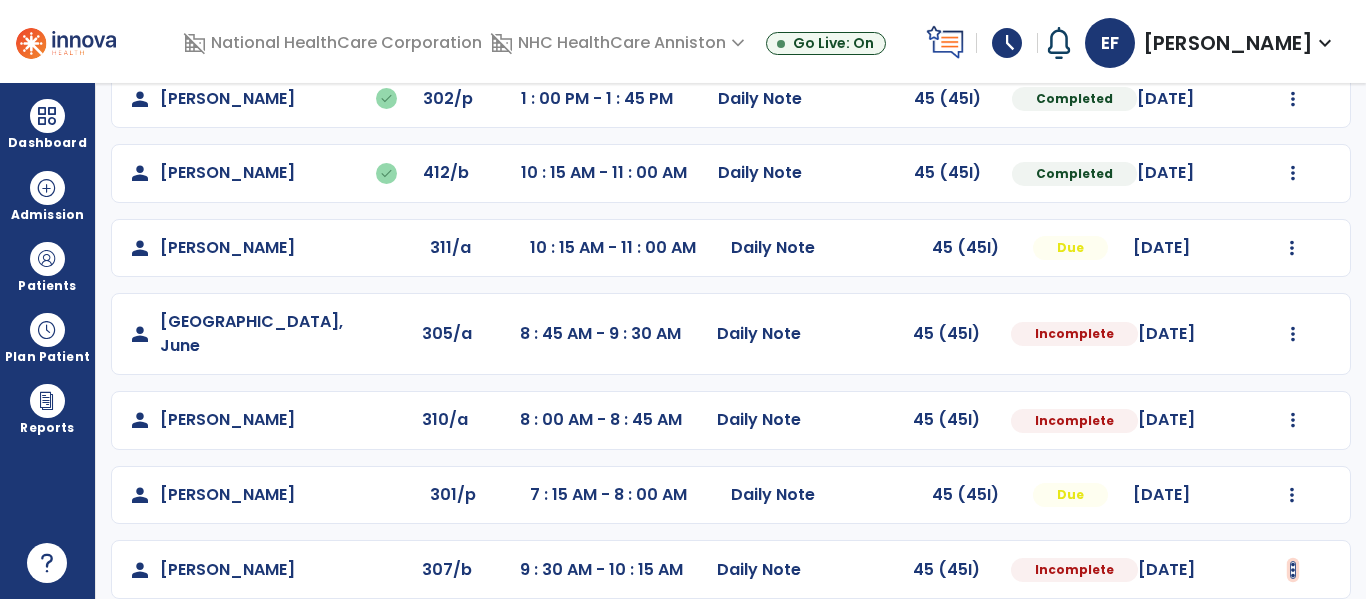 click at bounding box center (1292, -125) 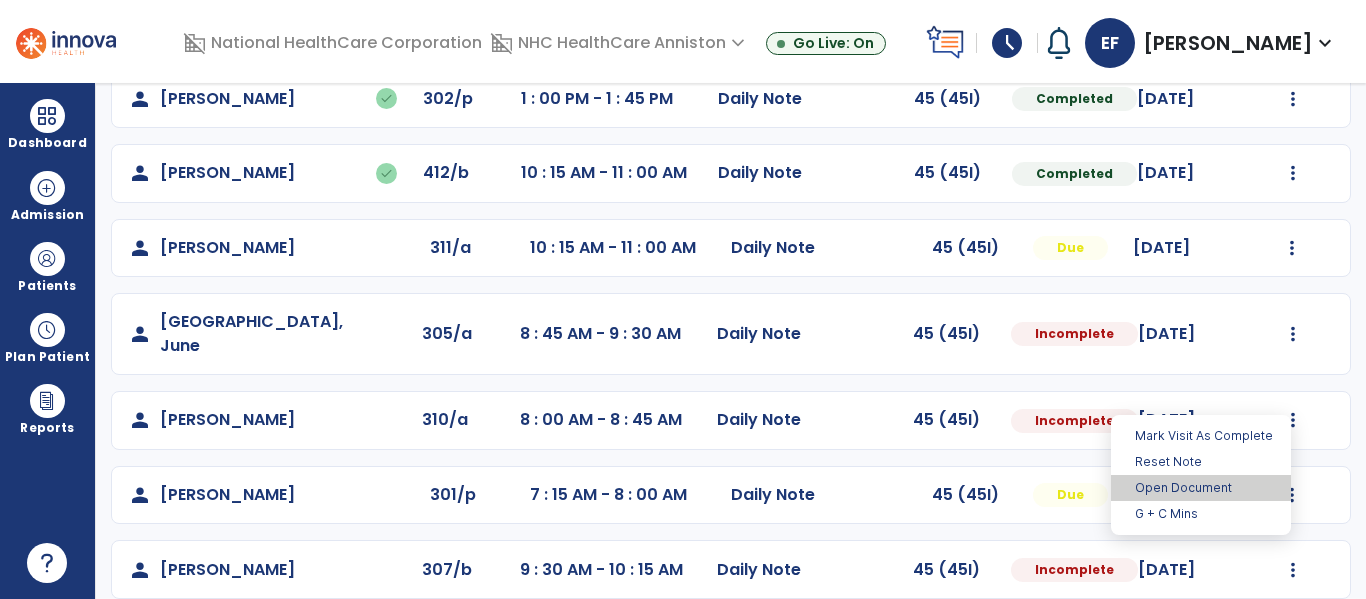 click on "Open Document" at bounding box center (1201, 488) 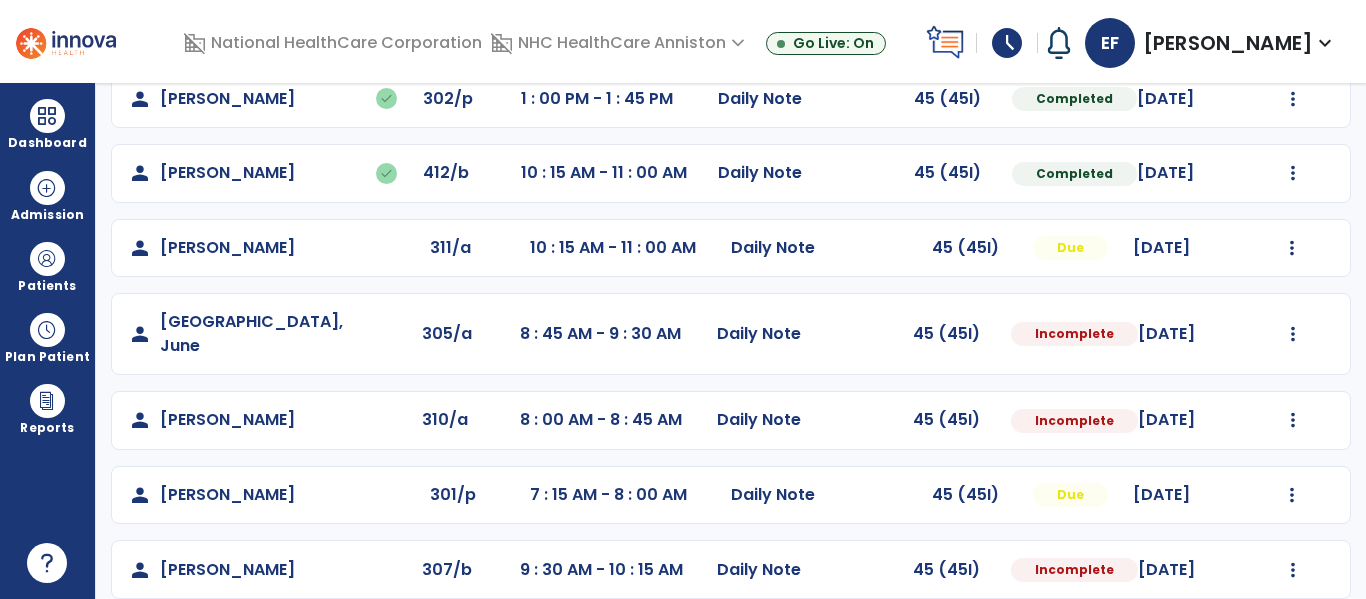 select on "*" 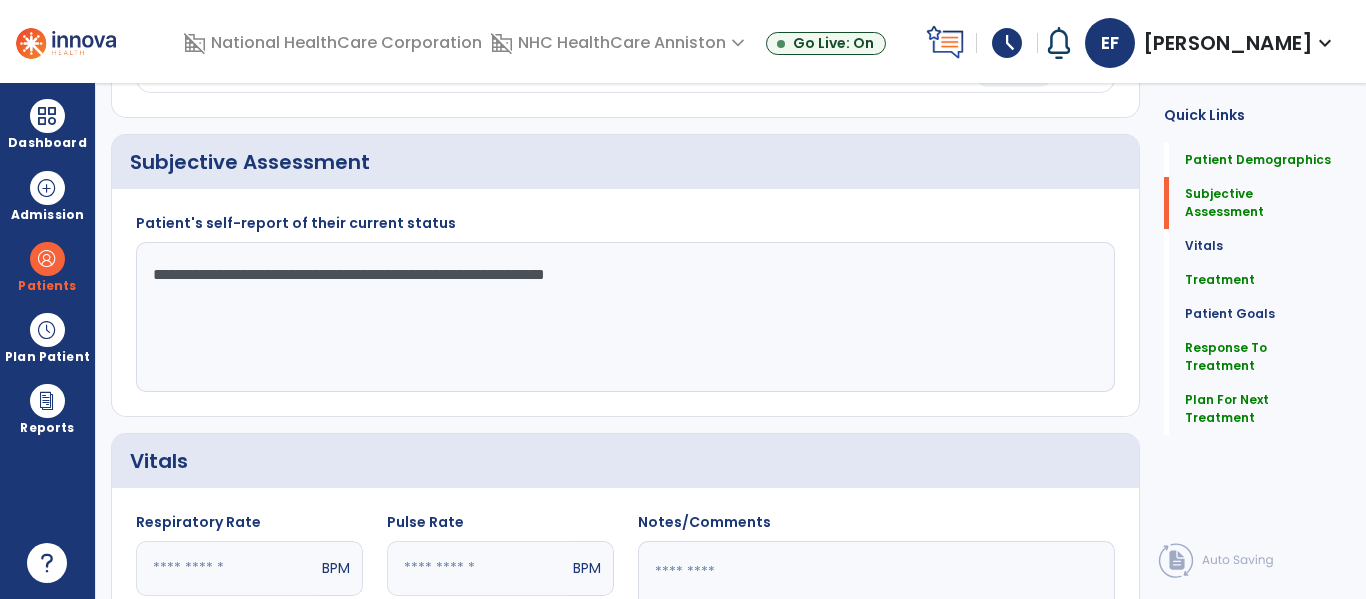 click on "**********" 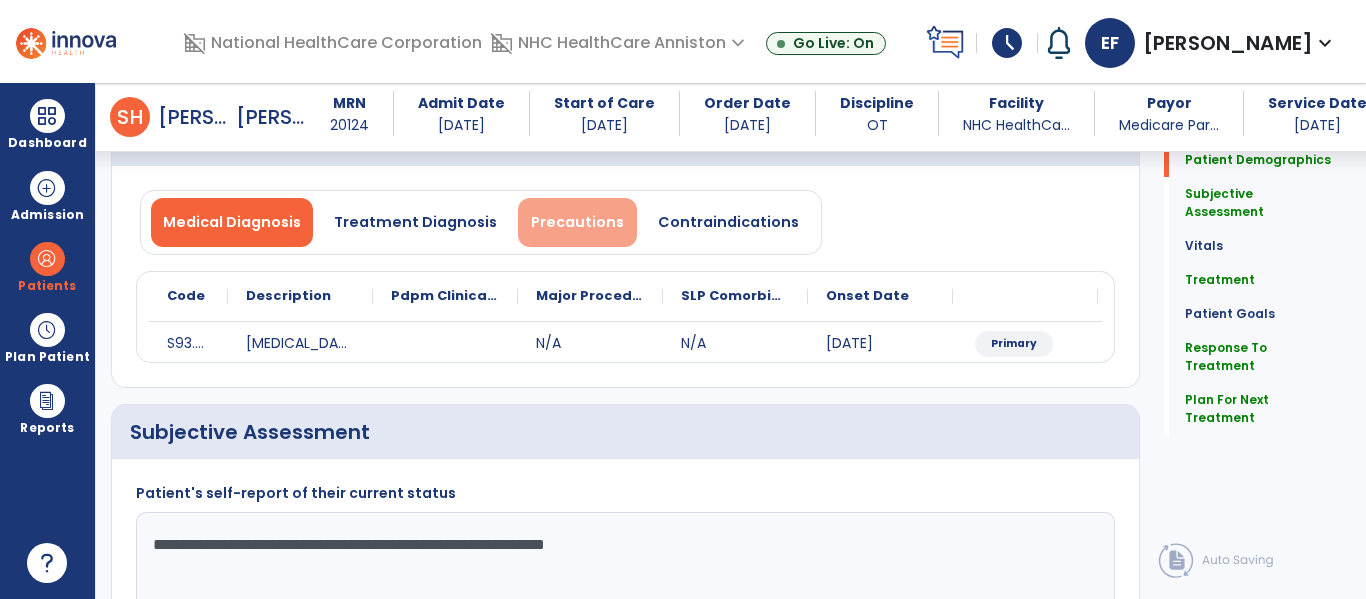 scroll, scrollTop: 123, scrollLeft: 0, axis: vertical 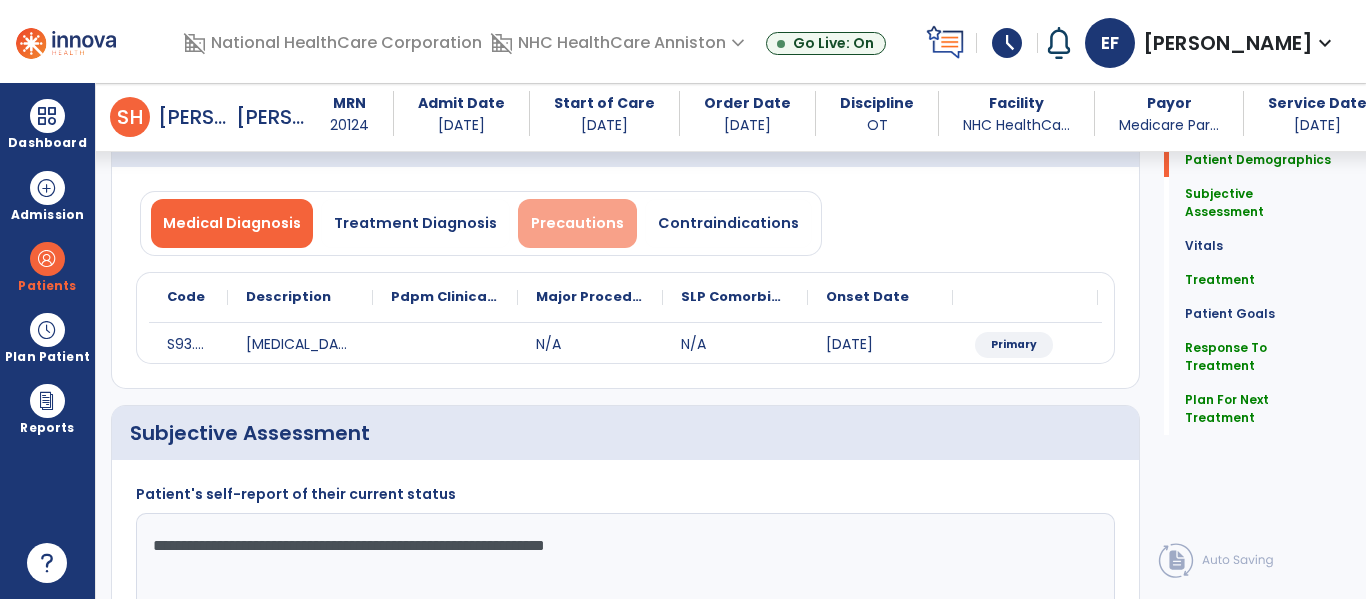 click on "Precautions" at bounding box center (577, 223) 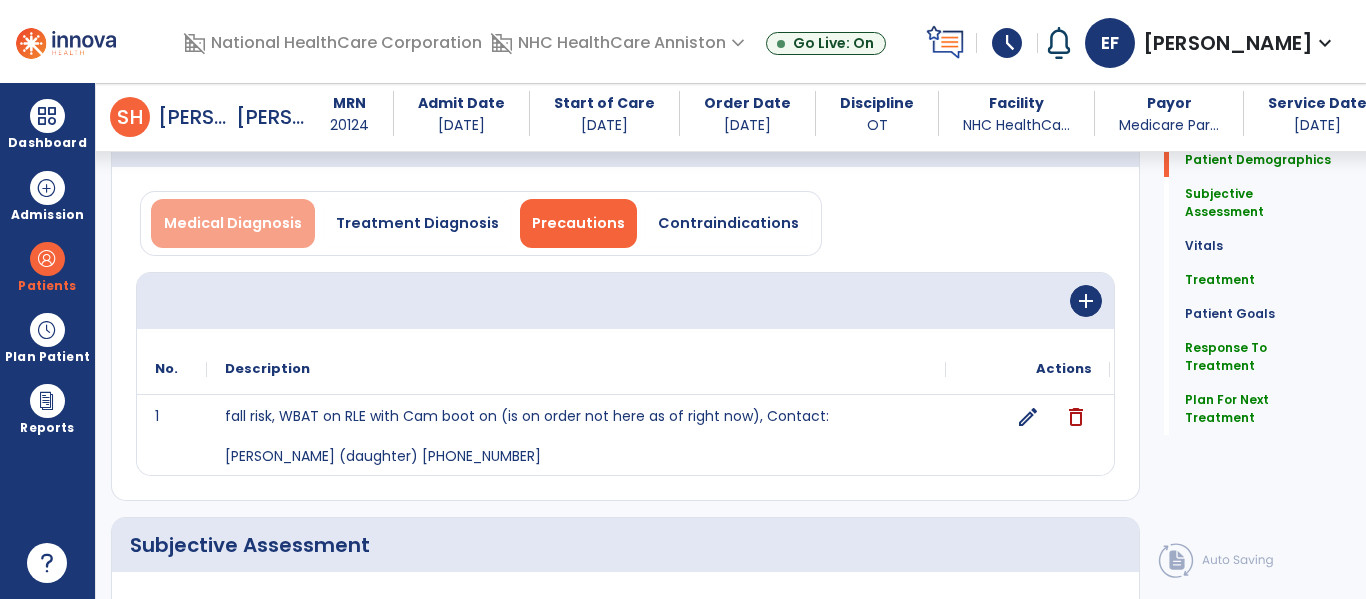 click on "Medical Diagnosis" at bounding box center (233, 223) 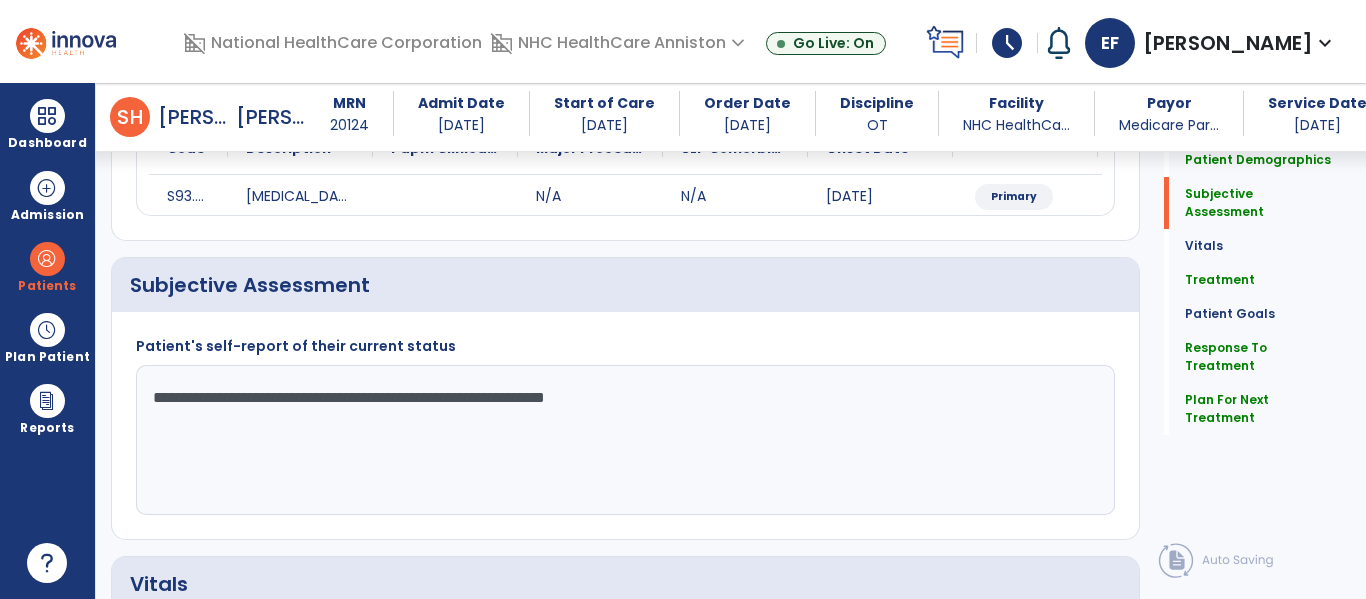 scroll, scrollTop: 276, scrollLeft: 0, axis: vertical 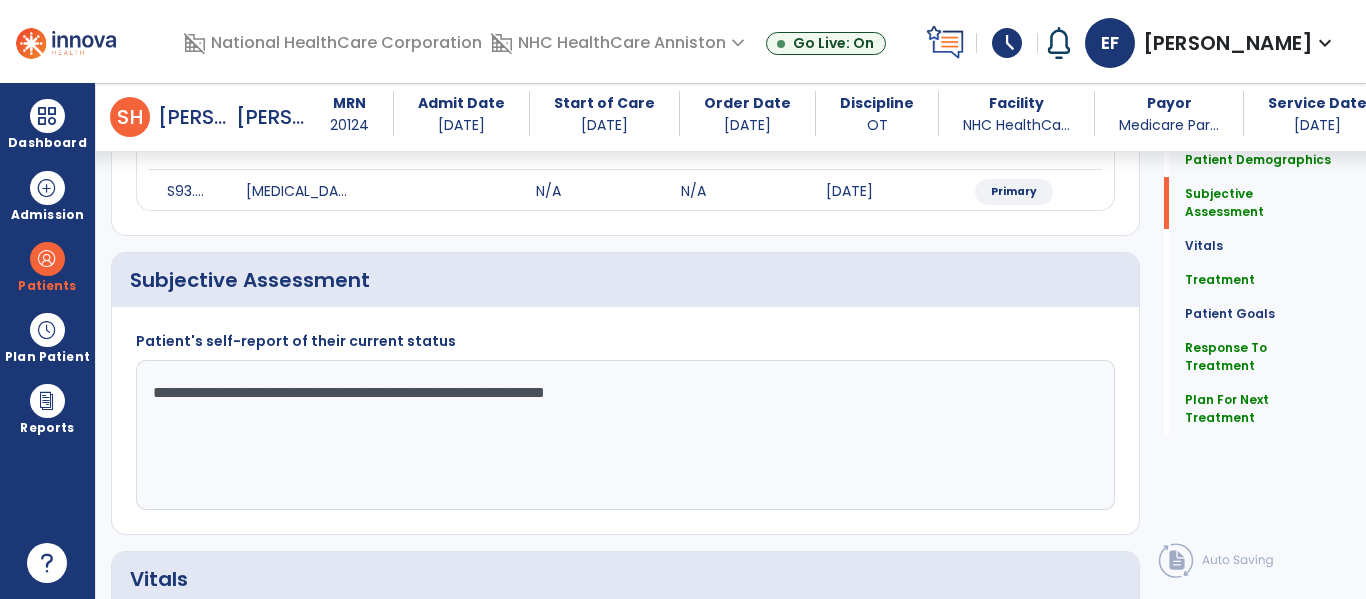 click on "**********" 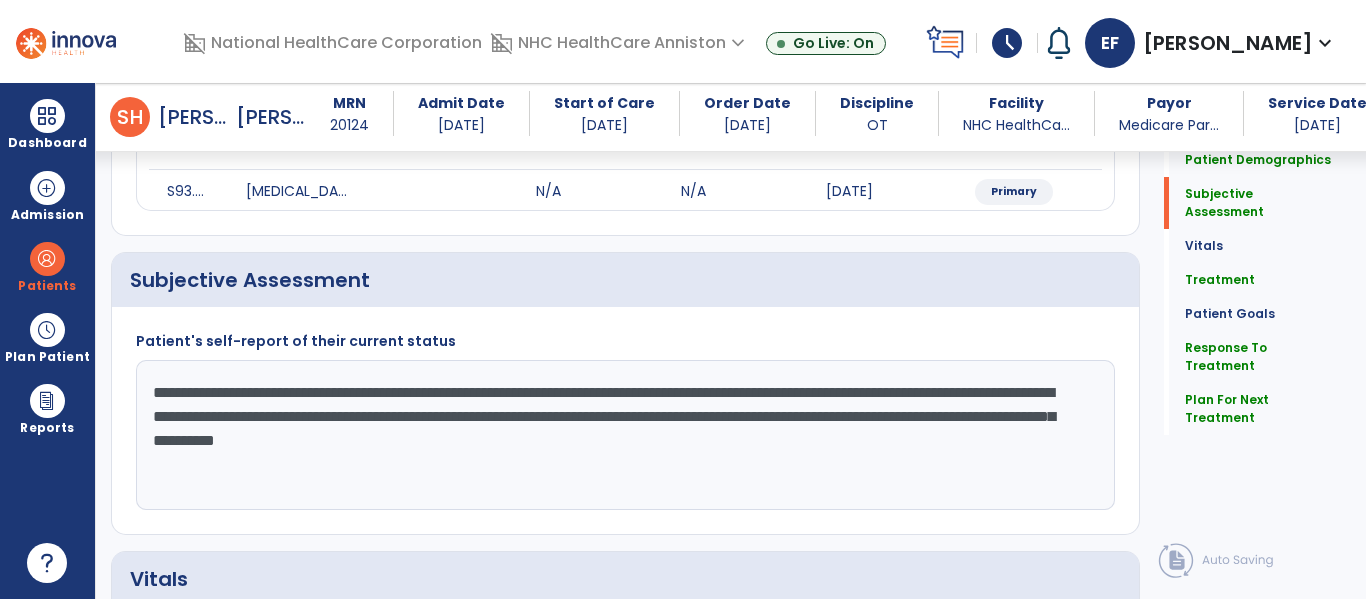 click on "Quick Links  Patient Demographics   Patient Demographics   Subjective Assessment   Subjective Assessment   Vitals   Vitals   Treatment   Treatment   Patient Goals   Patient Goals   Response To Treatment   Response To Treatment   Plan For Next Treatment   Plan For Next Treatment" 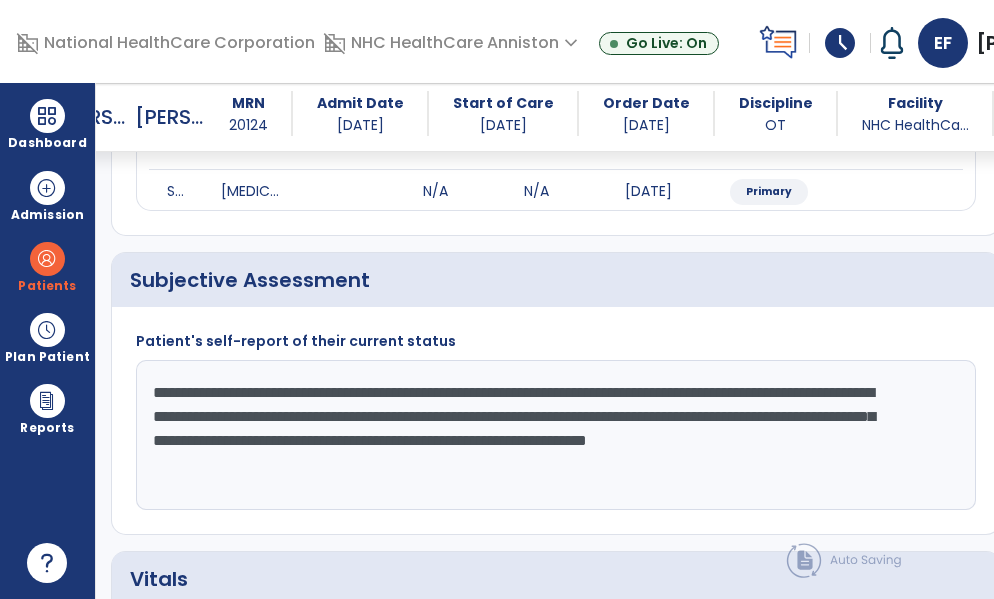 click on "**********" 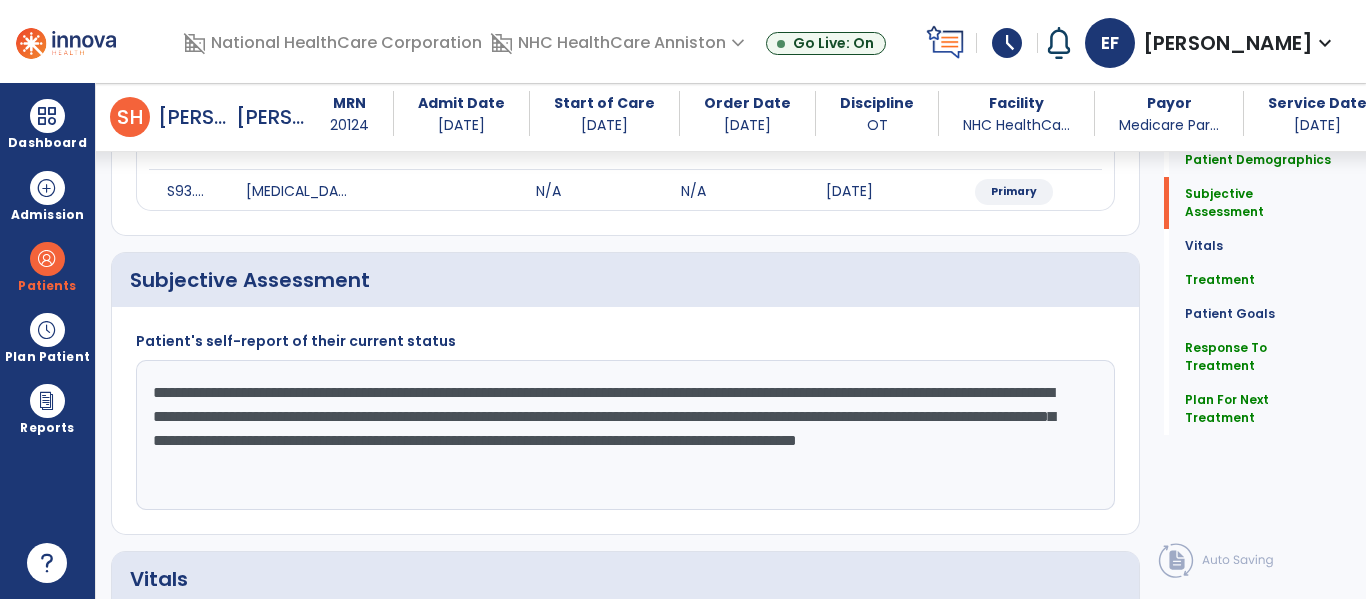 drag, startPoint x: 728, startPoint y: 435, endPoint x: 758, endPoint y: 469, distance: 45.343136 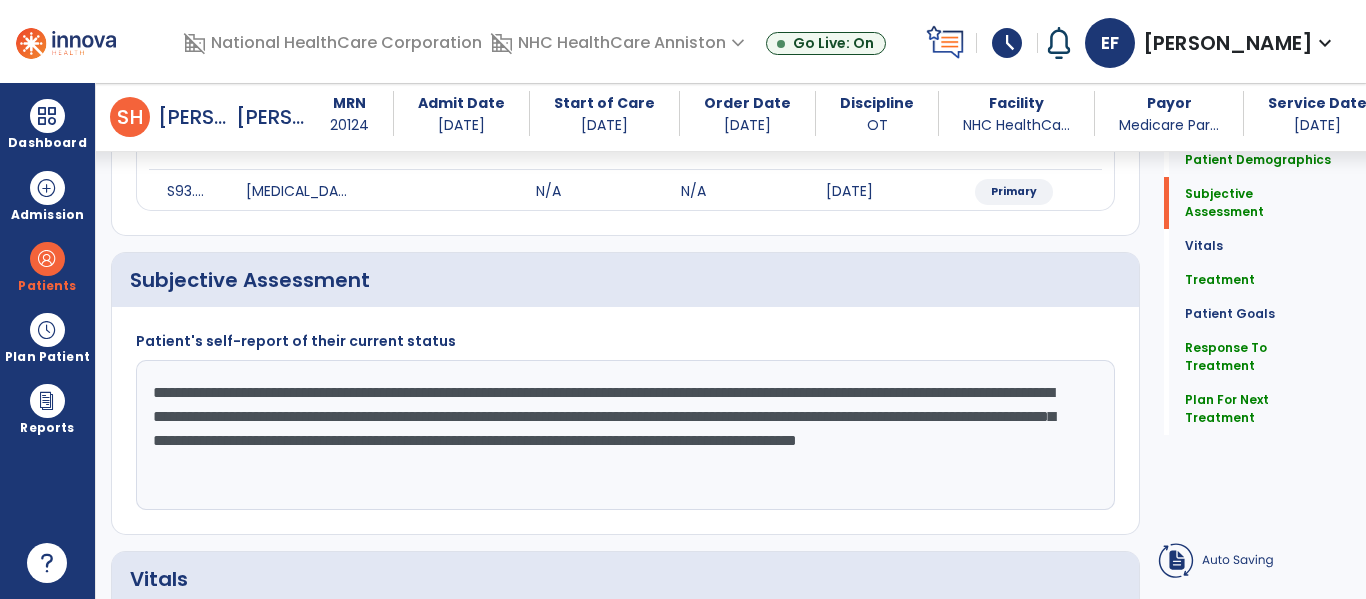 click on "**********" 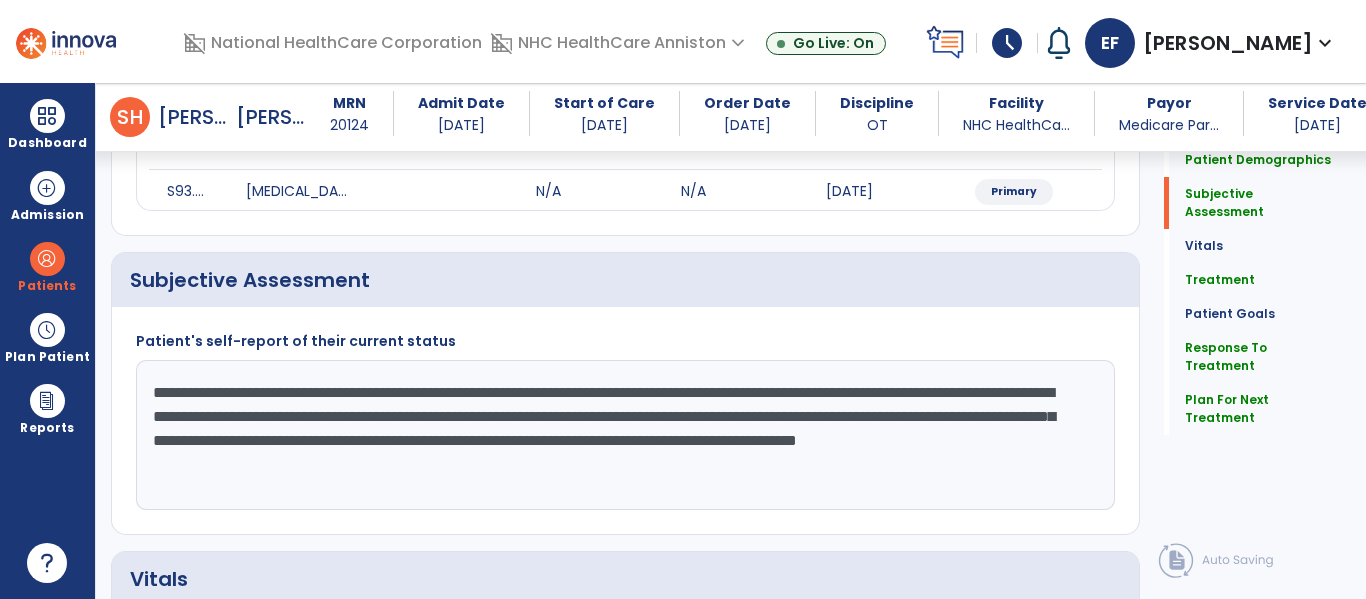 drag, startPoint x: 758, startPoint y: 469, endPoint x: 743, endPoint y: 467, distance: 15.132746 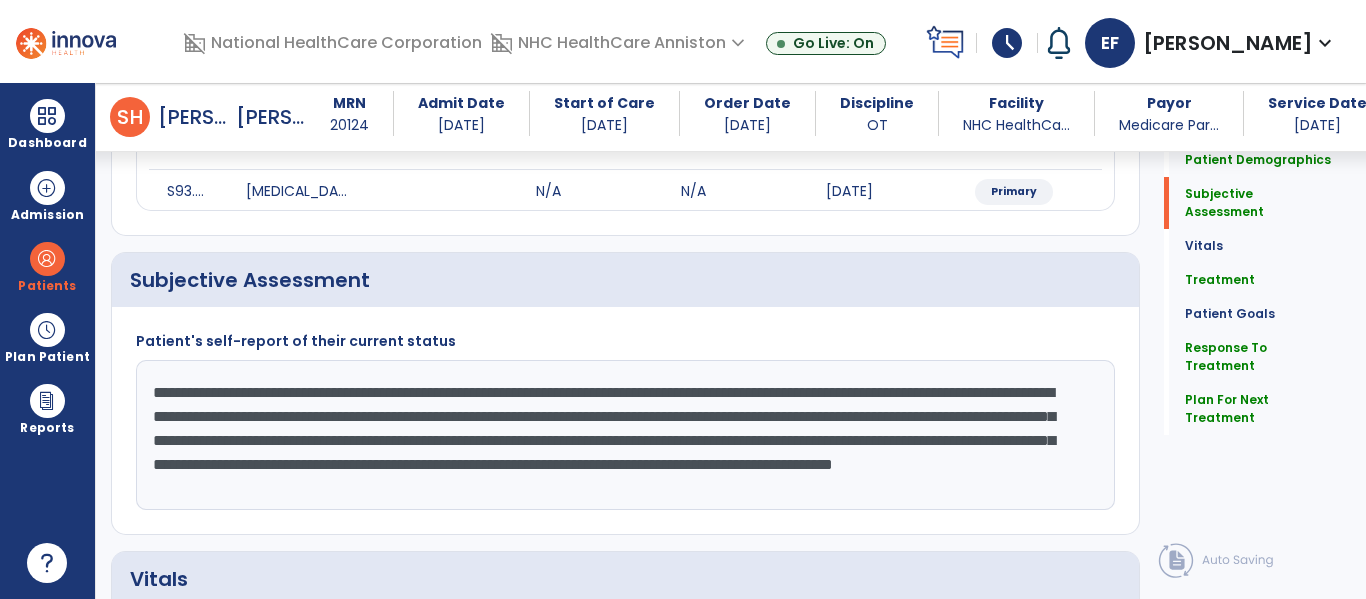 scroll, scrollTop: 15, scrollLeft: 0, axis: vertical 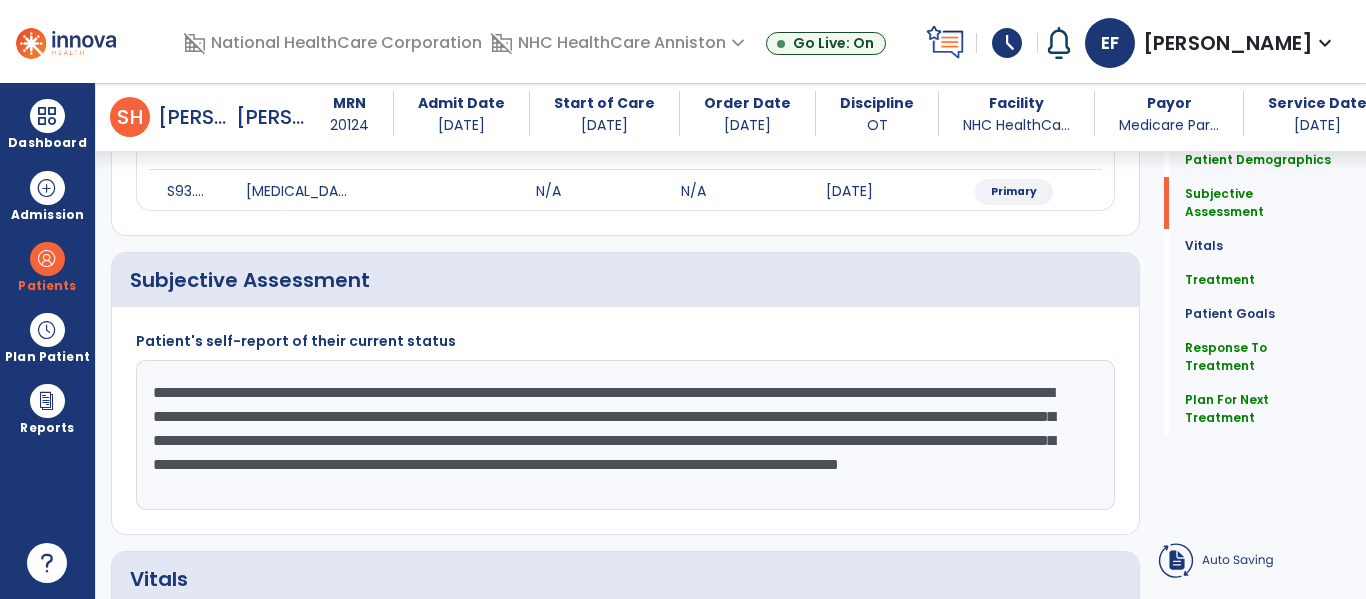 click on "**********" 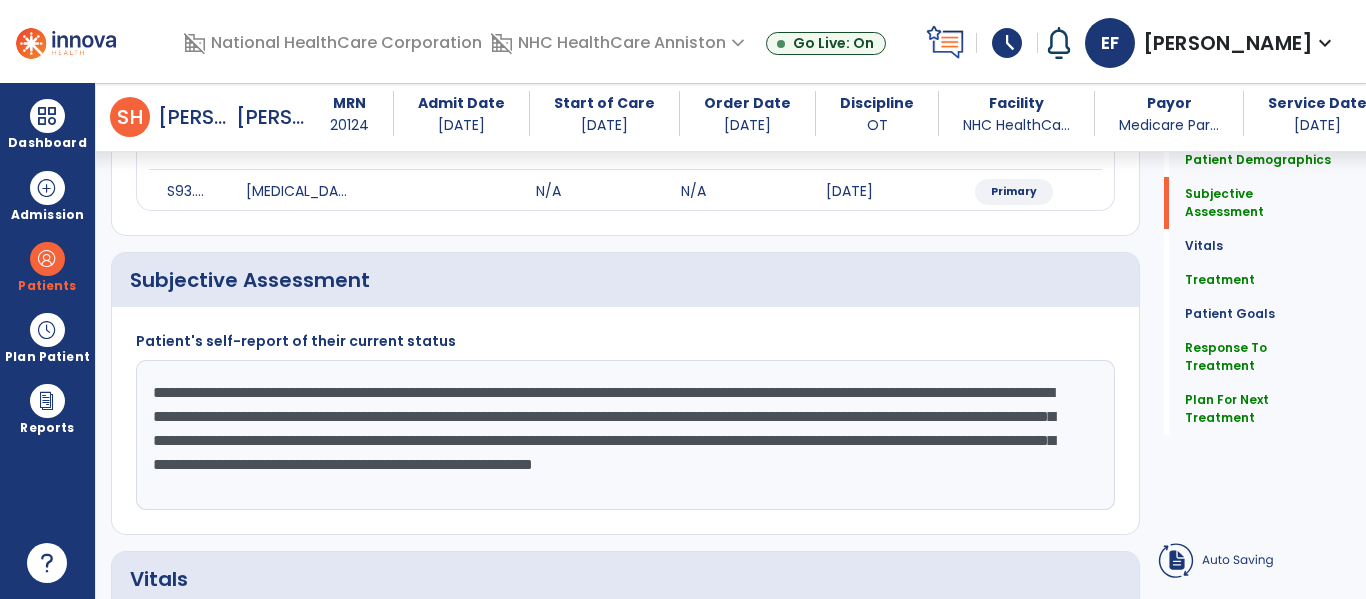 scroll, scrollTop: 0, scrollLeft: 0, axis: both 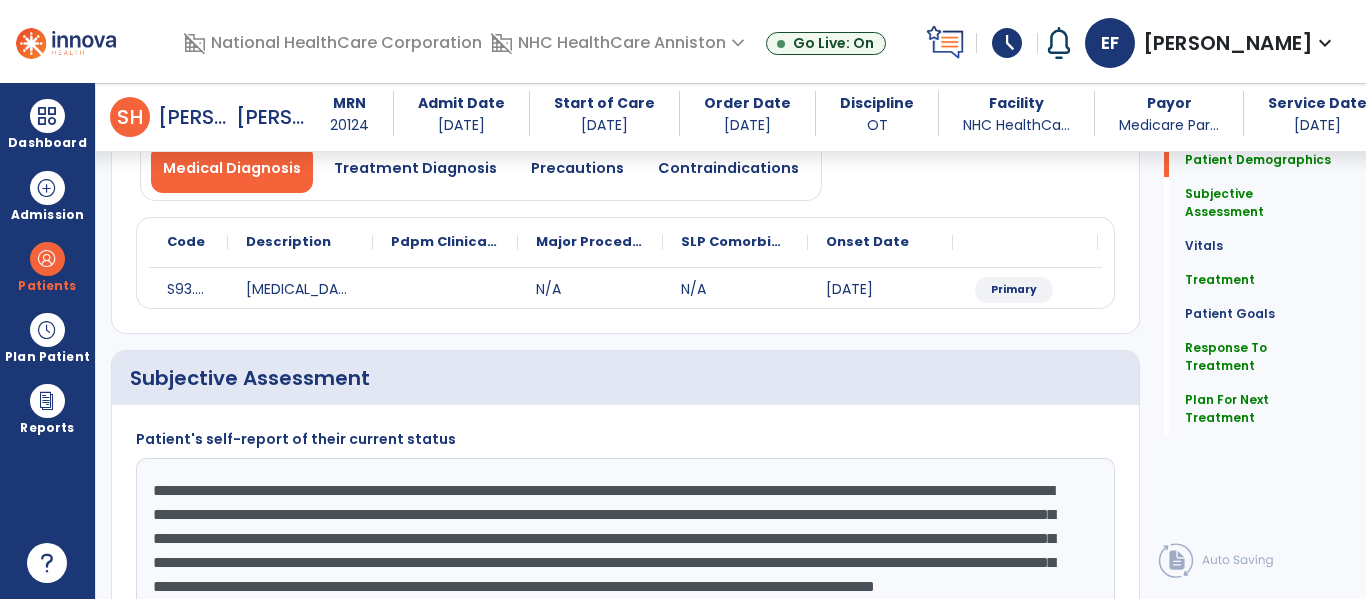 drag, startPoint x: 750, startPoint y: 510, endPoint x: 678, endPoint y: 495, distance: 73.545906 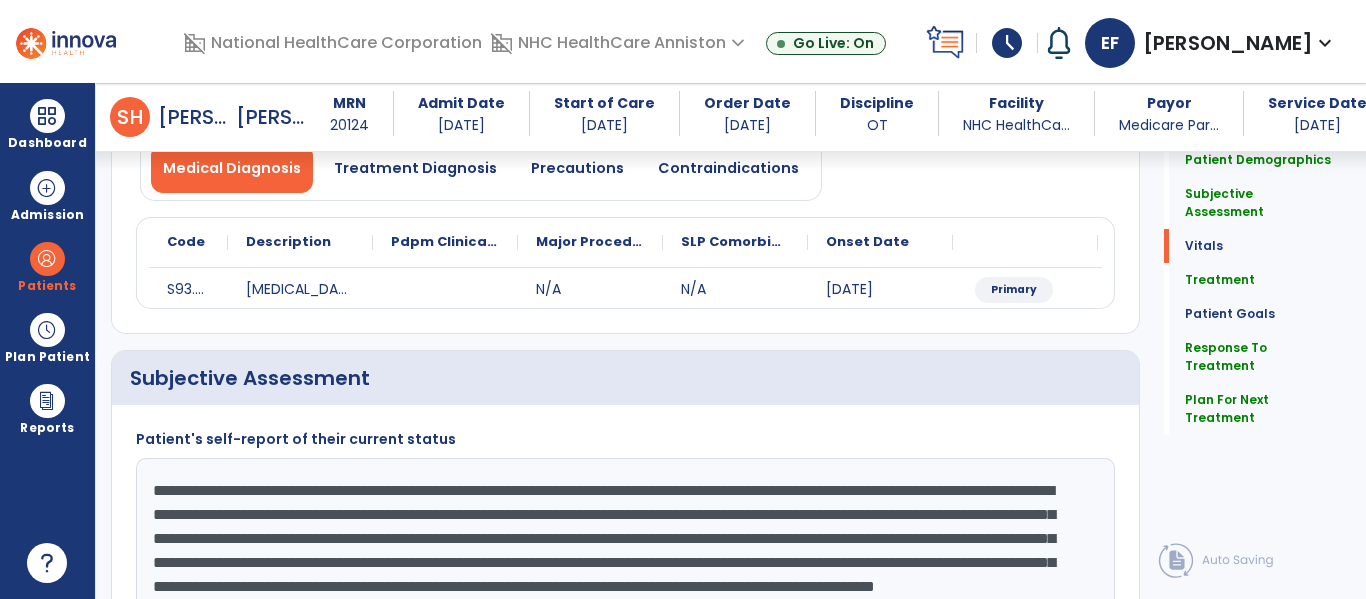 scroll, scrollTop: 48, scrollLeft: 0, axis: vertical 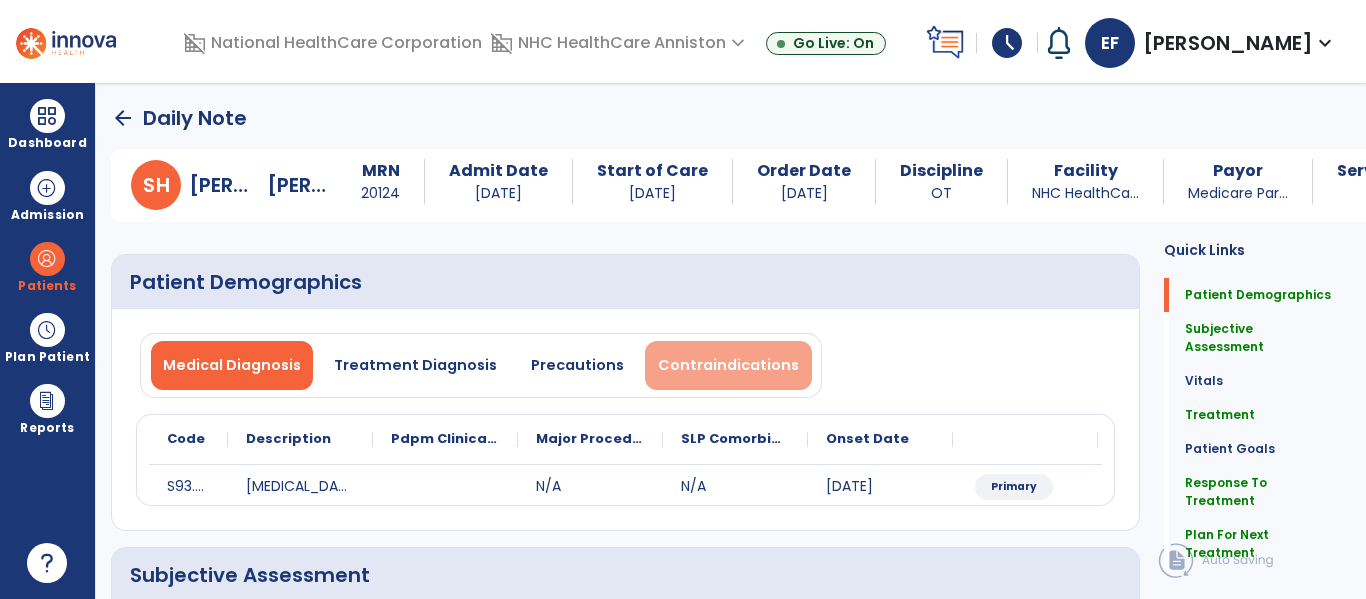 drag, startPoint x: 678, startPoint y: 495, endPoint x: 632, endPoint y: 386, distance: 118.308914 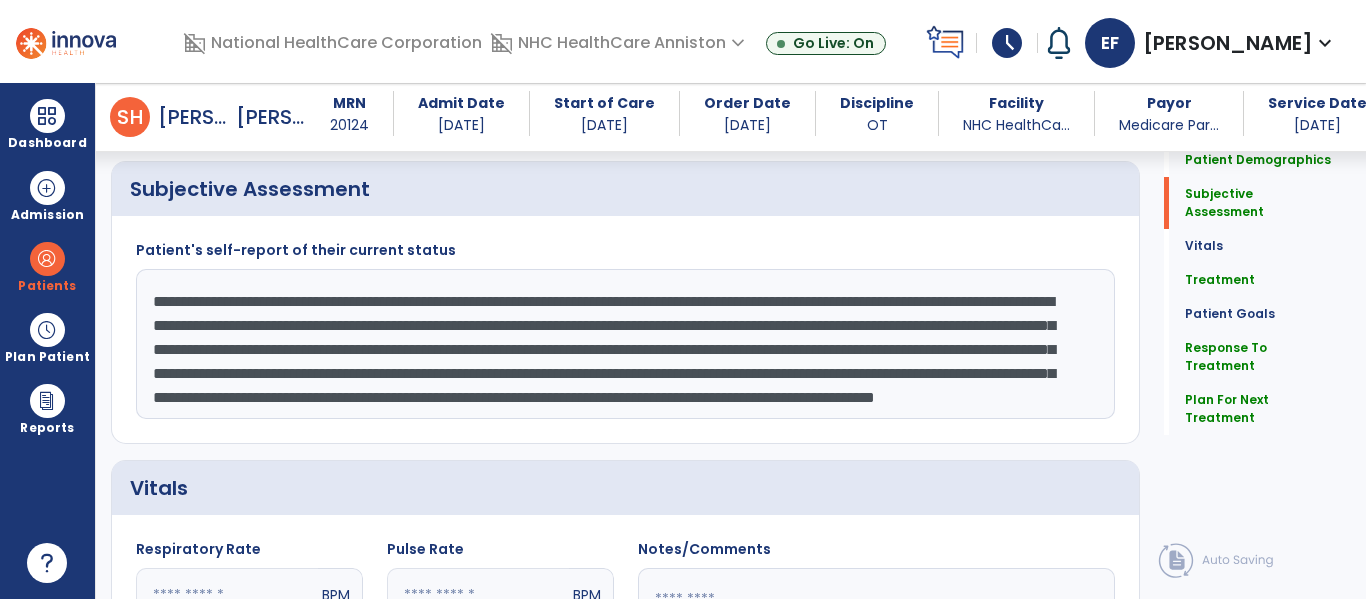 scroll, scrollTop: 366, scrollLeft: 0, axis: vertical 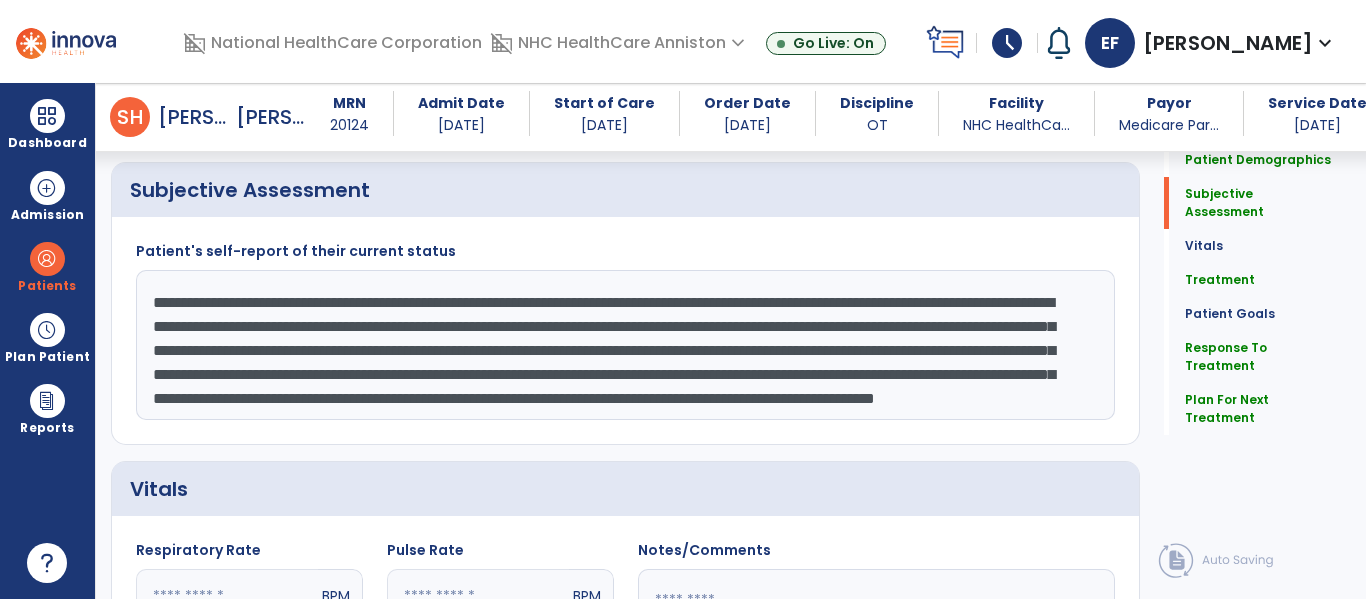 click on "**********" 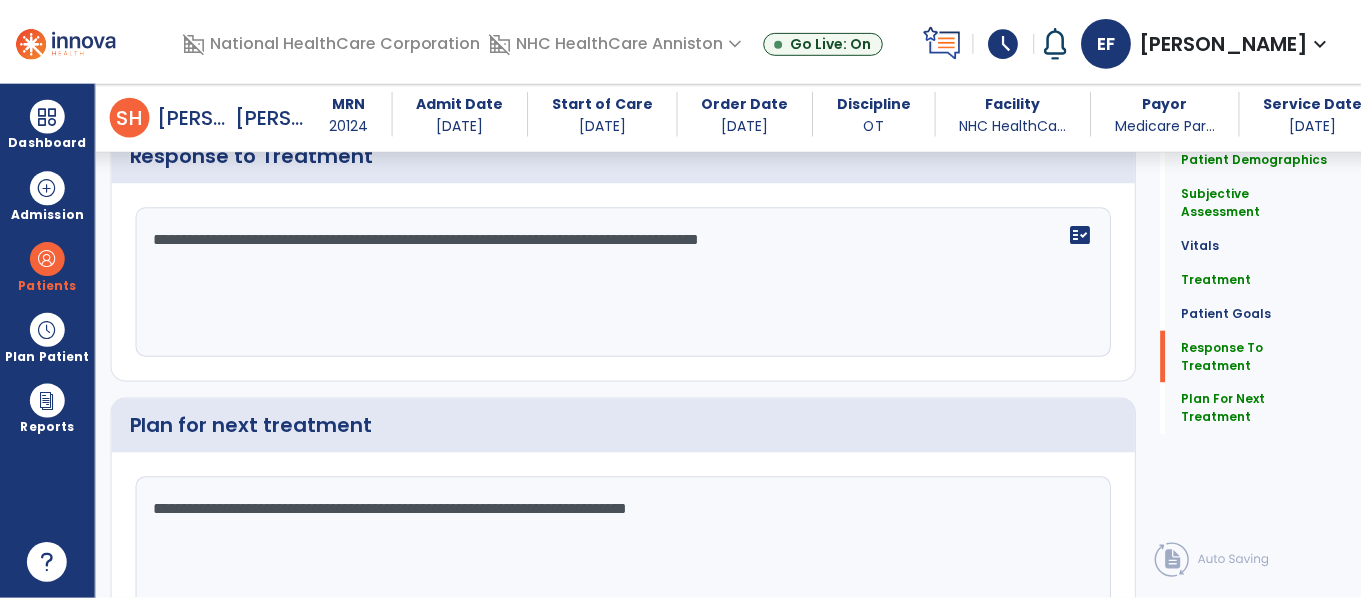 scroll, scrollTop: 3247, scrollLeft: 0, axis: vertical 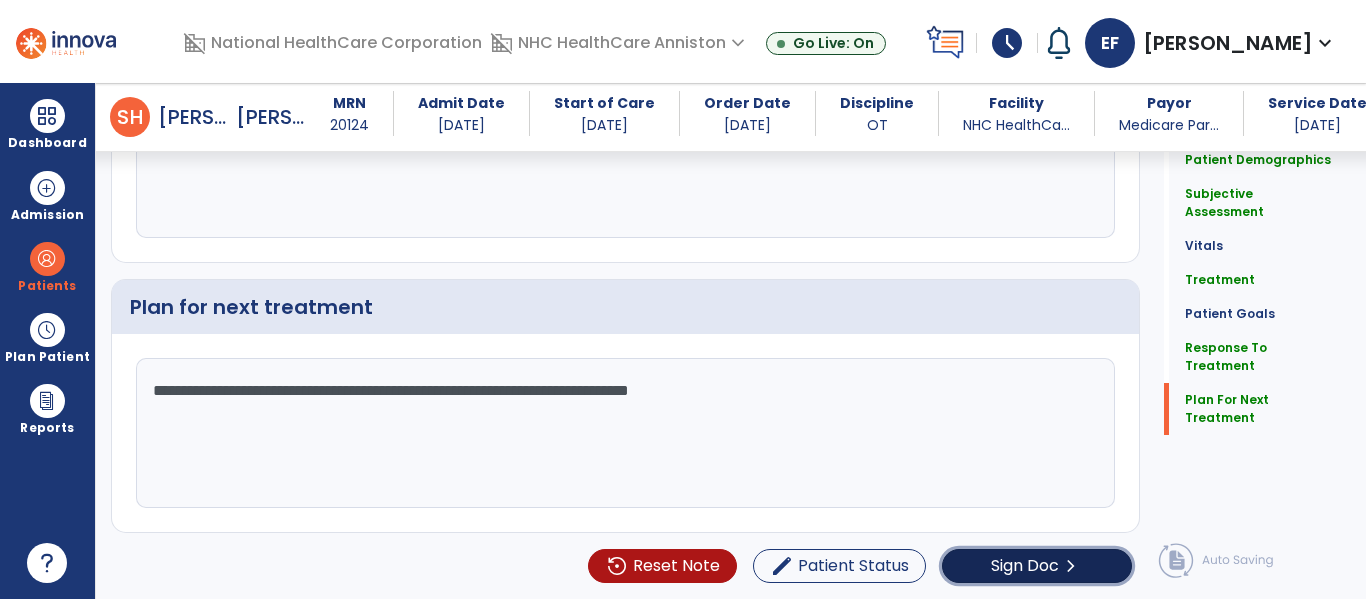 click on "Sign Doc  chevron_right" 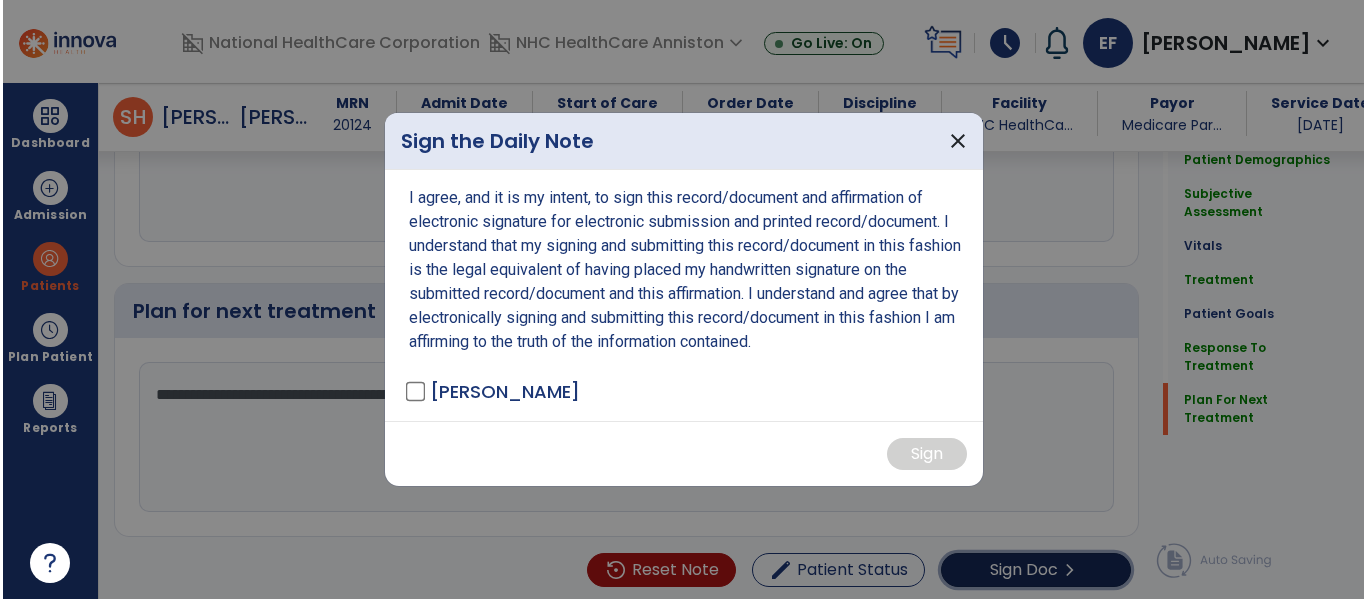 scroll, scrollTop: 3247, scrollLeft: 0, axis: vertical 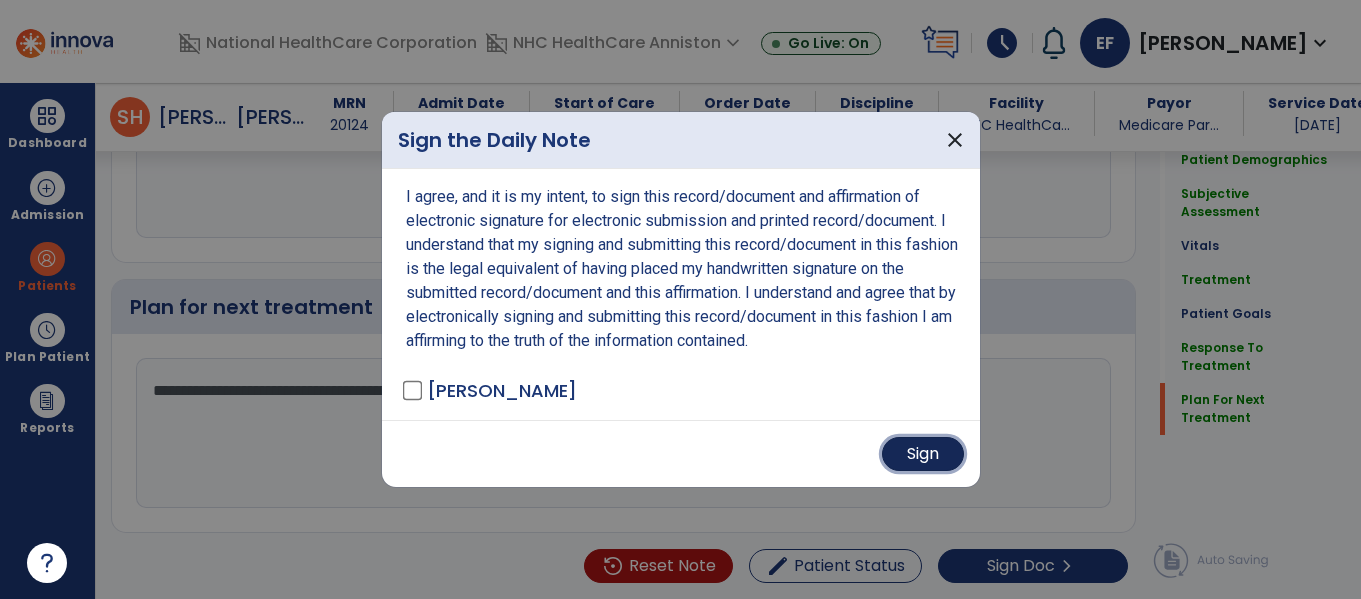 click on "Sign" at bounding box center (923, 454) 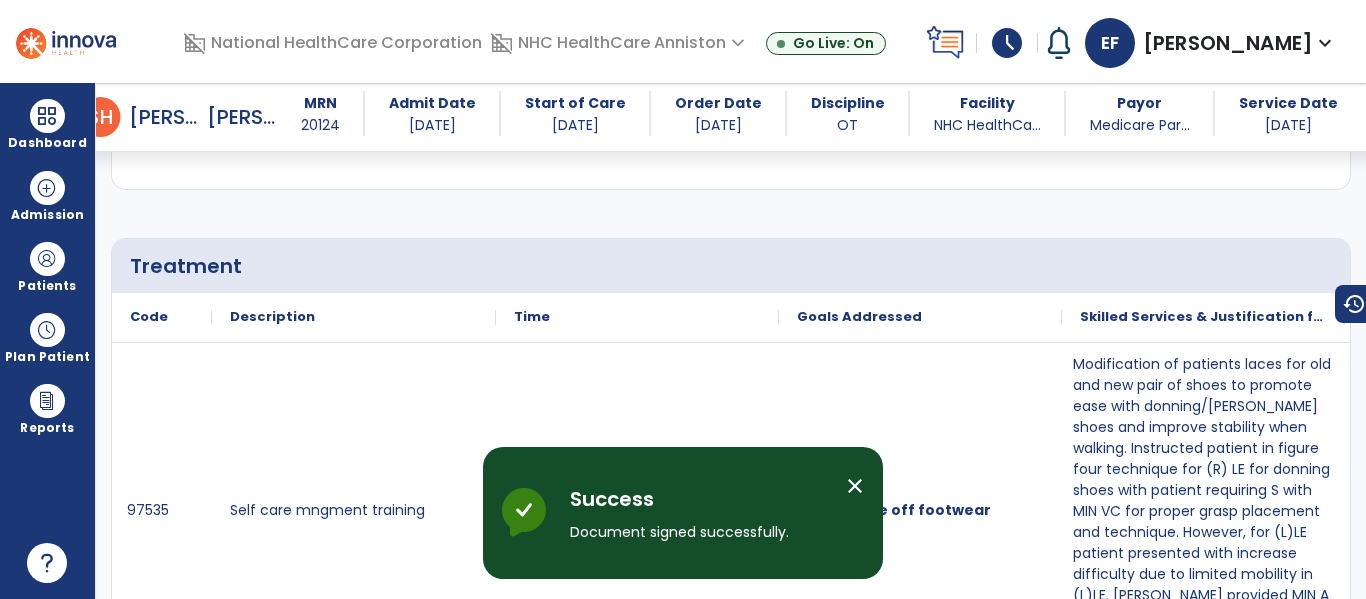 scroll, scrollTop: 0, scrollLeft: 0, axis: both 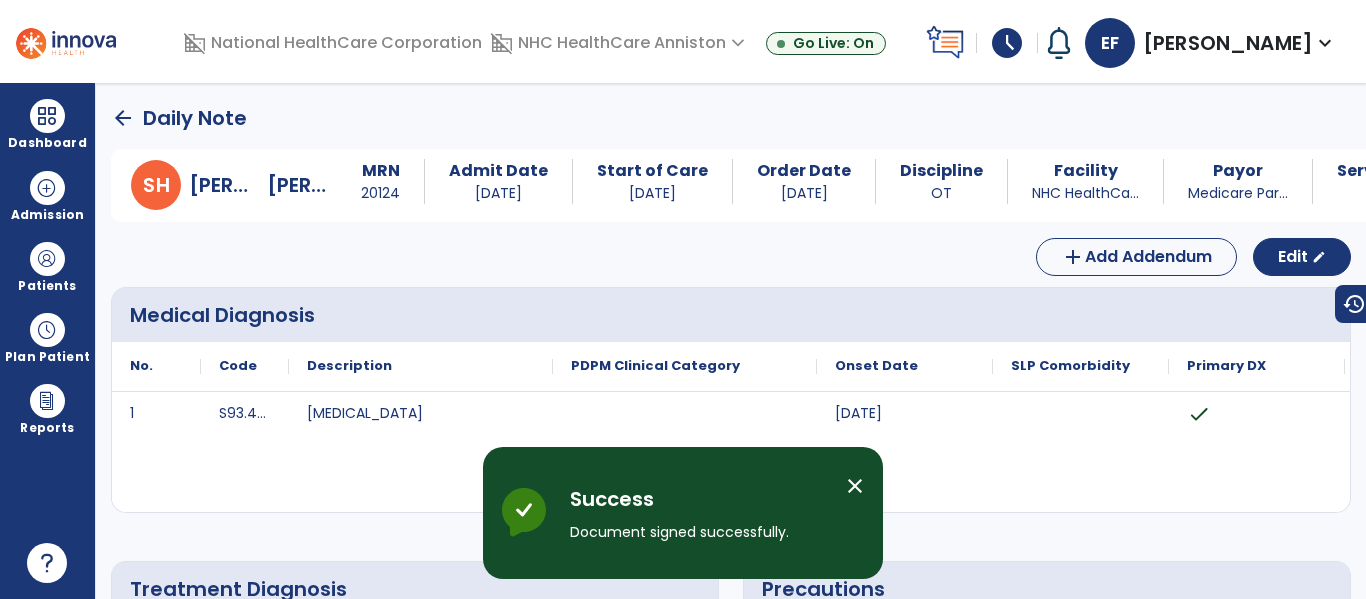 click on "arrow_back" 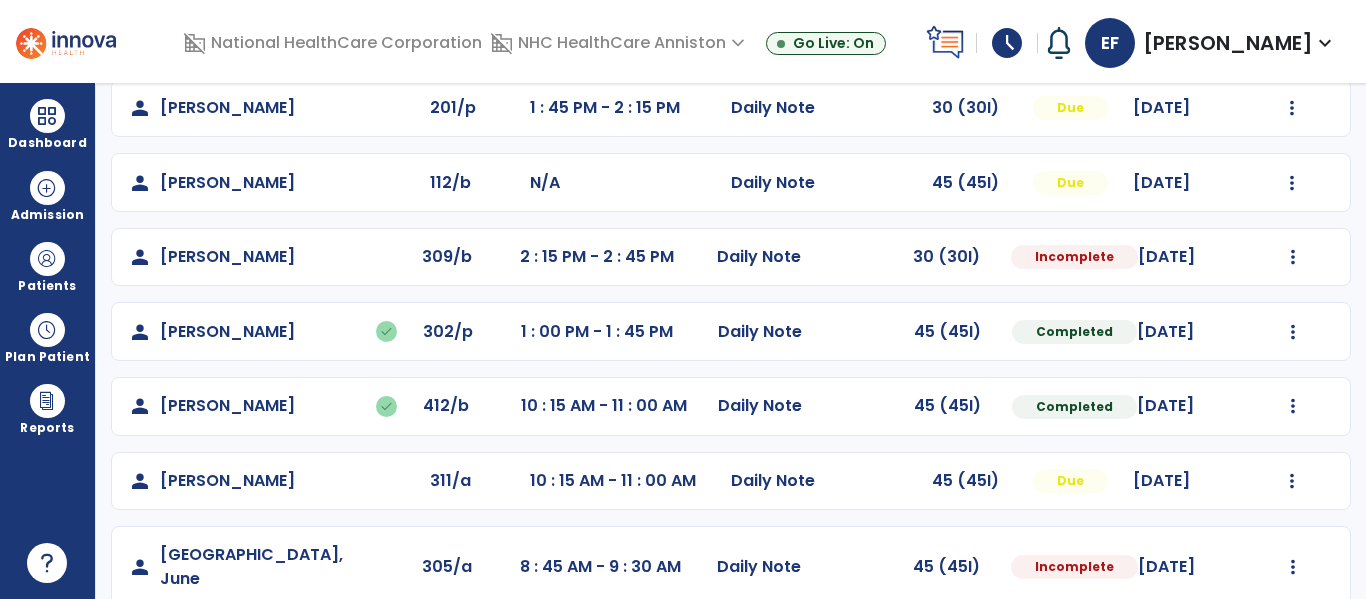 scroll, scrollTop: 182, scrollLeft: 0, axis: vertical 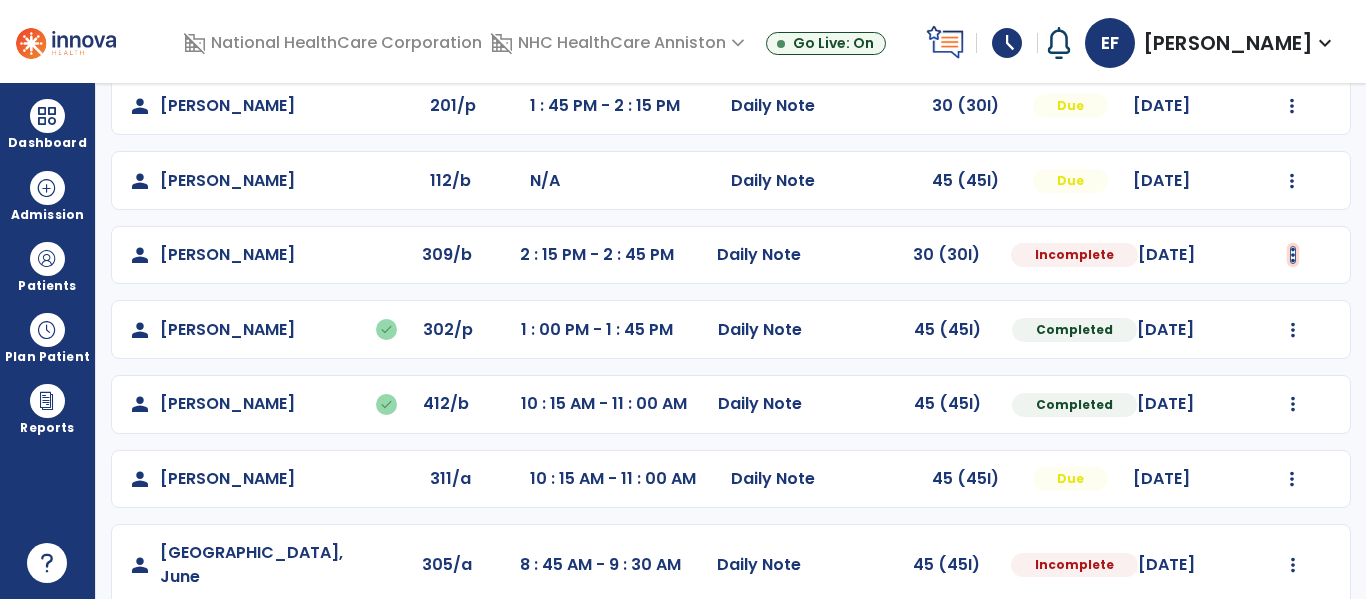 click at bounding box center [1292, 106] 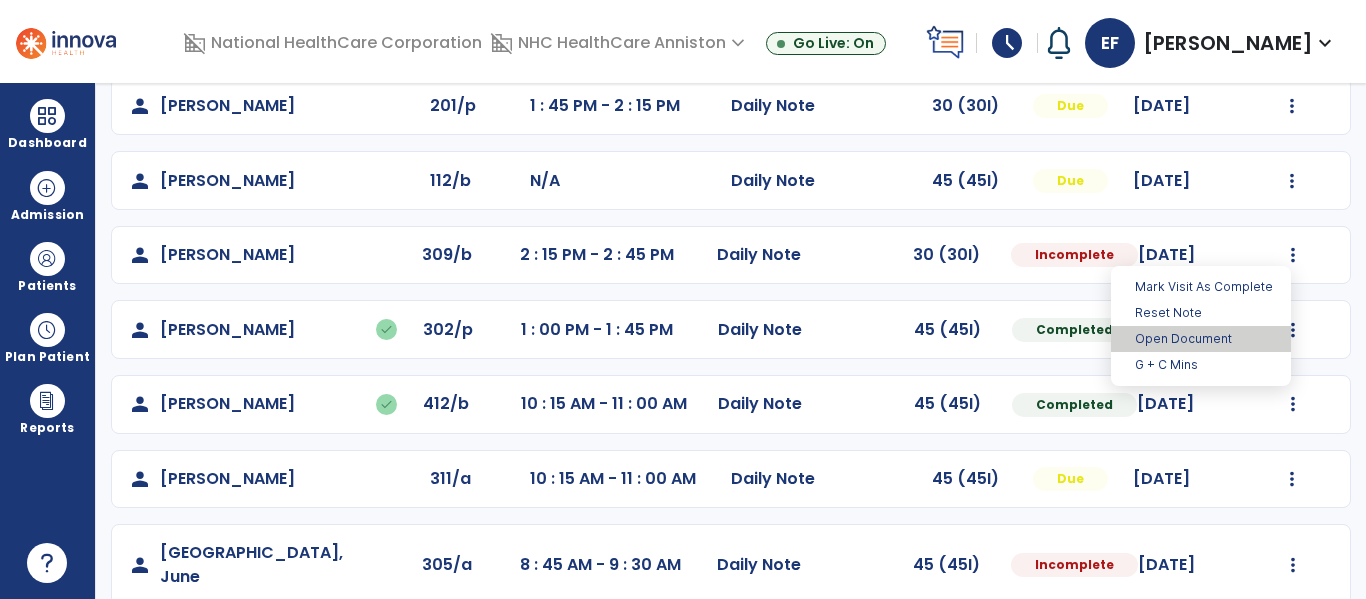 click on "Open Document" at bounding box center [1201, 339] 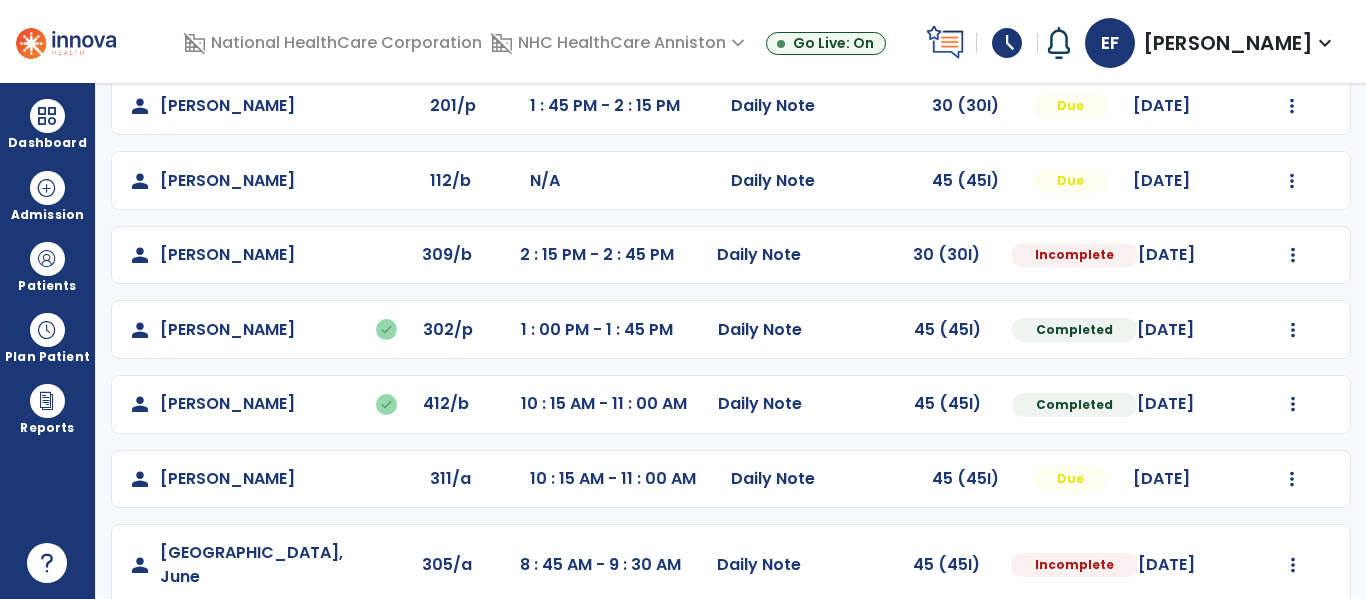 select on "*" 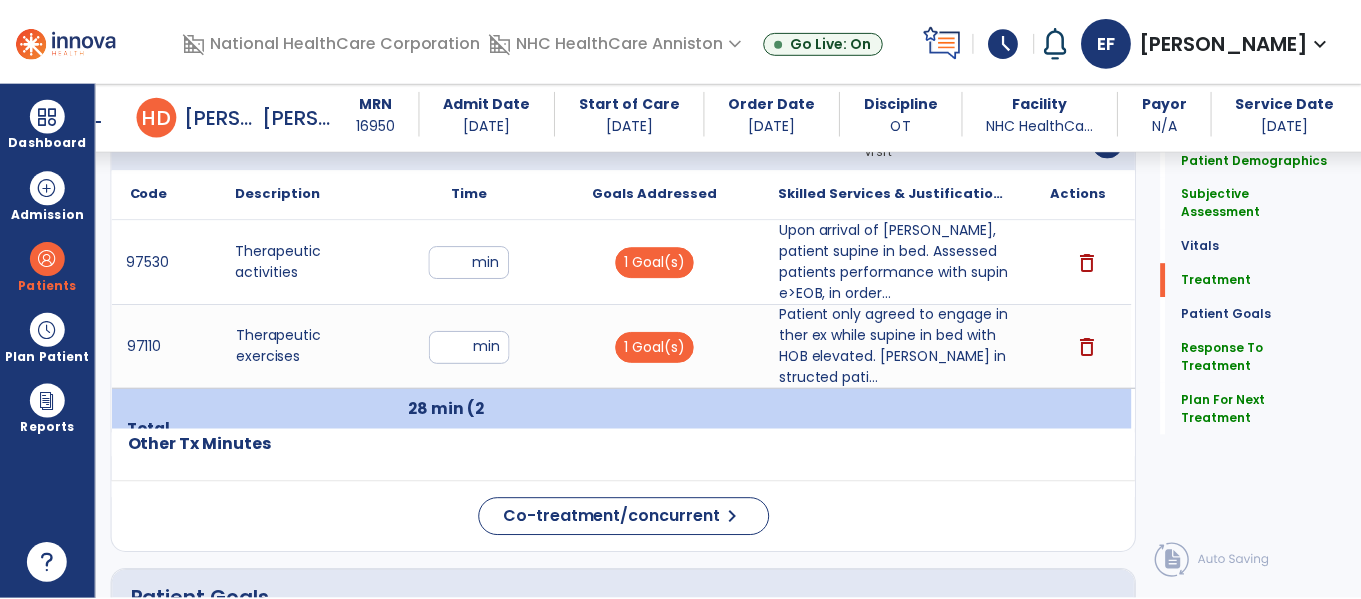 scroll, scrollTop: 1135, scrollLeft: 0, axis: vertical 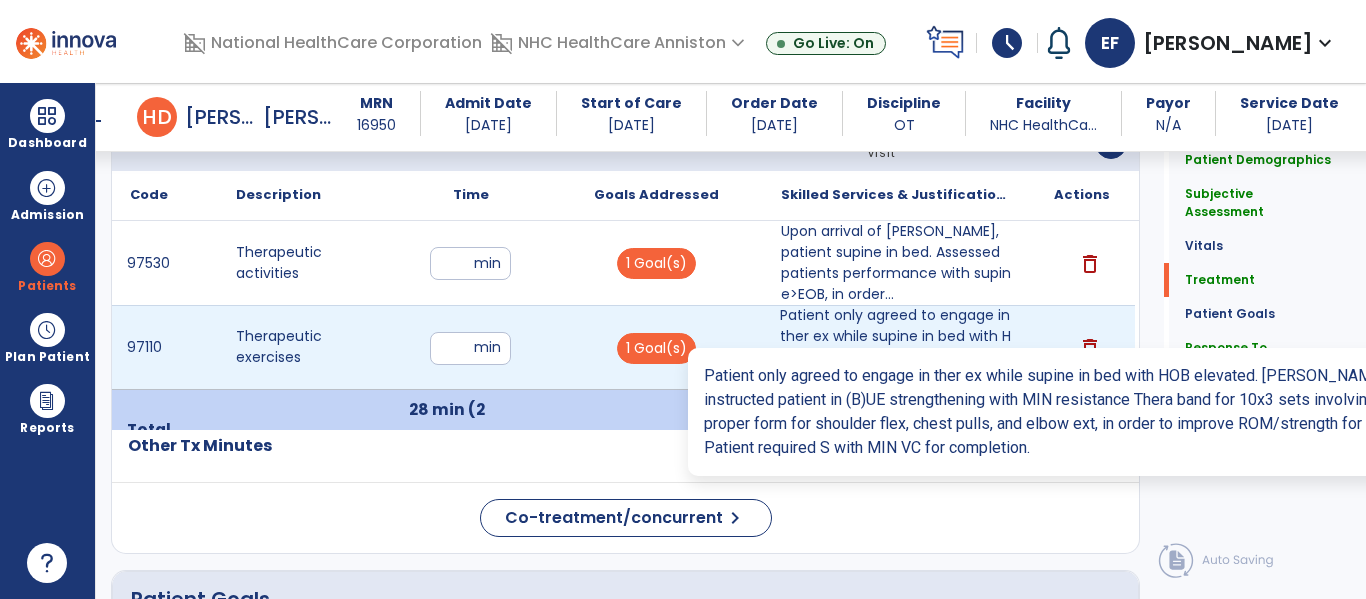click on "Patient only agreed to engage in ther ex while supine in bed with HOB elevated. [PERSON_NAME] instructed pati..." at bounding box center [896, 347] 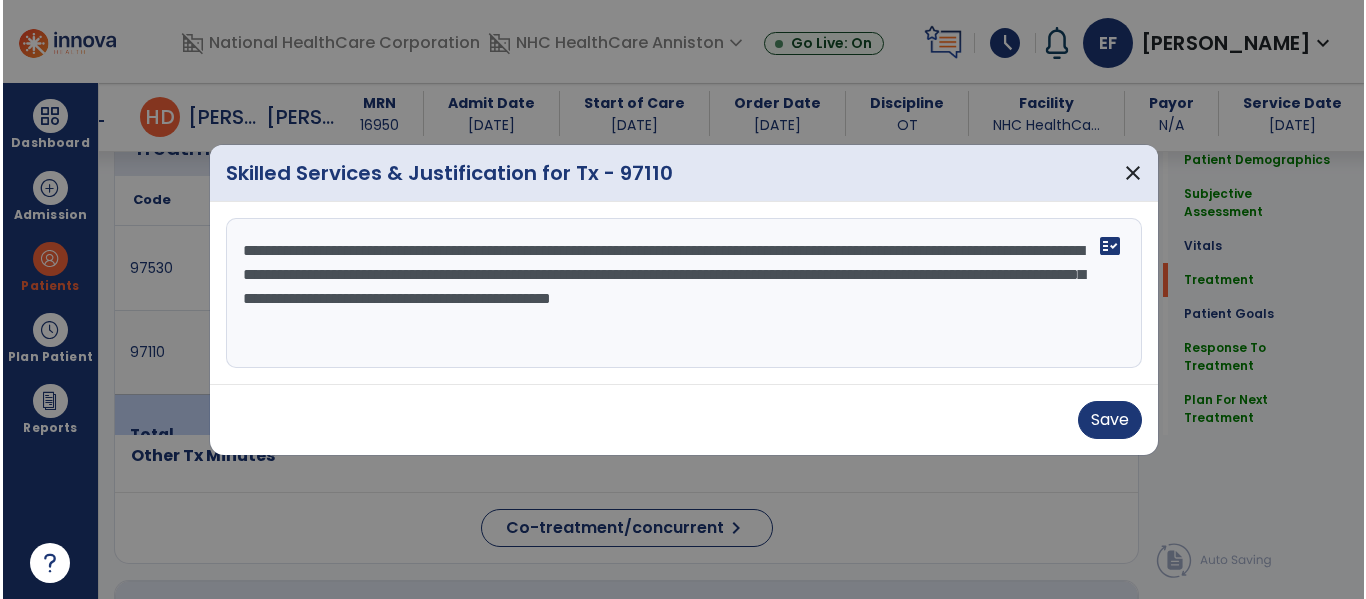 scroll, scrollTop: 1135, scrollLeft: 0, axis: vertical 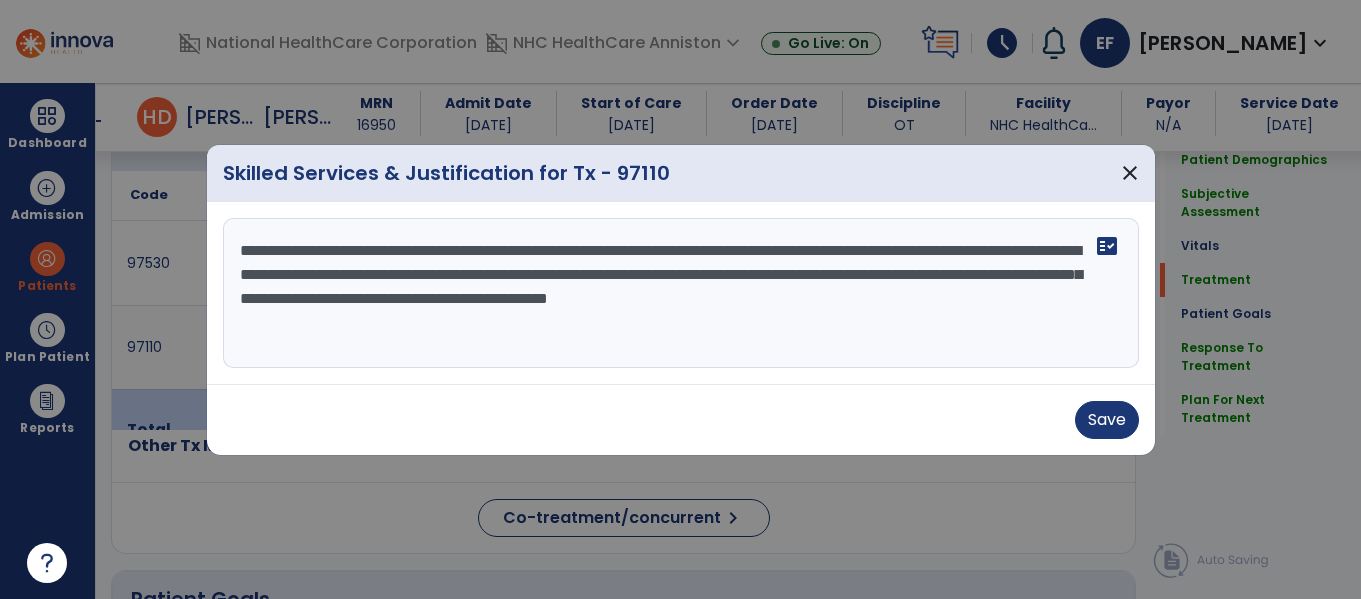 drag, startPoint x: 1029, startPoint y: 306, endPoint x: 1000, endPoint y: 295, distance: 31.016125 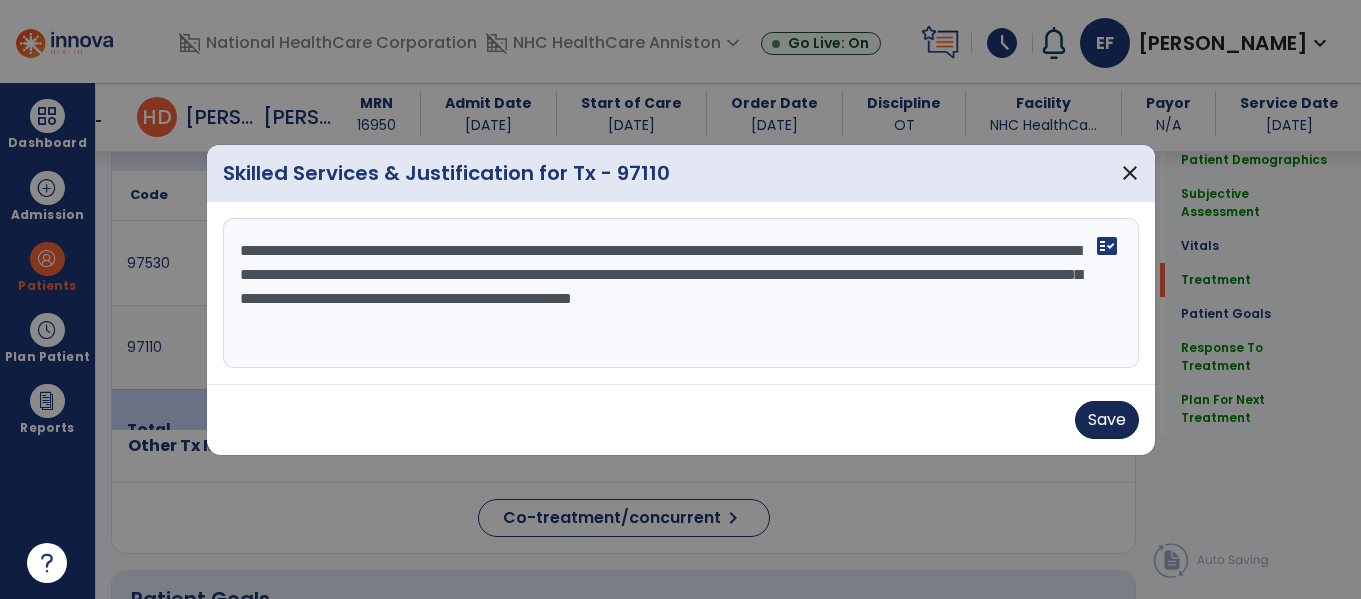 type on "**********" 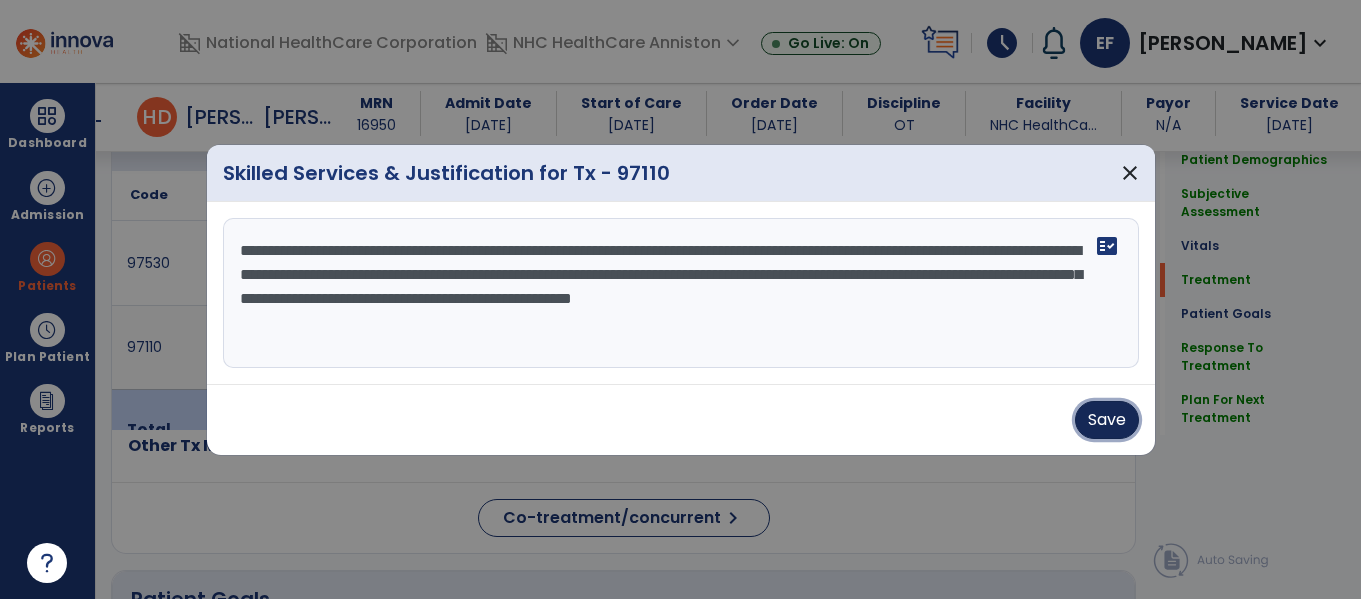 click on "Save" at bounding box center [1107, 420] 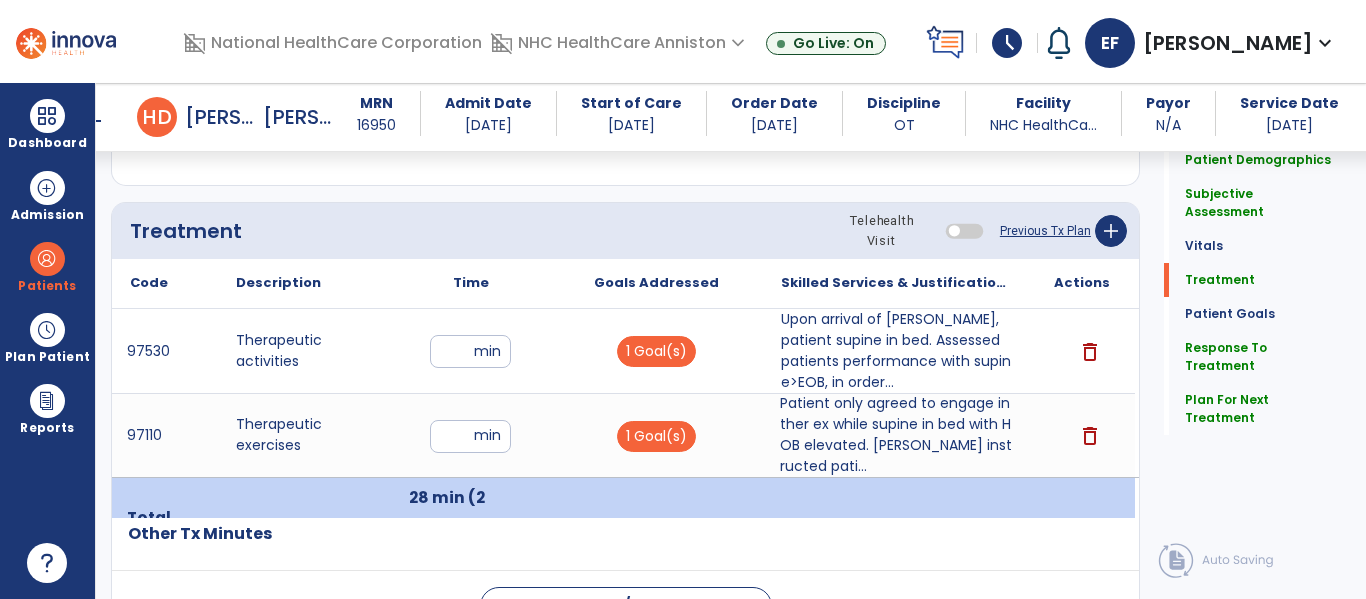 scroll, scrollTop: 1048, scrollLeft: 0, axis: vertical 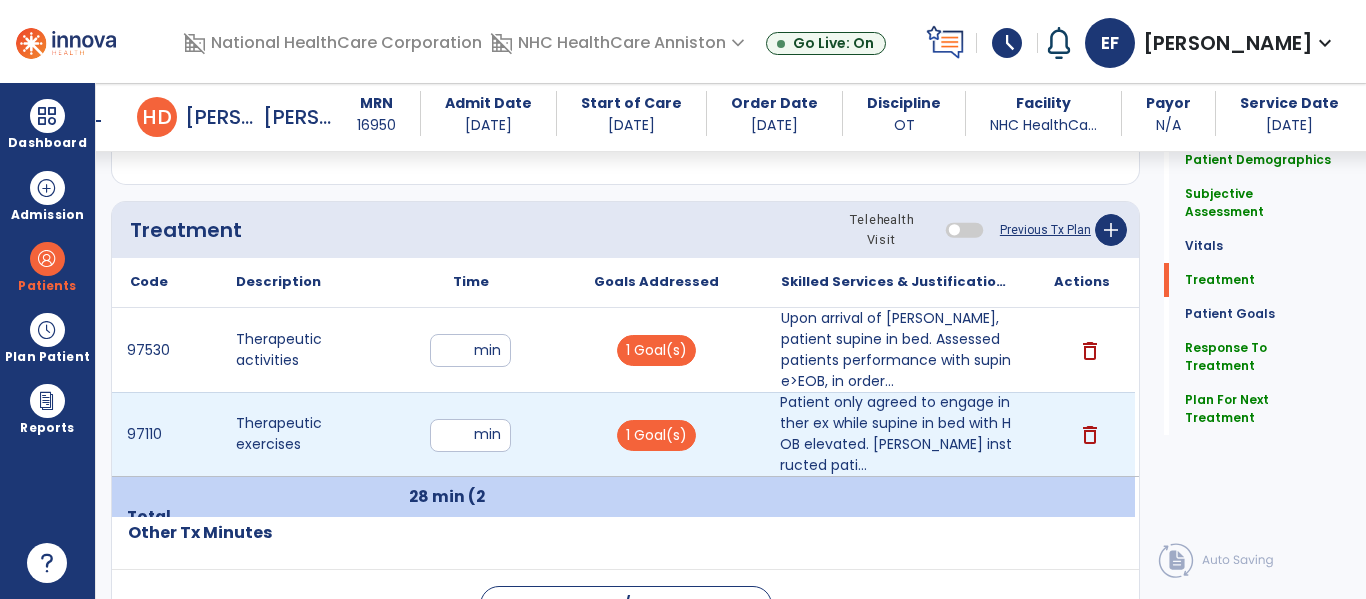 click on "**" at bounding box center [470, 435] 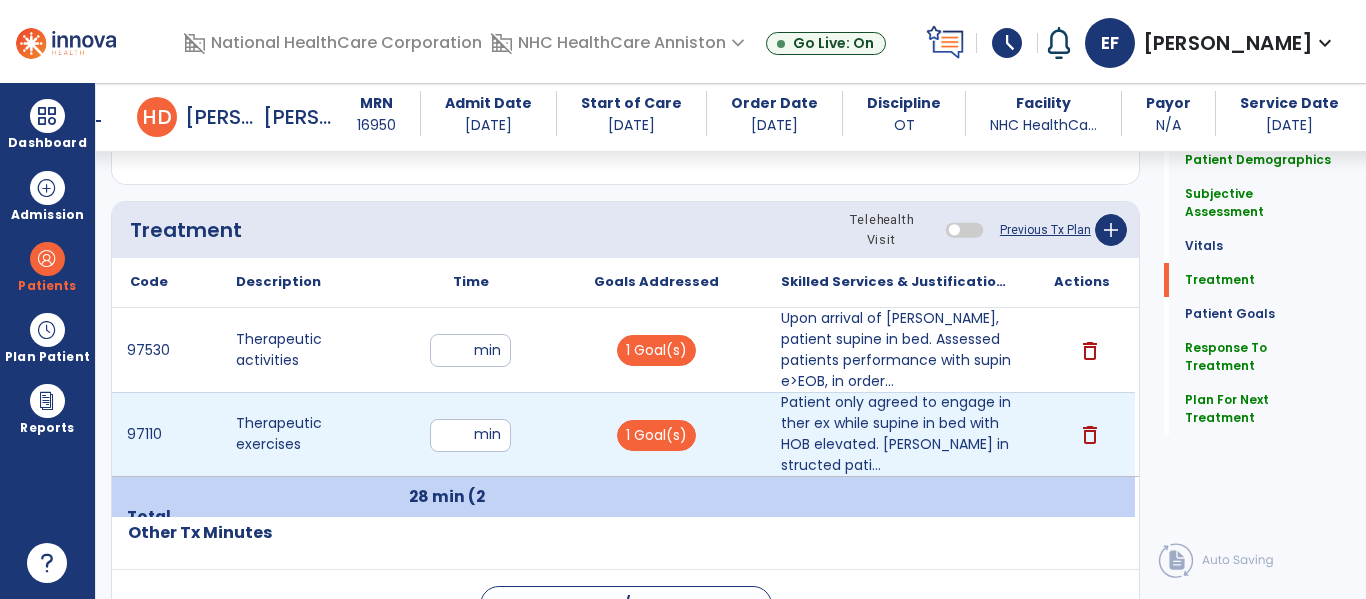 type on "**" 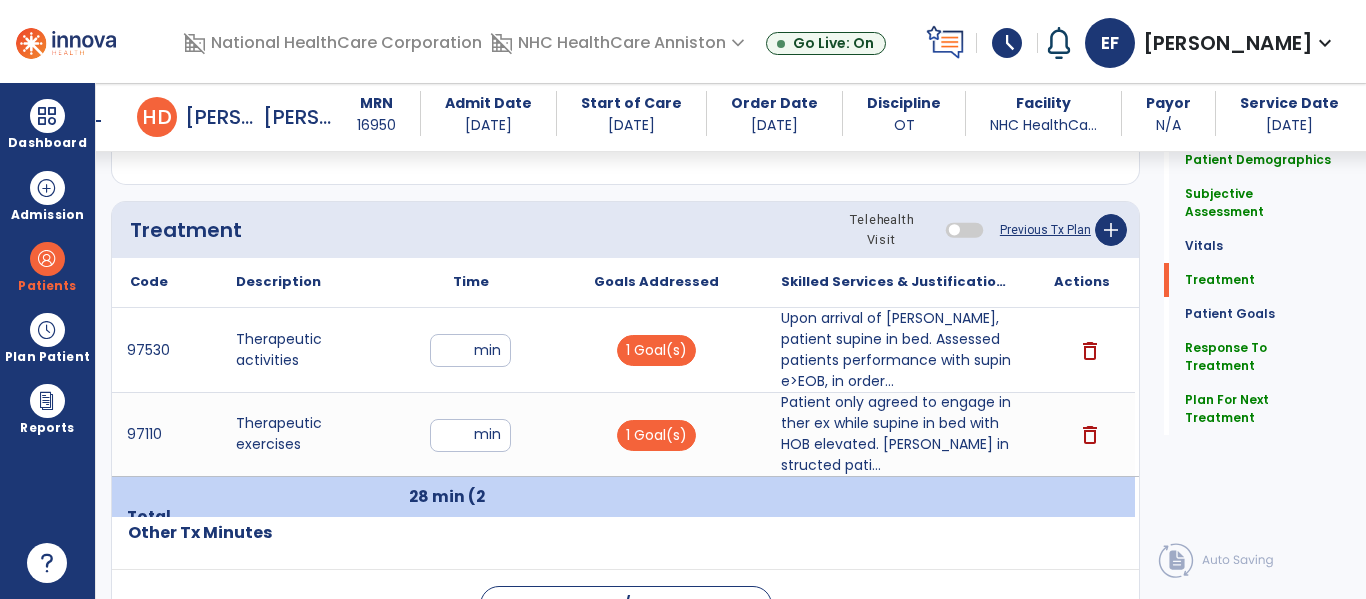 click on "Treatment Telehealth Visit  Previous Tx Plan   add
Code
Description
Time" 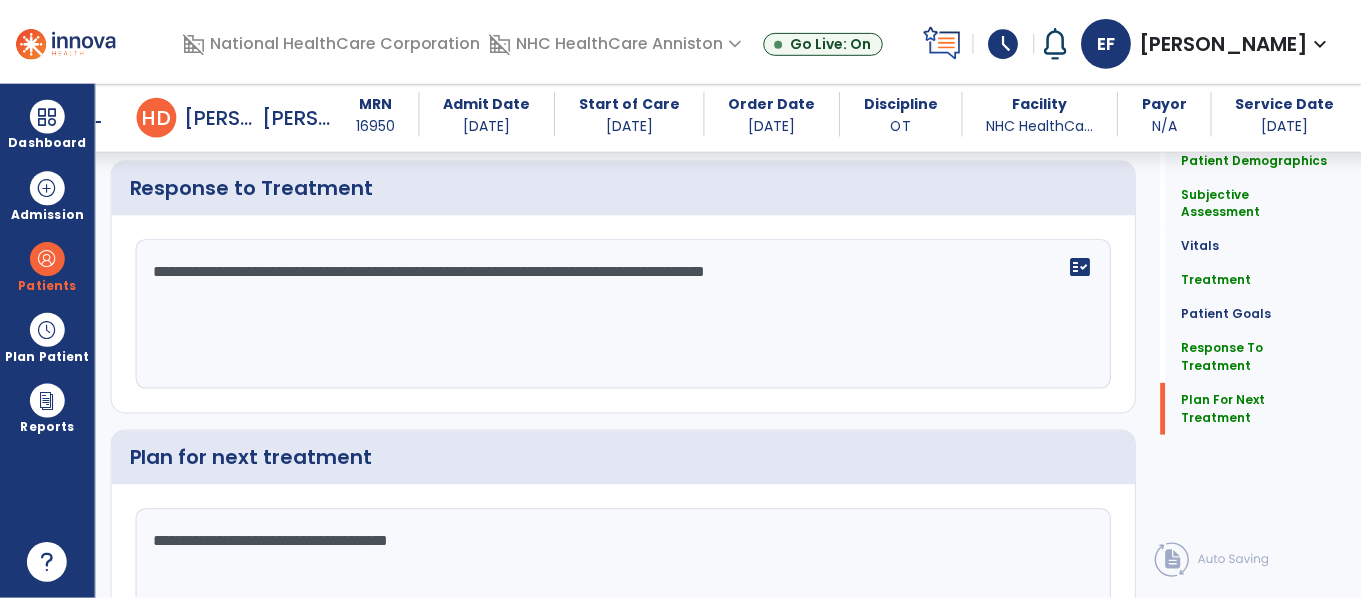 scroll, scrollTop: 2627, scrollLeft: 0, axis: vertical 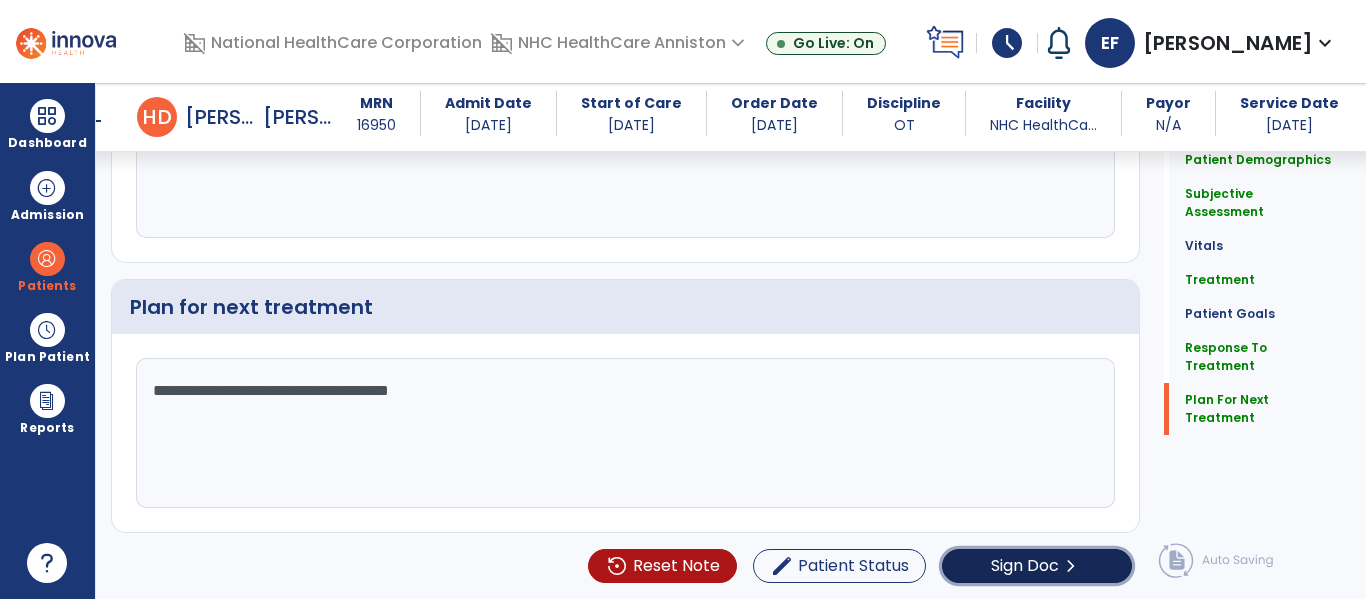 click on "Sign Doc  chevron_right" 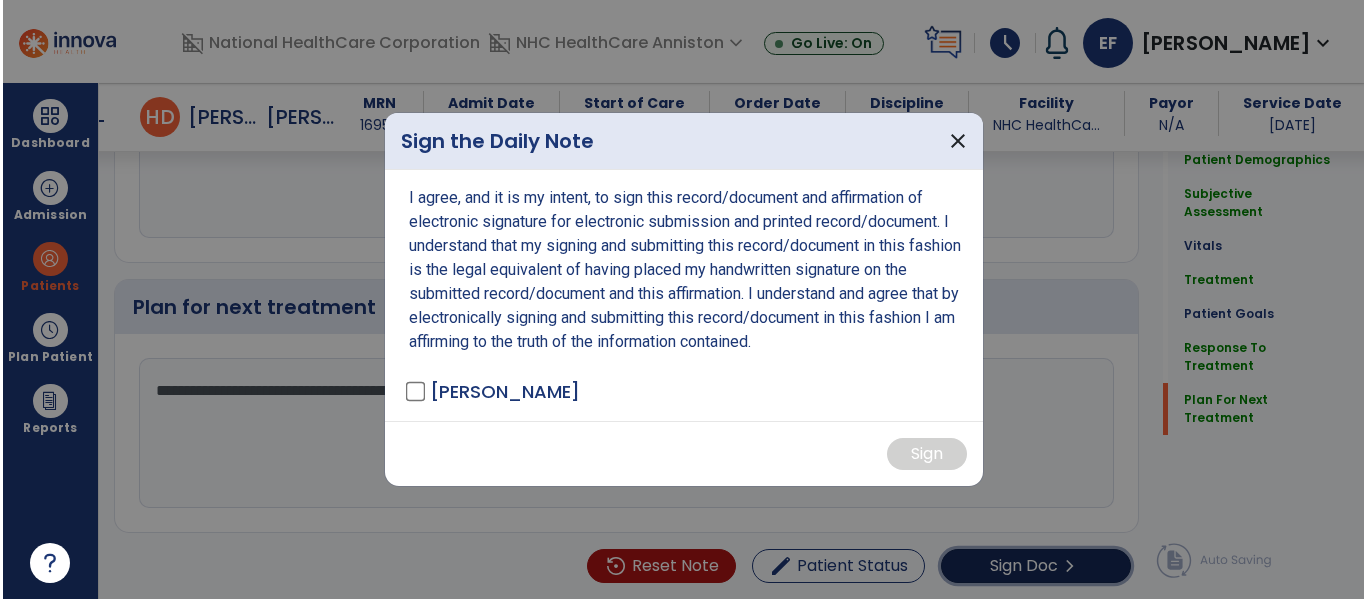 scroll, scrollTop: 2627, scrollLeft: 0, axis: vertical 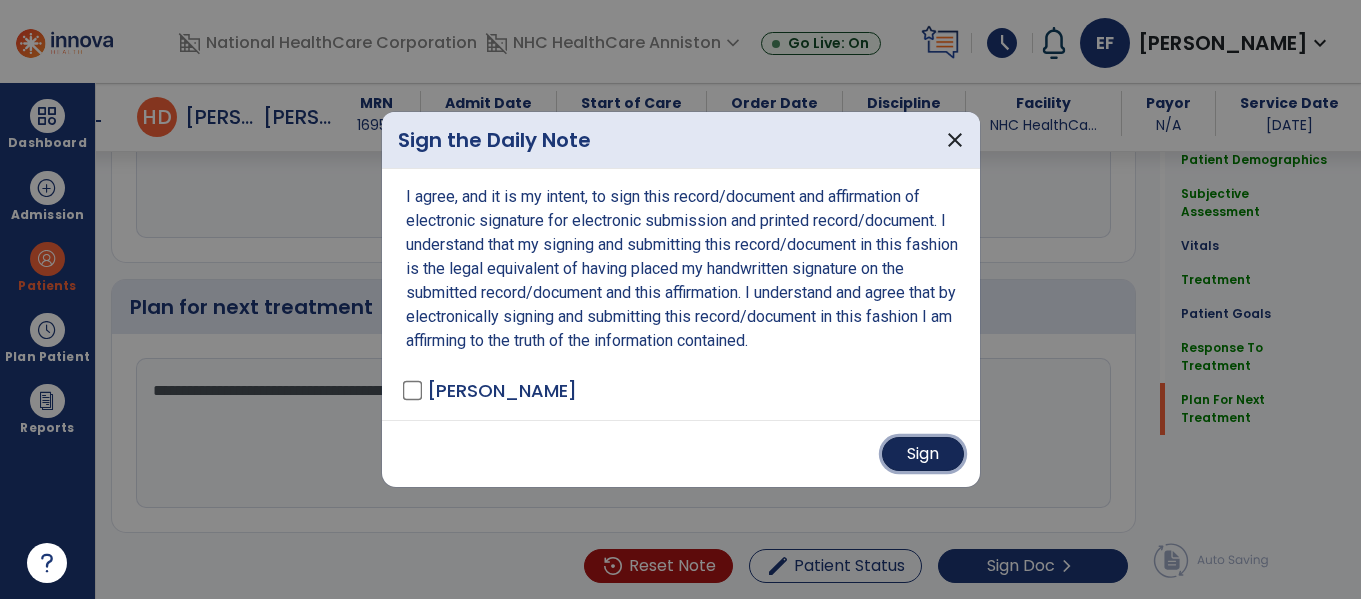click on "Sign" at bounding box center [923, 454] 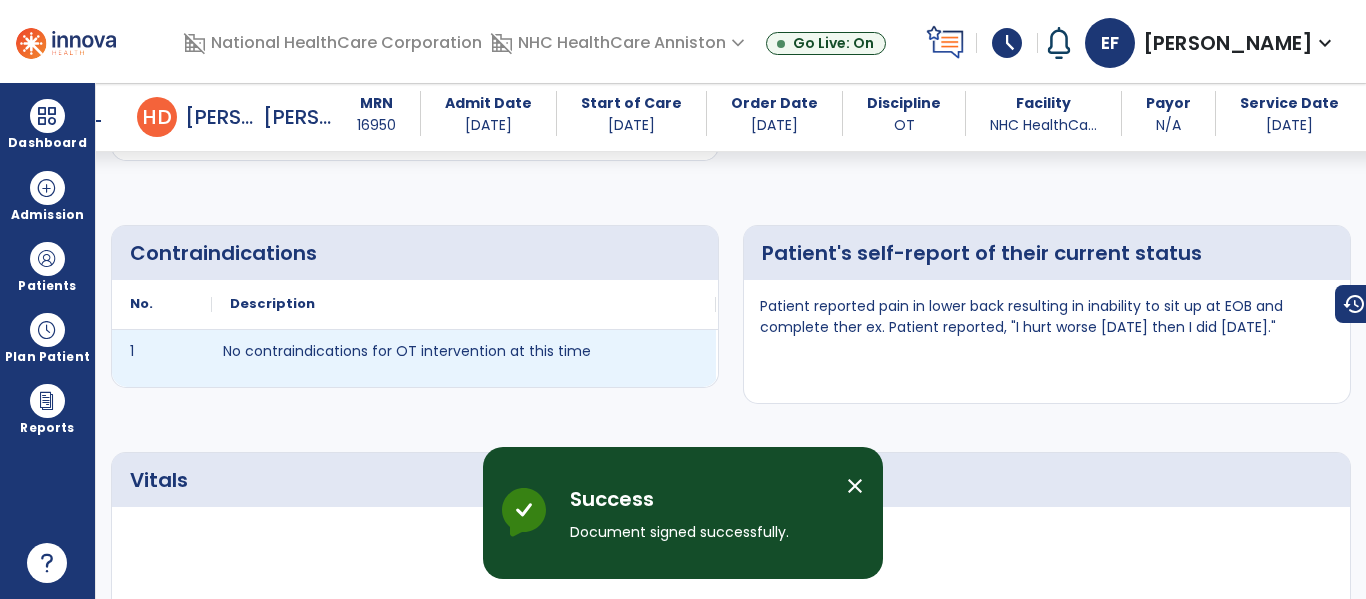 scroll, scrollTop: 0, scrollLeft: 0, axis: both 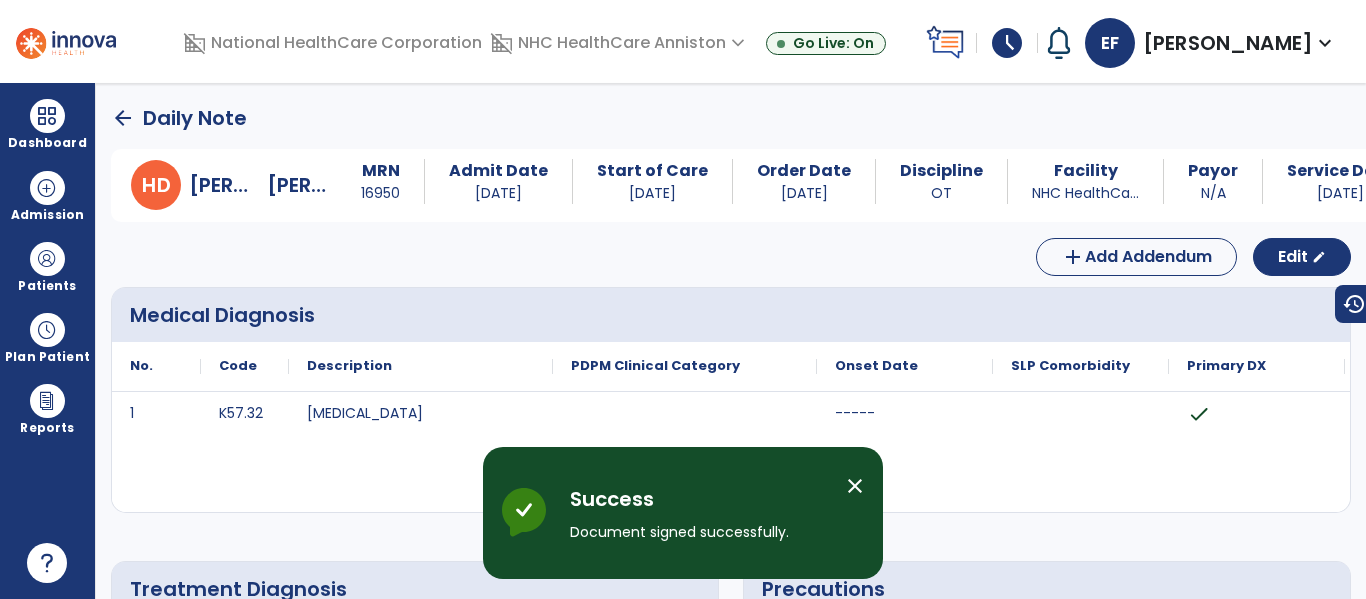 click on "arrow_back" 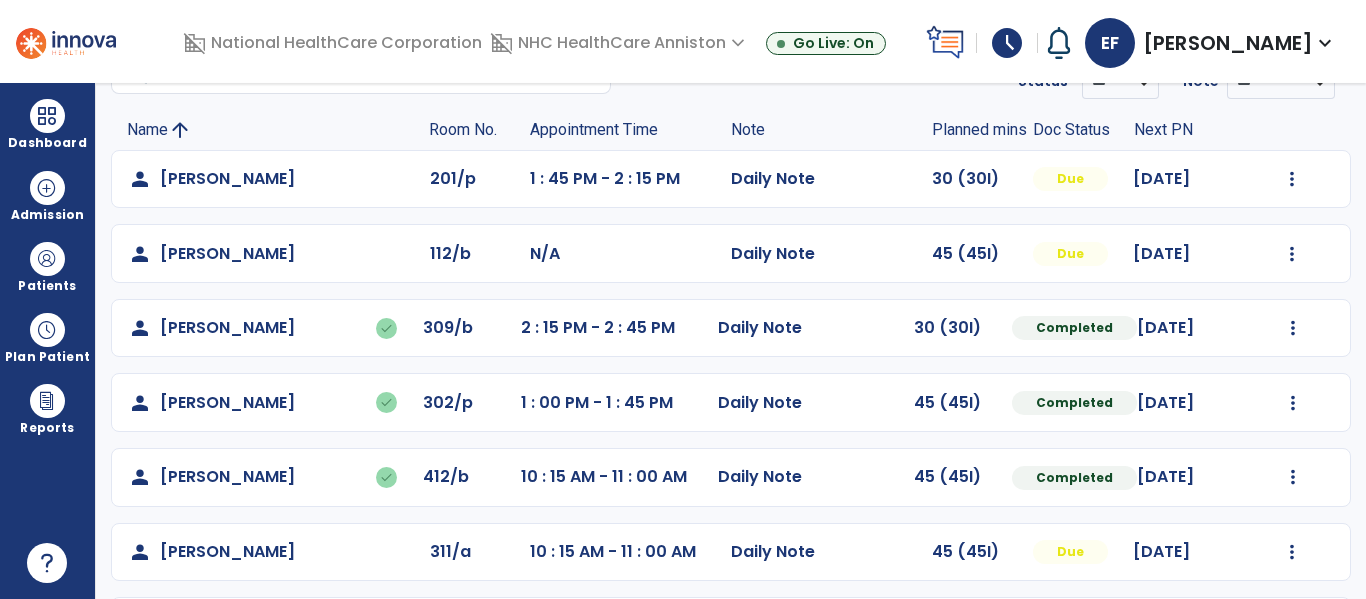 scroll, scrollTop: 108, scrollLeft: 0, axis: vertical 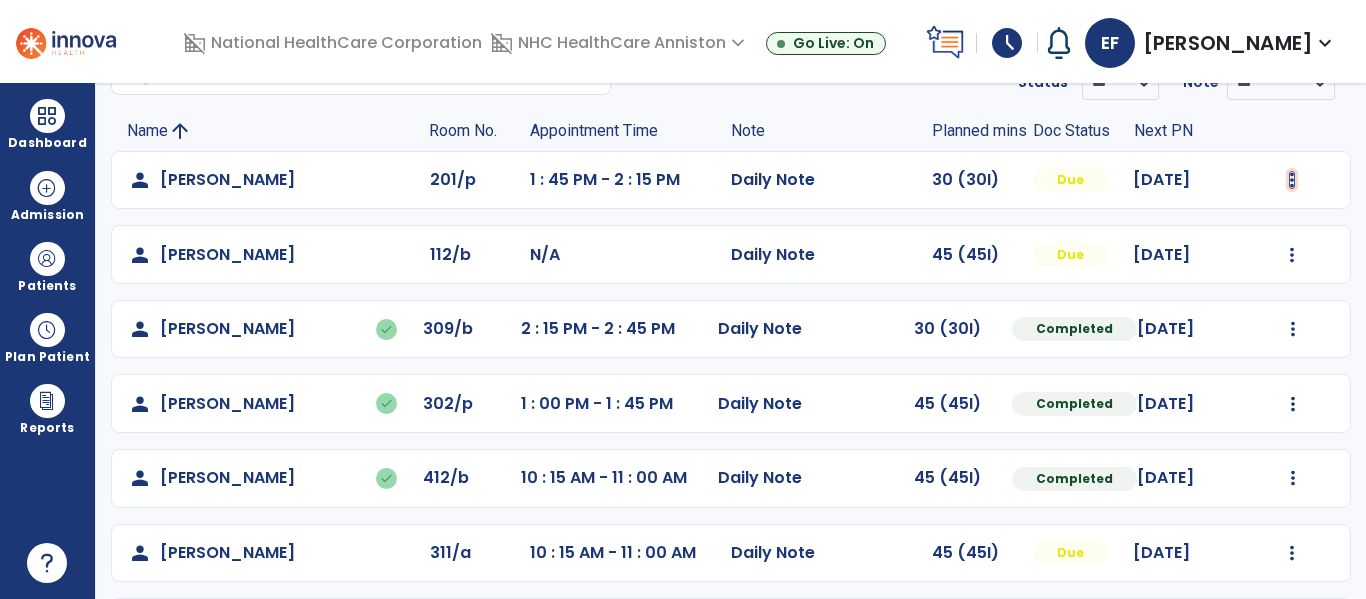 click at bounding box center (1292, 180) 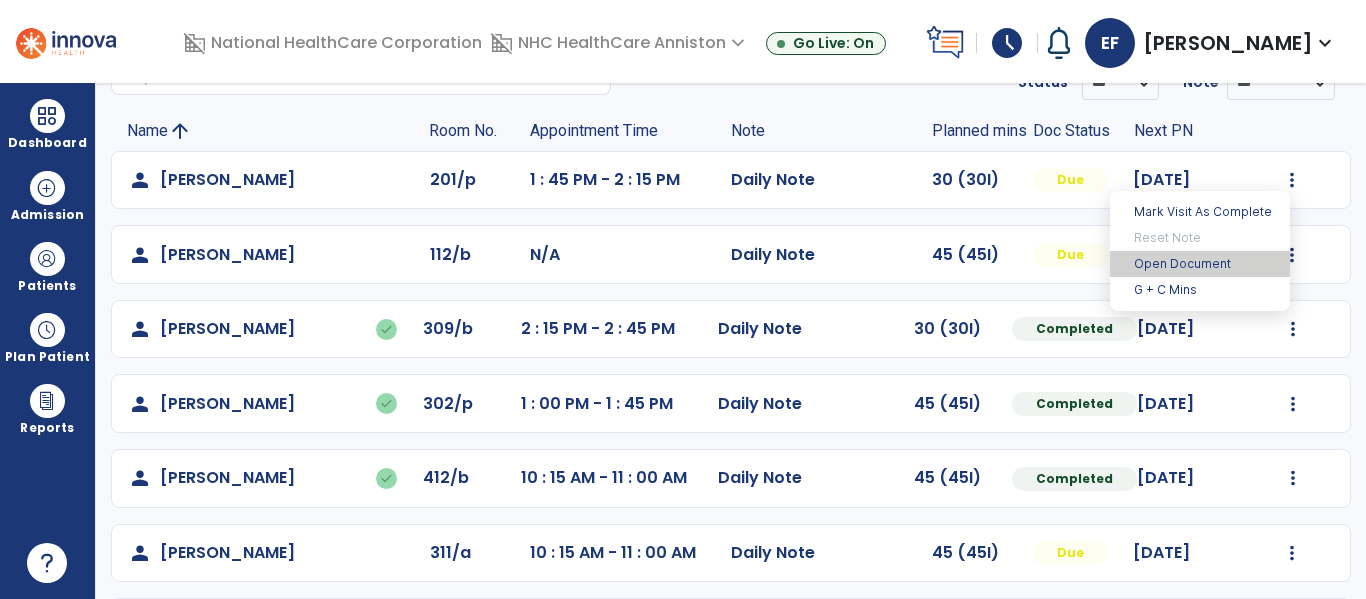 click on "Open Document" at bounding box center (1200, 264) 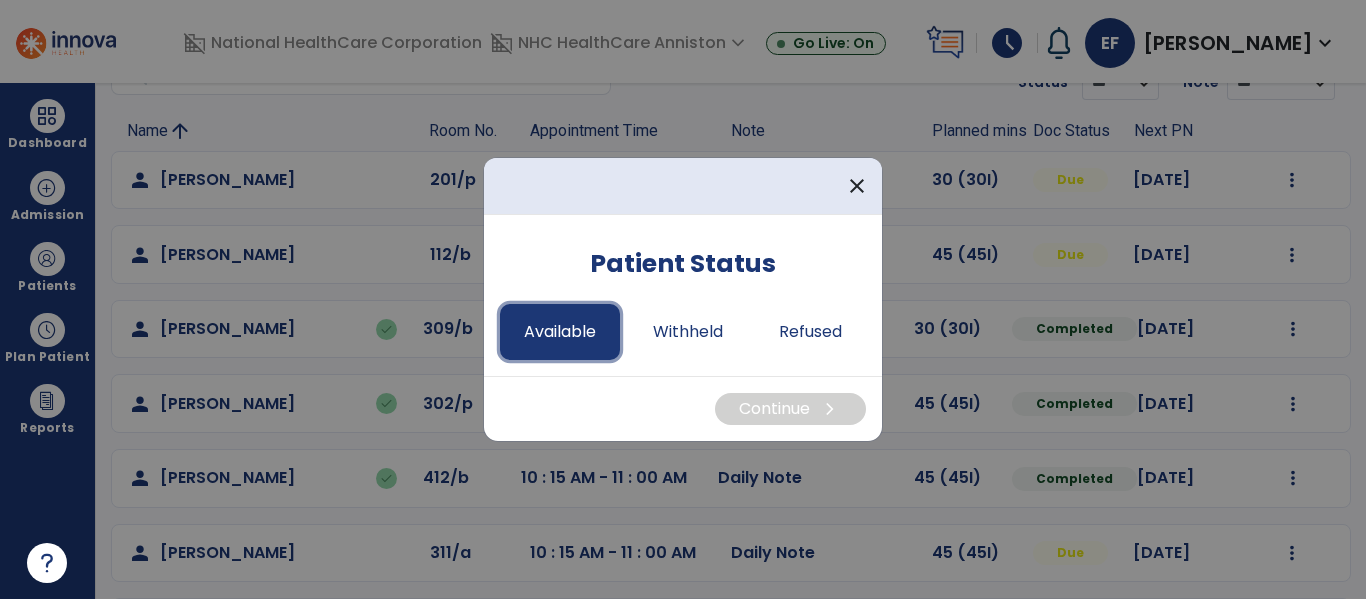click on "Available" at bounding box center (560, 332) 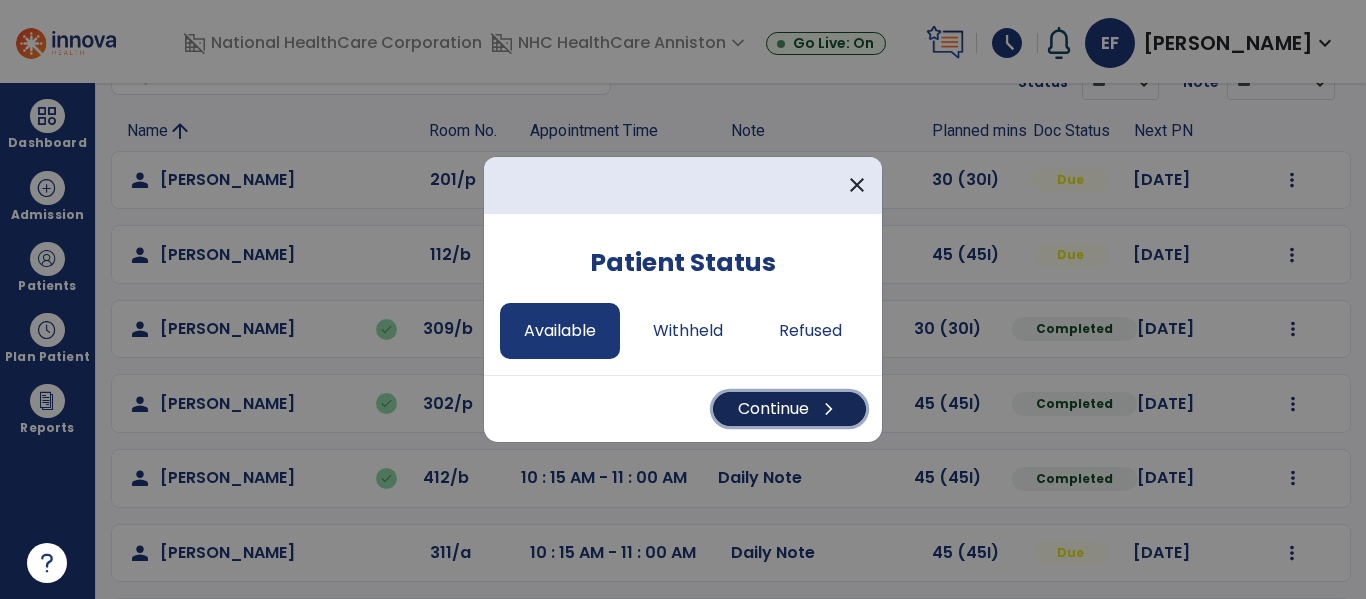 click on "Continue   chevron_right" at bounding box center (789, 409) 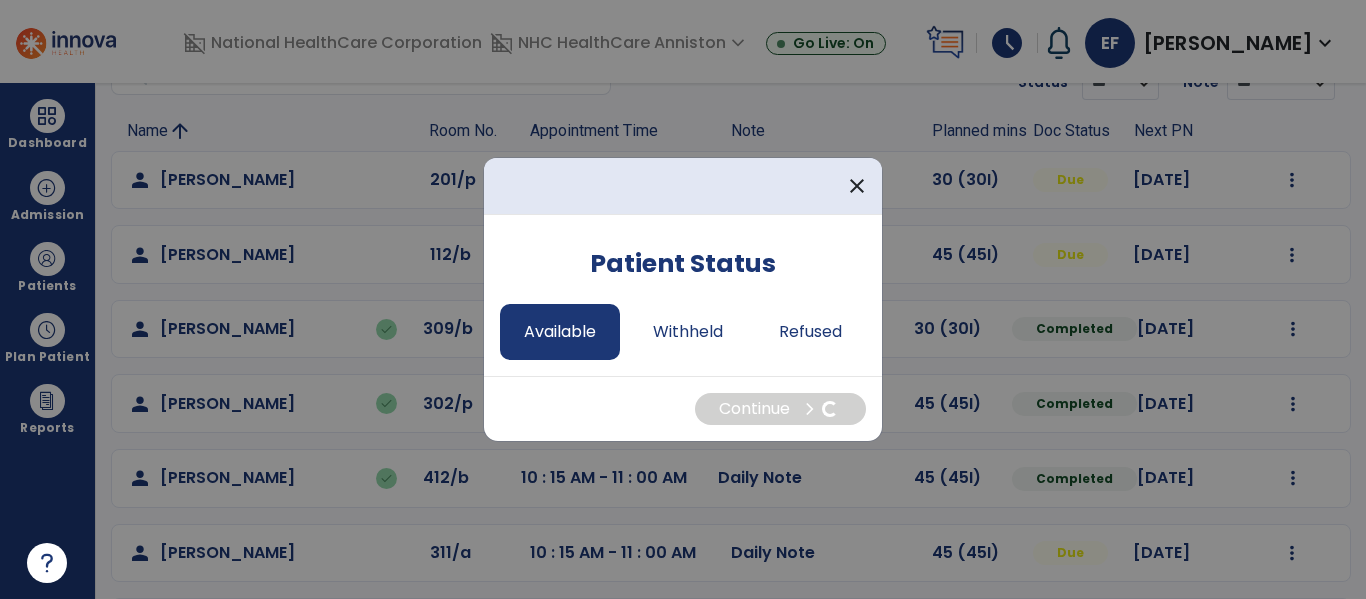 select on "*" 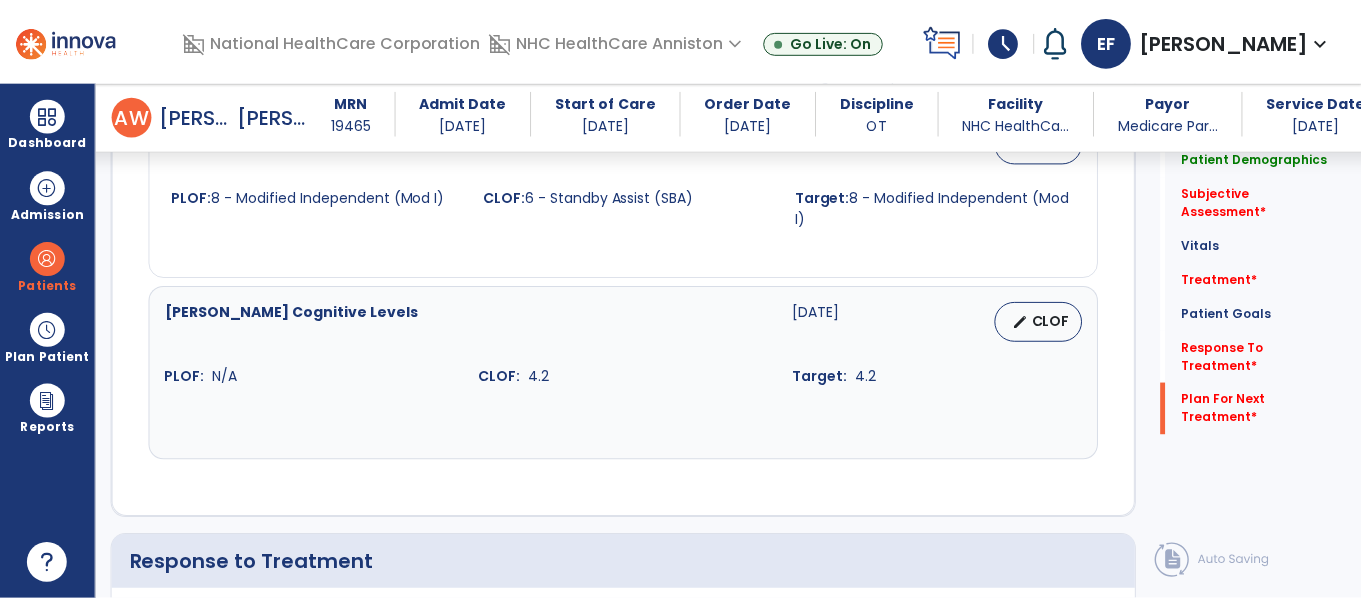 scroll, scrollTop: 2509, scrollLeft: 0, axis: vertical 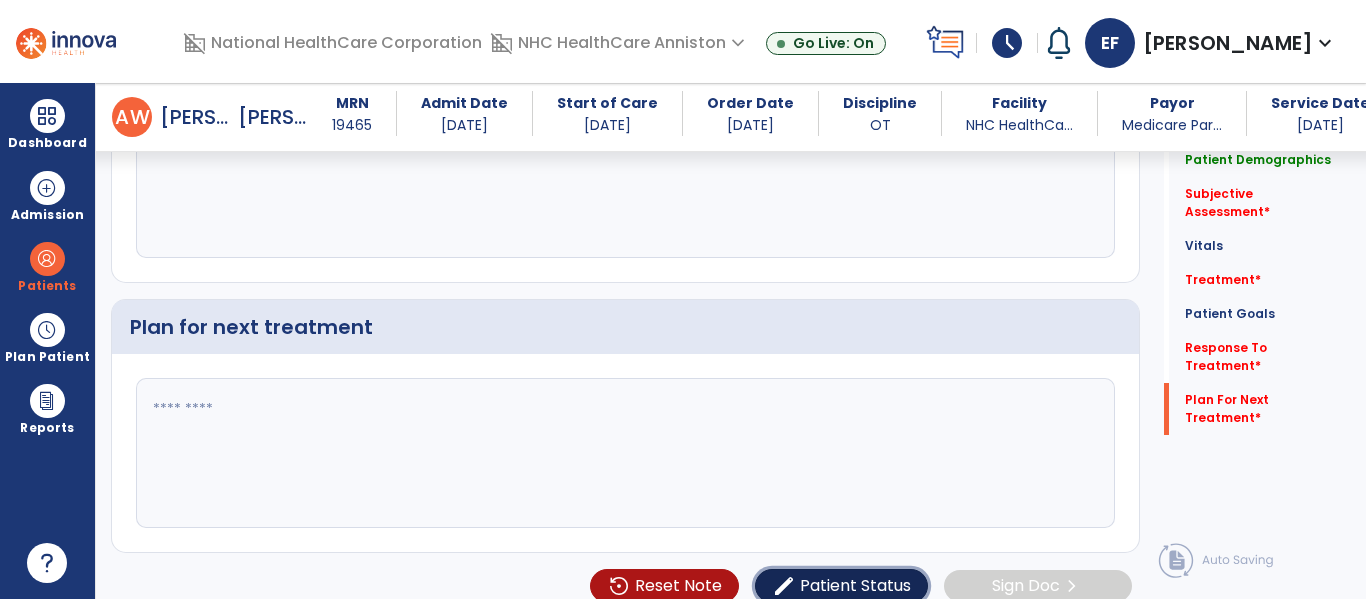 click on "Patient Status" 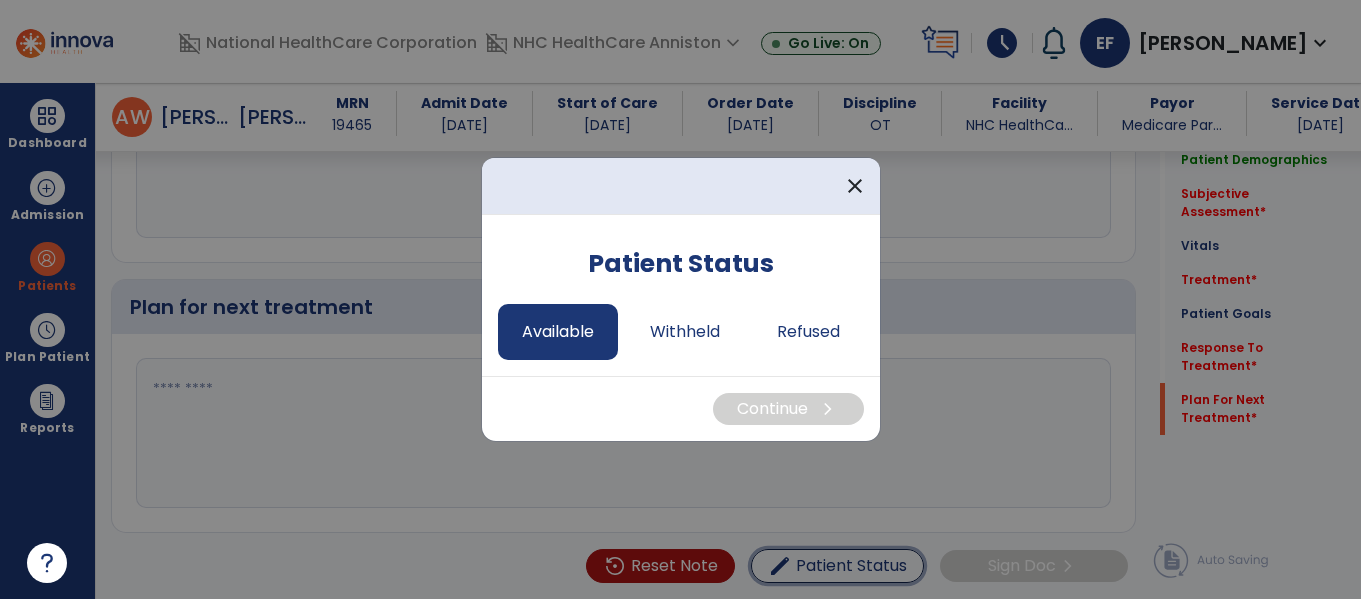 scroll, scrollTop: 2530, scrollLeft: 0, axis: vertical 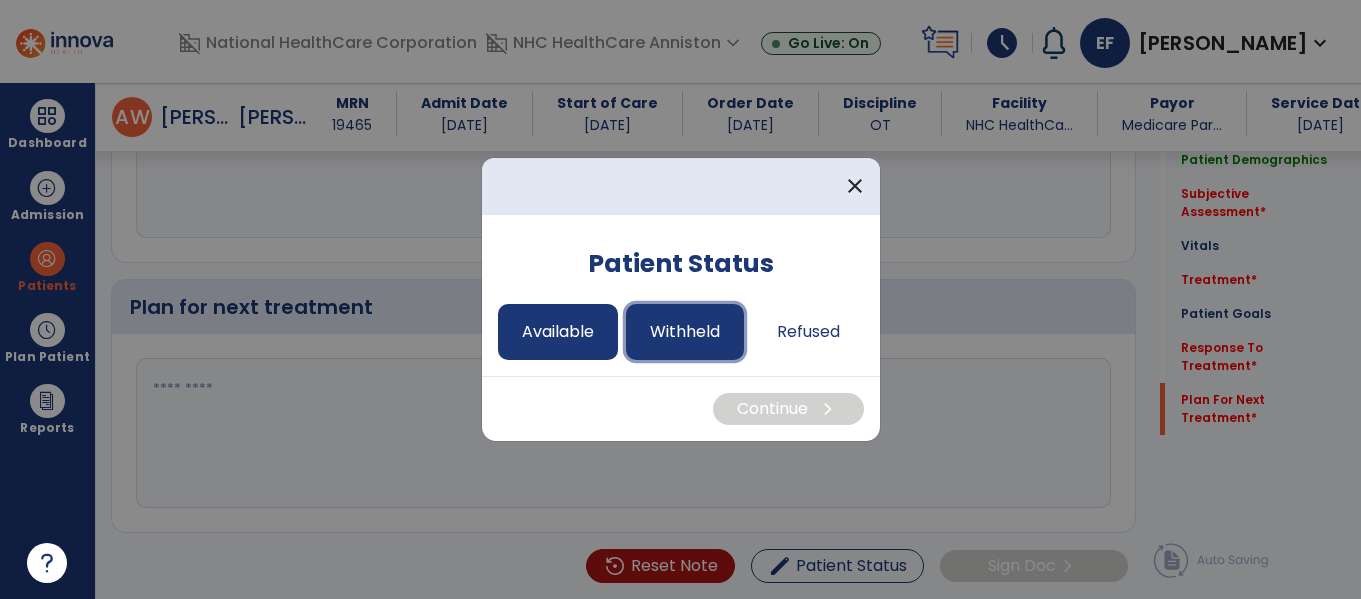click on "Withheld" at bounding box center [685, 332] 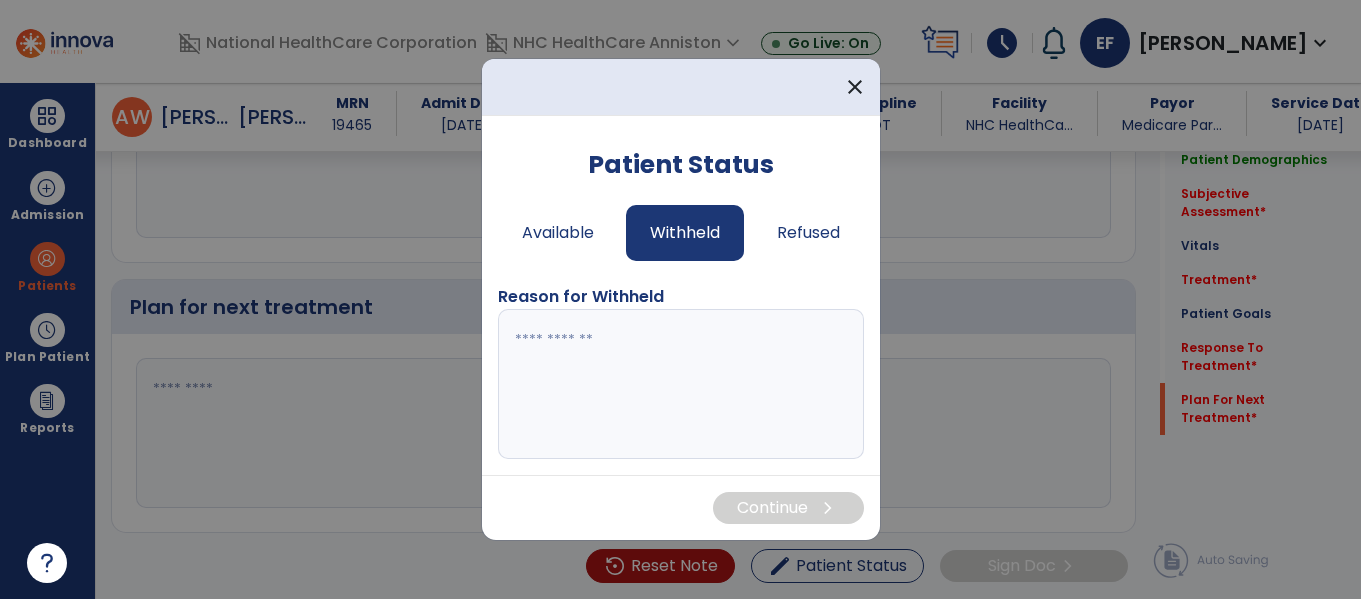 click at bounding box center [681, 384] 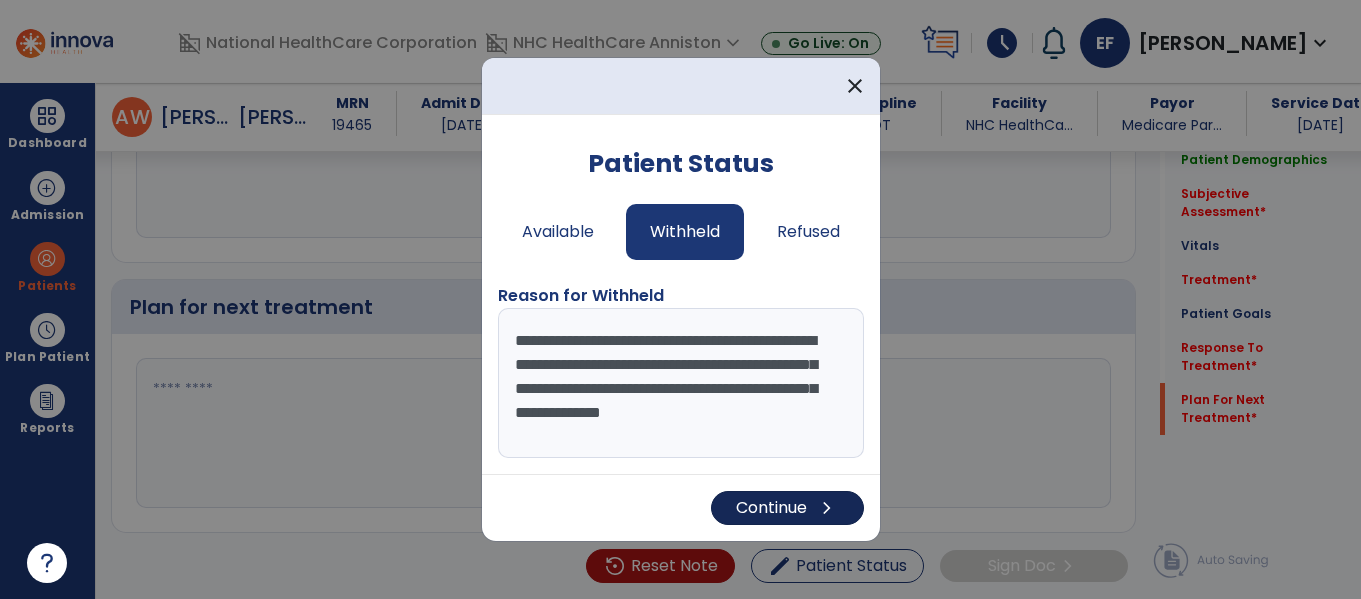 type on "**********" 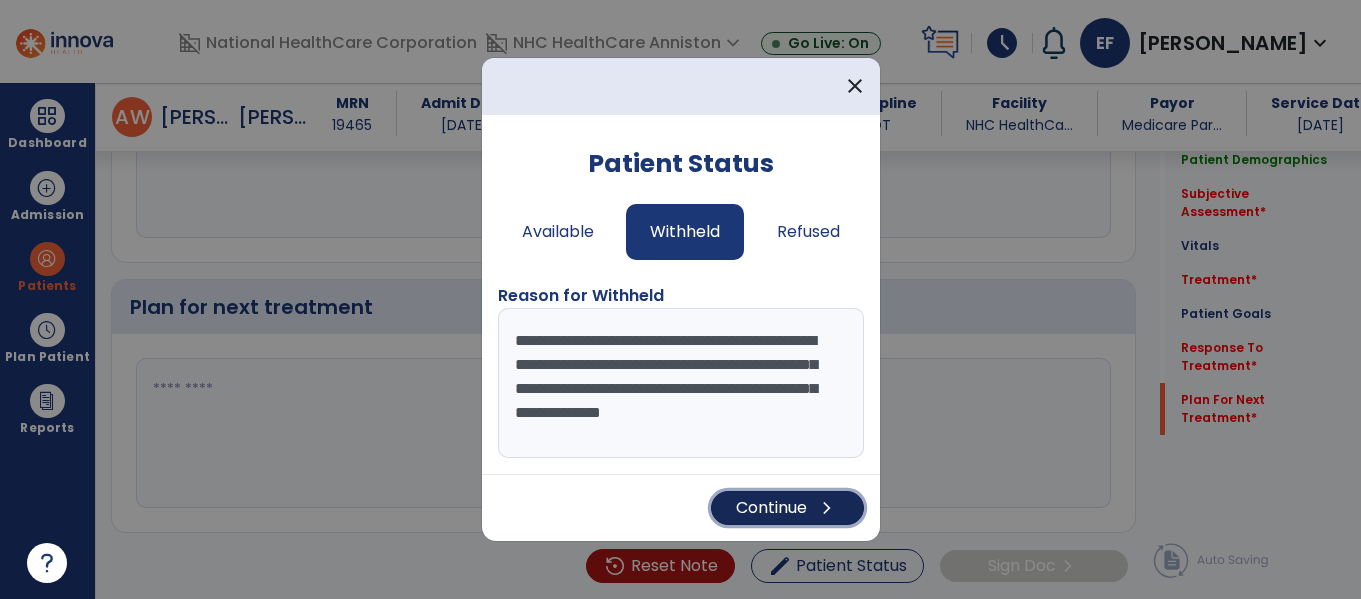 click on "Continue   chevron_right" at bounding box center [787, 508] 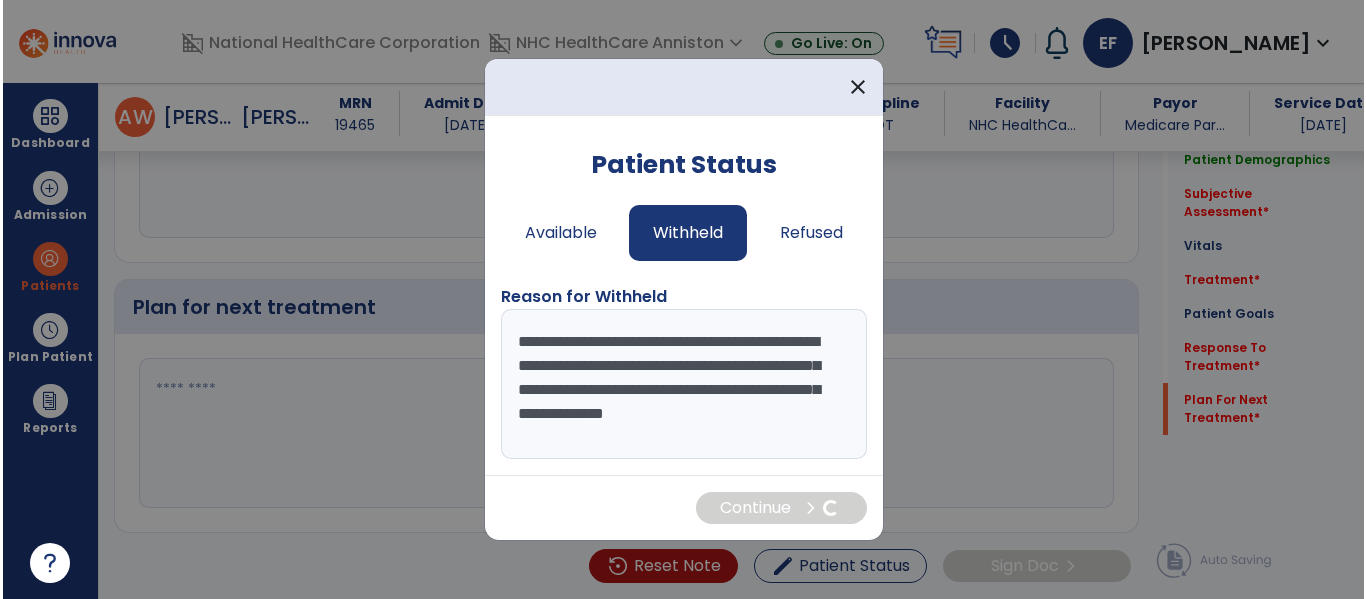 scroll, scrollTop: 0, scrollLeft: 0, axis: both 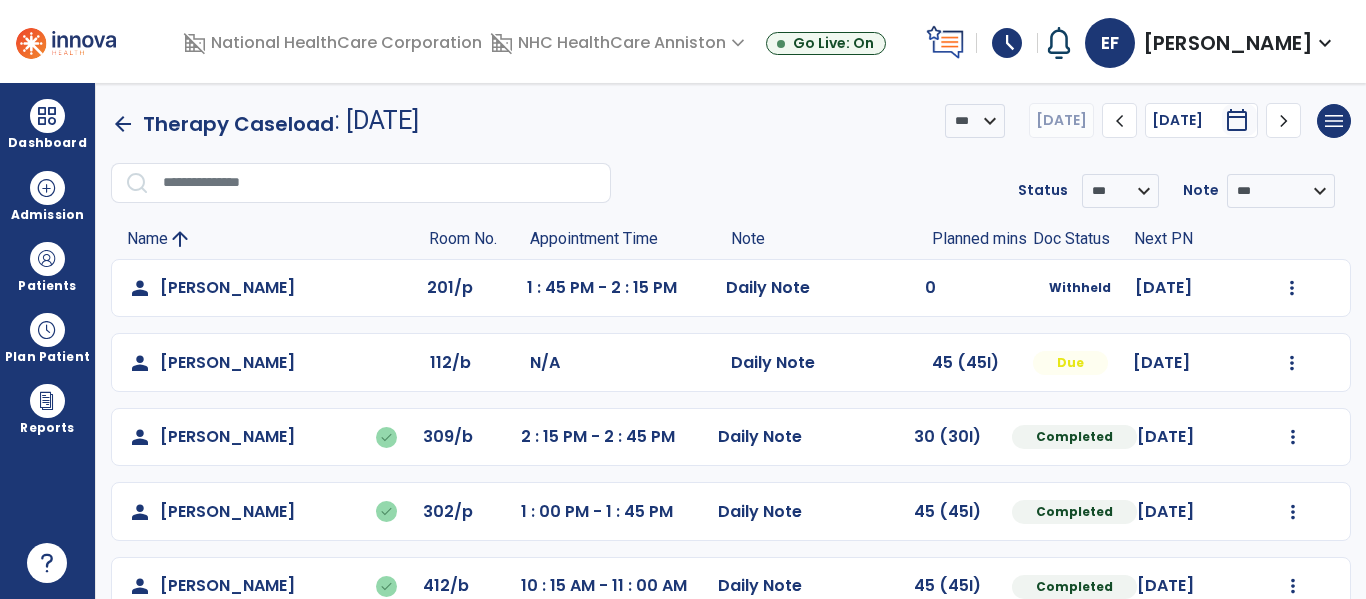 drag, startPoint x: 382, startPoint y: 378, endPoint x: 1047, endPoint y: 41, distance: 745.5159 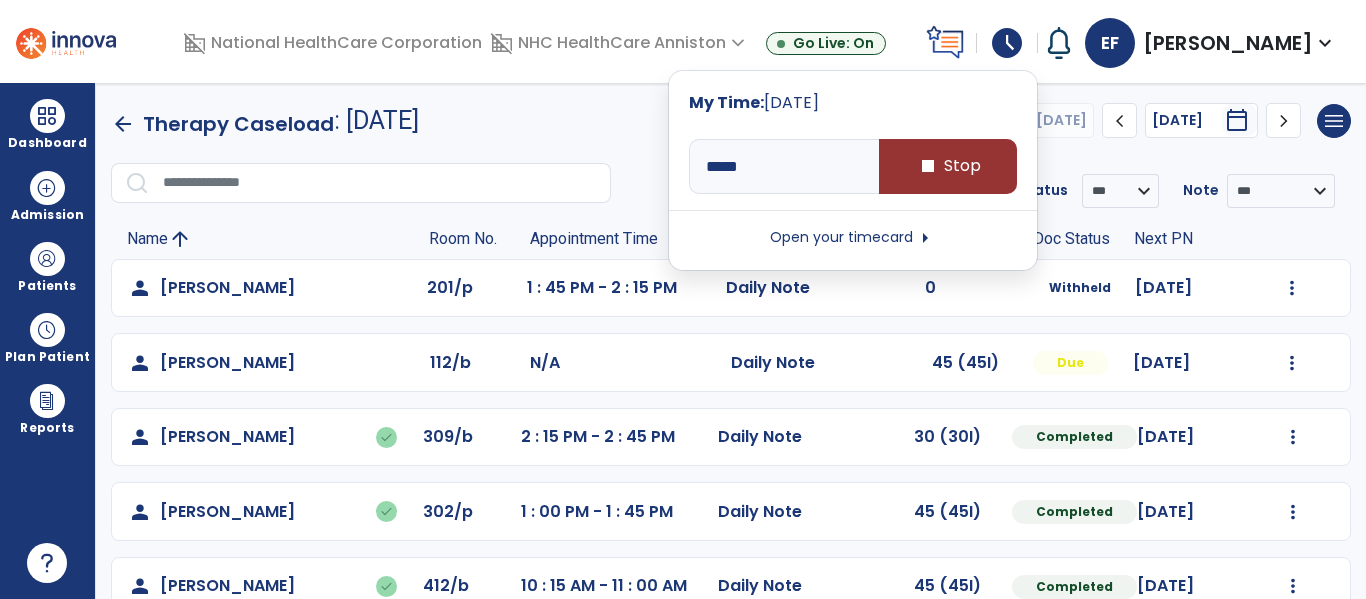 drag, startPoint x: 968, startPoint y: 170, endPoint x: 939, endPoint y: 170, distance: 29 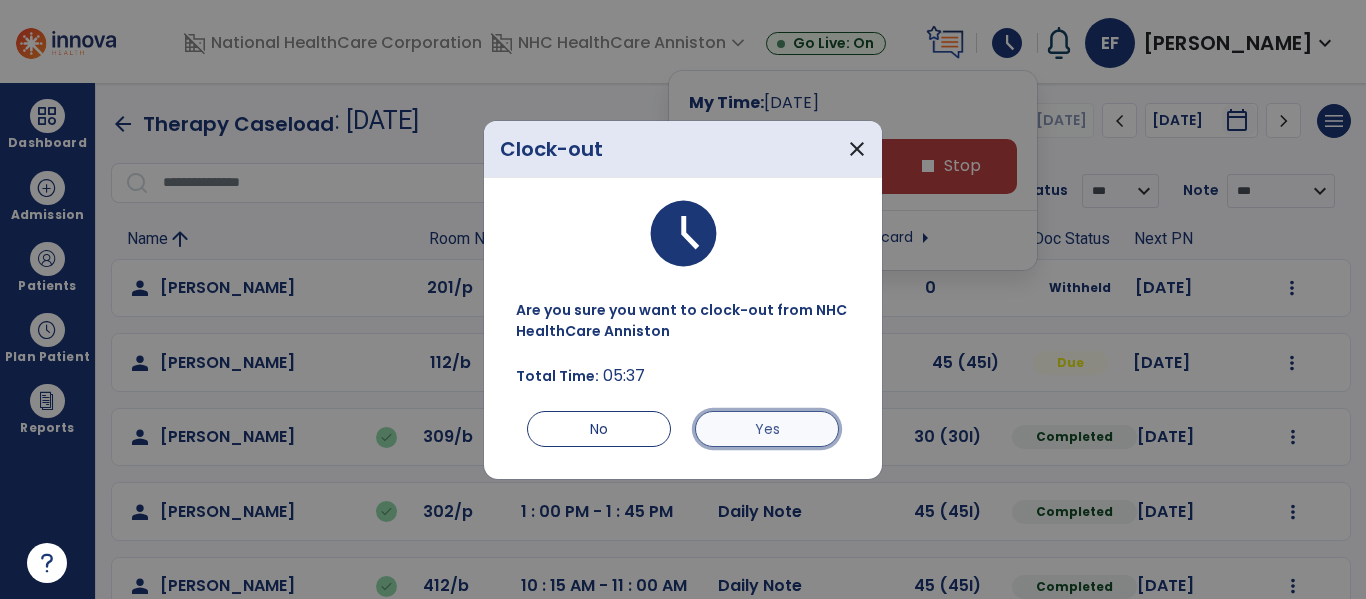 click on "Yes" at bounding box center [767, 429] 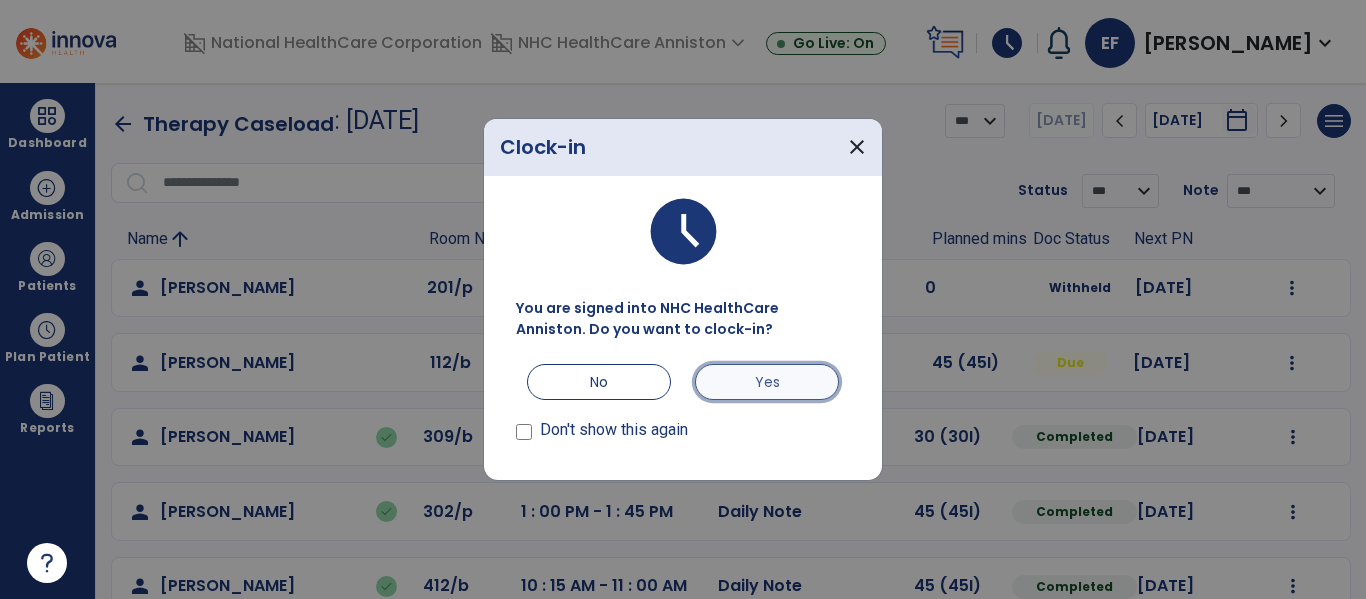 click on "Yes" at bounding box center [767, 382] 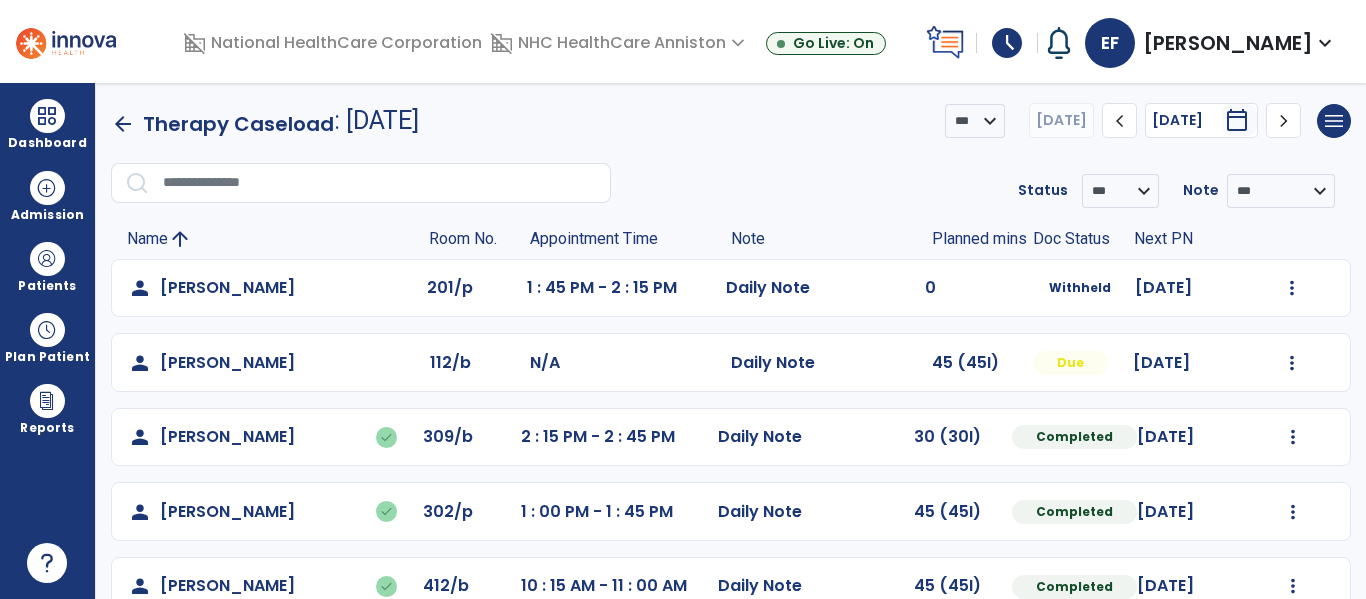 click on "person   [PERSON_NAME]  112/b N/A  Daily Note   45 (45I)  Due [DATE]  Mark Visit As Complete   Reset Note   Open Document   G + C Mins" 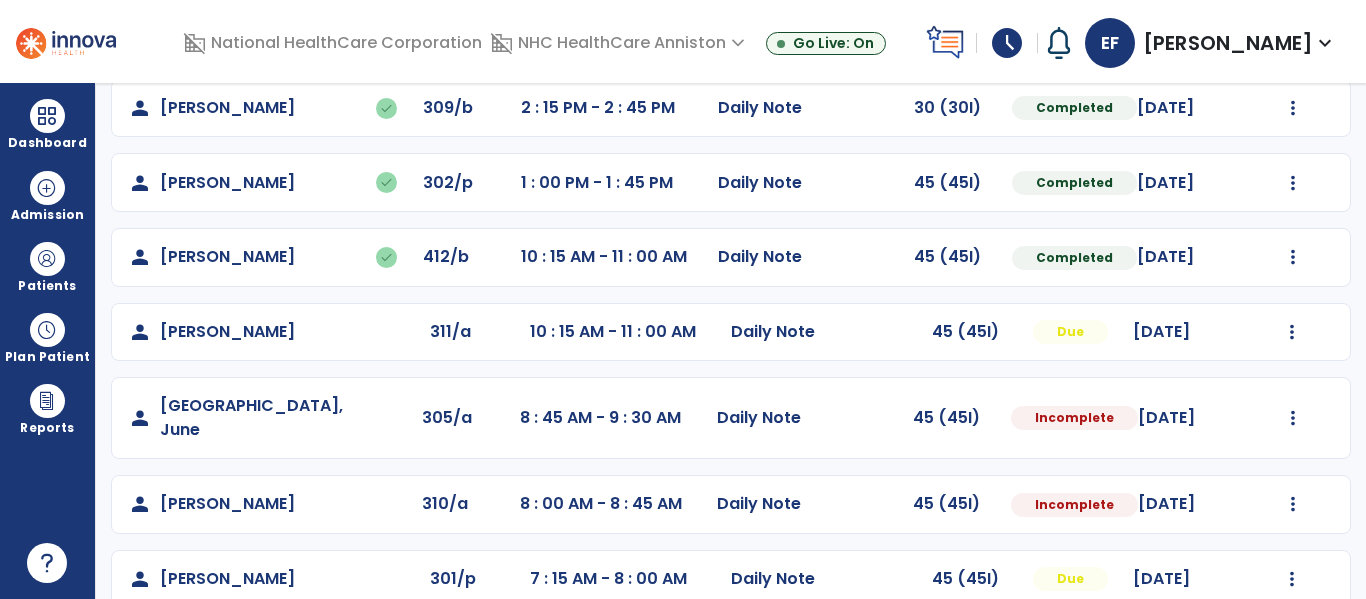 scroll, scrollTop: 413, scrollLeft: 0, axis: vertical 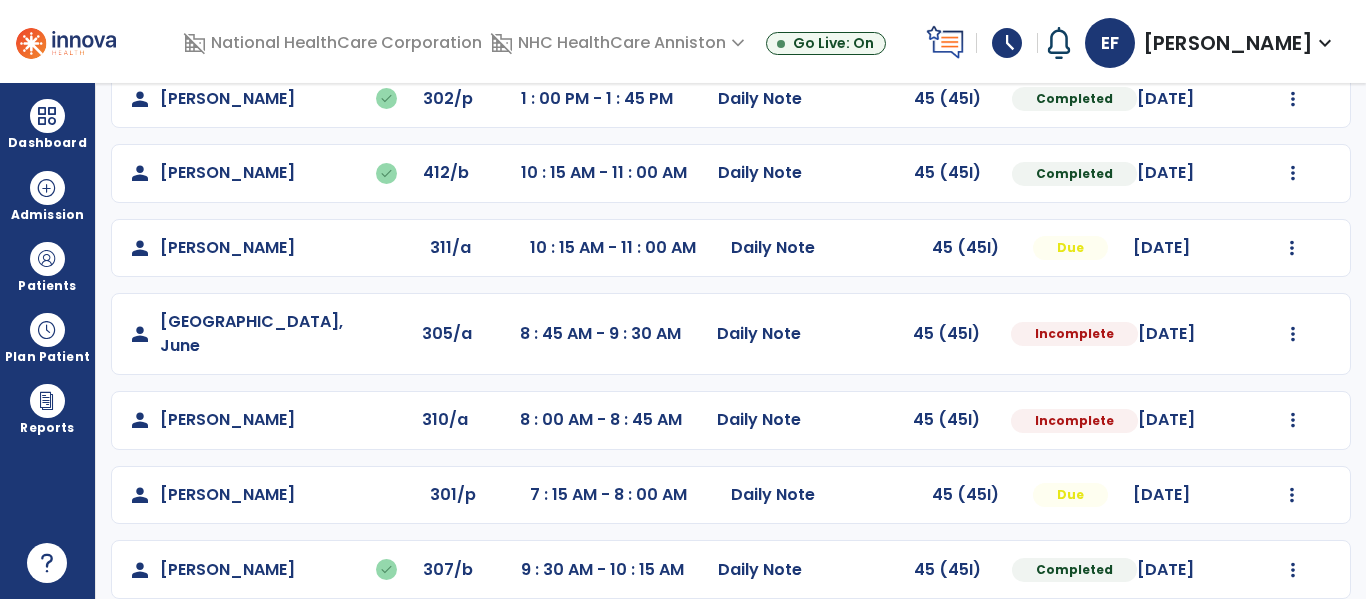 click on "person   [PERSON_NAME]  201/p 1 : 45 PM - 2 : 15 PM  Daily Note   0  Withheld [DATE]  Mark Visit As Complete   Reset Note   Open Document   G + C Mins   person   [PERSON_NAME]  112/b N/A  Daily Note   45 (45I)  Due [DATE]  Mark Visit As Complete   Reset Note   Open Document   G + C Mins   person   [PERSON_NAME]   done  309/b 2 : 15 PM - 2 : 45 PM  Daily Note   30 (30I)  Completed [DATE]  Undo Visit Status   Reset Note   Open Document   G + C Mins   person   [PERSON_NAME]   done  302/p 1 : 00 PM - 1 : 45 PM  Daily Note   45 (45I)  Completed [DATE]  Undo Visit Status   Reset Note   Open Document   G + C Mins   person   [PERSON_NAME]   done  412/b 10 : 15 AM - 11 : 00 AM  Daily Note   45 (45I)  Completed [DATE]  Undo Visit Status   Reset Note   Open Document   G + C Mins   person   [PERSON_NAME]  311/a 10 : 15 AM - 11 : 00 AM  Daily Note   45 (45I)  Due [DATE]  Mark Visit As Complete   Reset Note   Open Document   G + C Mins   person   [GEOGRAPHIC_DATA], June  305/a  Daily Note  310/a" 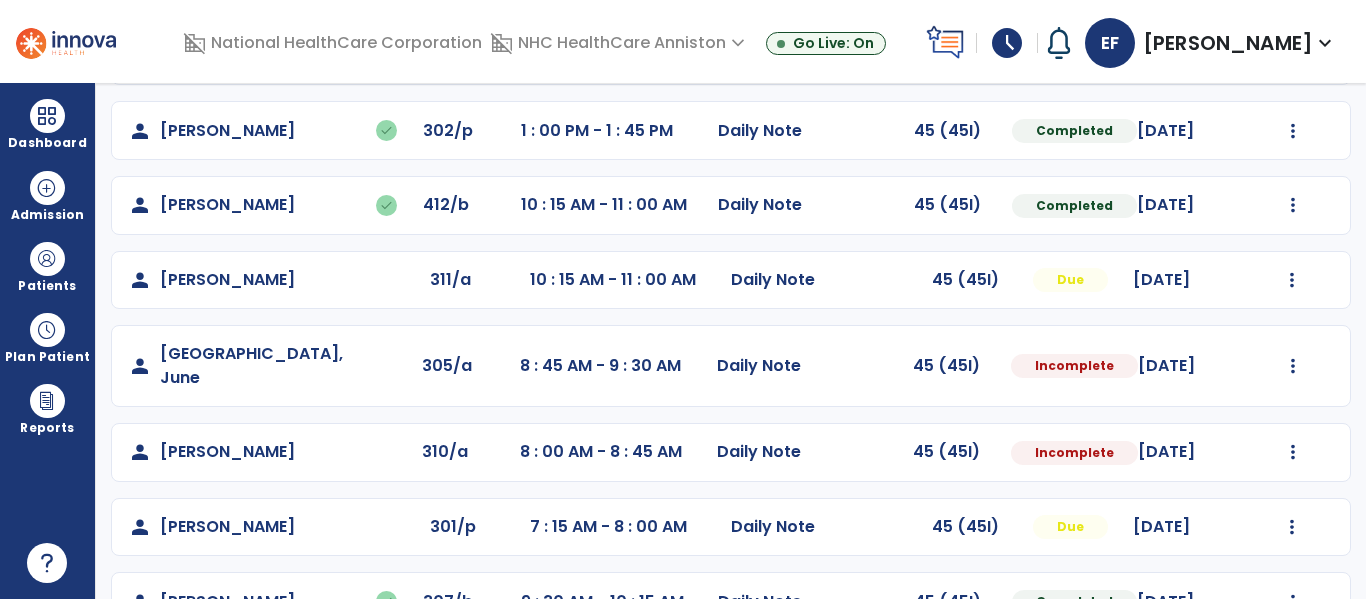 scroll, scrollTop: 413, scrollLeft: 0, axis: vertical 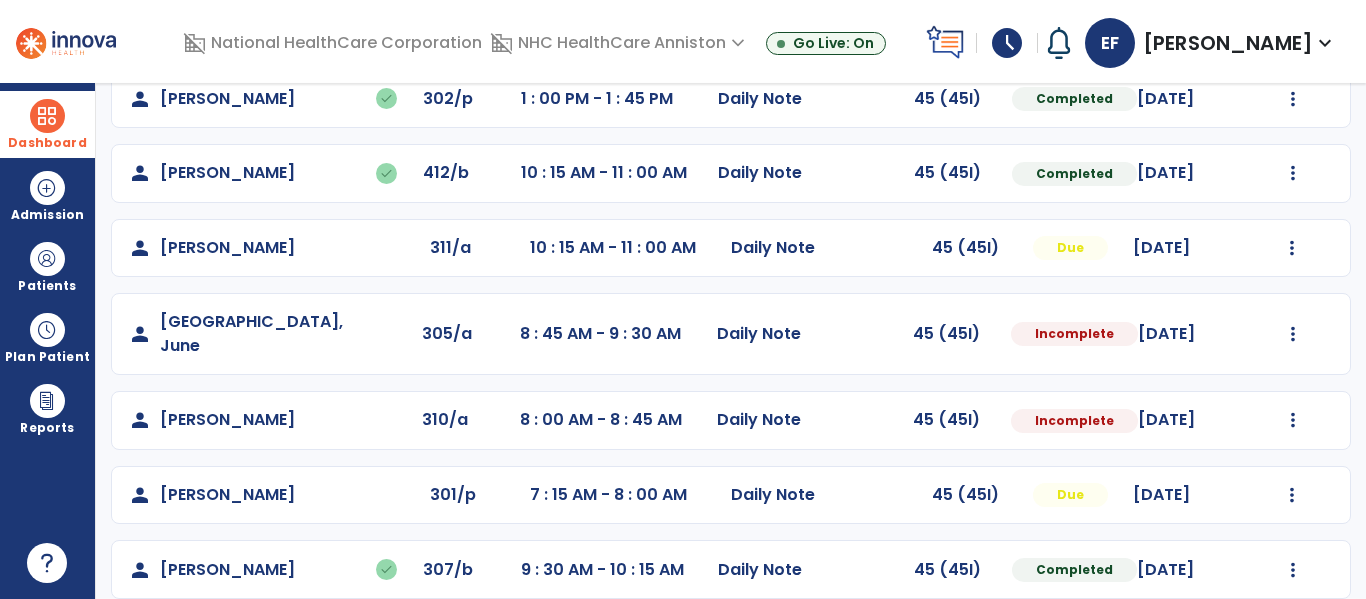 click on "Dashboard" at bounding box center [47, 124] 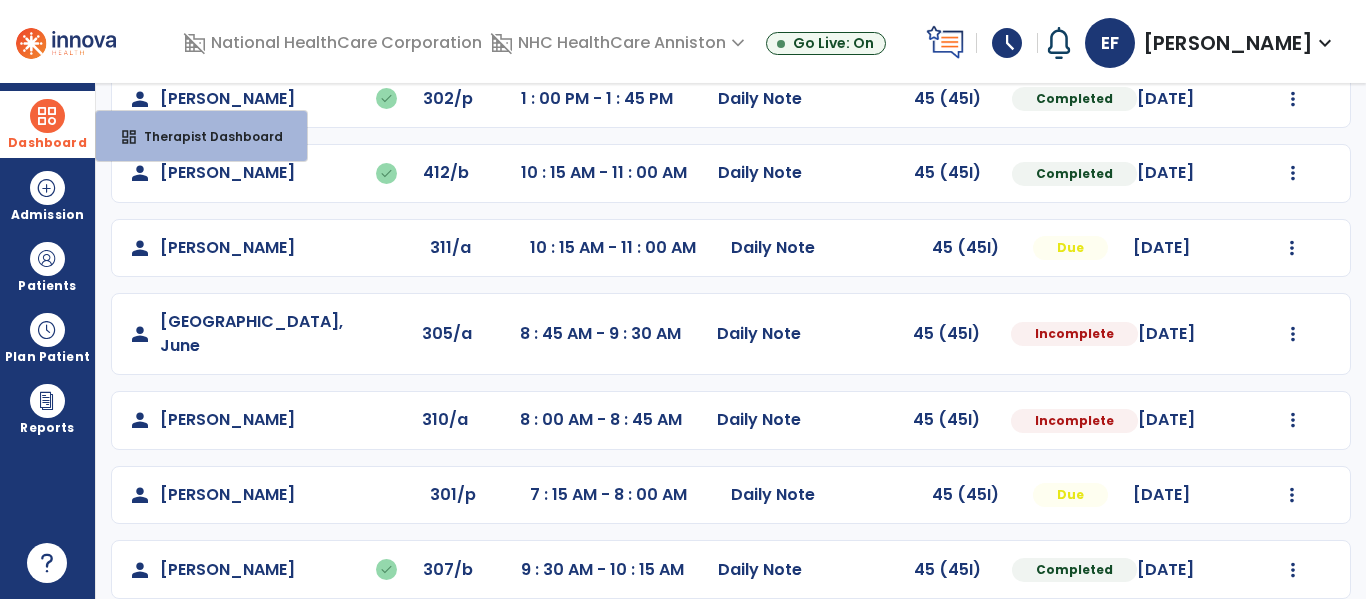 click on "Dashboard" at bounding box center [47, 124] 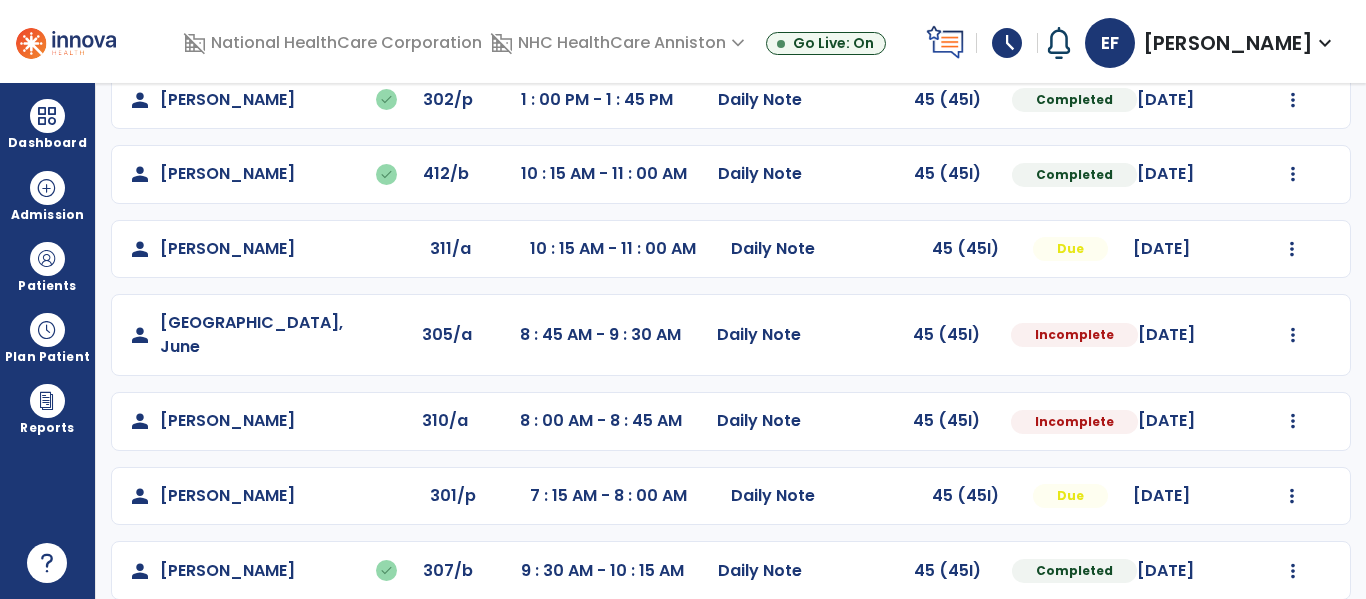 scroll, scrollTop: 412, scrollLeft: 0, axis: vertical 